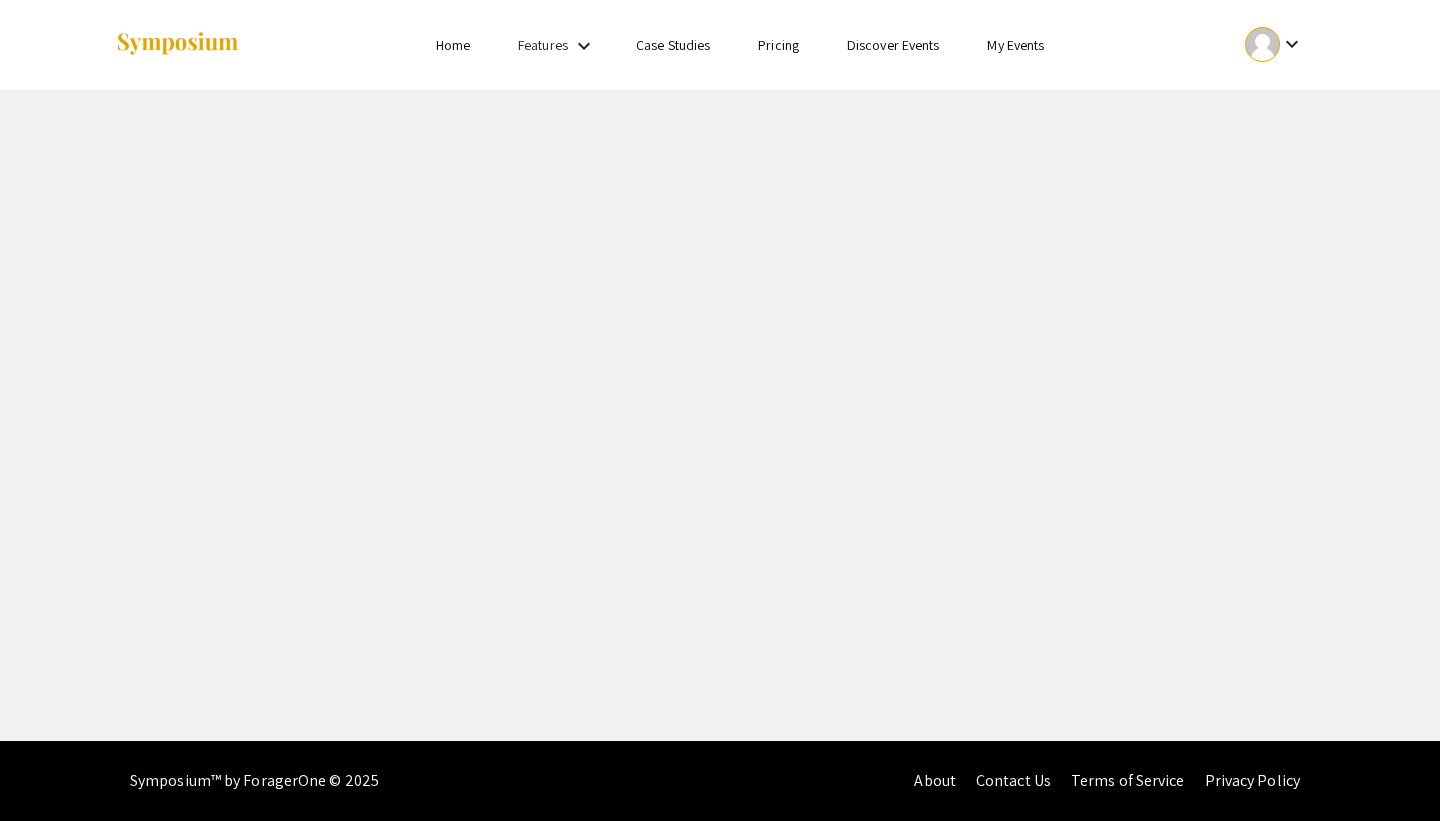 scroll, scrollTop: 0, scrollLeft: 0, axis: both 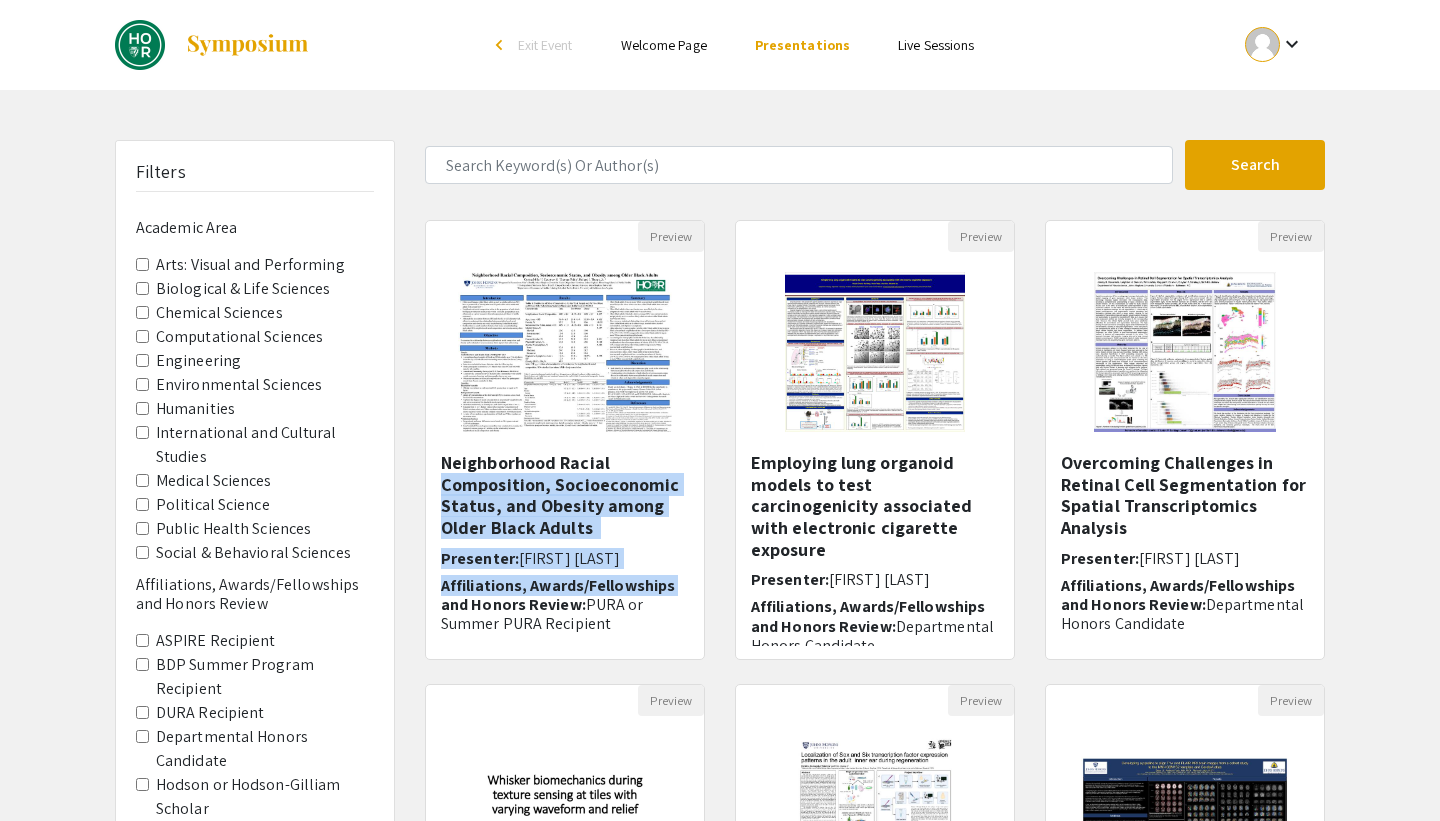drag, startPoint x: 413, startPoint y: 494, endPoint x: 412, endPoint y: 608, distance: 114.00439 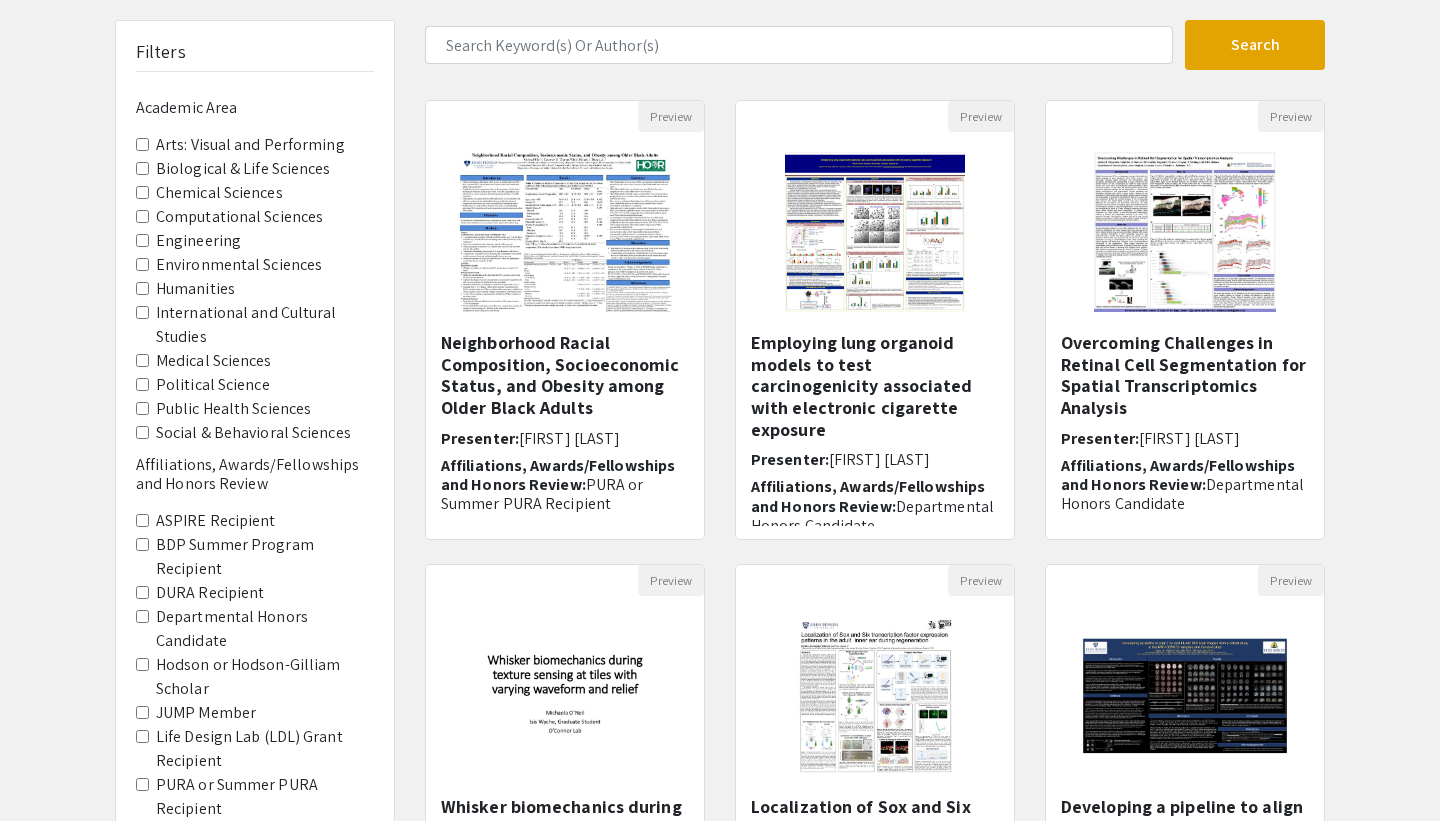 scroll, scrollTop: 113, scrollLeft: 0, axis: vertical 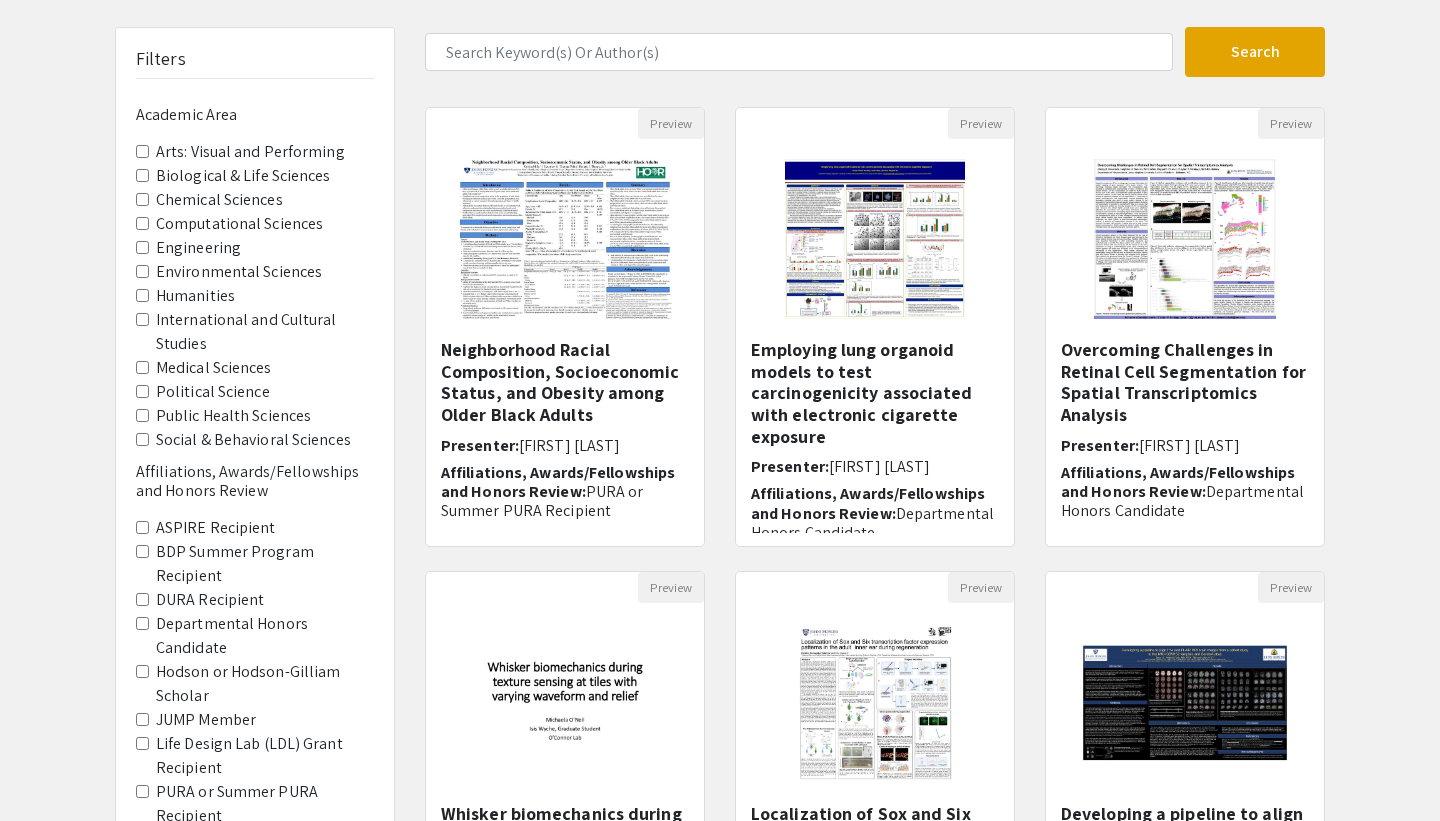 click on "Medical Sciences" 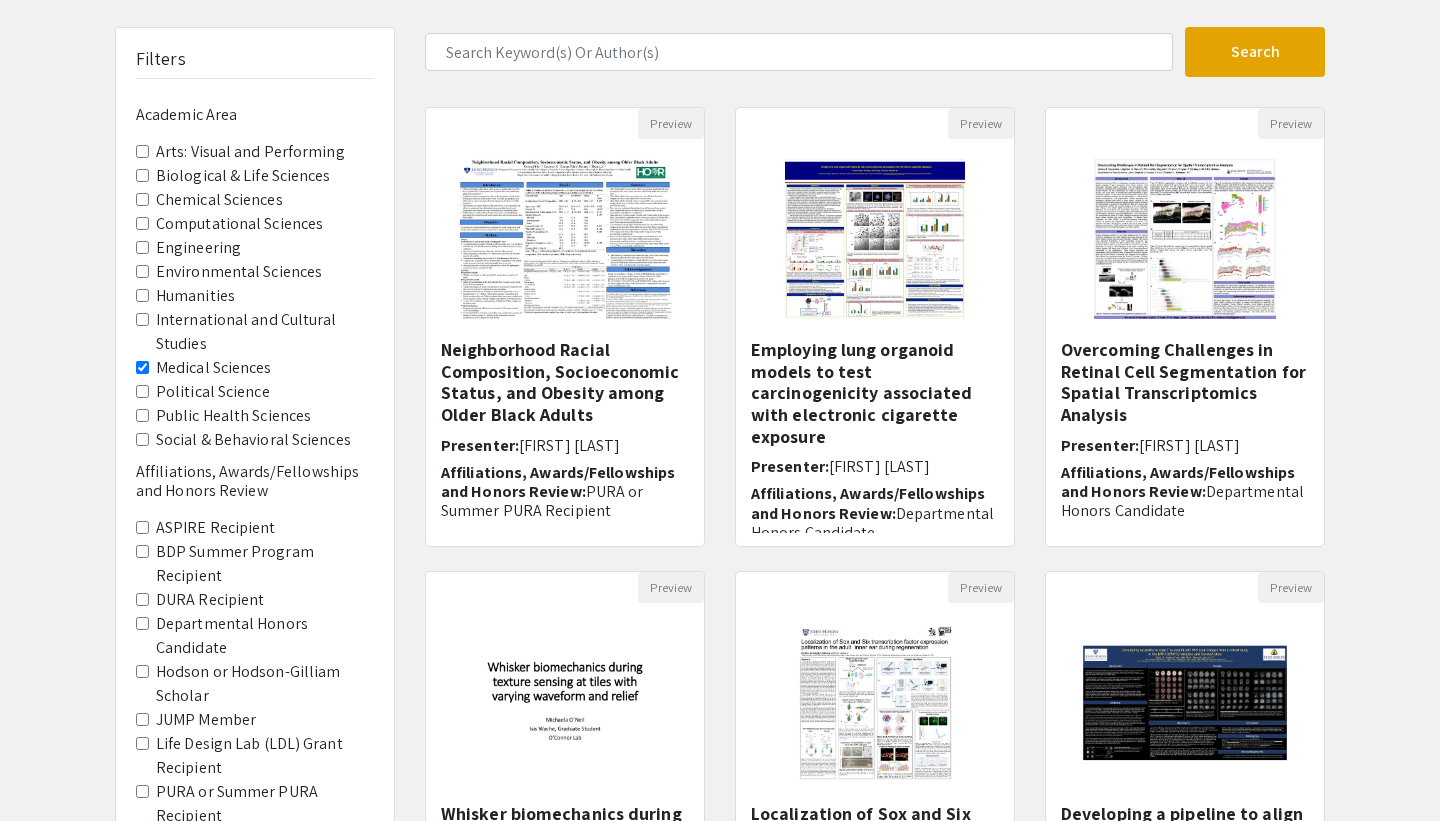 scroll, scrollTop: 0, scrollLeft: 0, axis: both 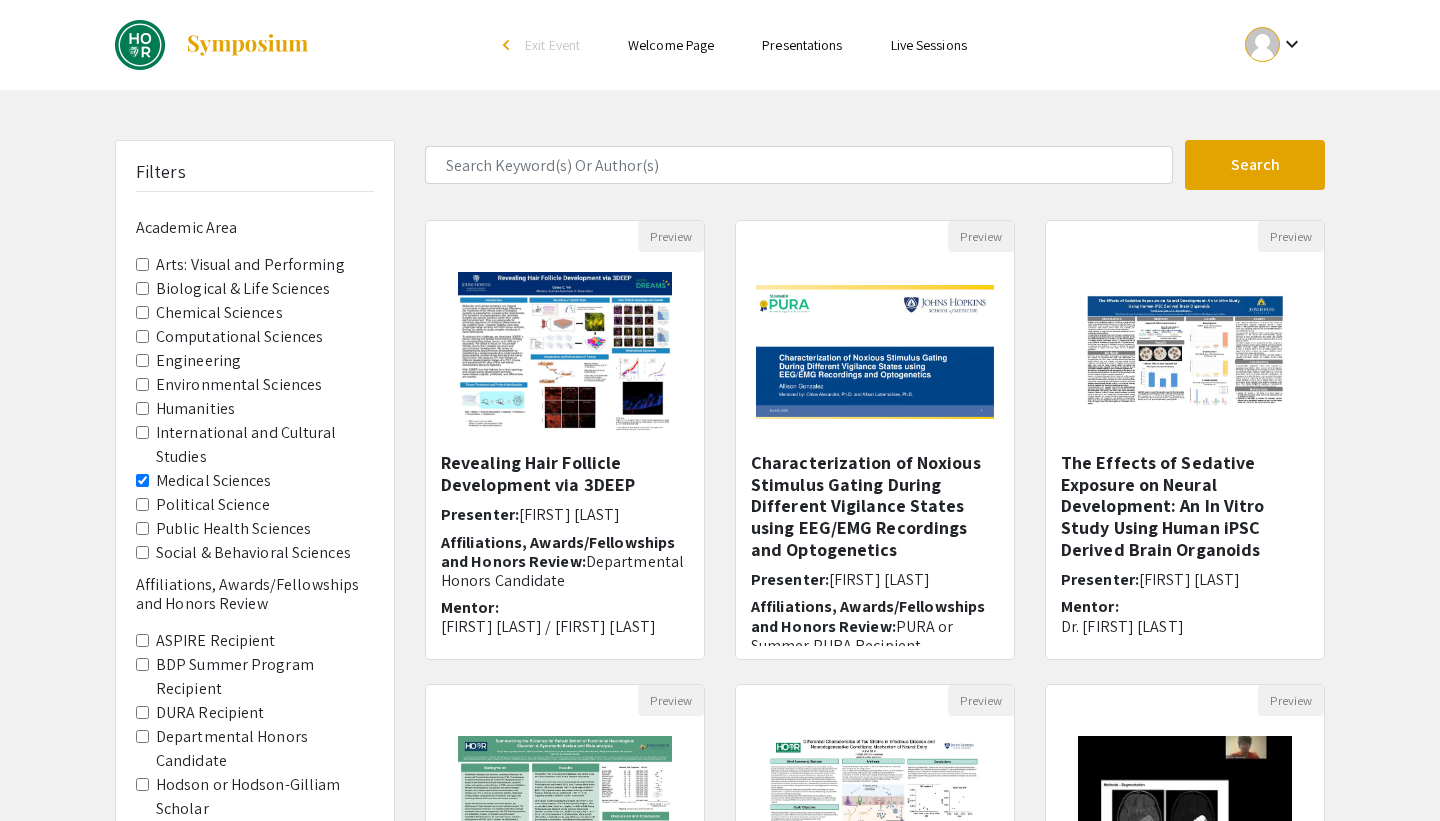 click on "Public Health Sciences" 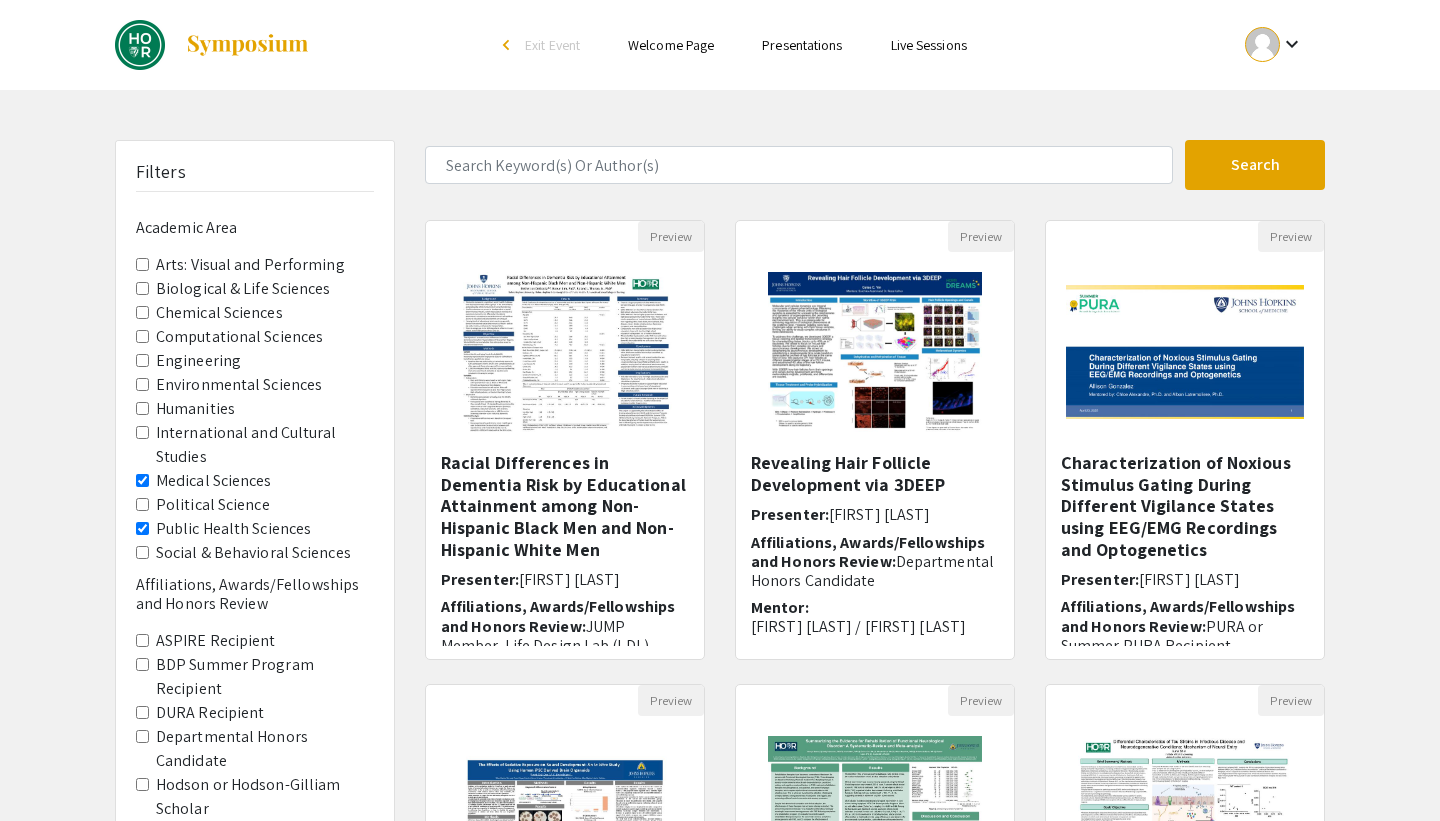 click on "Social & Behavioral Sciences" 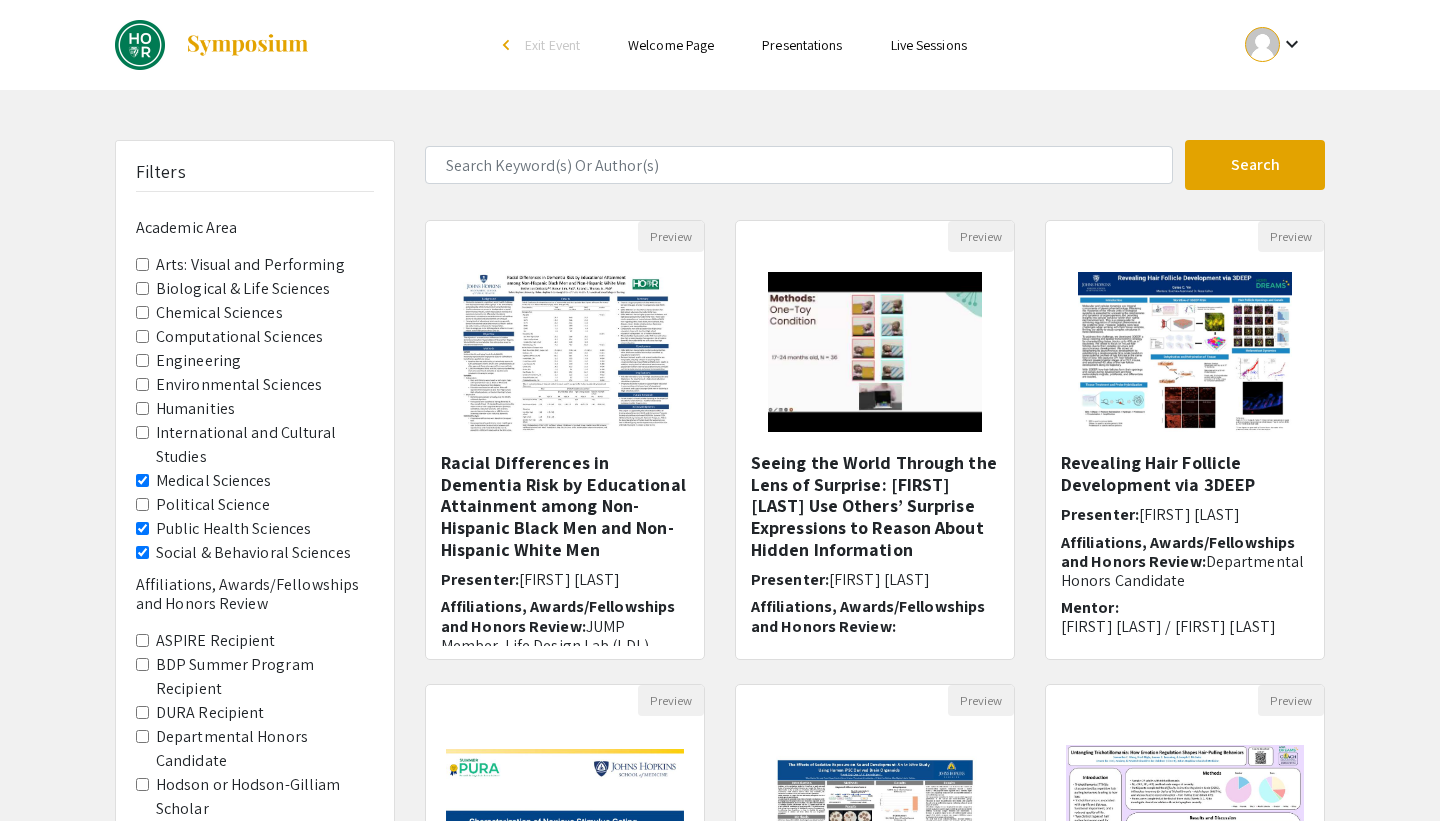 click on "Public Health Sciences" 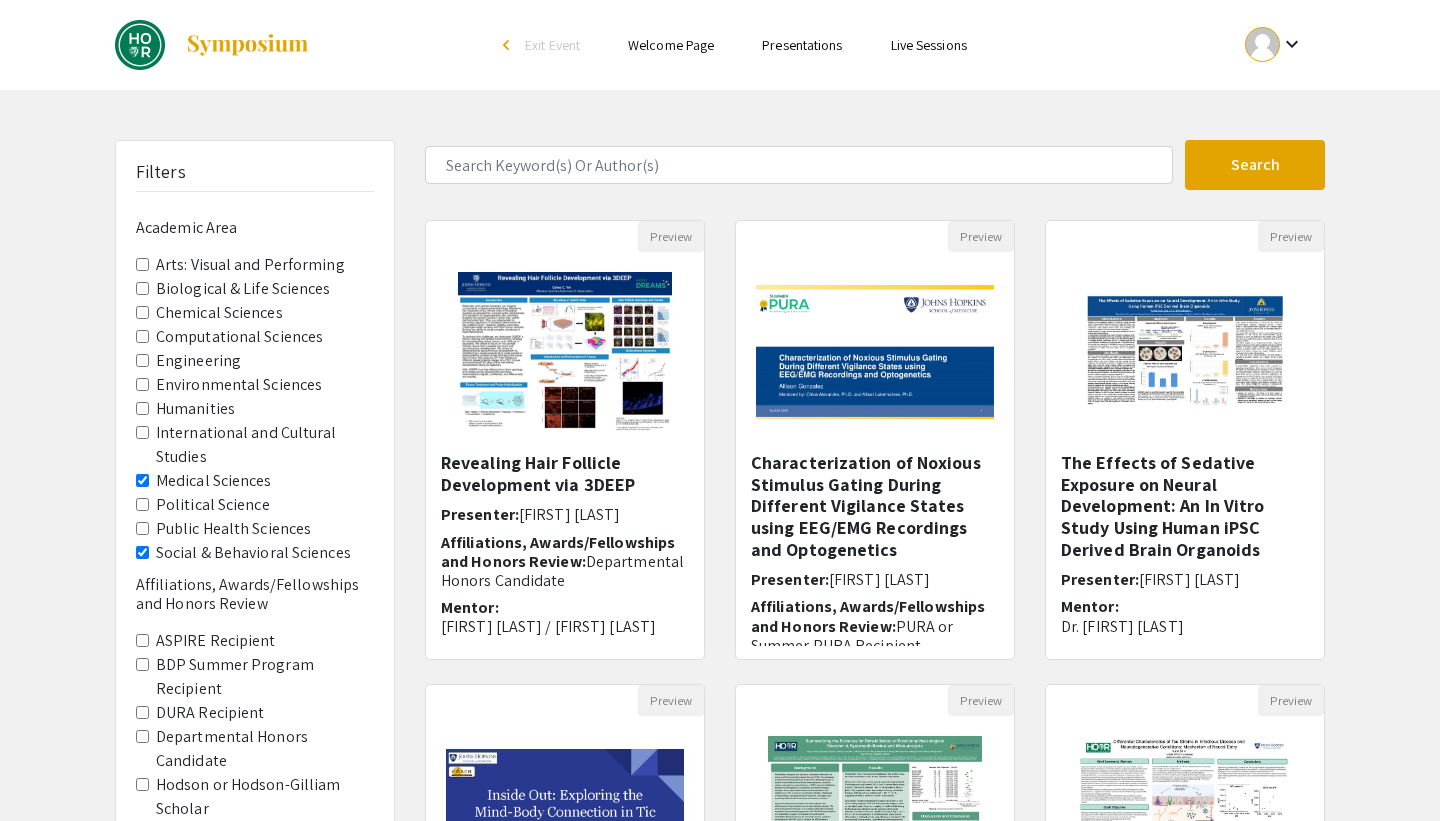 click on "Biological & Life Sciences" 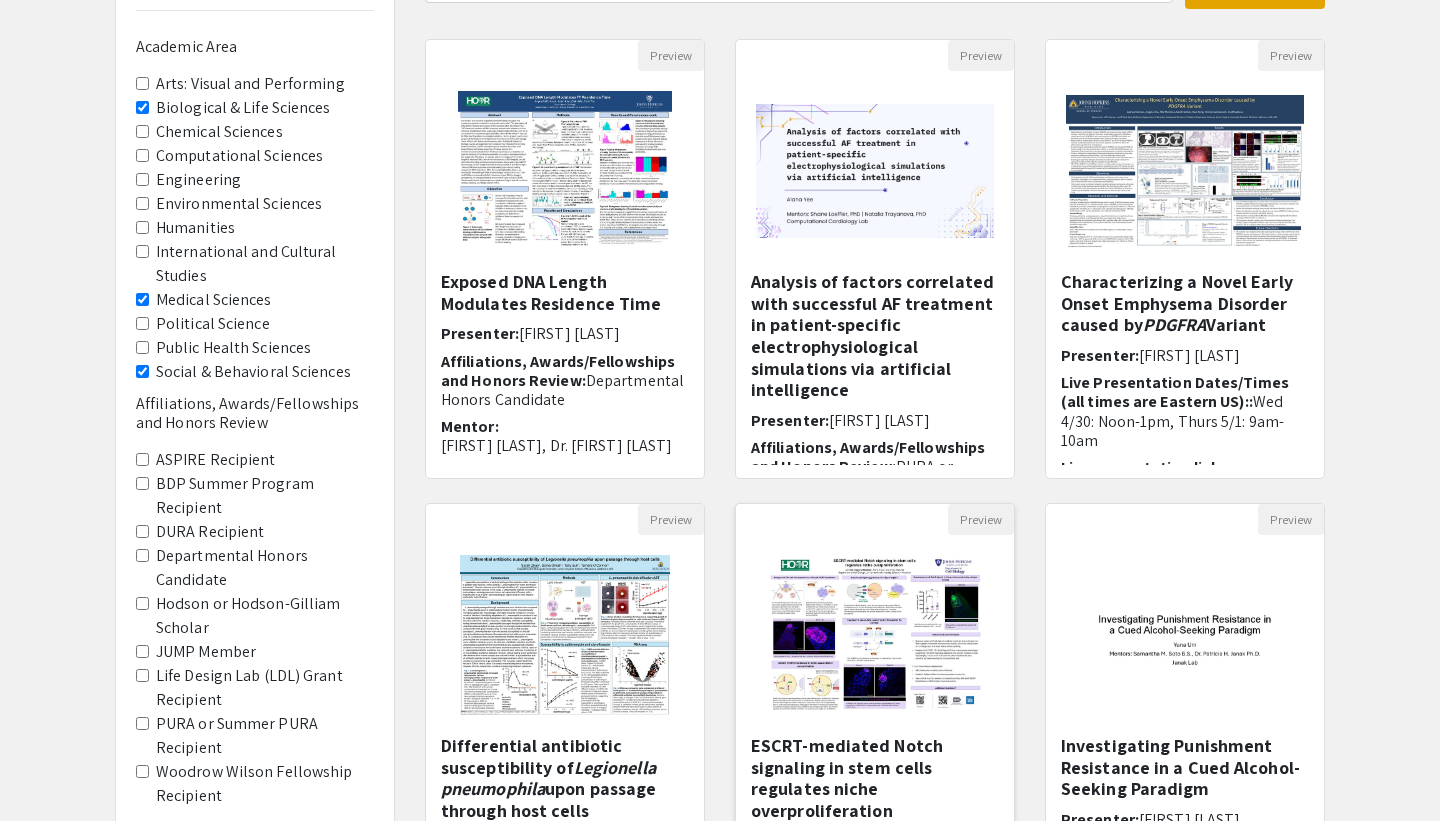scroll, scrollTop: 179, scrollLeft: 0, axis: vertical 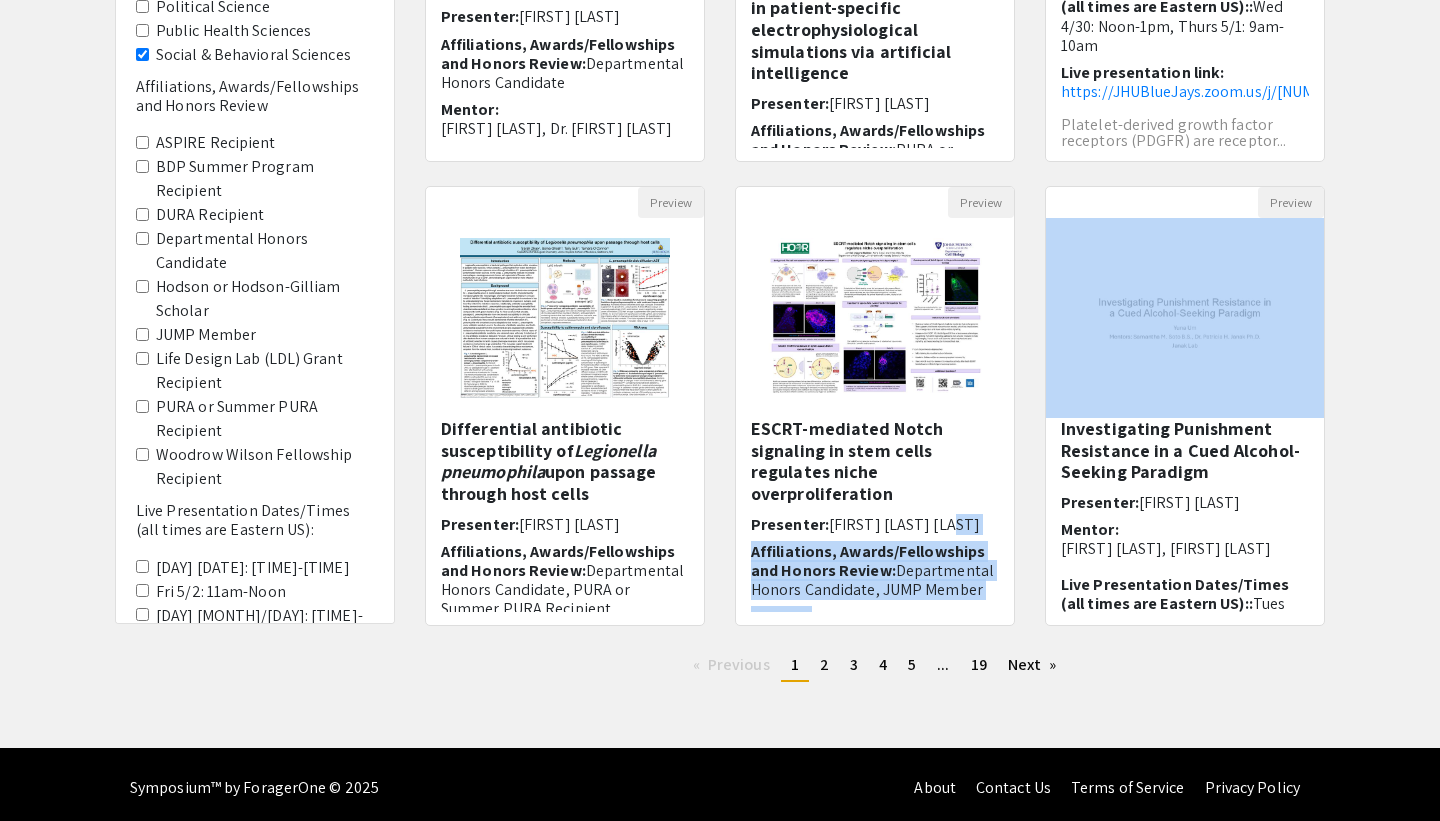 drag, startPoint x: 1035, startPoint y: 449, endPoint x: 1026, endPoint y: 527, distance: 78.51752 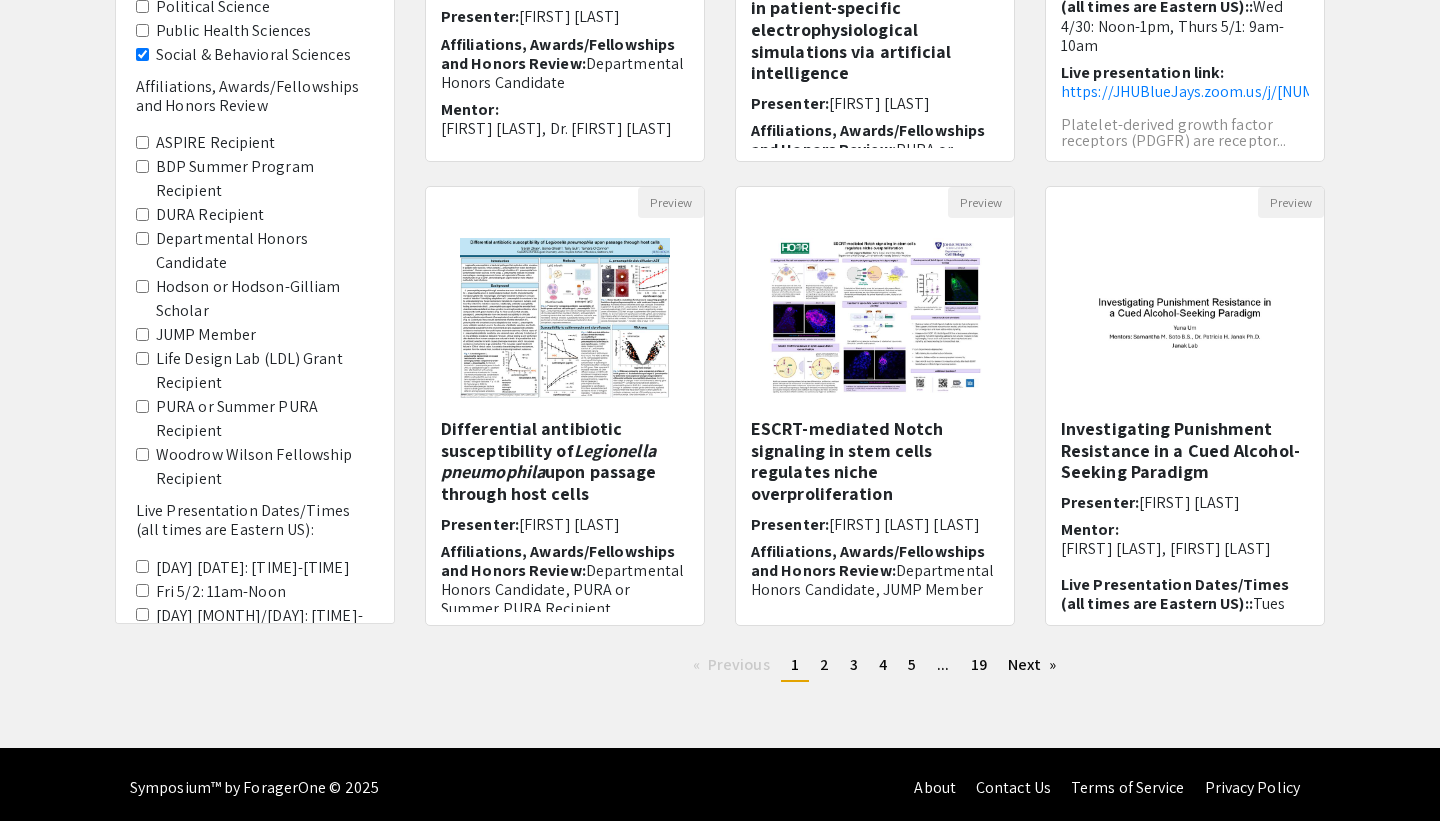scroll, scrollTop: 505, scrollLeft: 0, axis: vertical 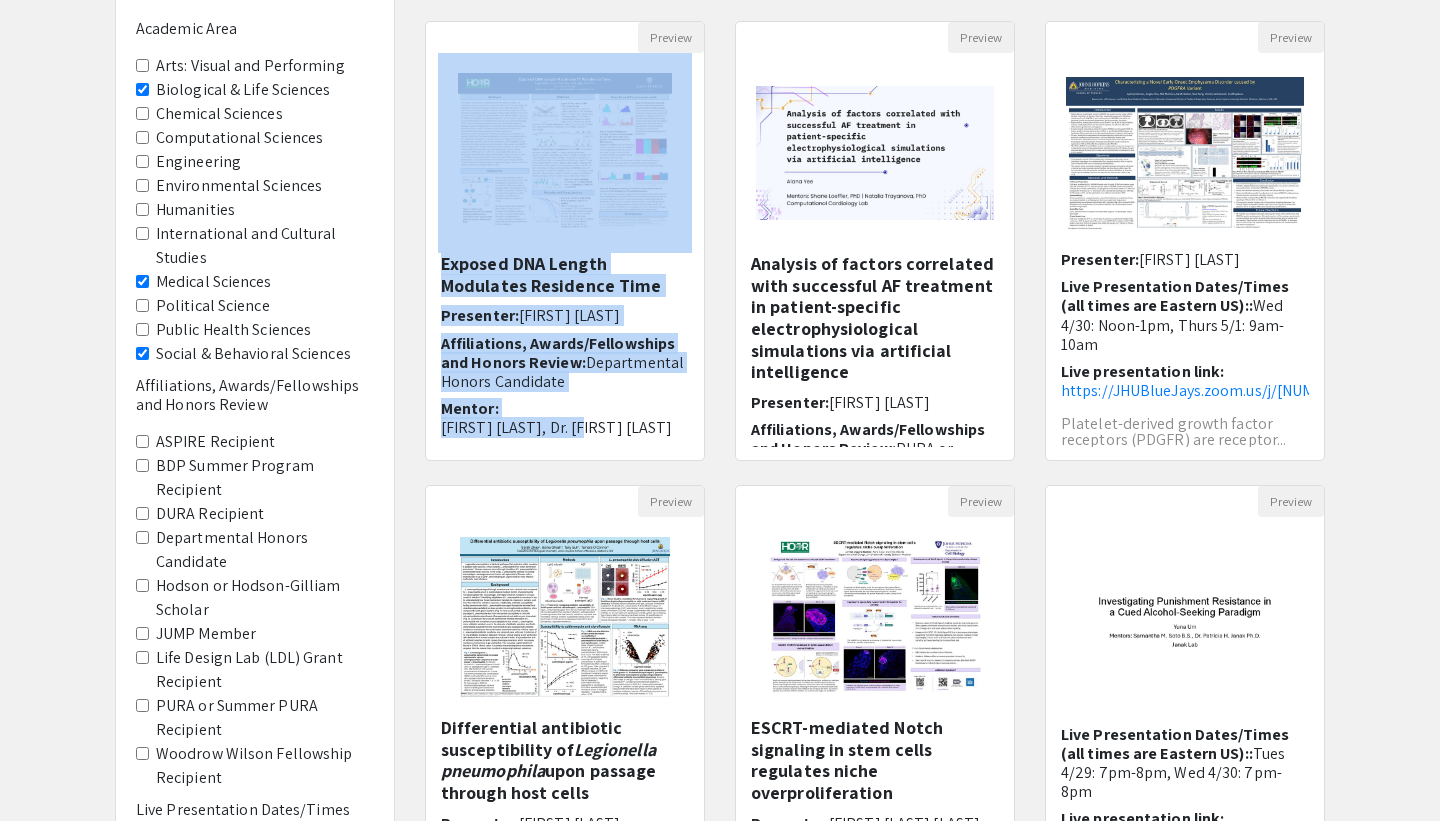 drag, startPoint x: 710, startPoint y: 421, endPoint x: 710, endPoint y: 246, distance: 175 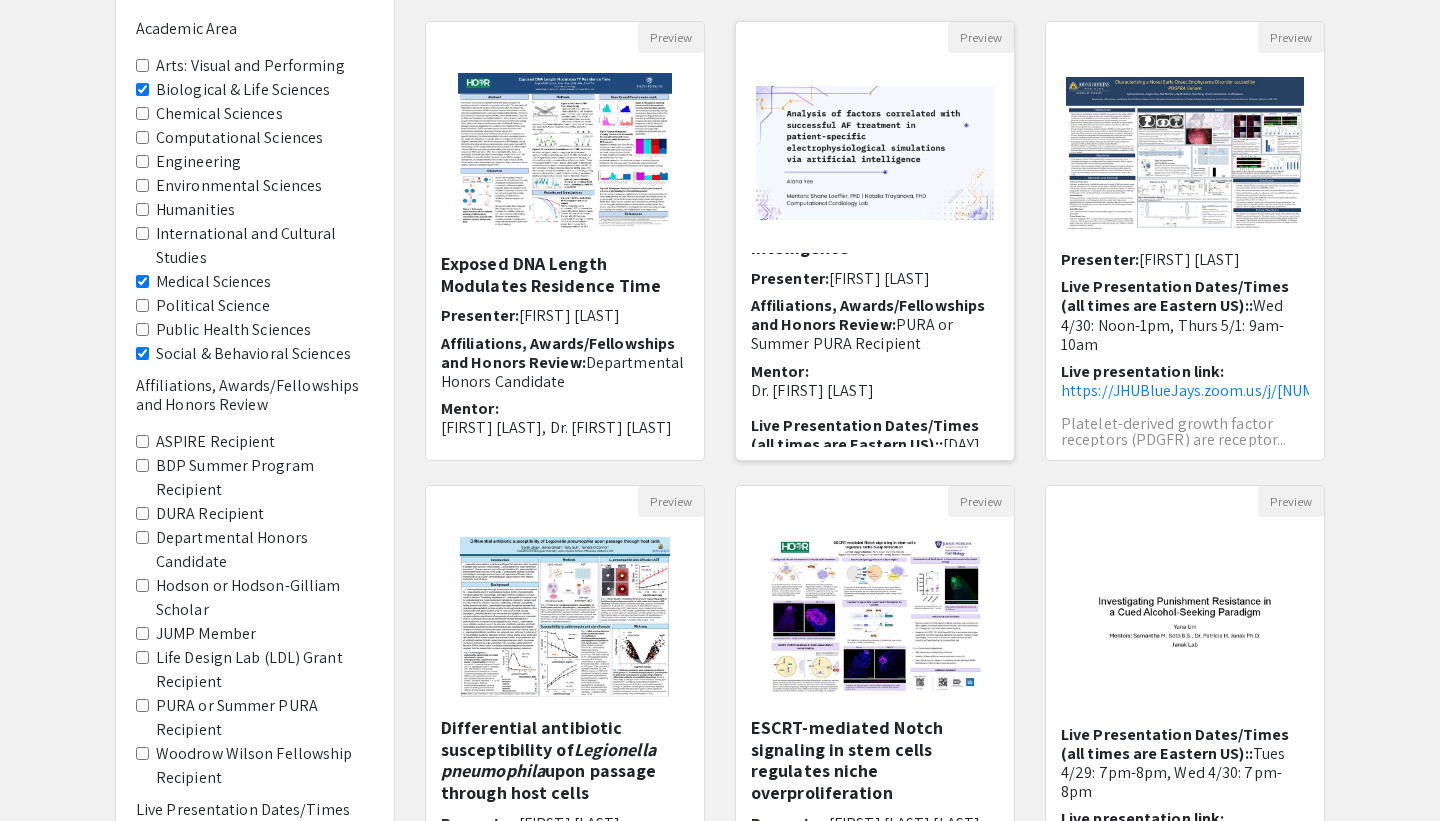 scroll, scrollTop: 246, scrollLeft: 0, axis: vertical 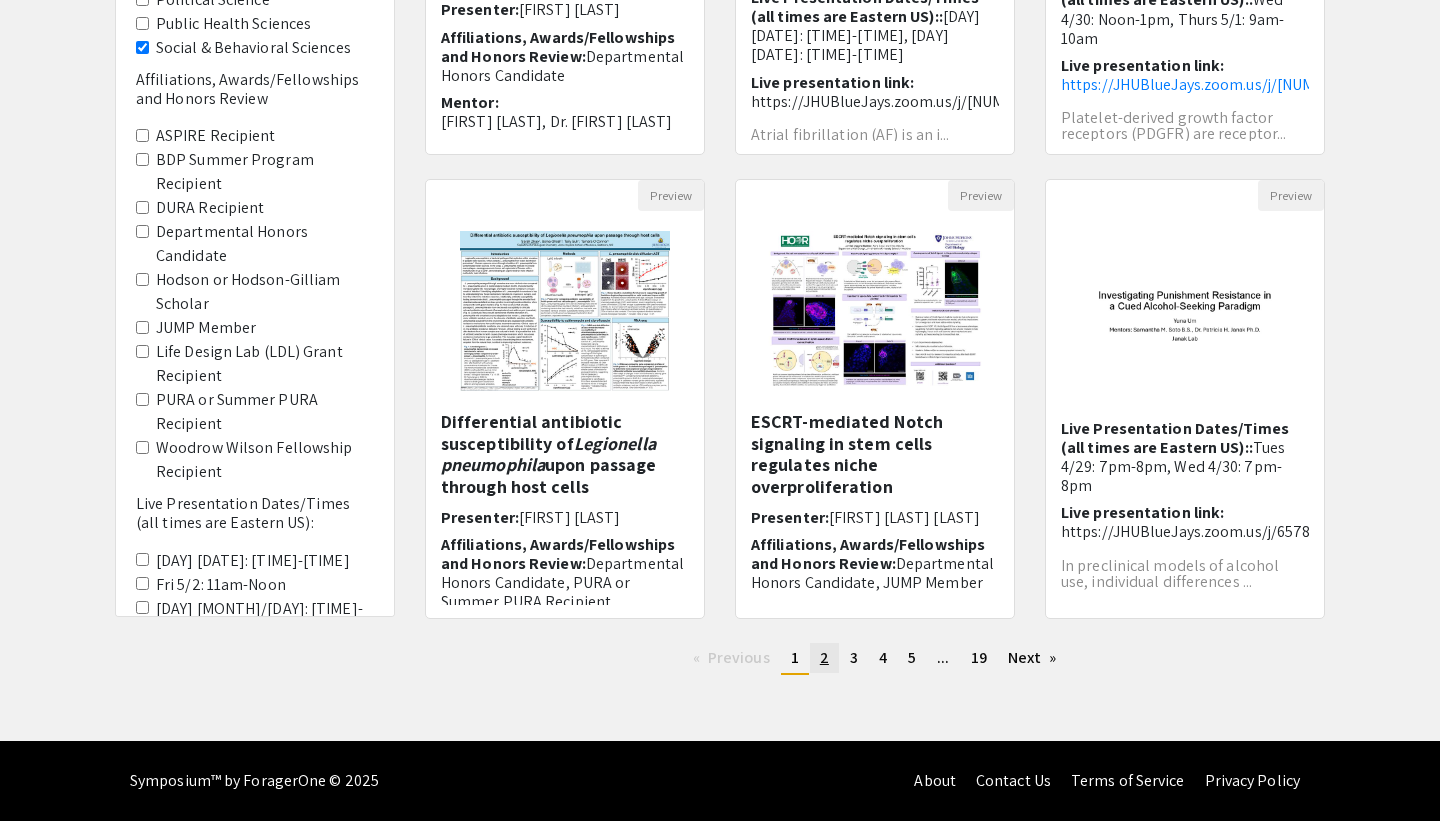click on "page  2" 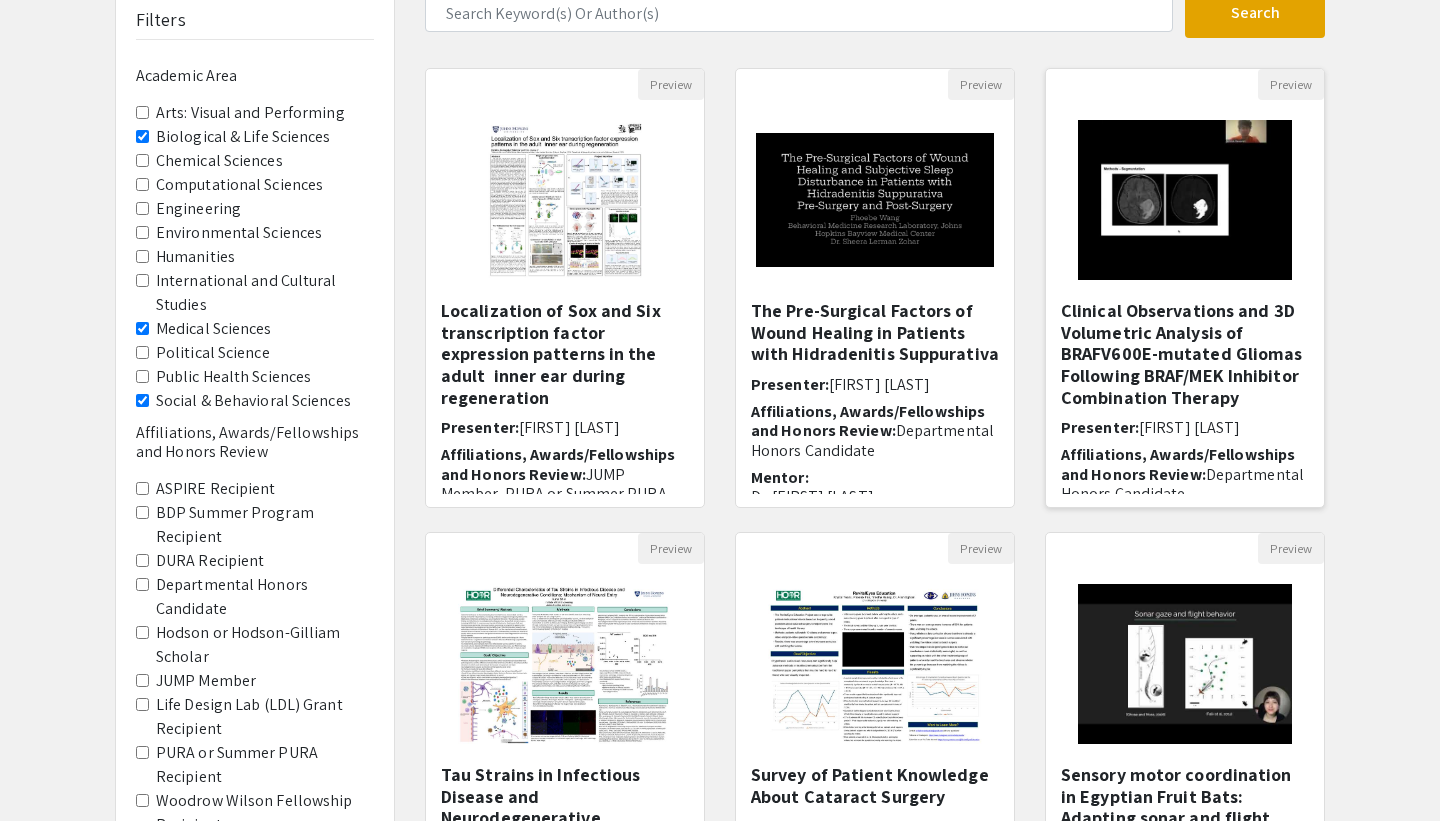 scroll, scrollTop: 153, scrollLeft: 0, axis: vertical 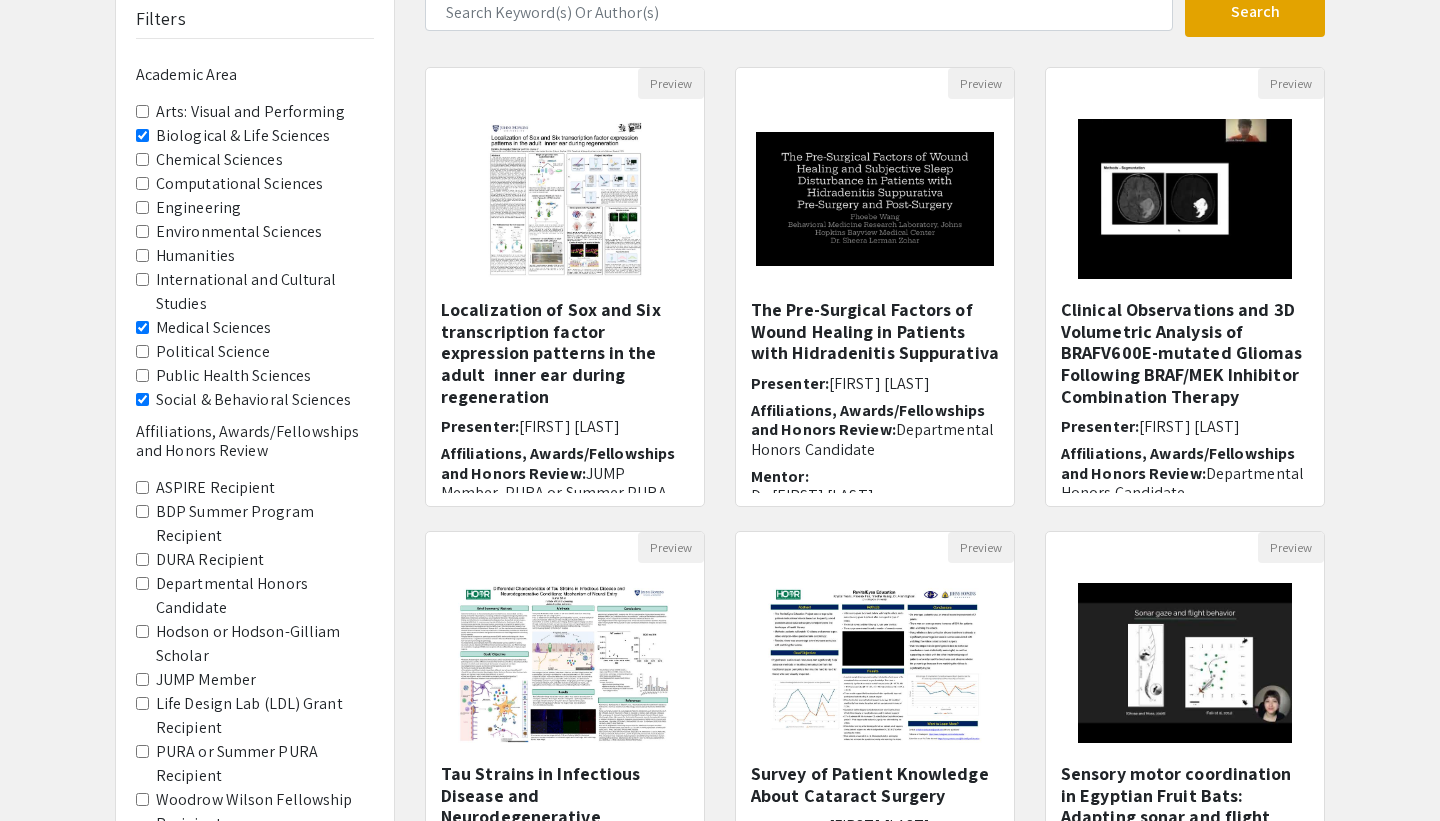drag, startPoint x: 1345, startPoint y: 259, endPoint x: 1345, endPoint y: 499, distance: 240 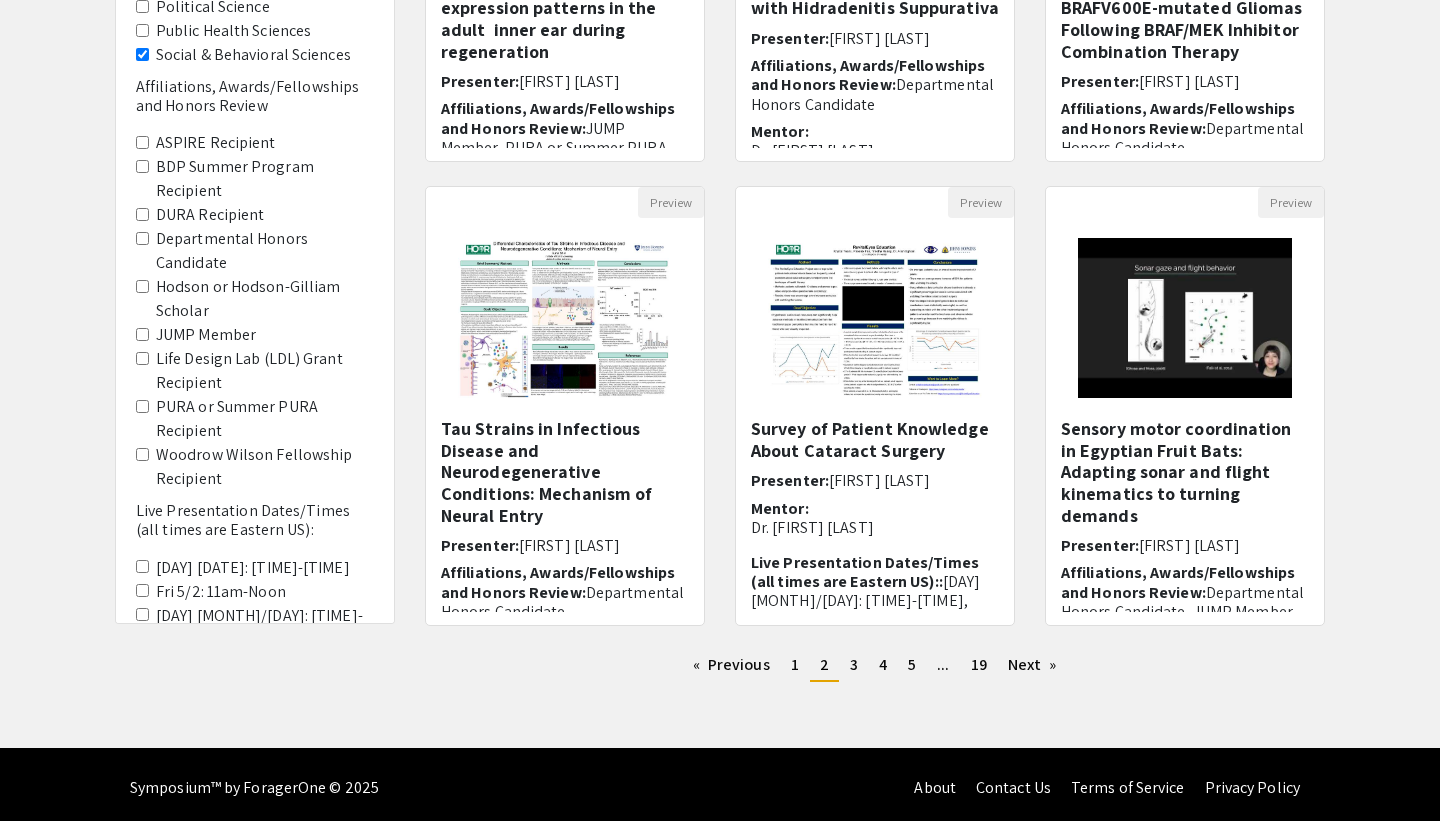 scroll, scrollTop: 505, scrollLeft: 0, axis: vertical 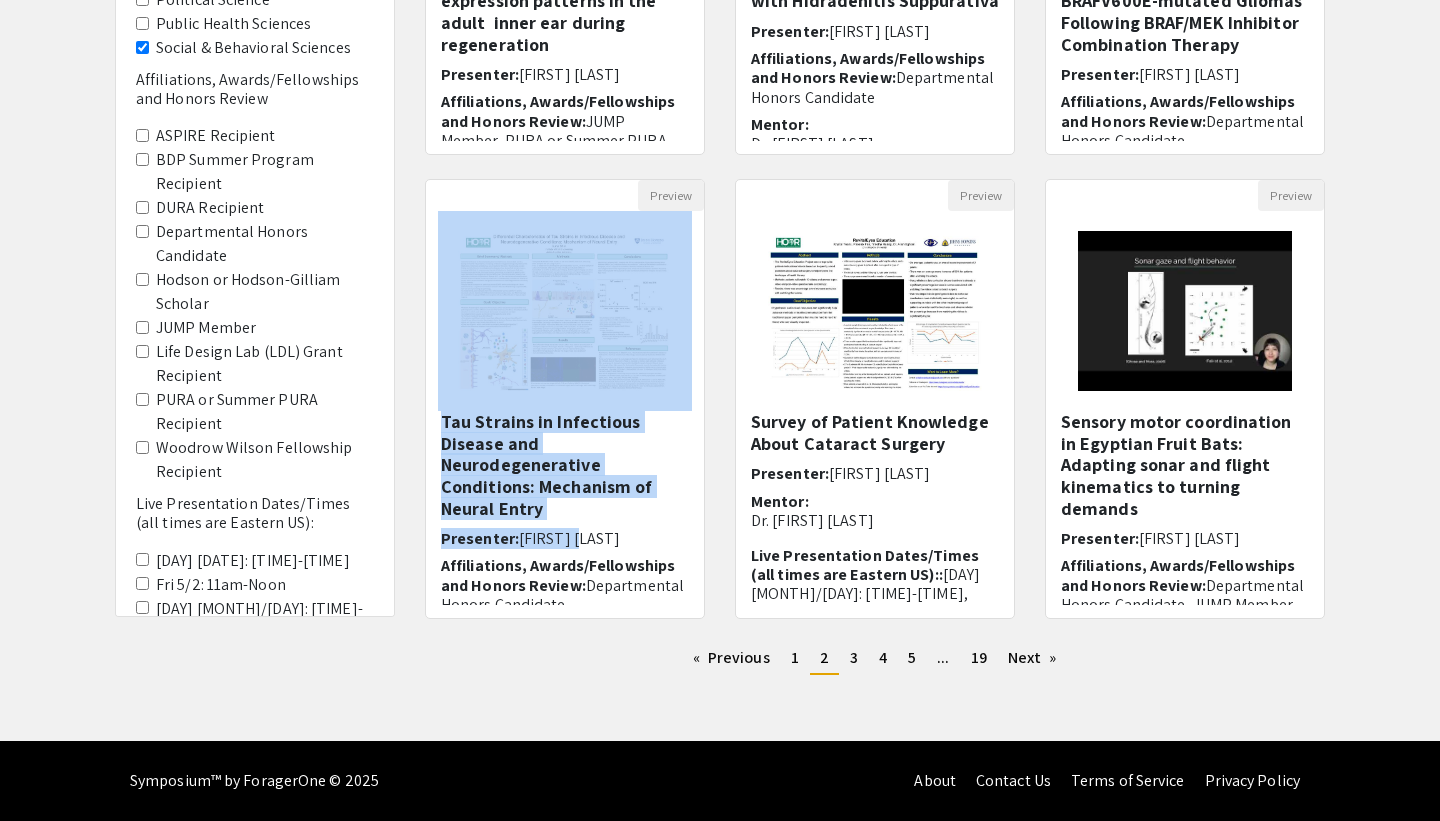 drag, startPoint x: 715, startPoint y: 407, endPoint x: 715, endPoint y: 549, distance: 142 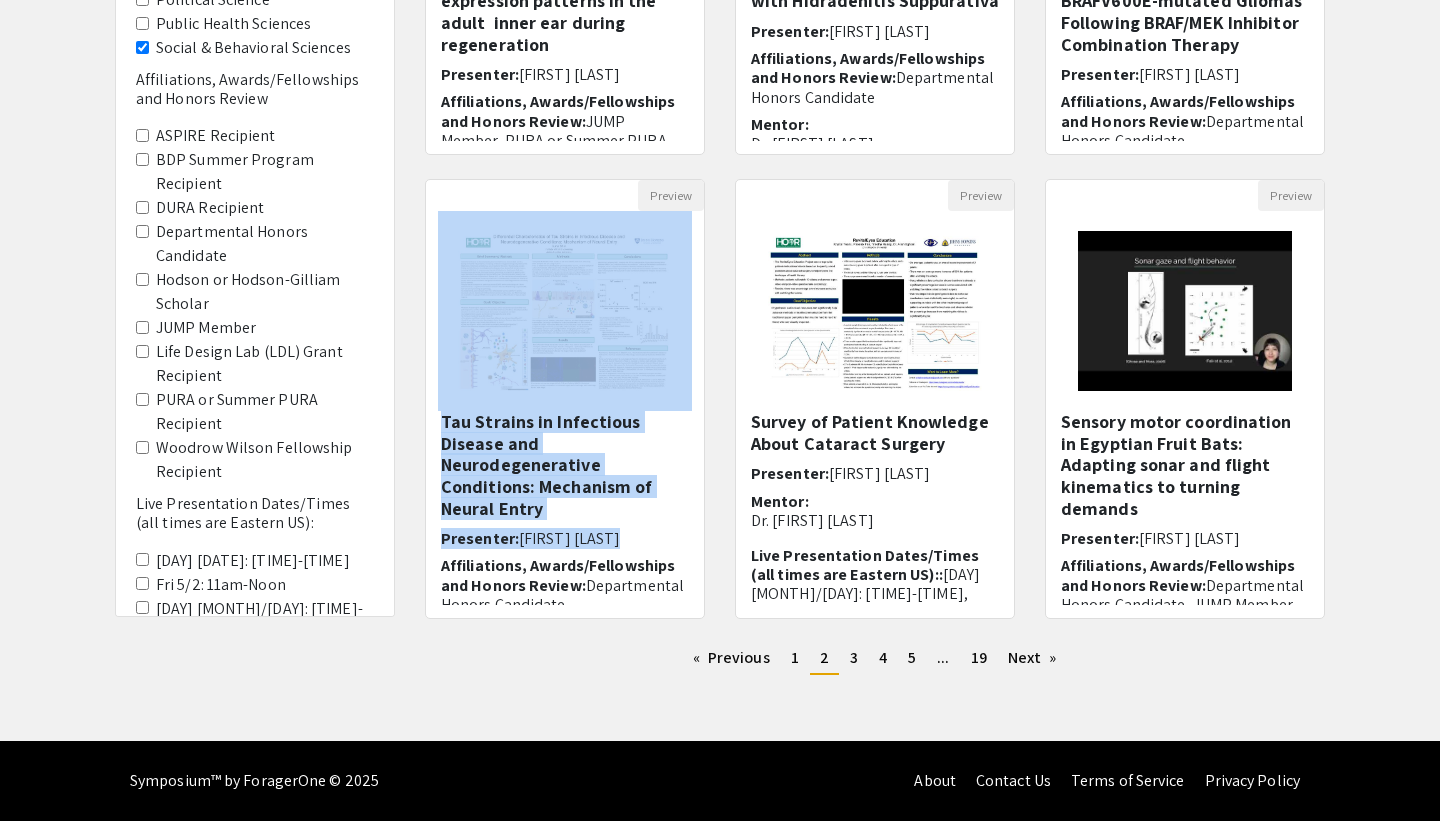click on "Preview  Tau Strains in Infectious Disease and Neurodegenerative Conditions: Mechanism of Neural Entry  Presenter:  [FIRST] [LAST] Affiliations, Awards/Fellowships and Honors Review:  Departmental Honors Candidate  Mentor: Dr. [LAST] [LAST] Live Presentation Dates/Times (all times are Eastern US)::  [DAY] [MONTH]/[DAY]: [TIME]-[TIME], [DAY] [MONTH]/[DAY]: [TIME]-[TIME]  Live presentation link: https://JHUBlueJays.zoom.us/my/[USERNAME] Alzh..." 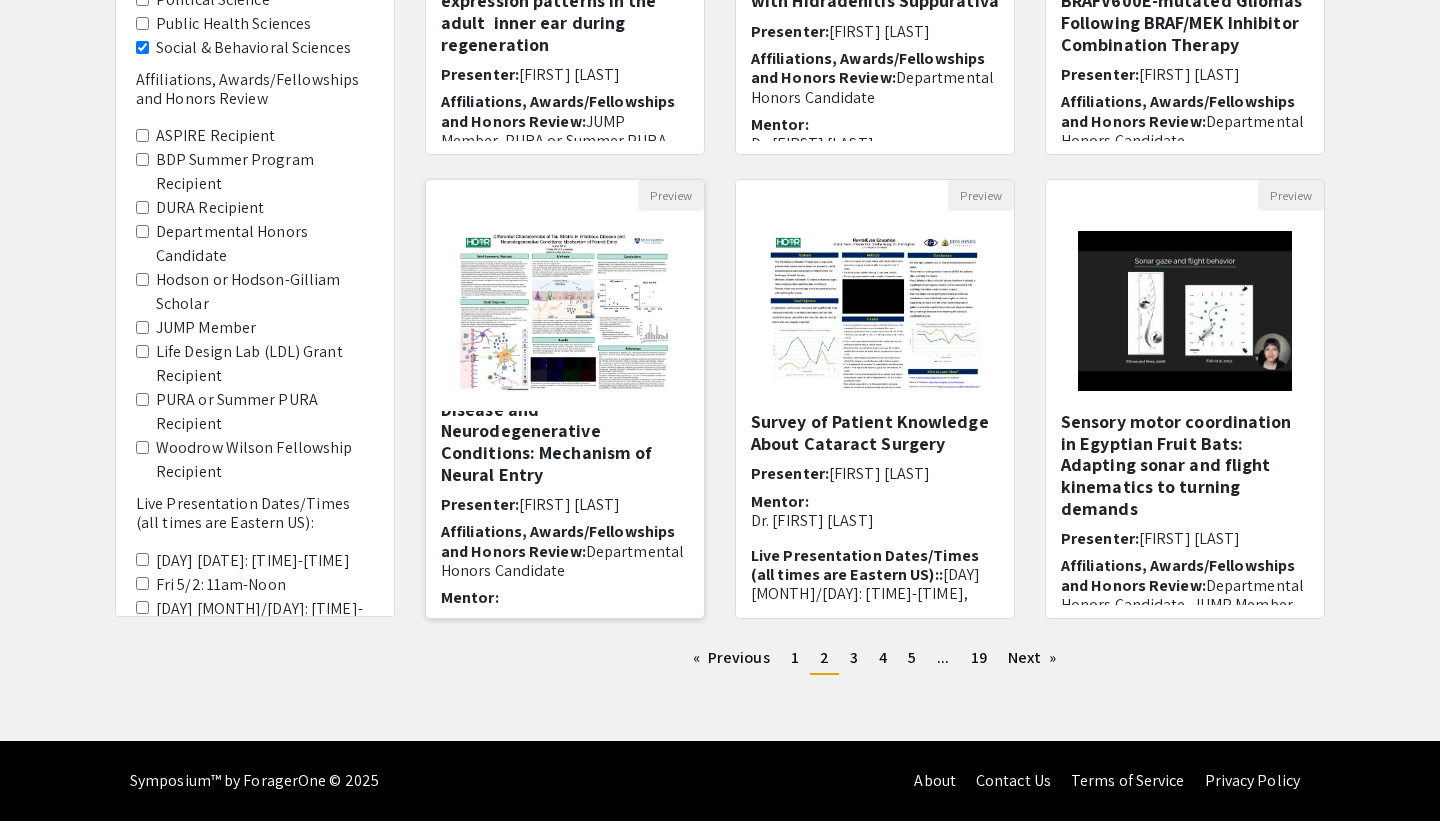 scroll, scrollTop: 26, scrollLeft: 0, axis: vertical 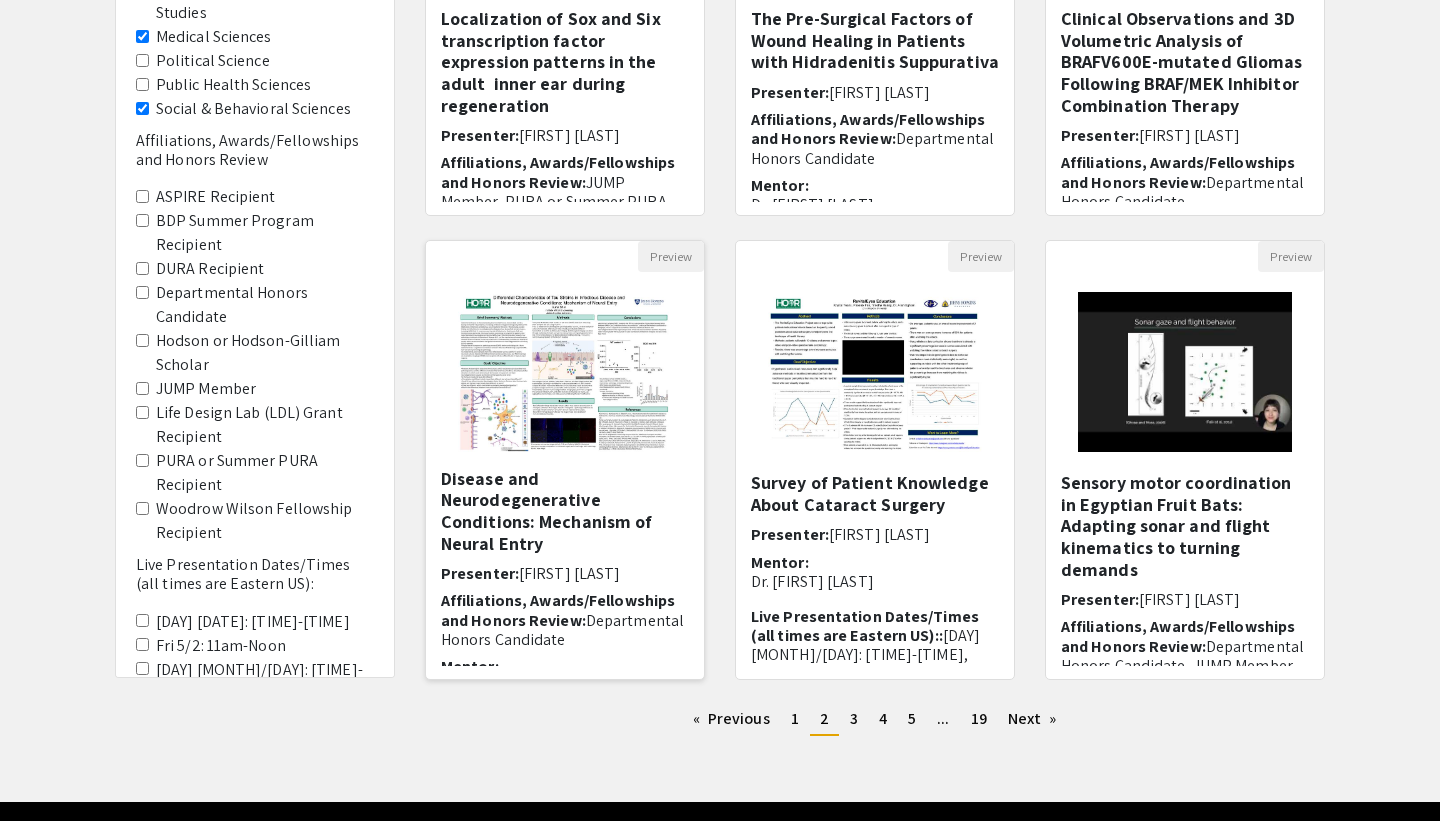 click on "Tau Strains in Infectious Disease and Neurodegenerative Conditions: Mechanism of Neural Entry" at bounding box center (565, 500) 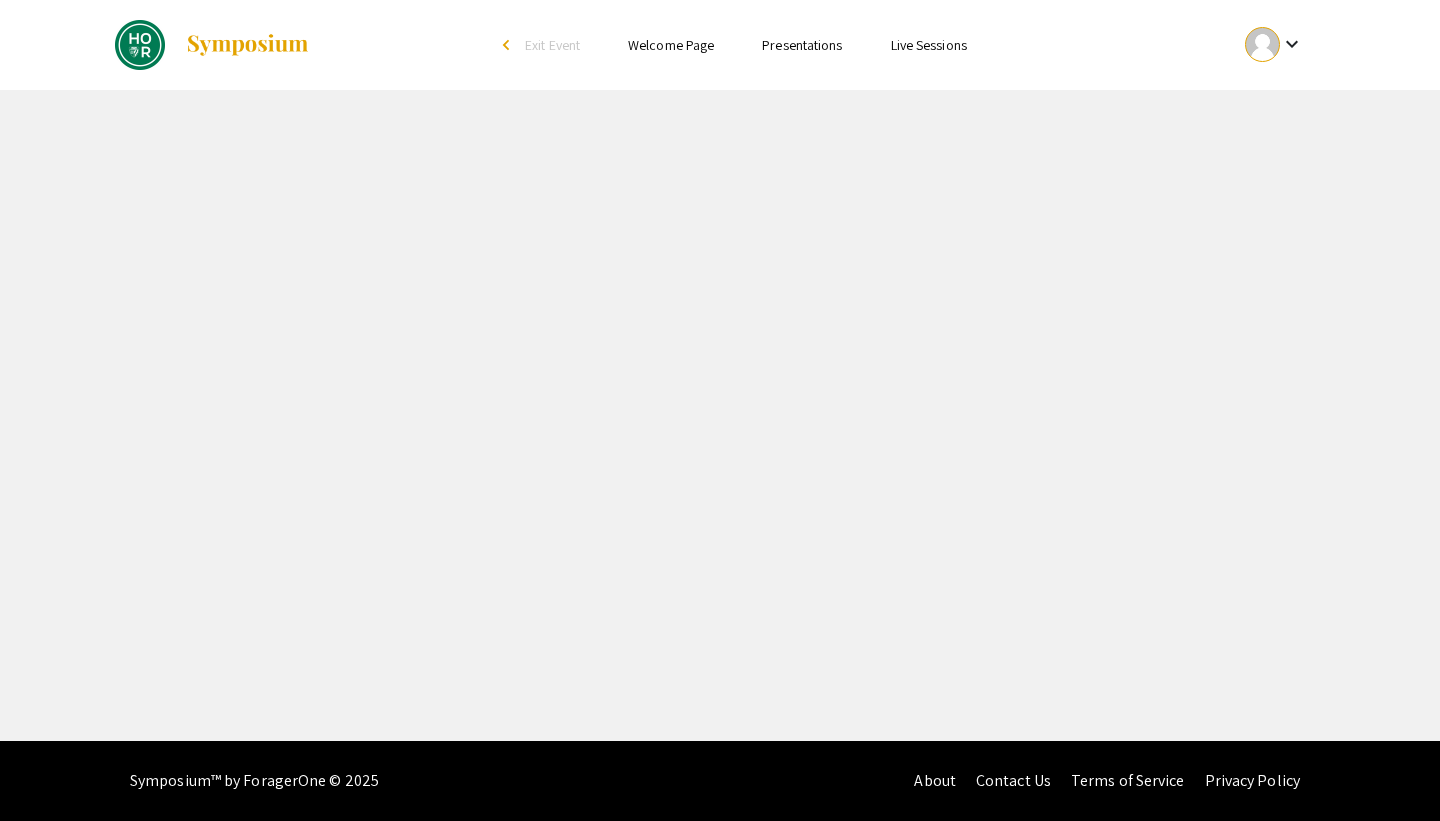 scroll, scrollTop: 0, scrollLeft: 0, axis: both 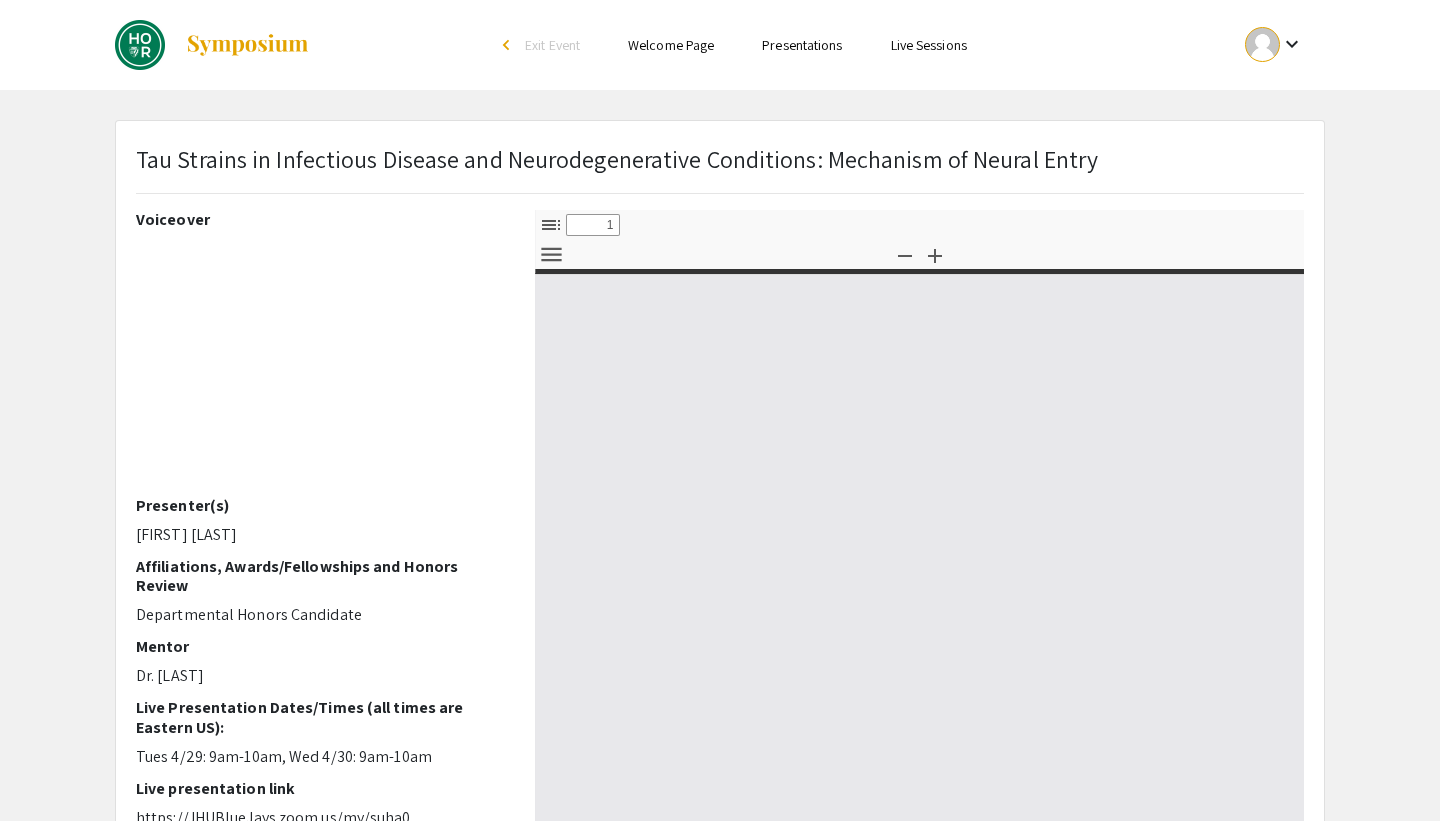 select on "custom" 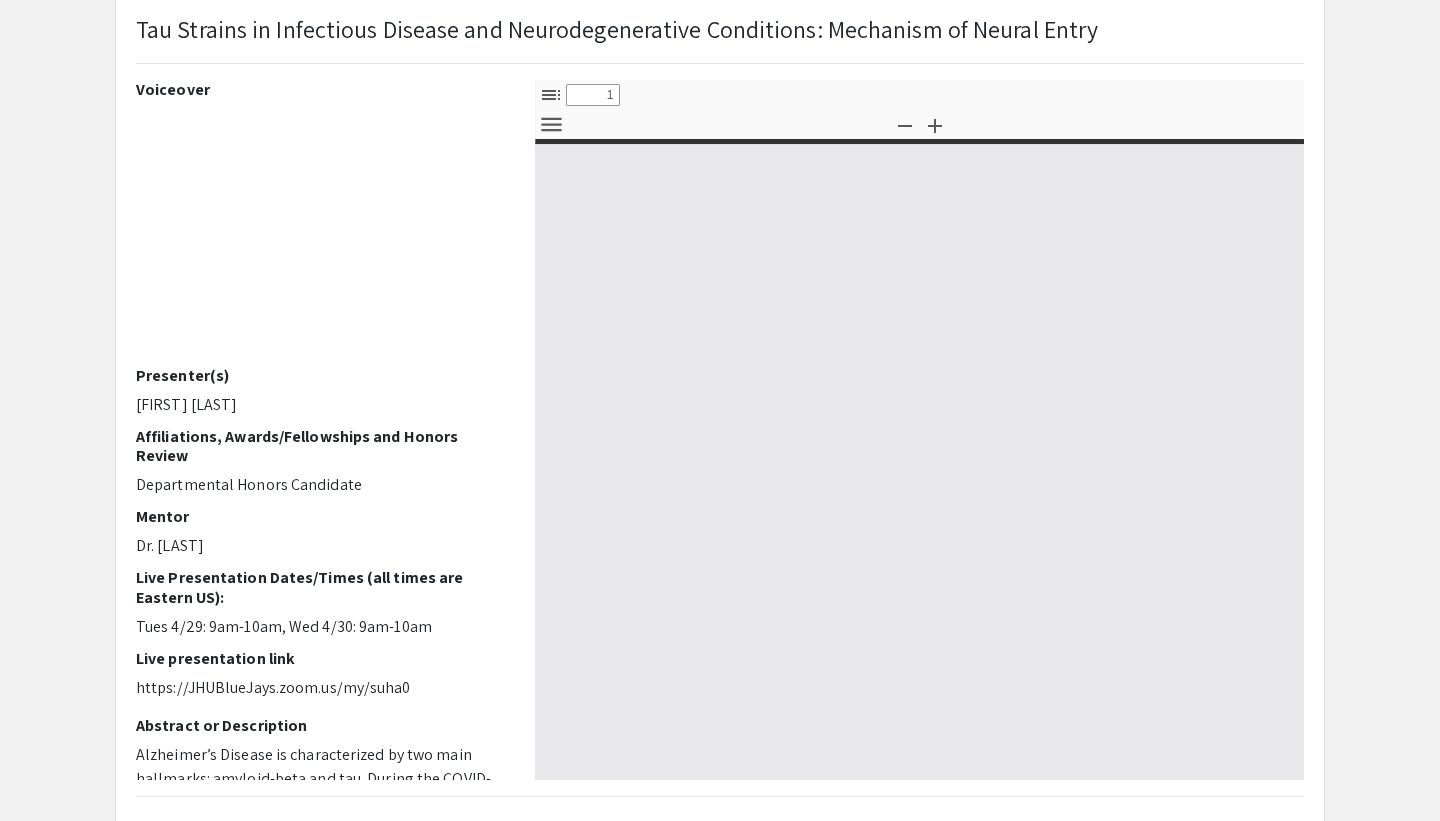 type on "0" 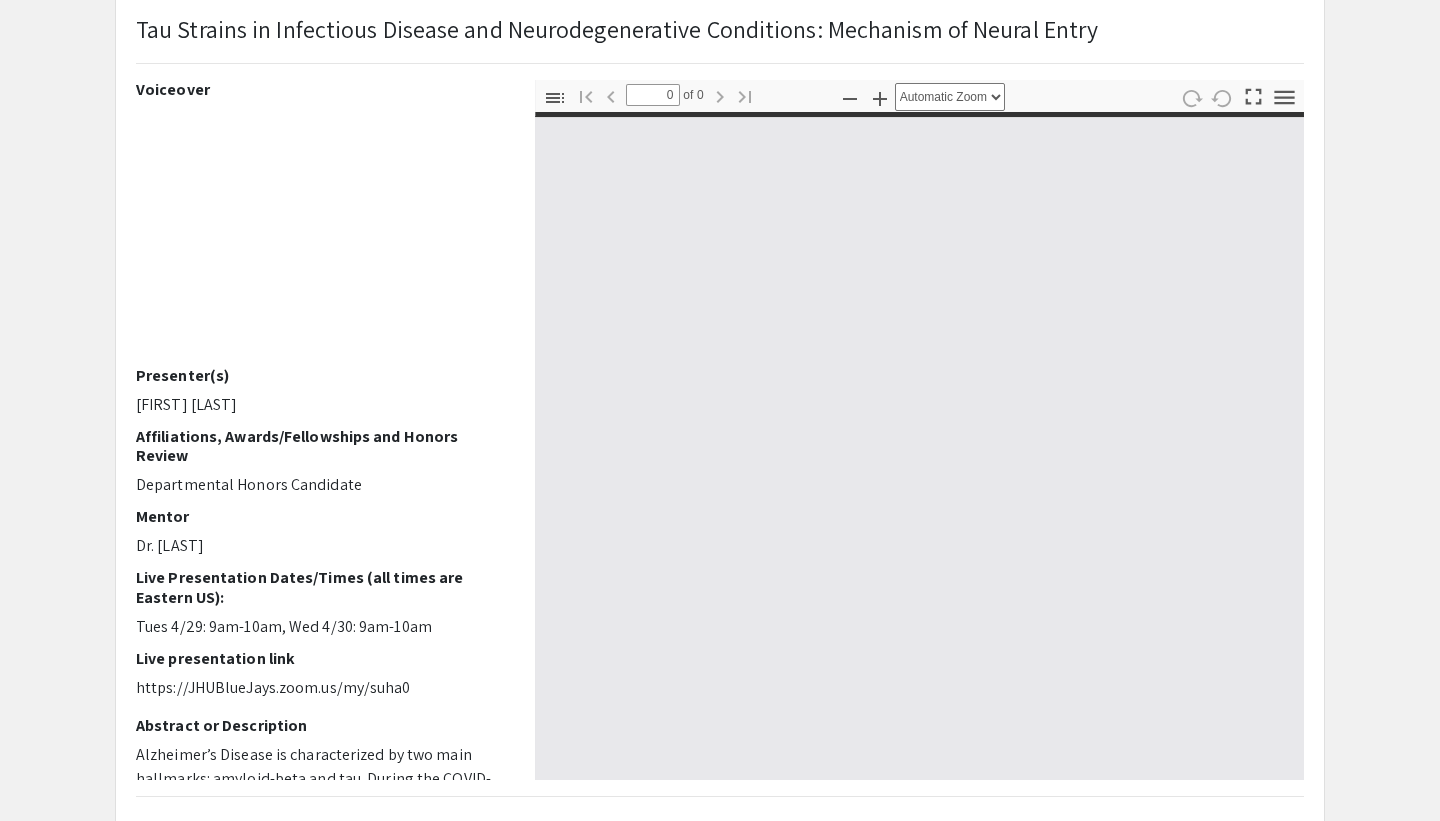 select on "custom" 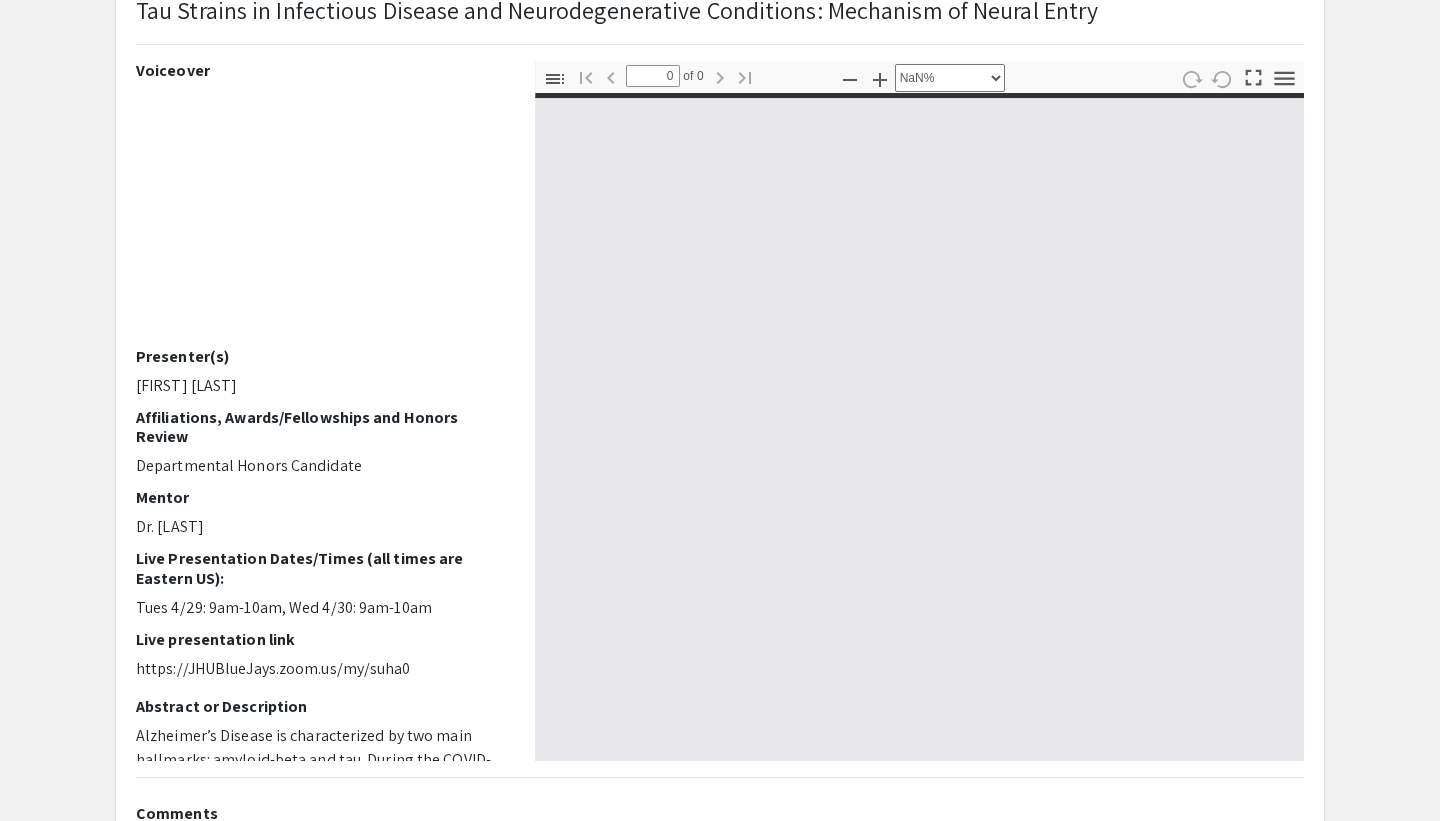 scroll, scrollTop: 148, scrollLeft: 0, axis: vertical 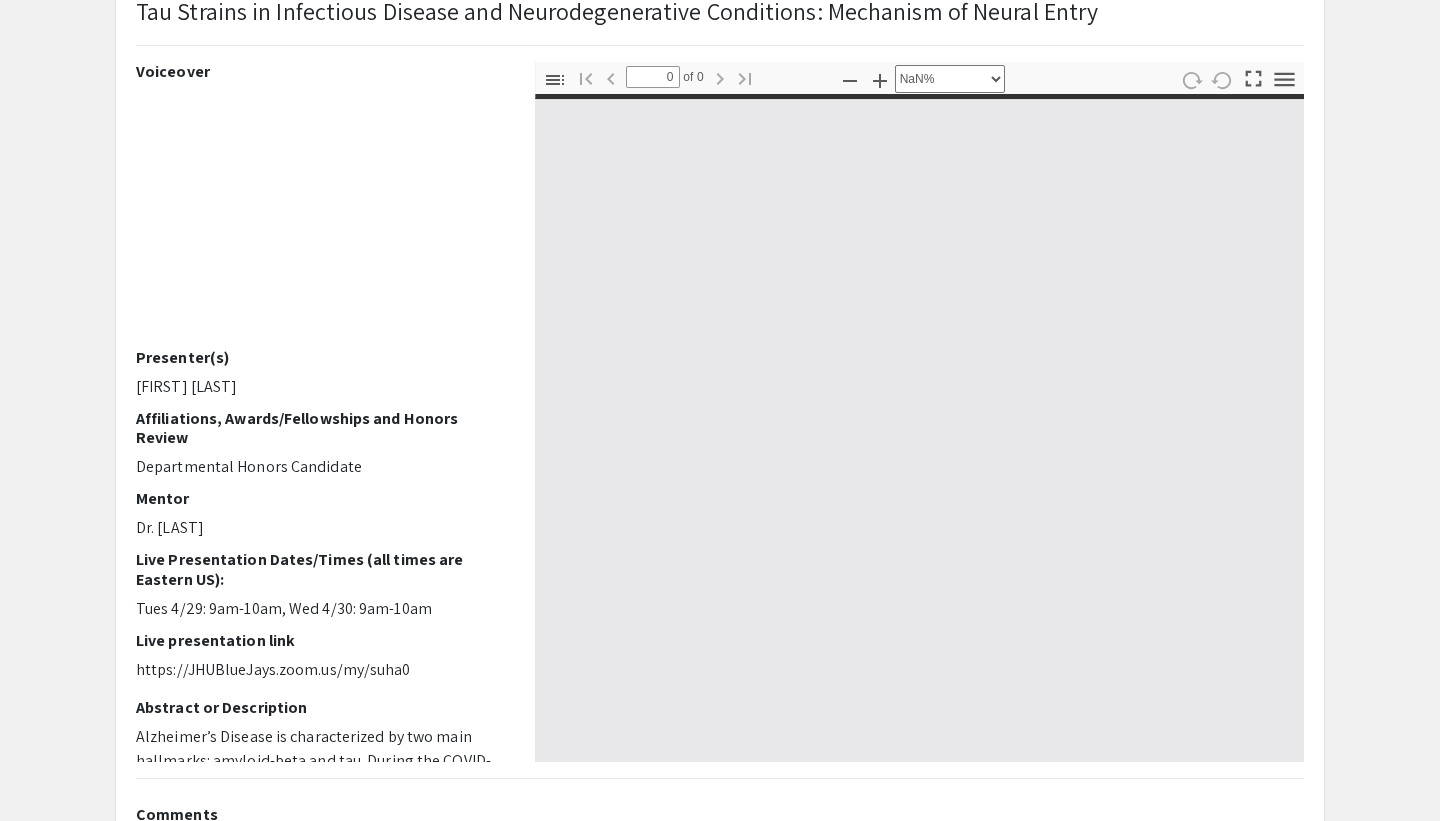 type on "1" 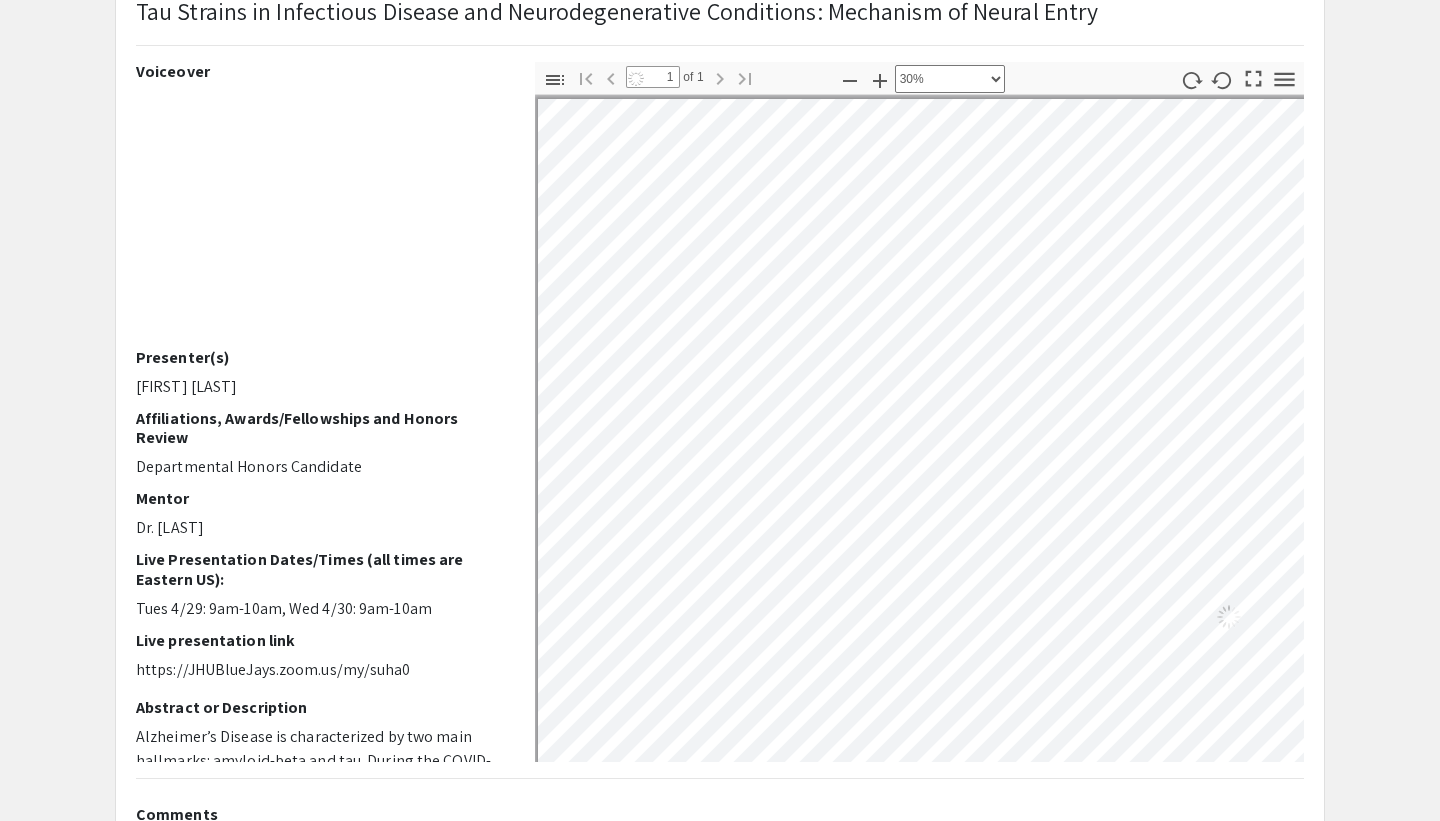 scroll, scrollTop: 0, scrollLeft: 6, axis: horizontal 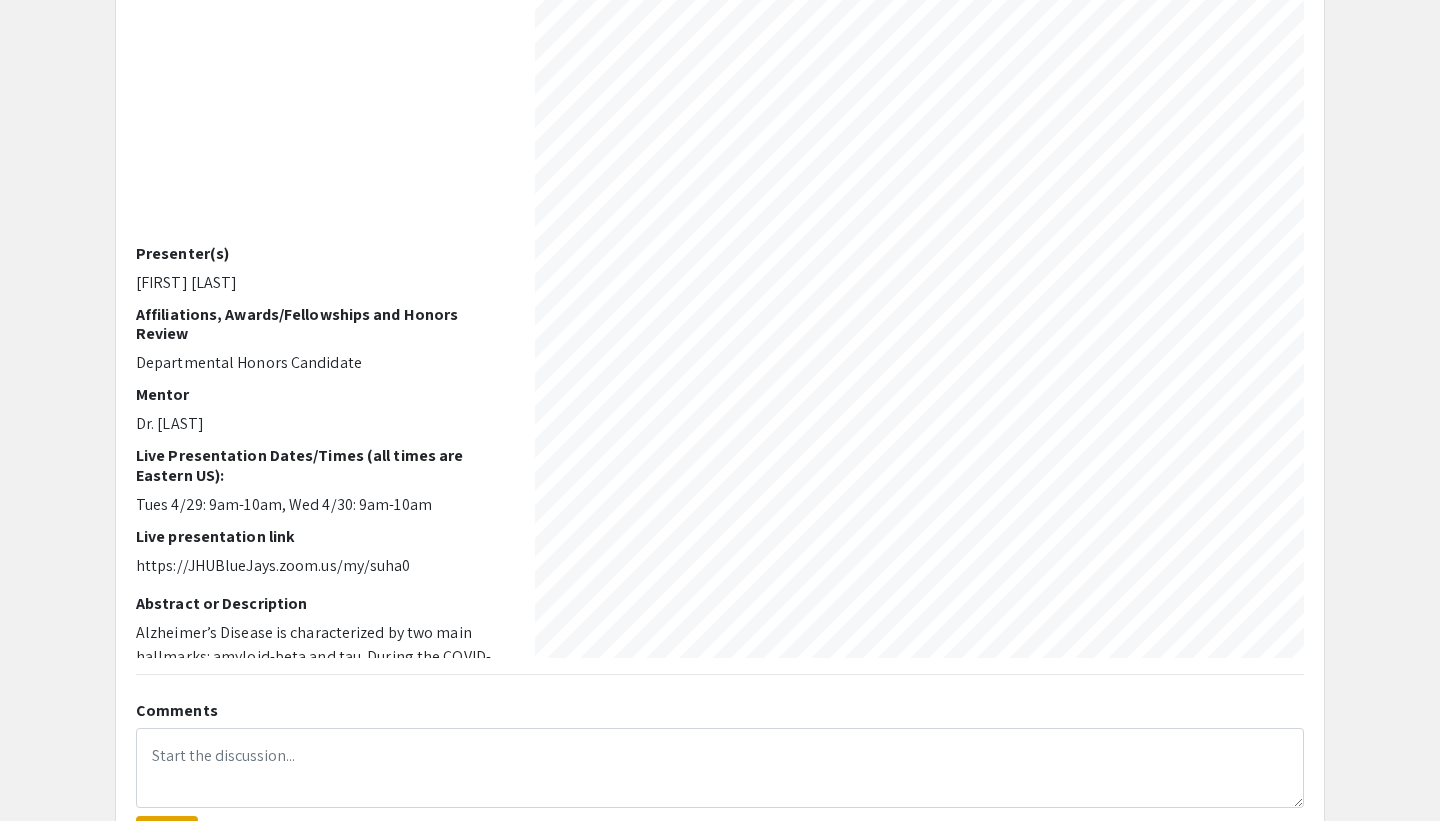 select on "0.5" 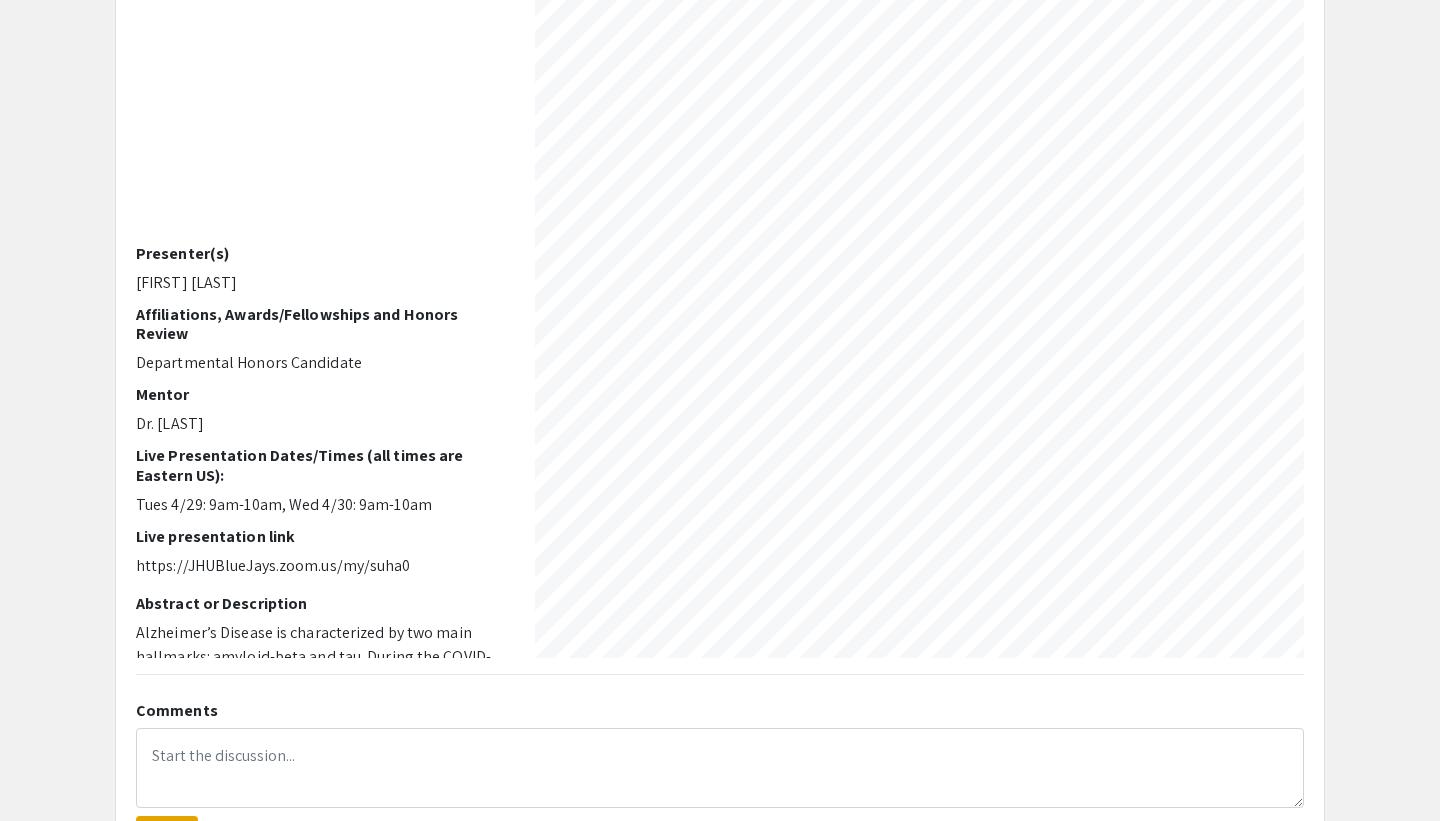 scroll, scrollTop: 1080, scrollLeft: 1505, axis: both 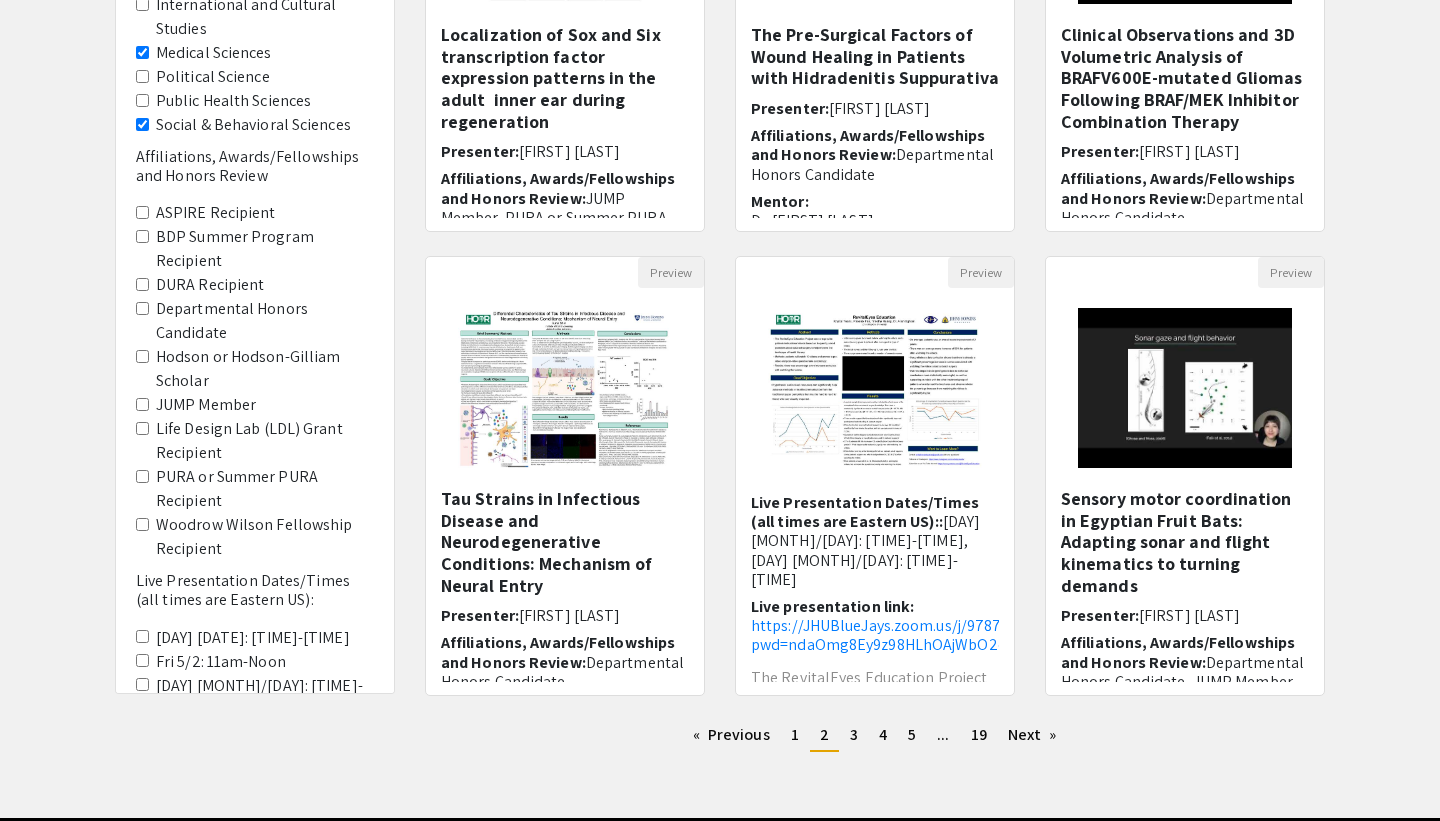 drag, startPoint x: 1360, startPoint y: 543, endPoint x: 1360, endPoint y: 488, distance: 55 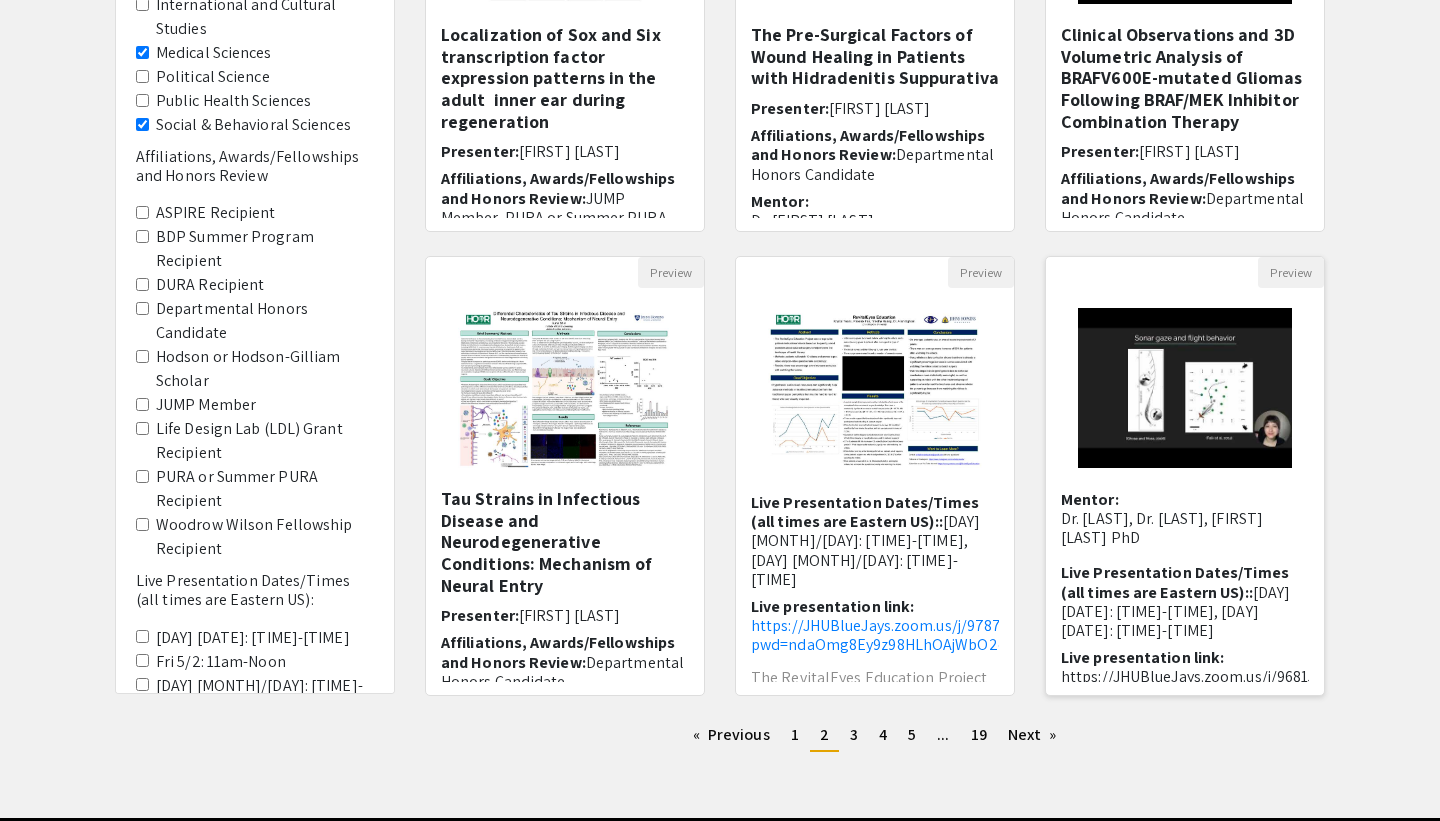 scroll, scrollTop: 210, scrollLeft: 0, axis: vertical 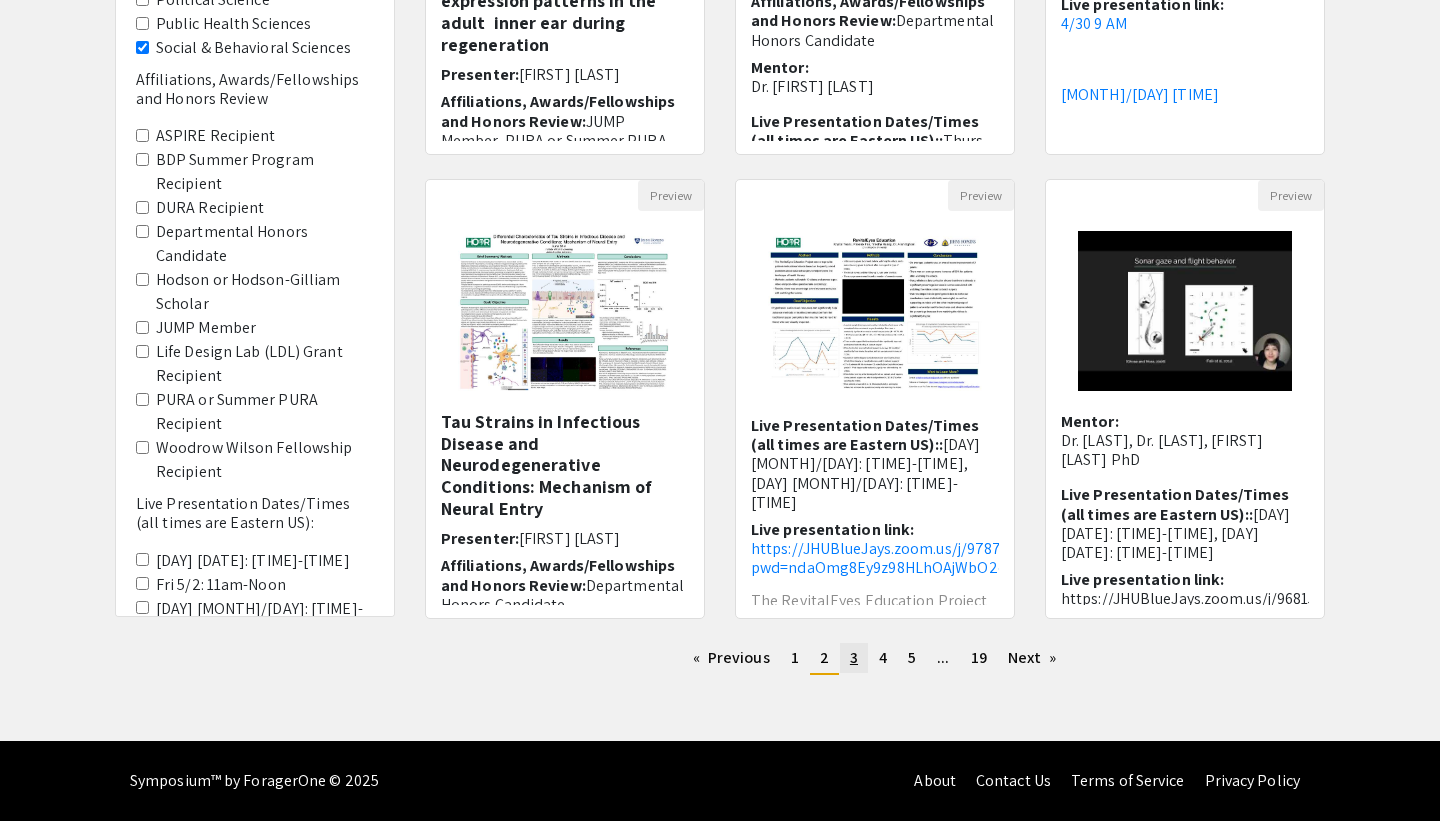 click on "3" 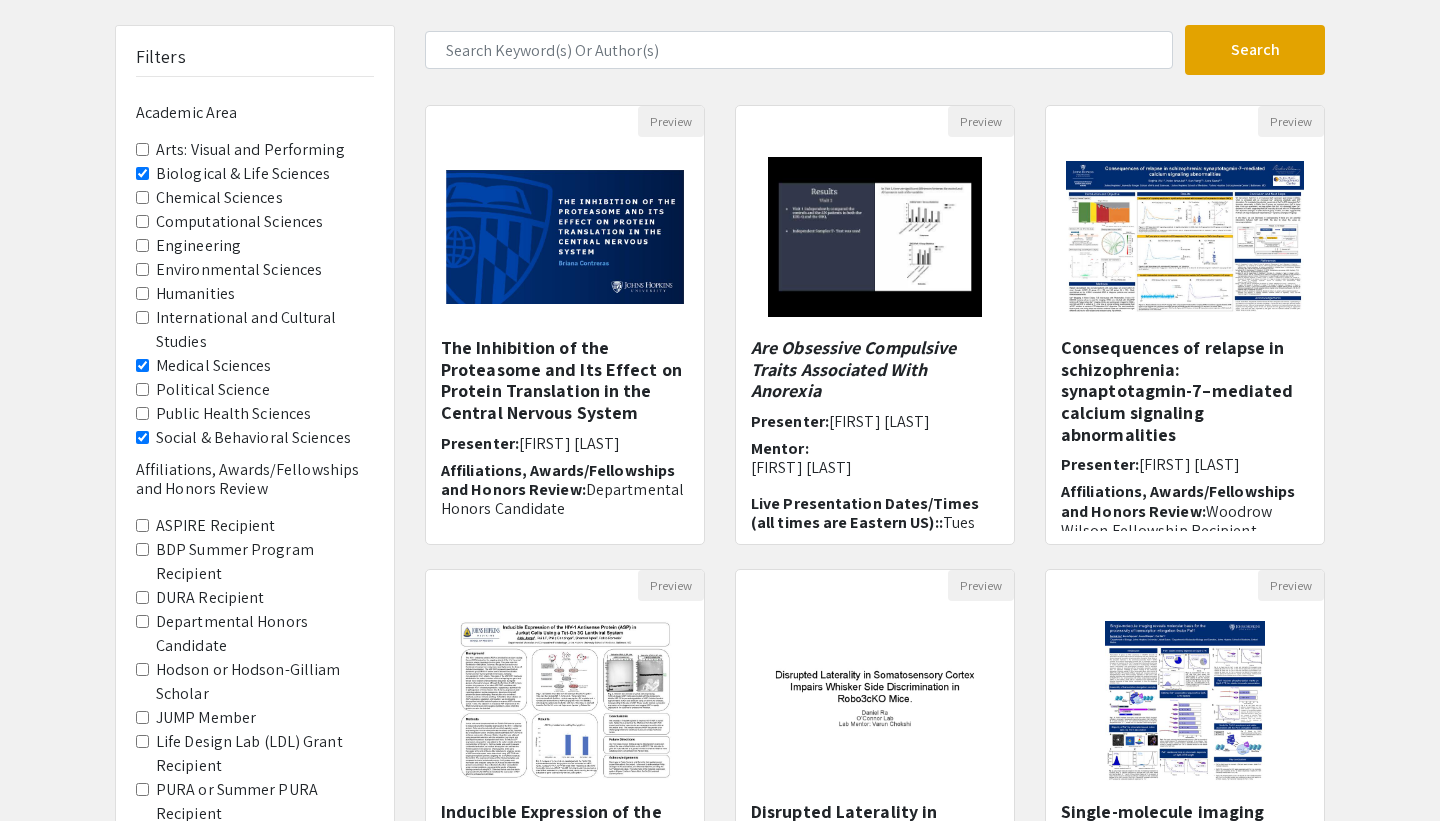 scroll, scrollTop: 124, scrollLeft: 0, axis: vertical 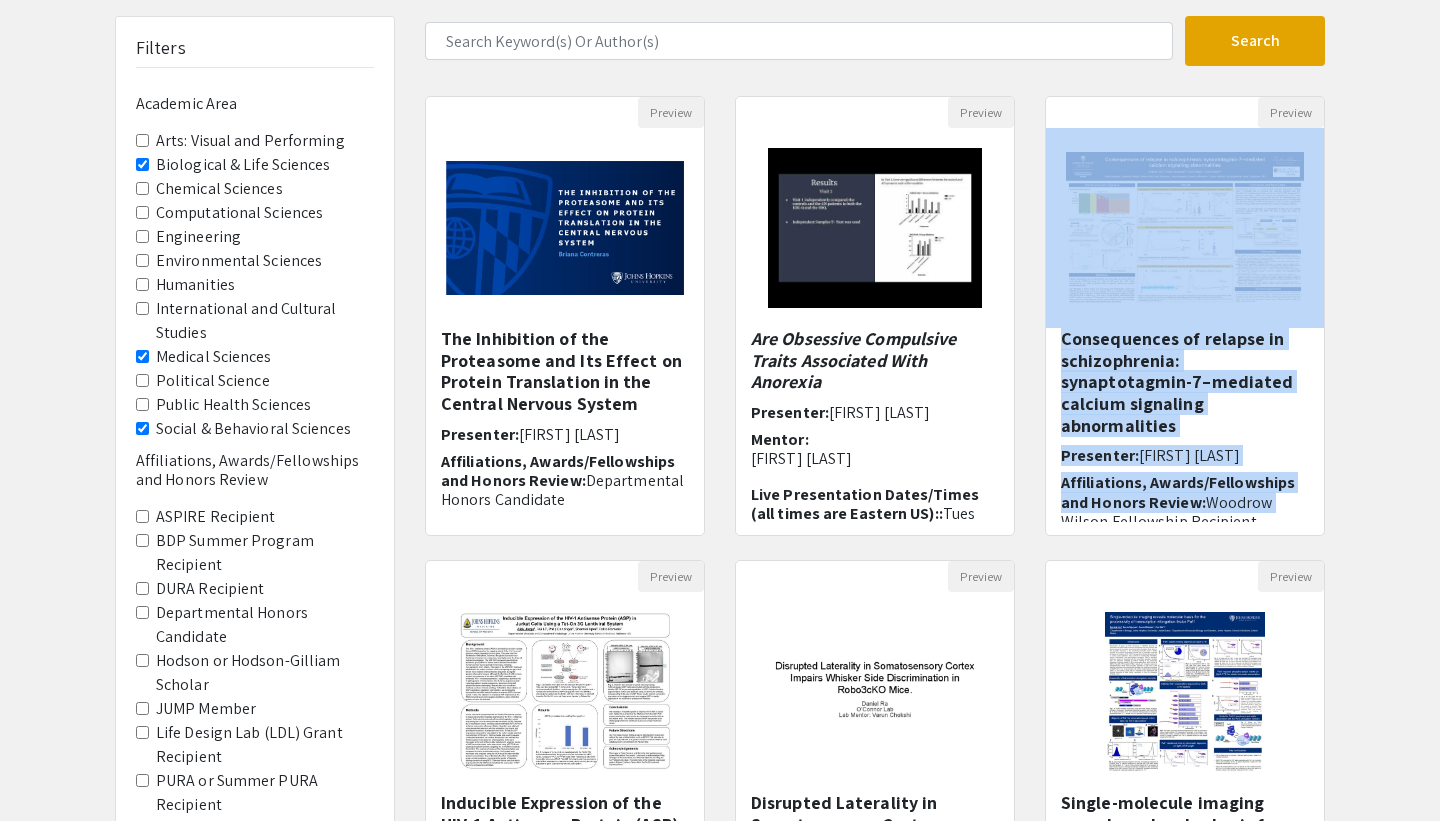 drag, startPoint x: 1350, startPoint y: 499, endPoint x: 1349, endPoint y: 308, distance: 191.00262 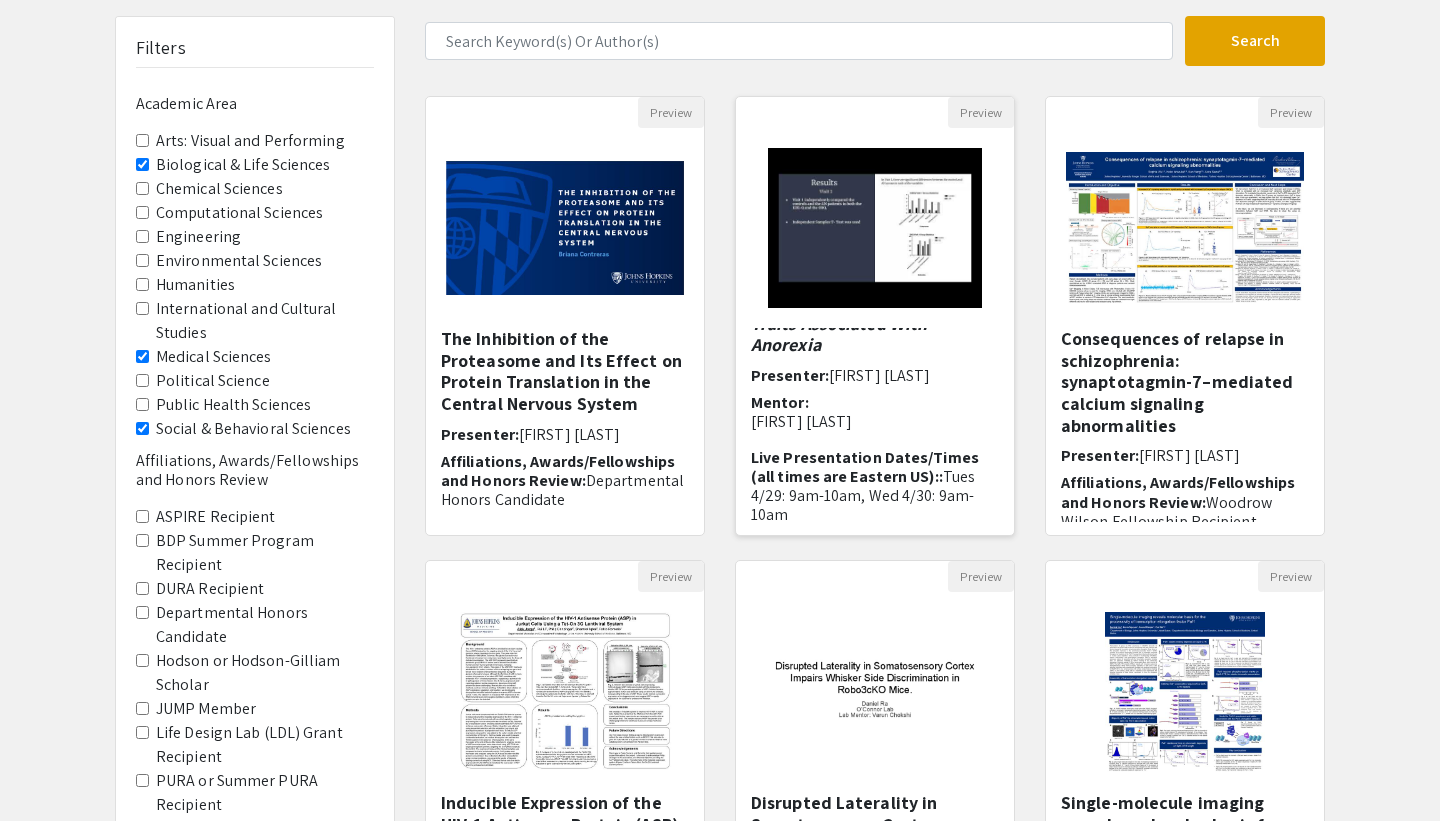 scroll, scrollTop: 0, scrollLeft: 0, axis: both 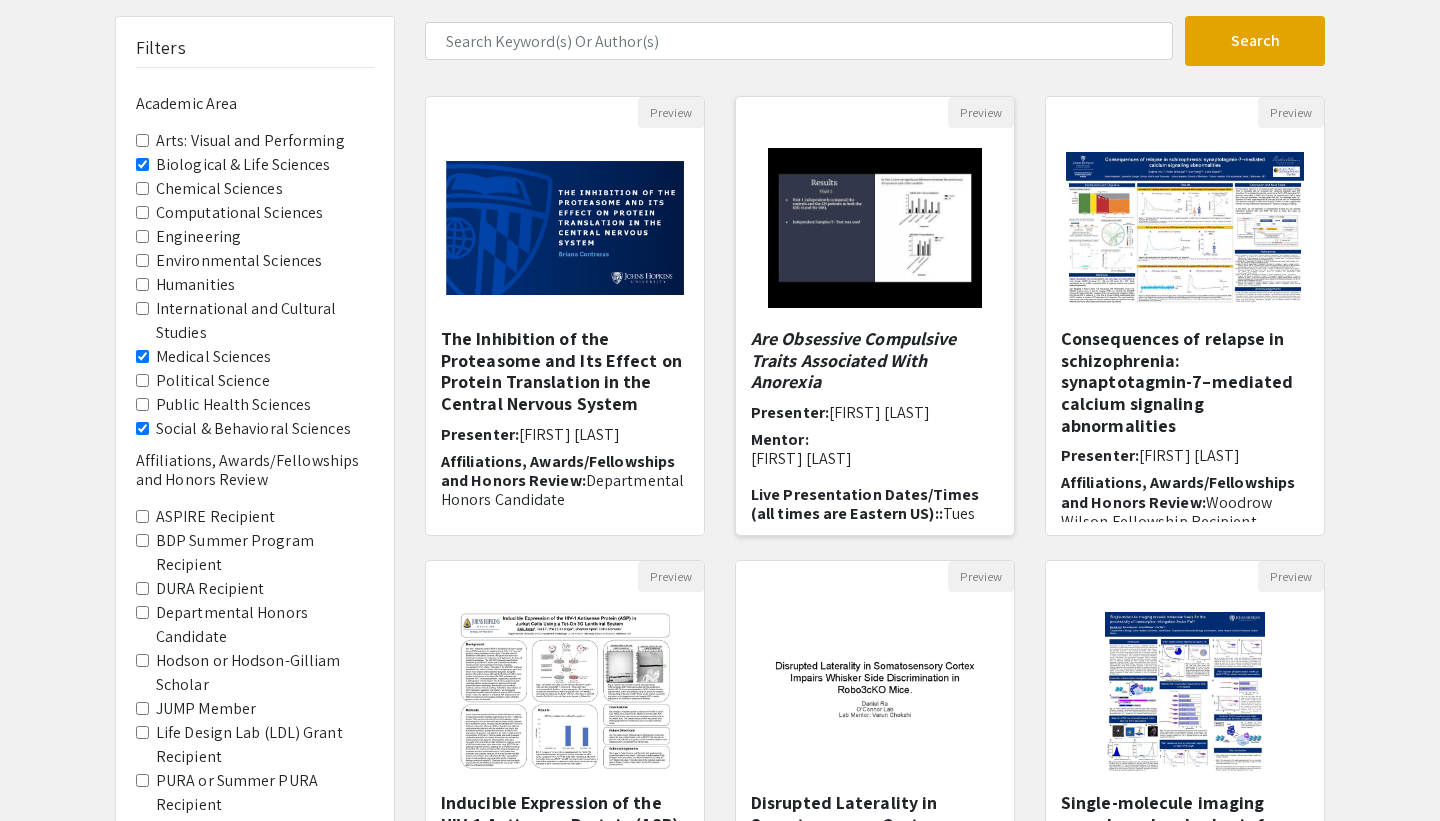 click on "Are Obsessive Compulsive Traits Associated With Anorexia" at bounding box center (875, 360) 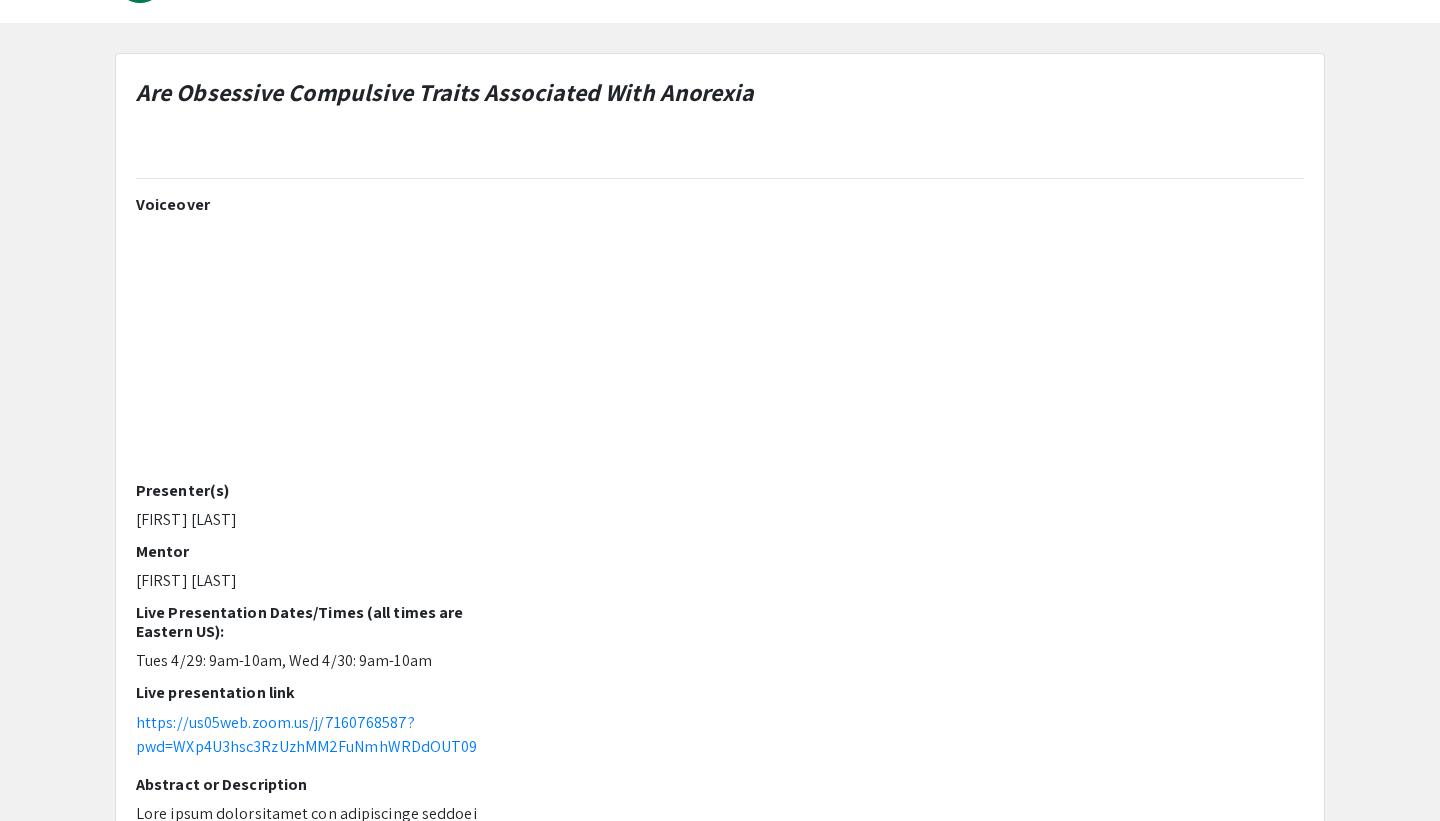 scroll, scrollTop: 124, scrollLeft: 0, axis: vertical 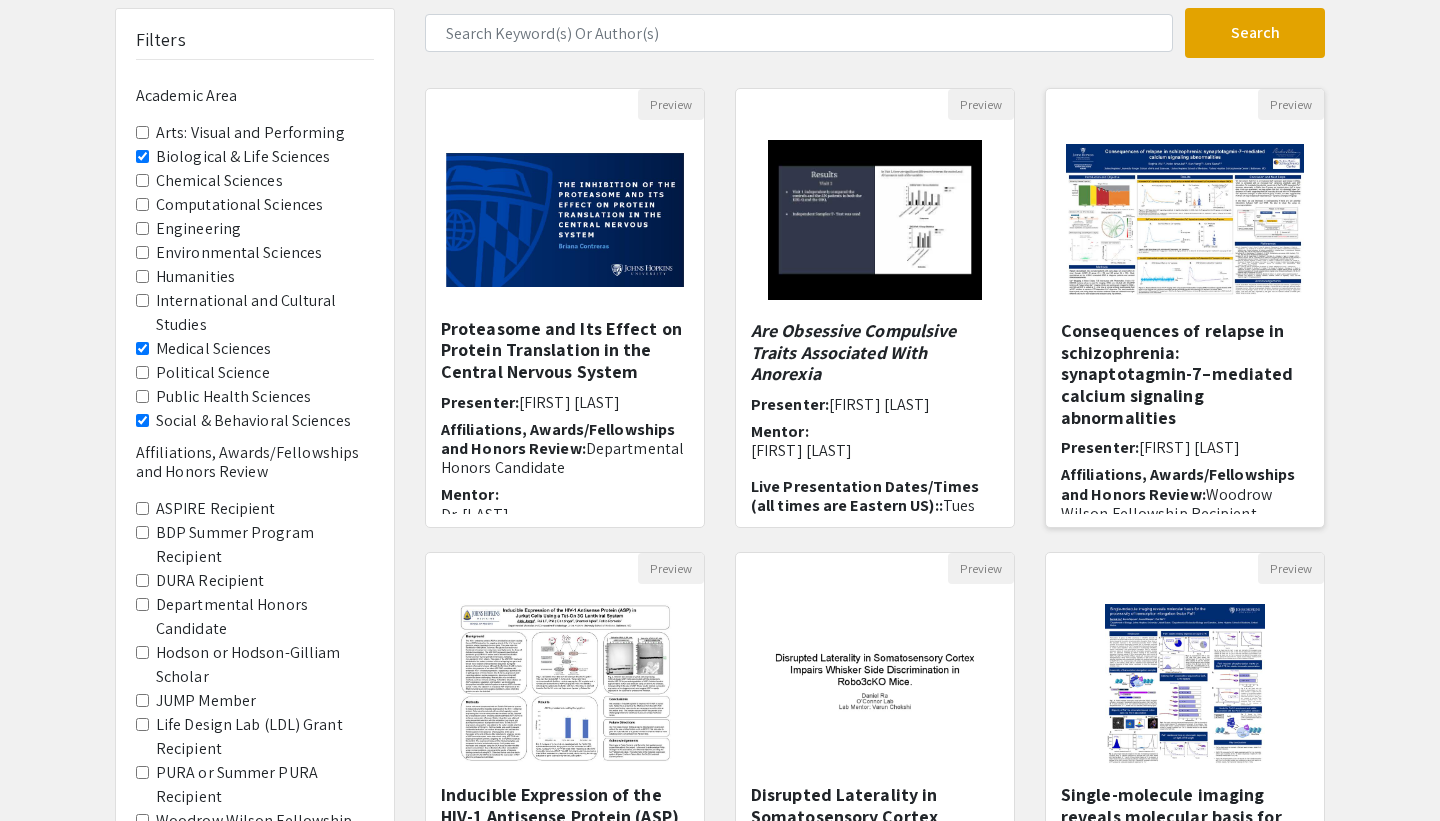 click on "Consequences of relapse in schizophrenia: synaptotagmin-7–mediated calcium signaling abnormalities" at bounding box center (1185, 374) 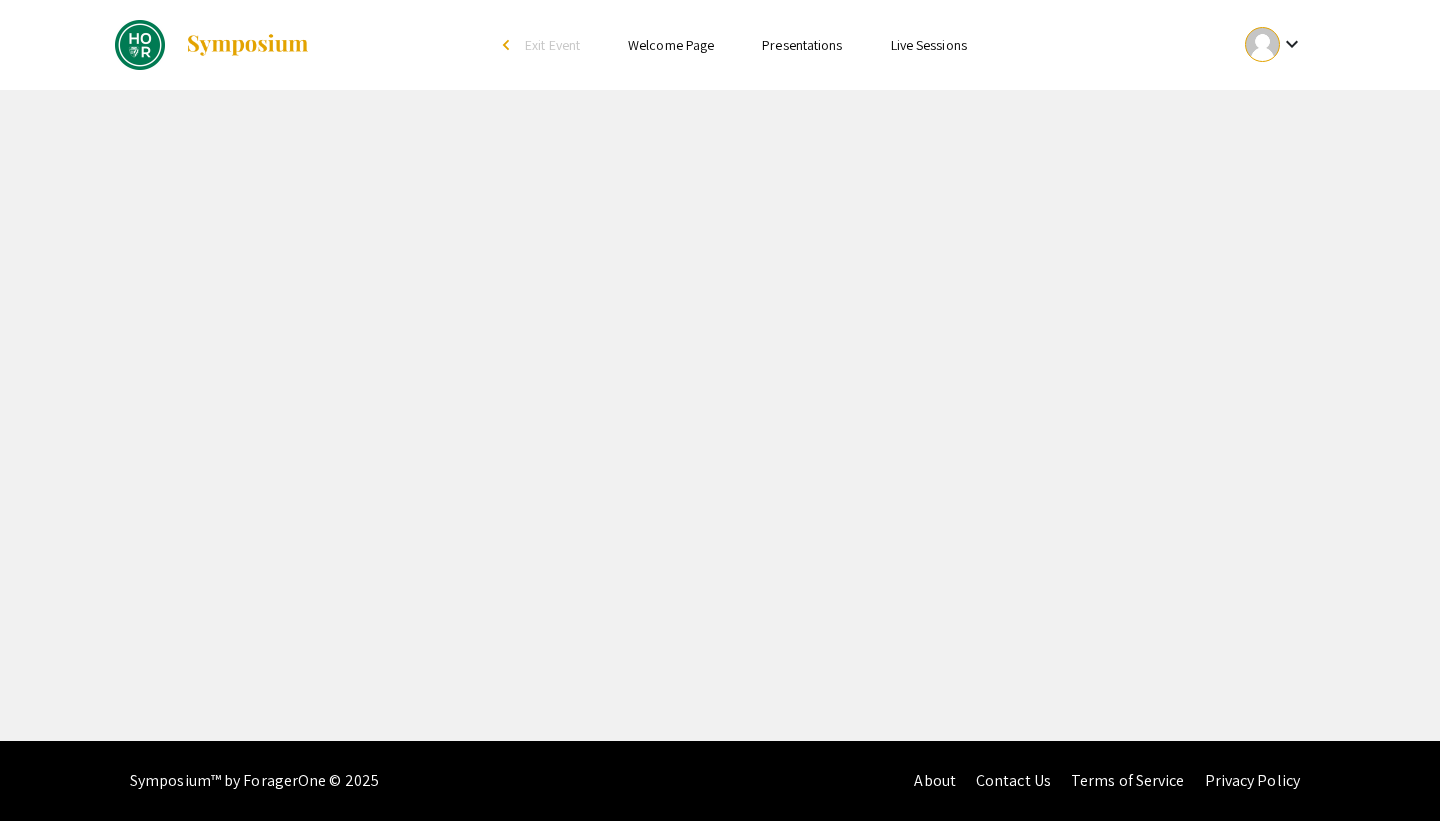 scroll, scrollTop: 0, scrollLeft: 0, axis: both 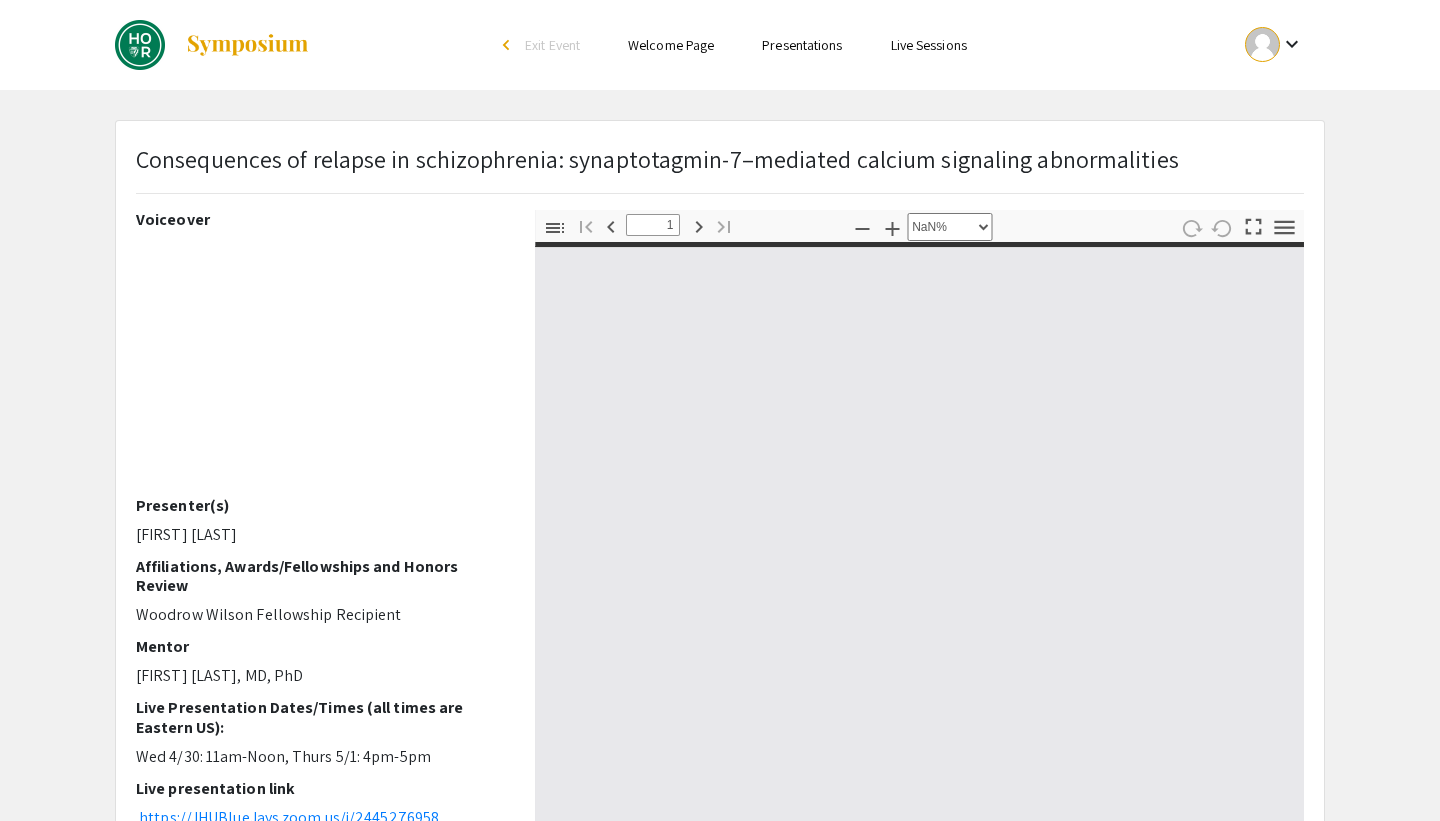 type on "0" 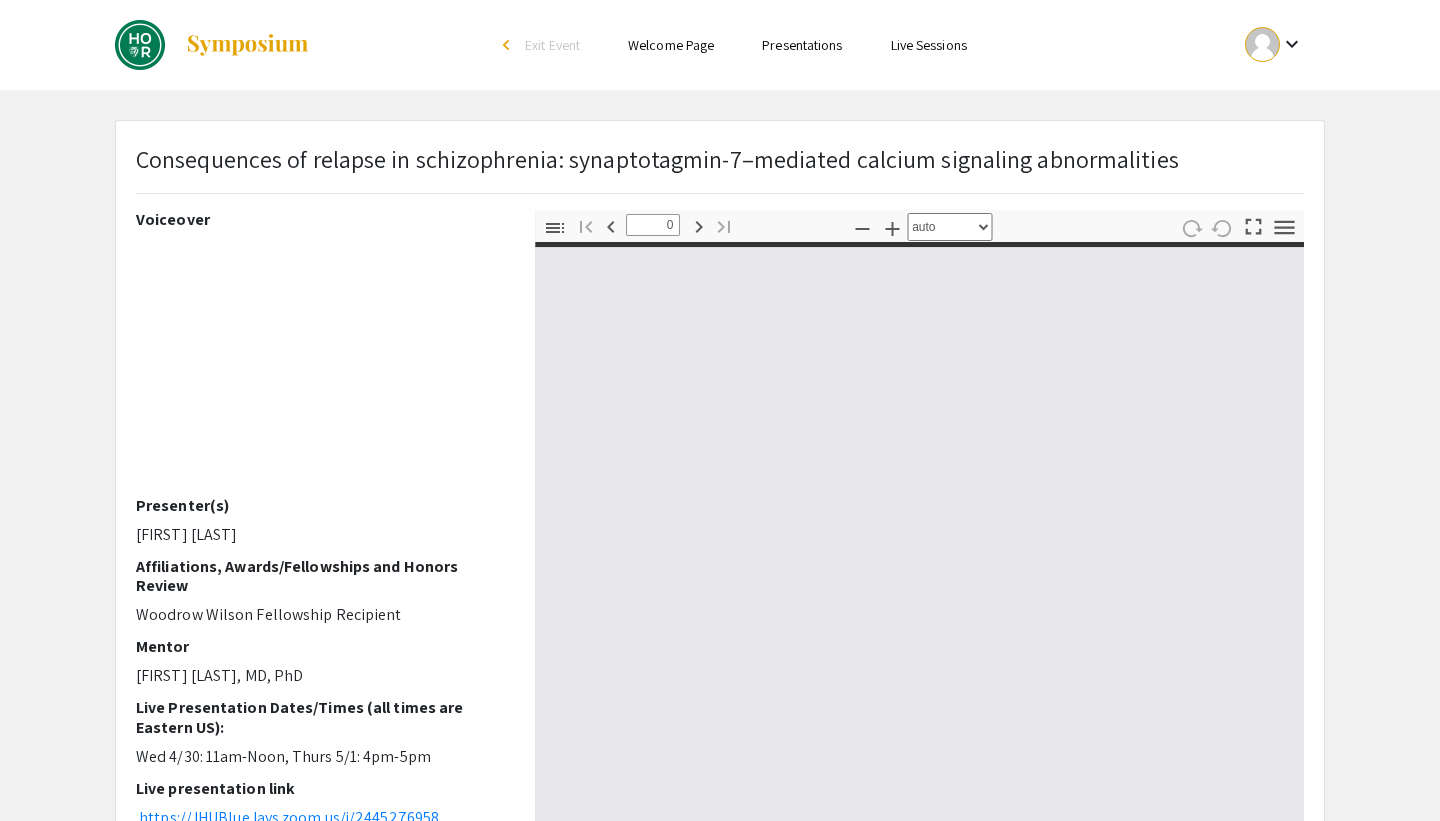 select on "custom" 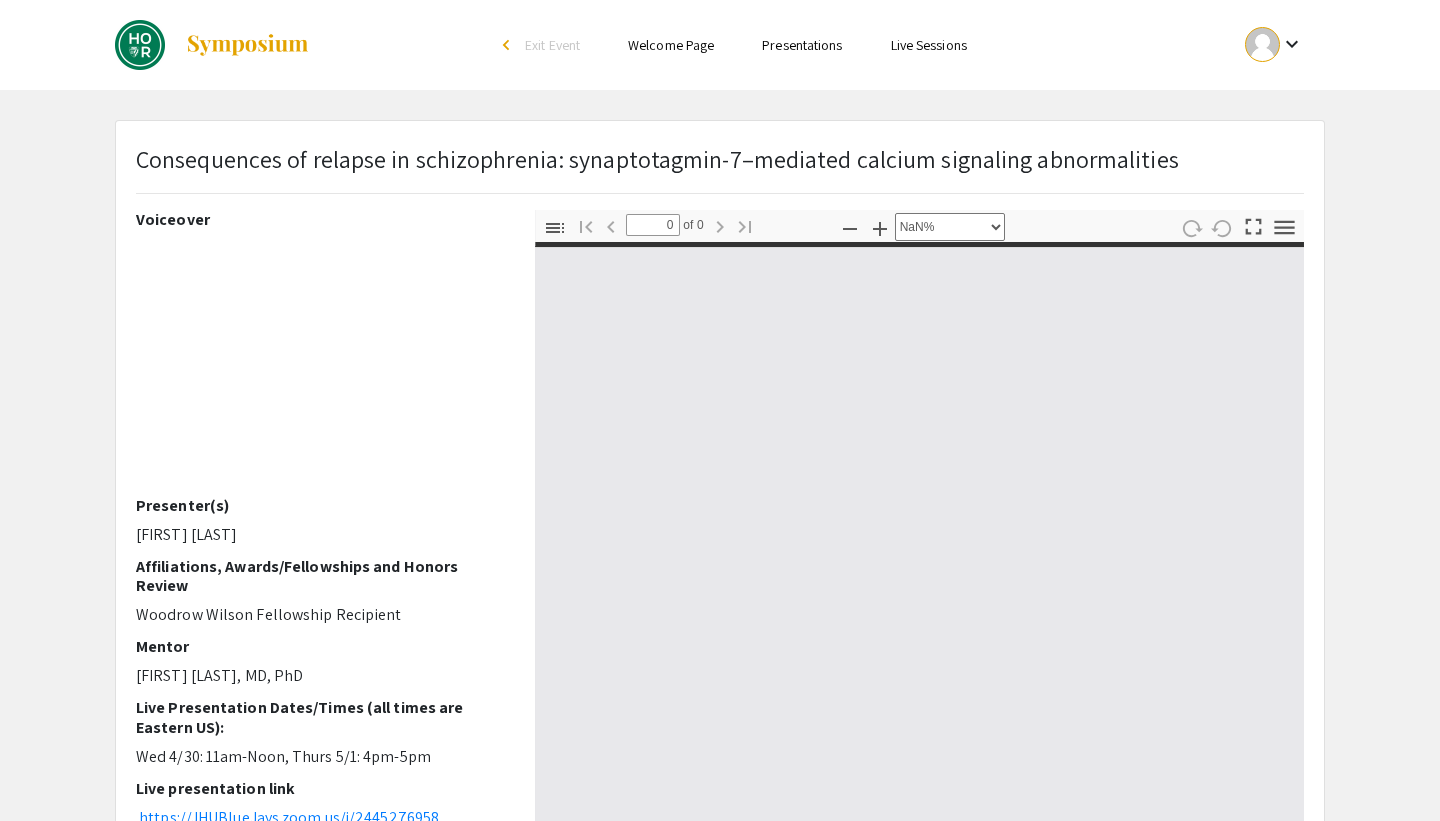 type on "1" 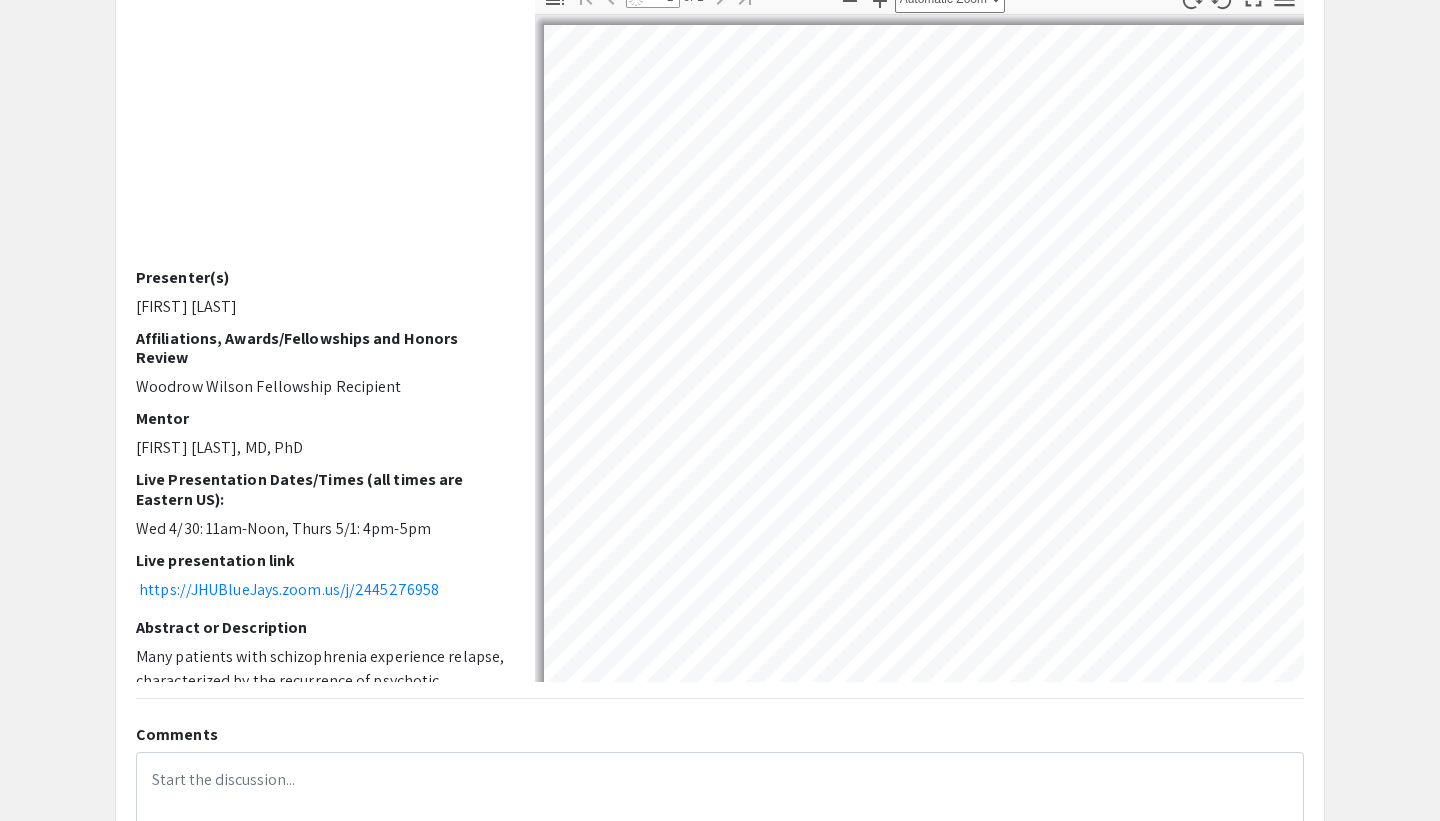 scroll, scrollTop: 229, scrollLeft: 0, axis: vertical 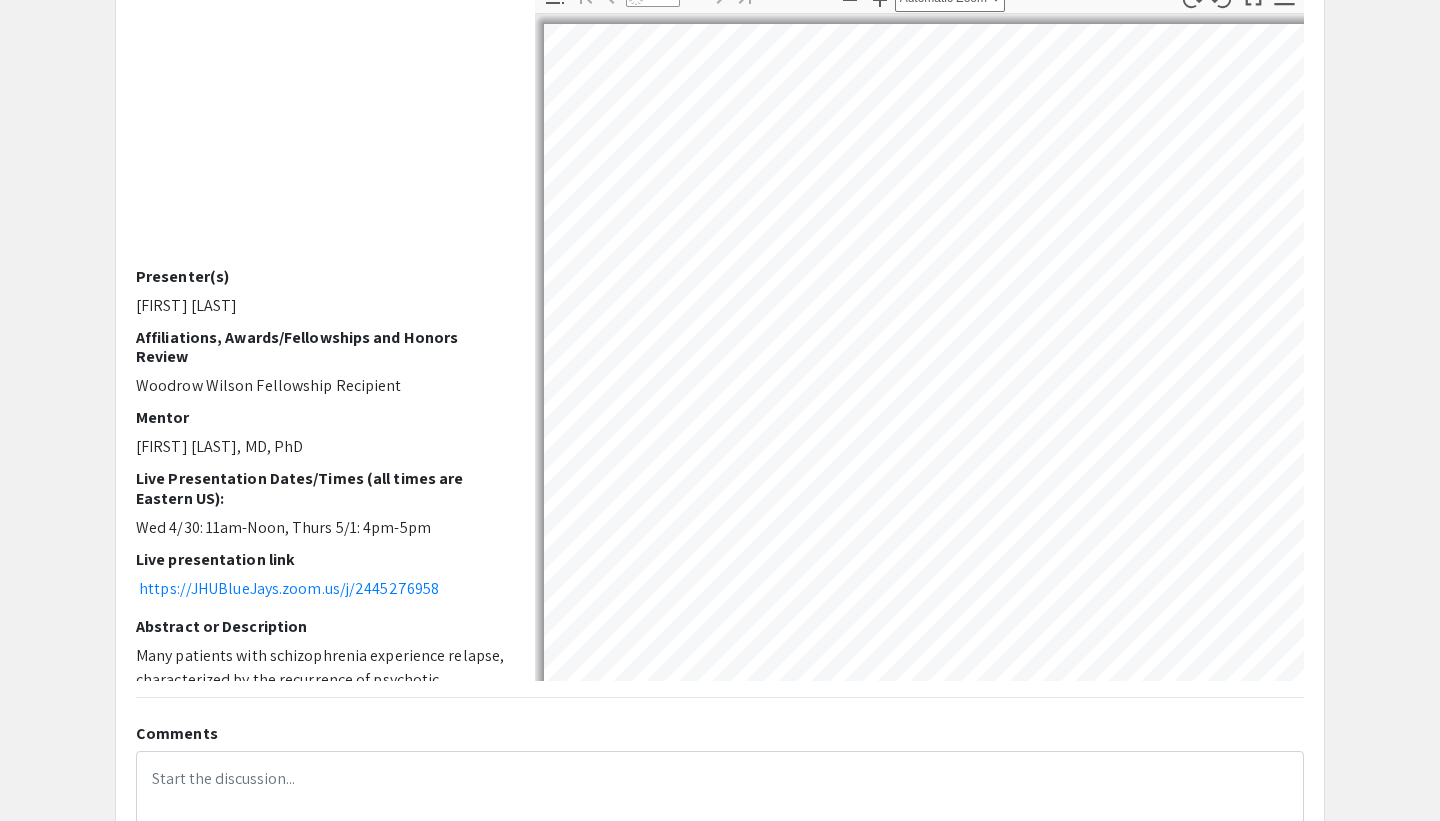 select on "custom" 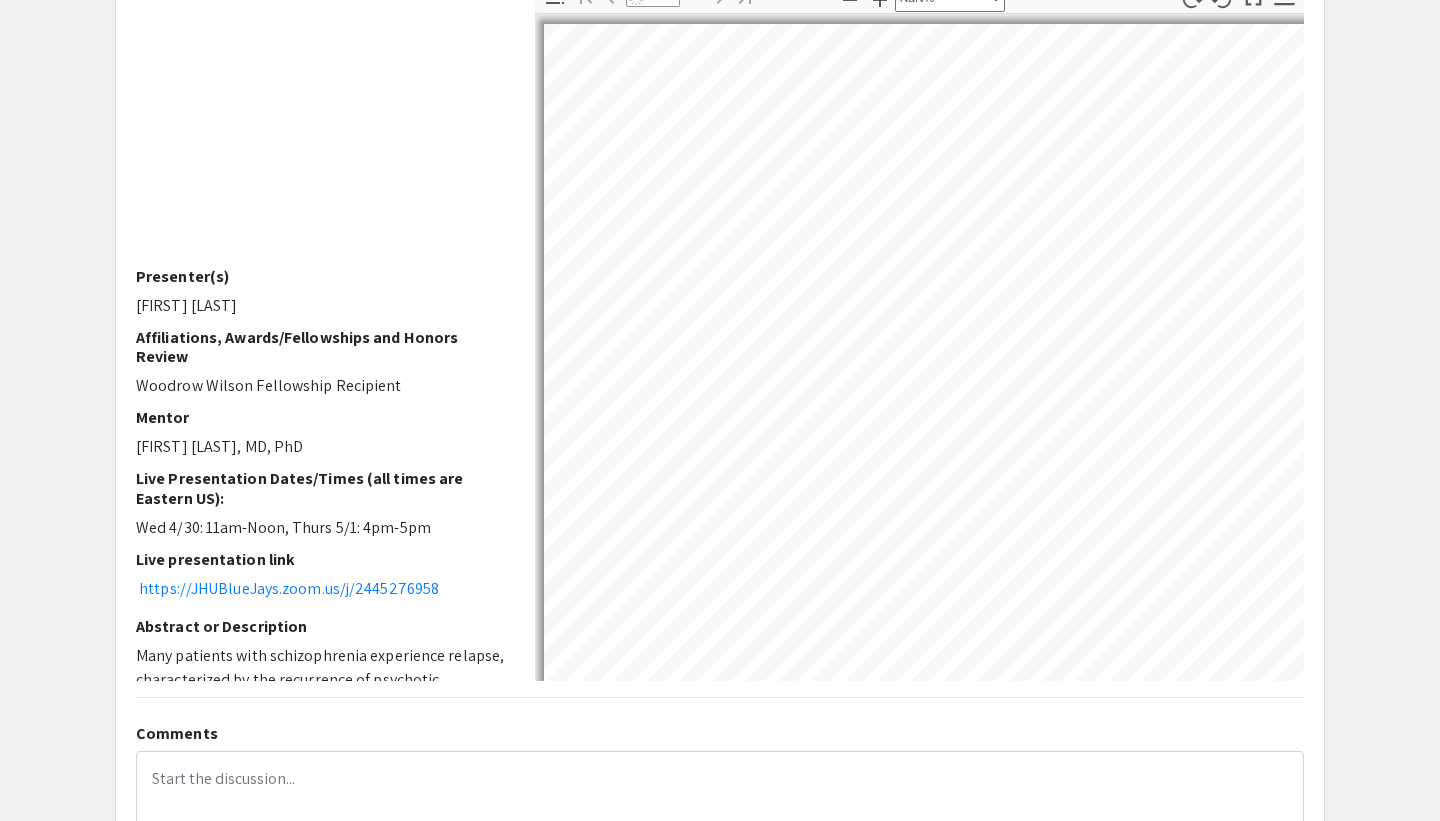 scroll, scrollTop: 6, scrollLeft: 6, axis: both 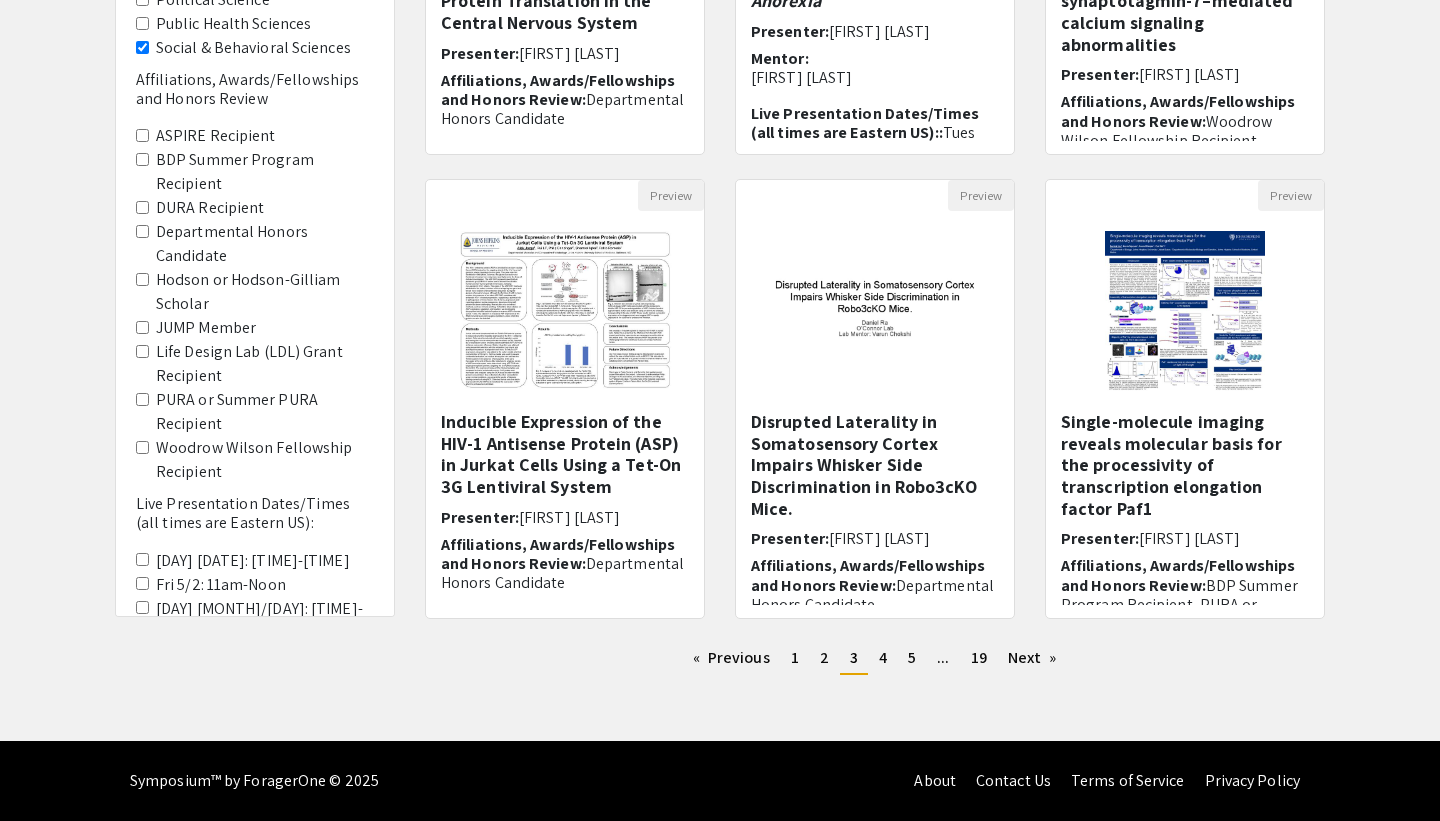 drag, startPoint x: 1414, startPoint y: 331, endPoint x: 1414, endPoint y: 603, distance: 272 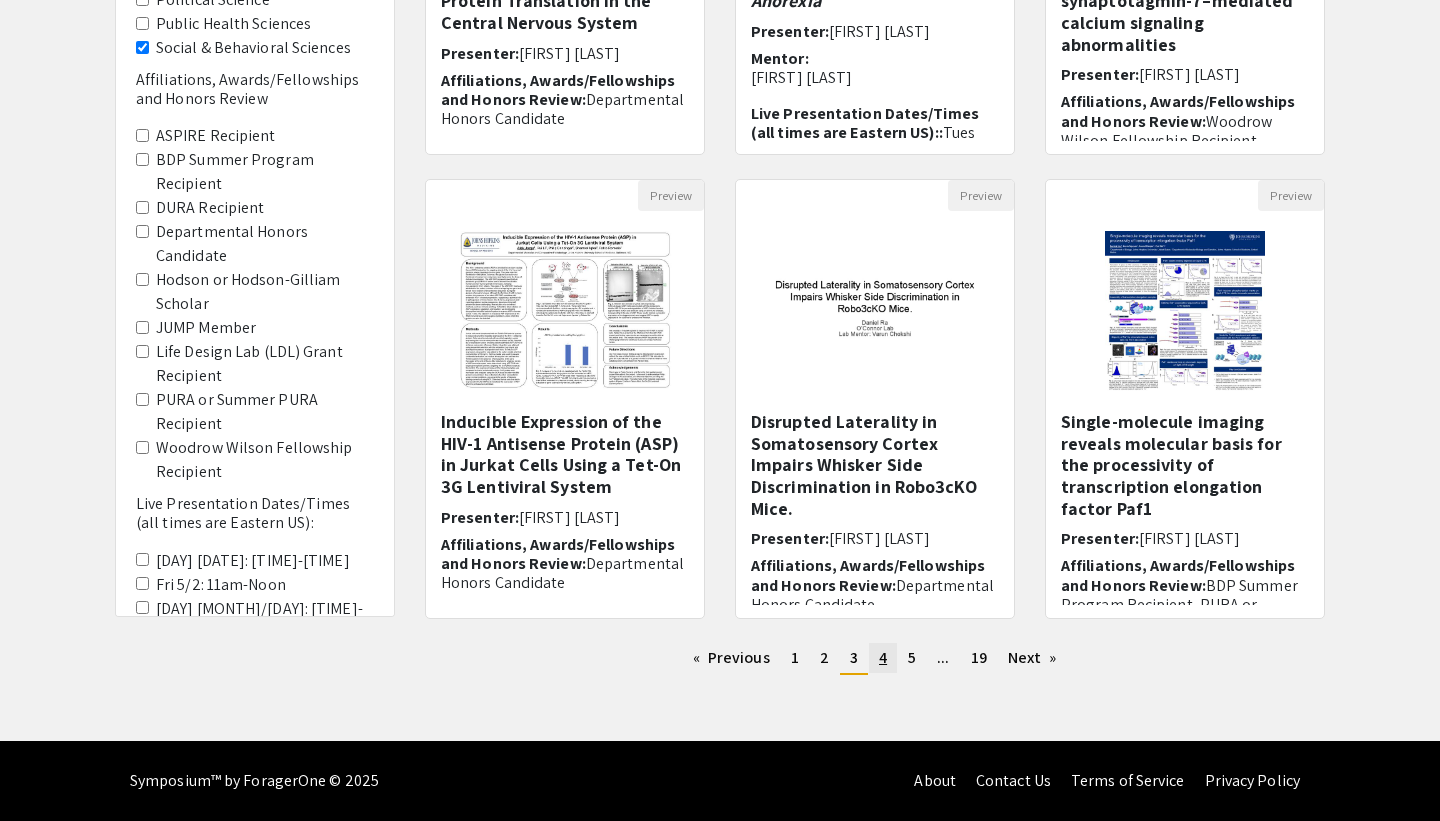 click on "4" 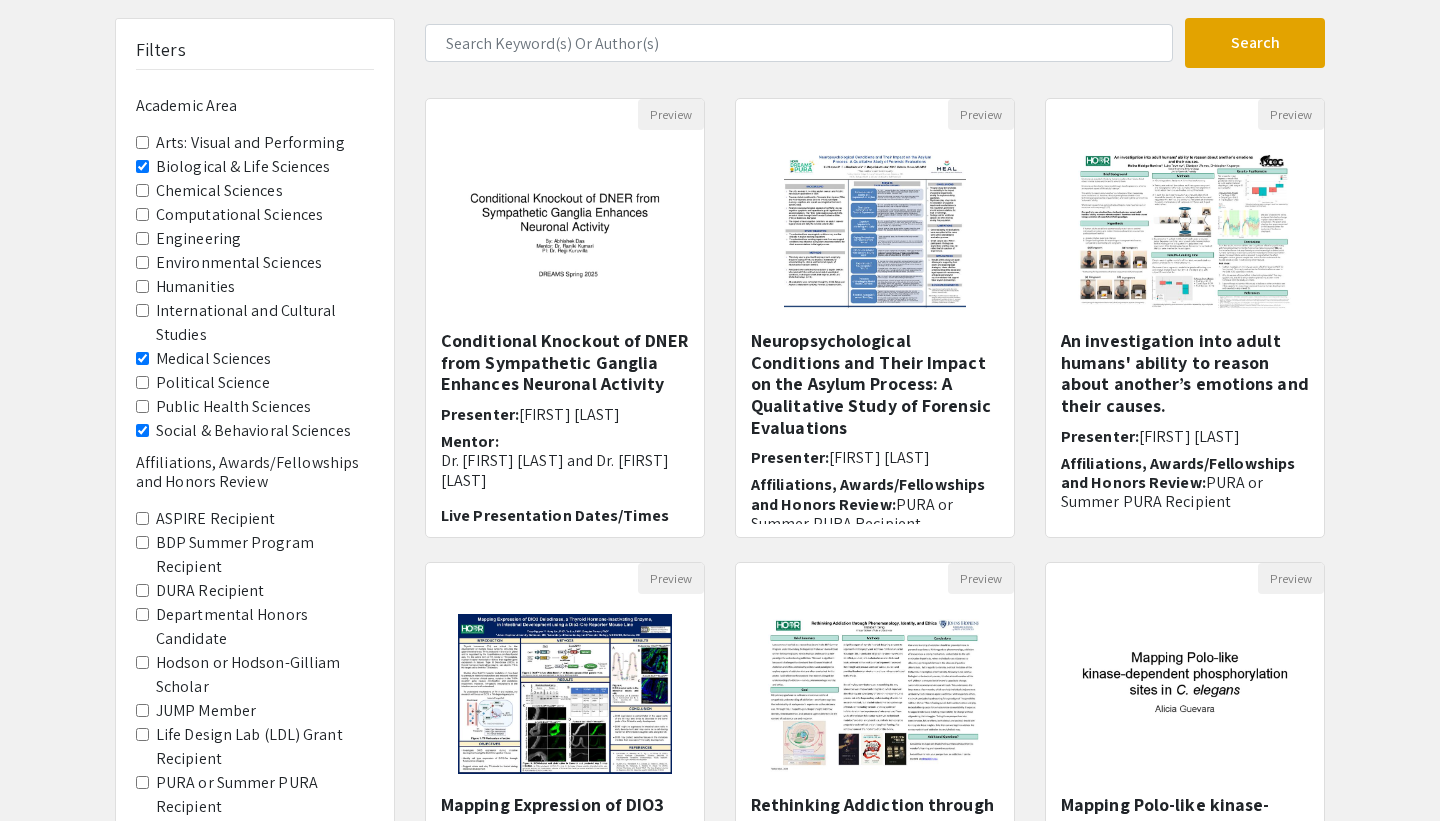 drag, startPoint x: 1287, startPoint y: 503, endPoint x: 1333, endPoint y: 354, distance: 155.93909 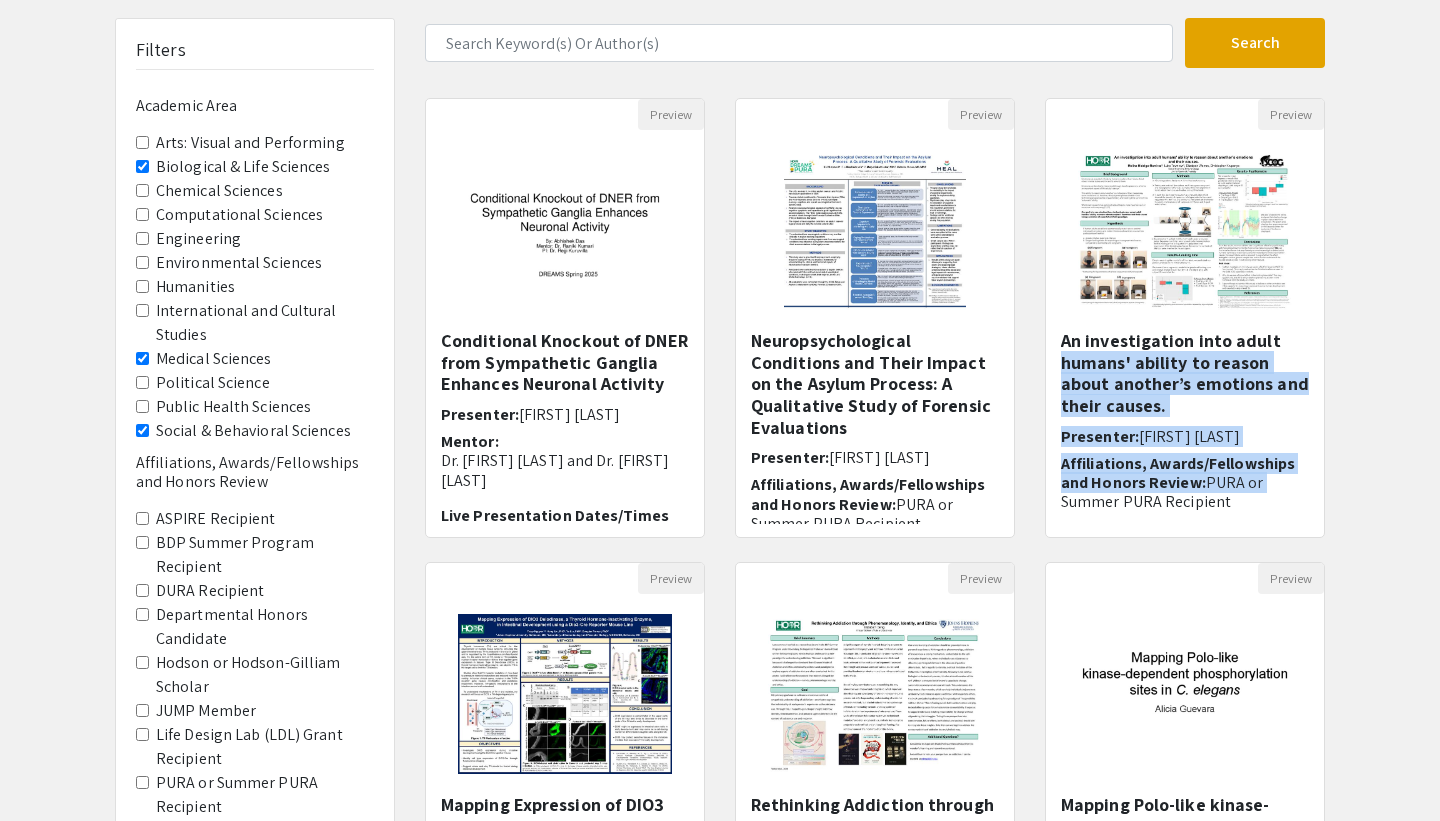 drag, startPoint x: 1333, startPoint y: 342, endPoint x: 1333, endPoint y: 485, distance: 143 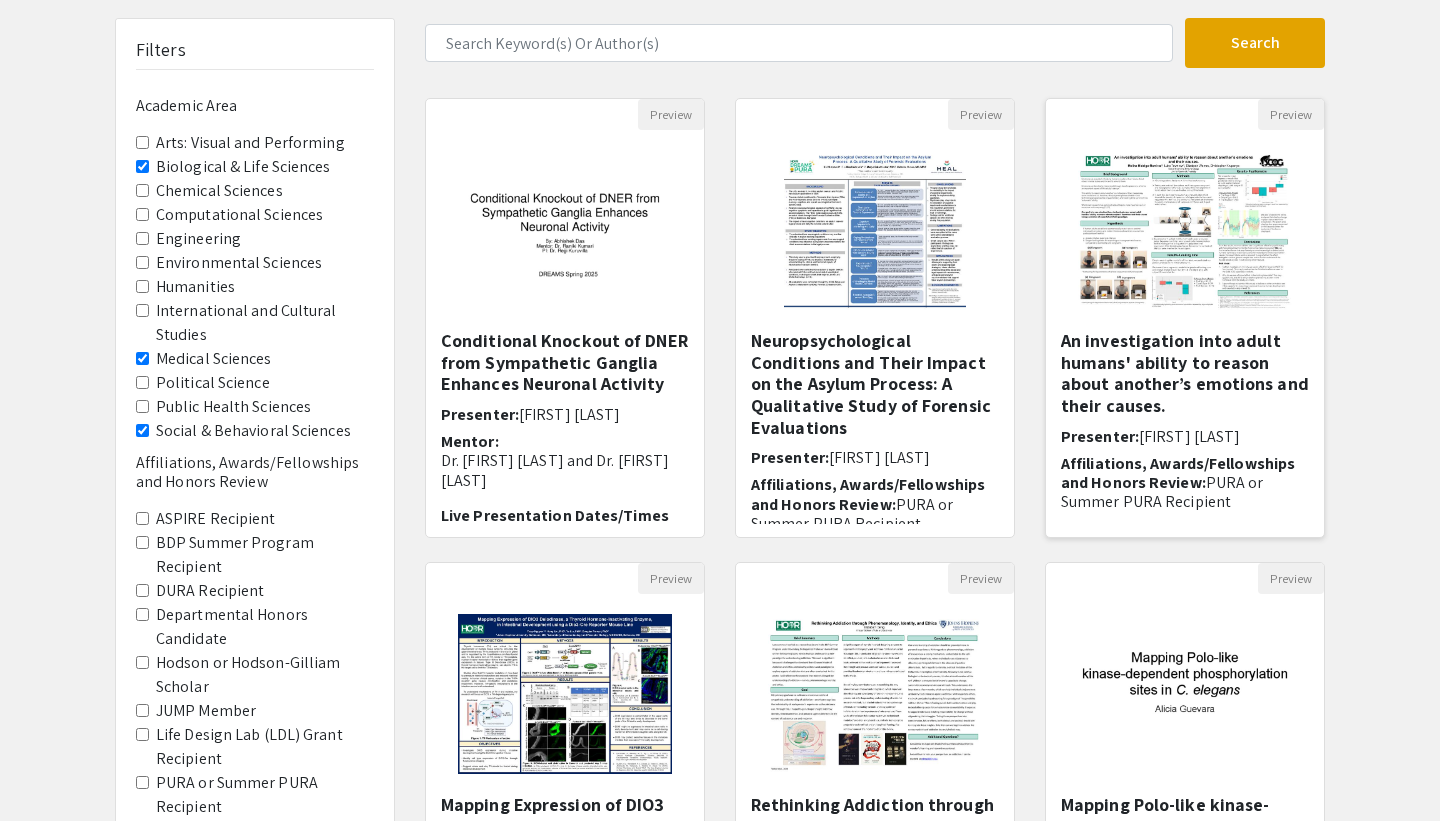 click on "An investigation into adult humans' ability to reason about another’s emotions and their causes." at bounding box center (1185, 373) 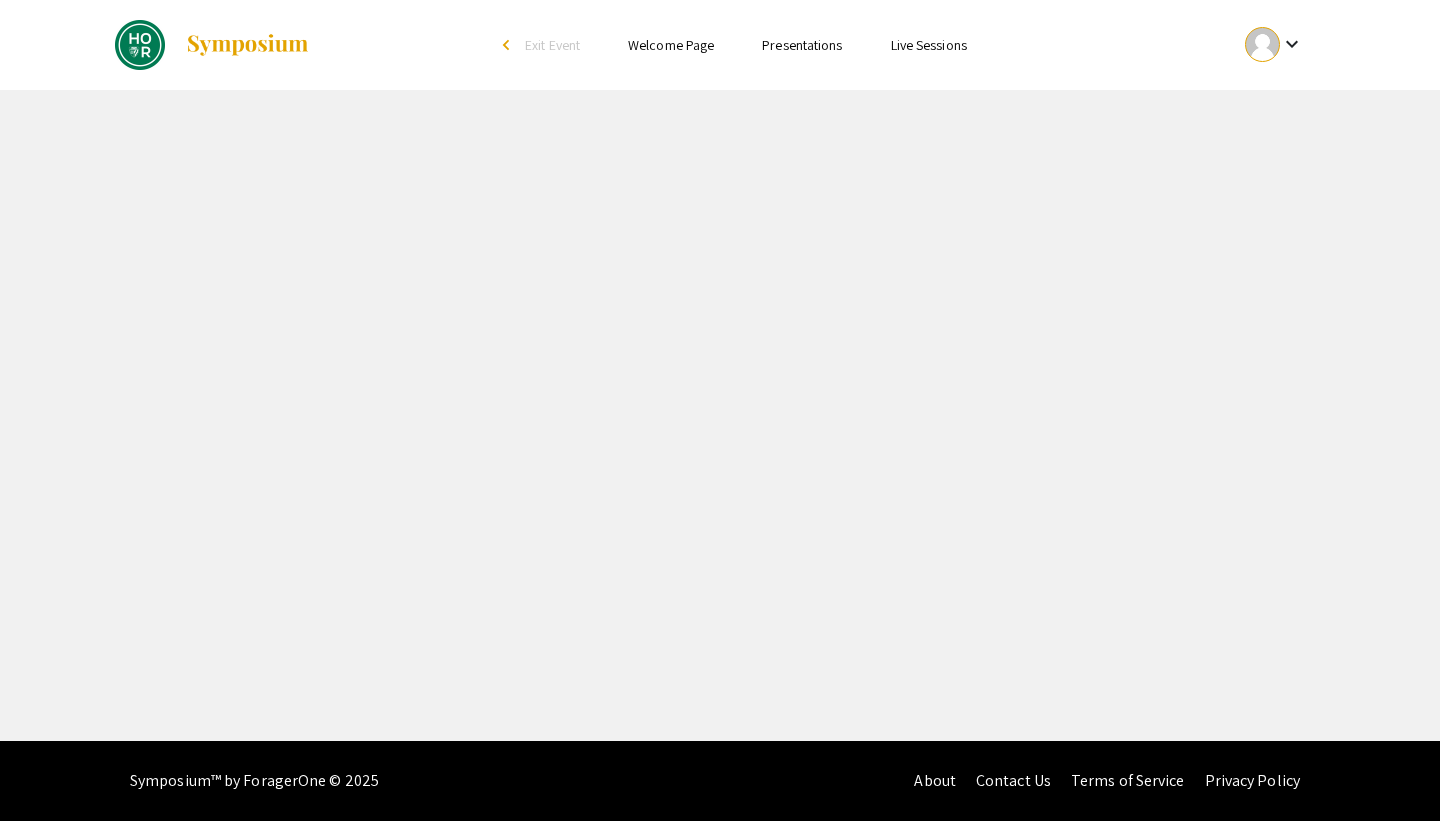 select on "custom" 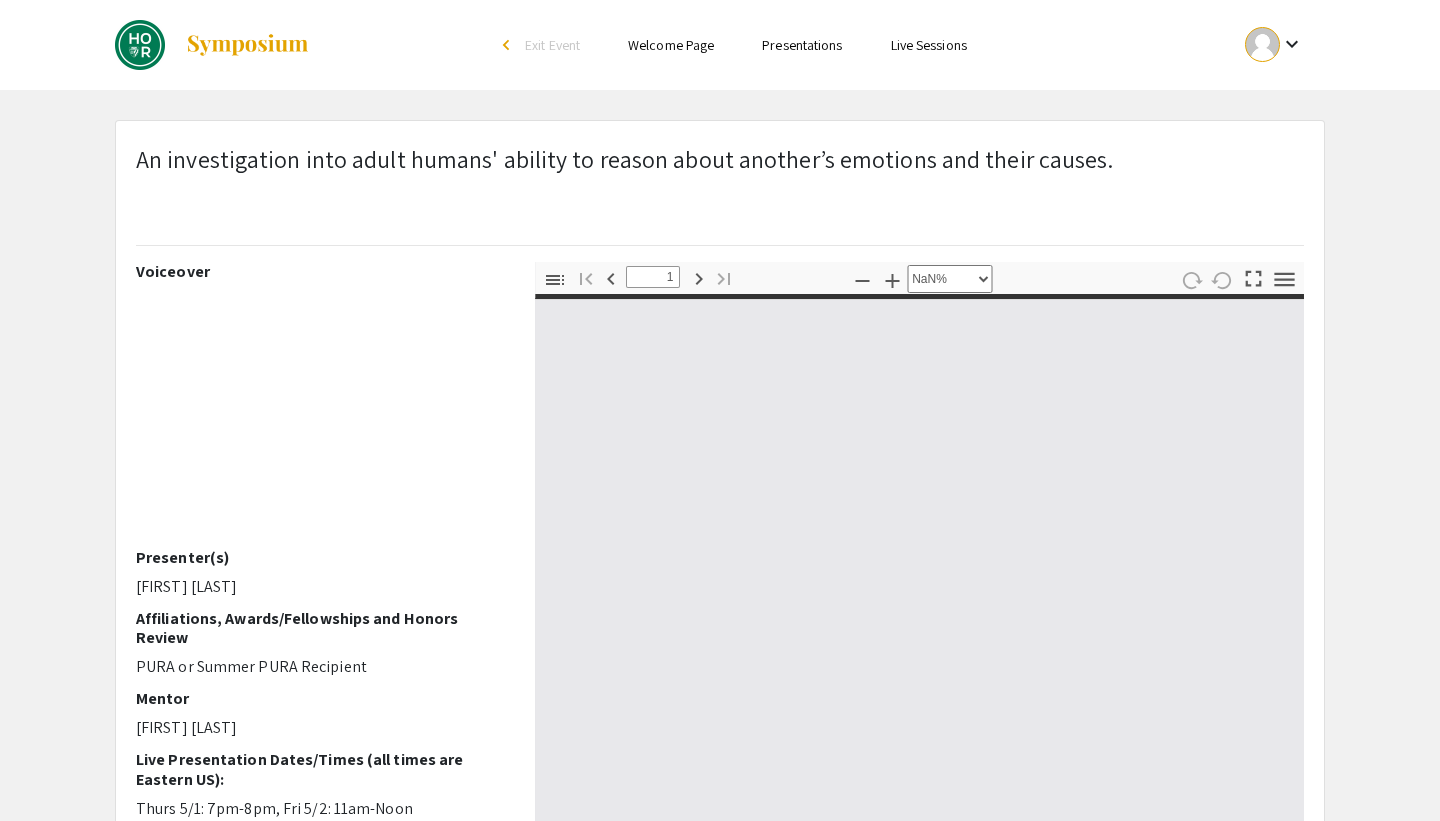 type on "0" 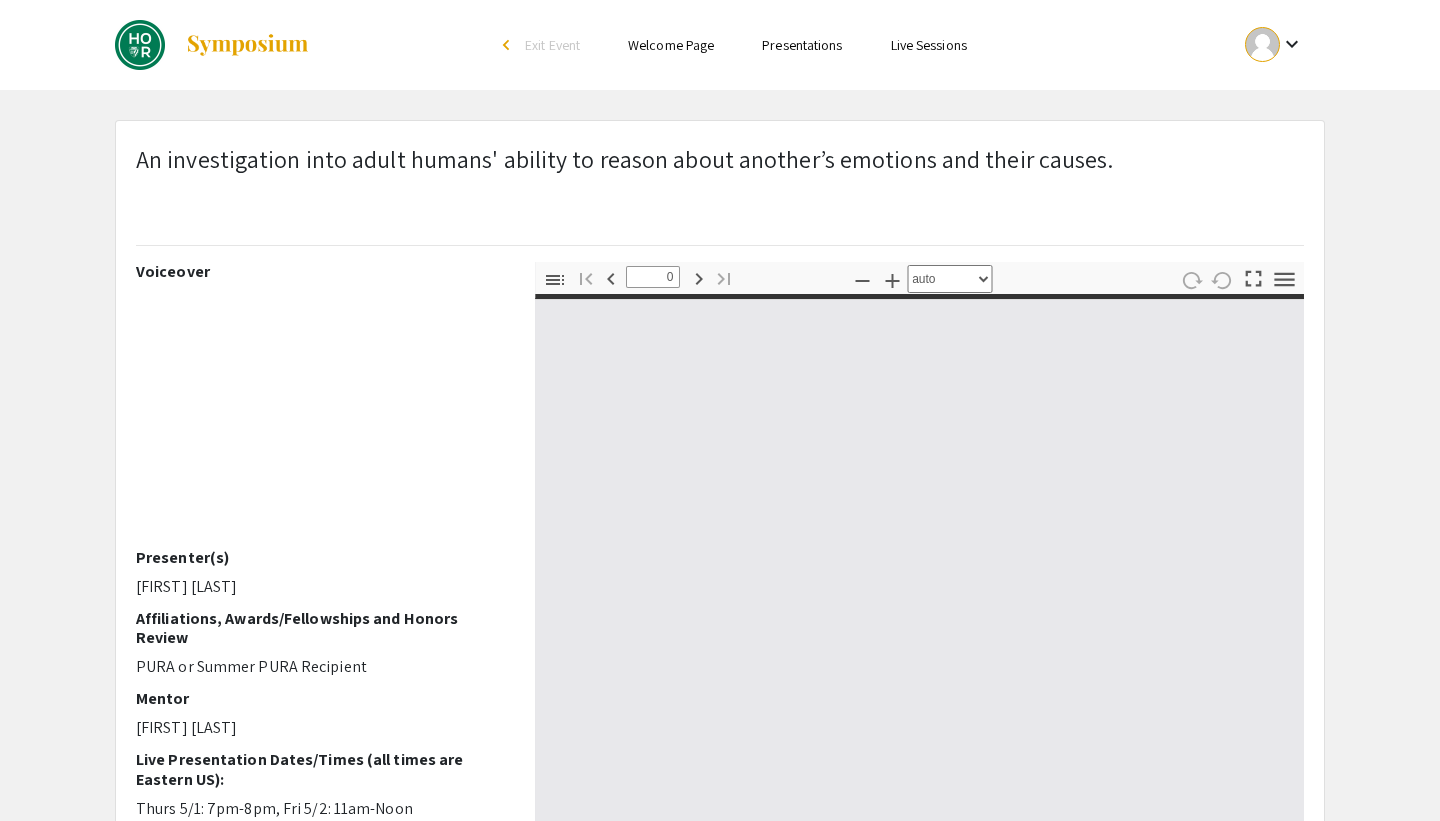 select on "custom" 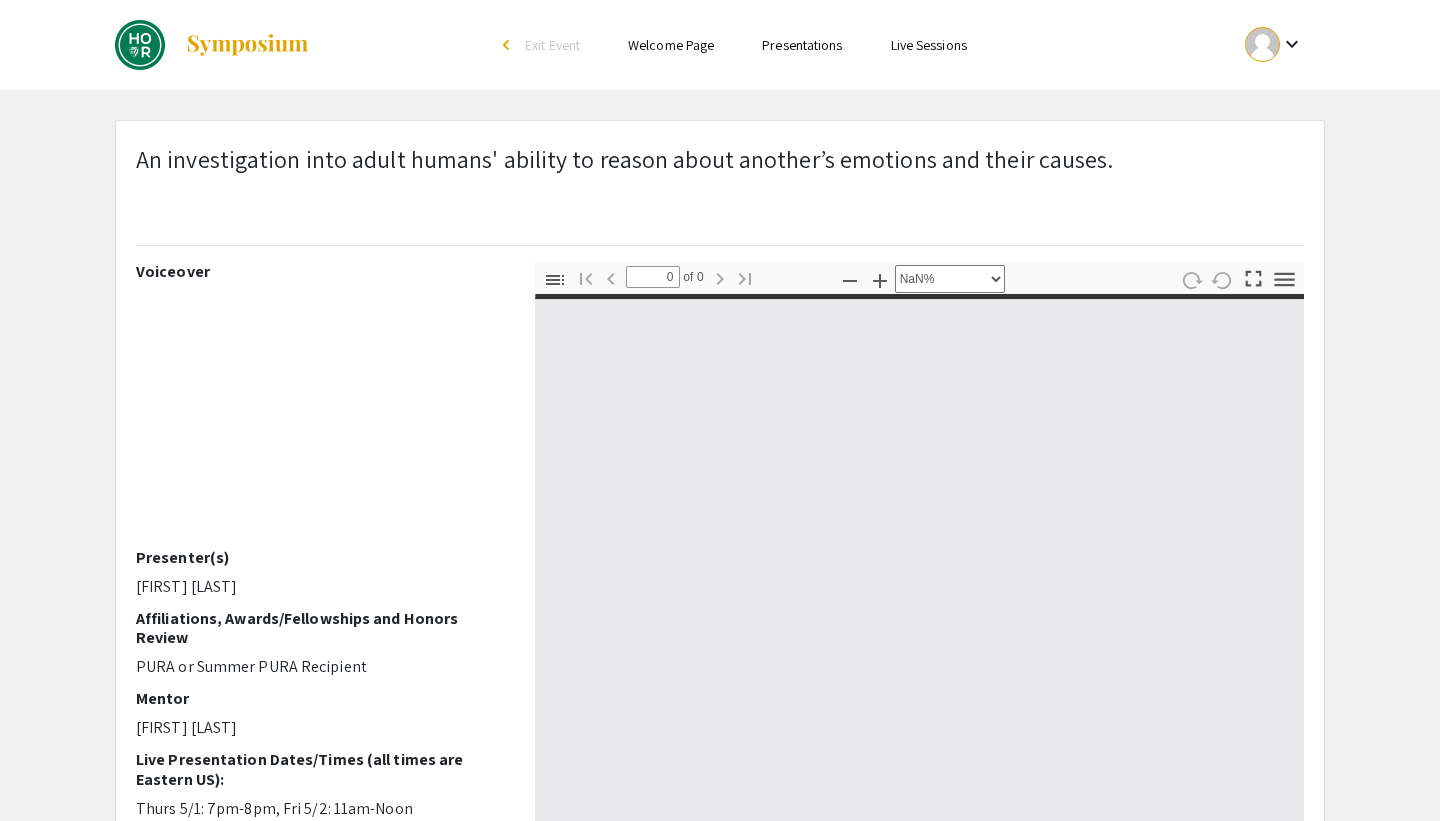 type on "1" 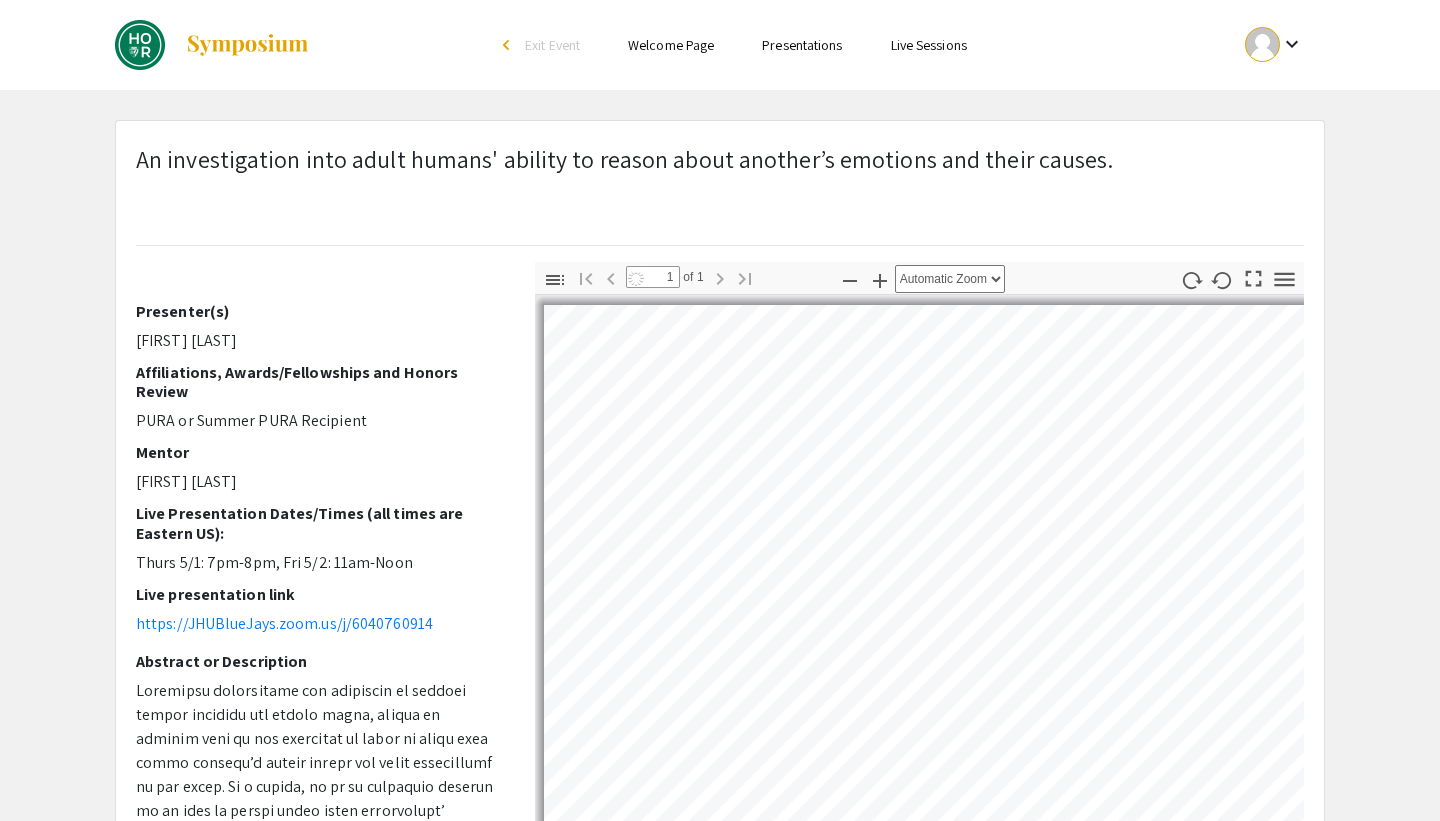 select on "auto" 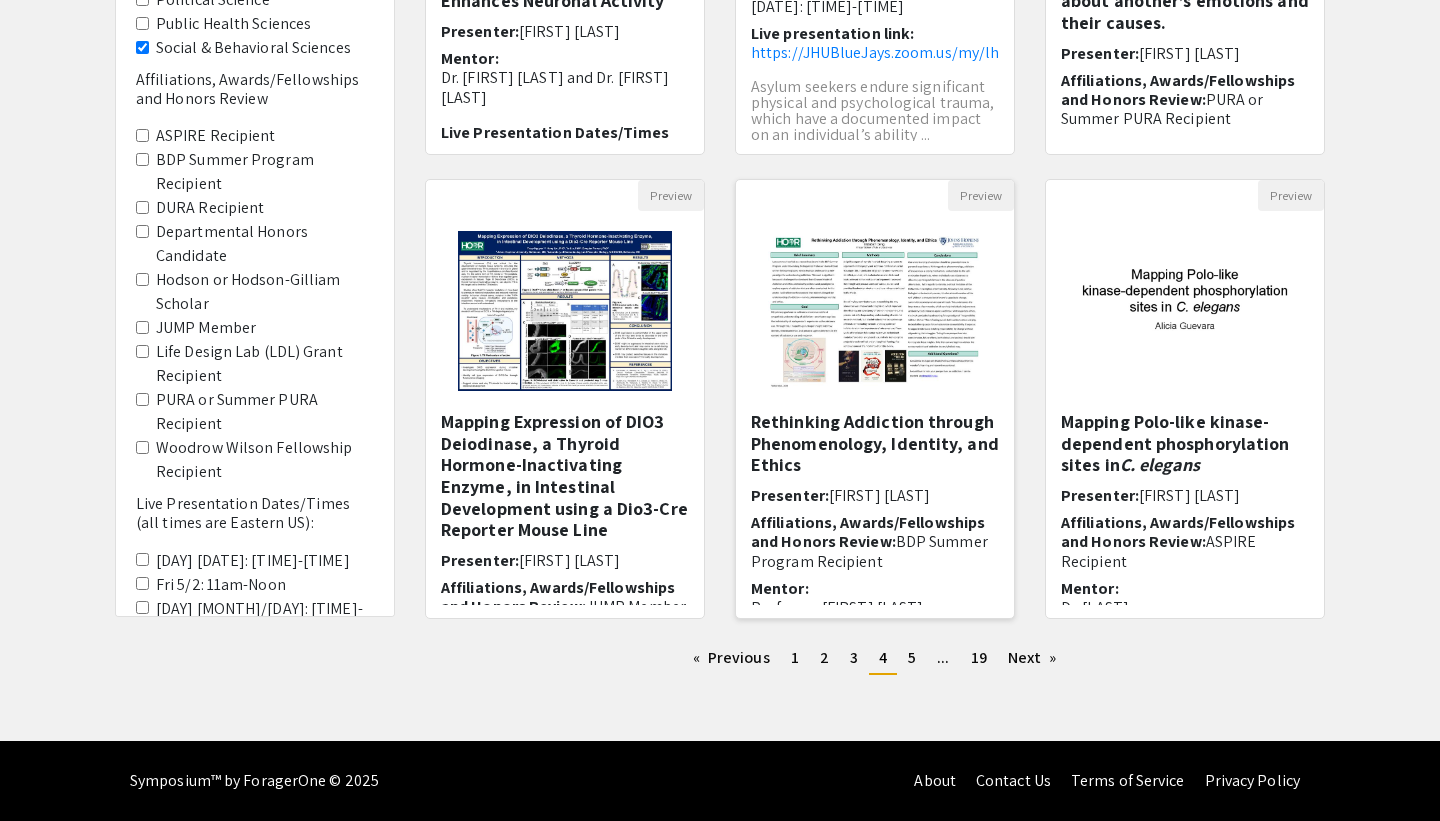 click on "Rethinking Addiction through Phenomenology, Identity, and Ethics" at bounding box center (875, 443) 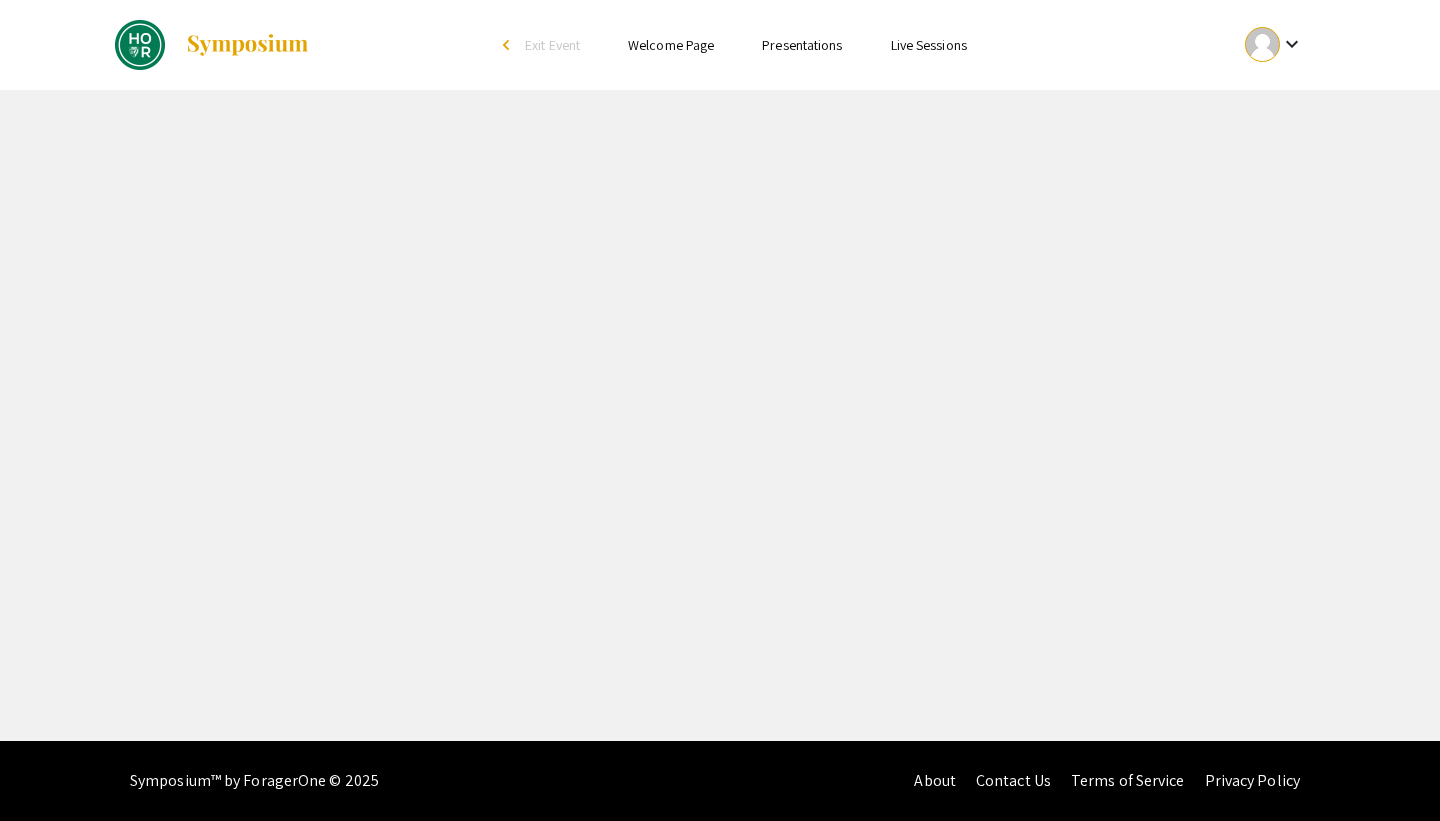 select on "custom" 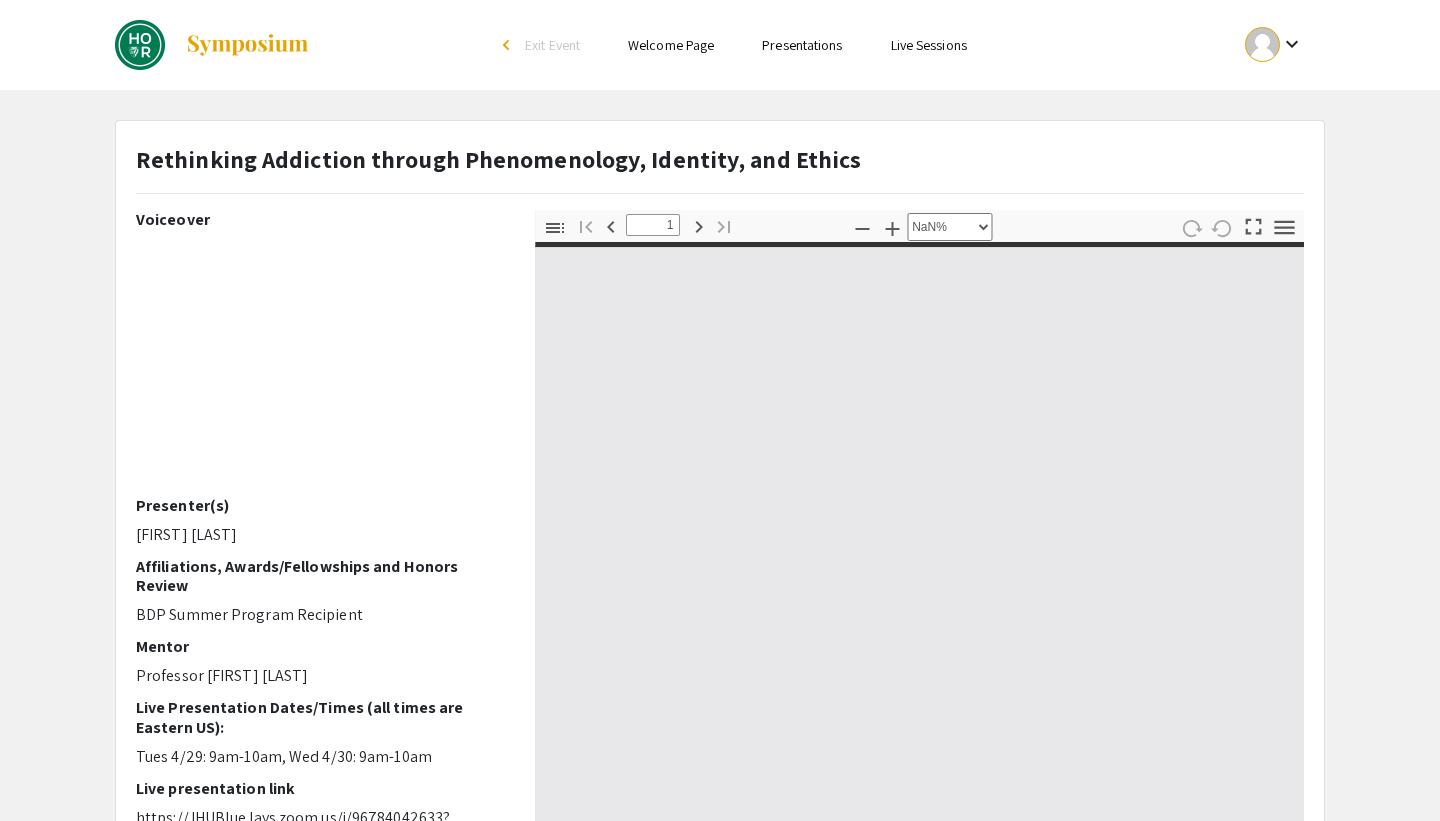 type on "0" 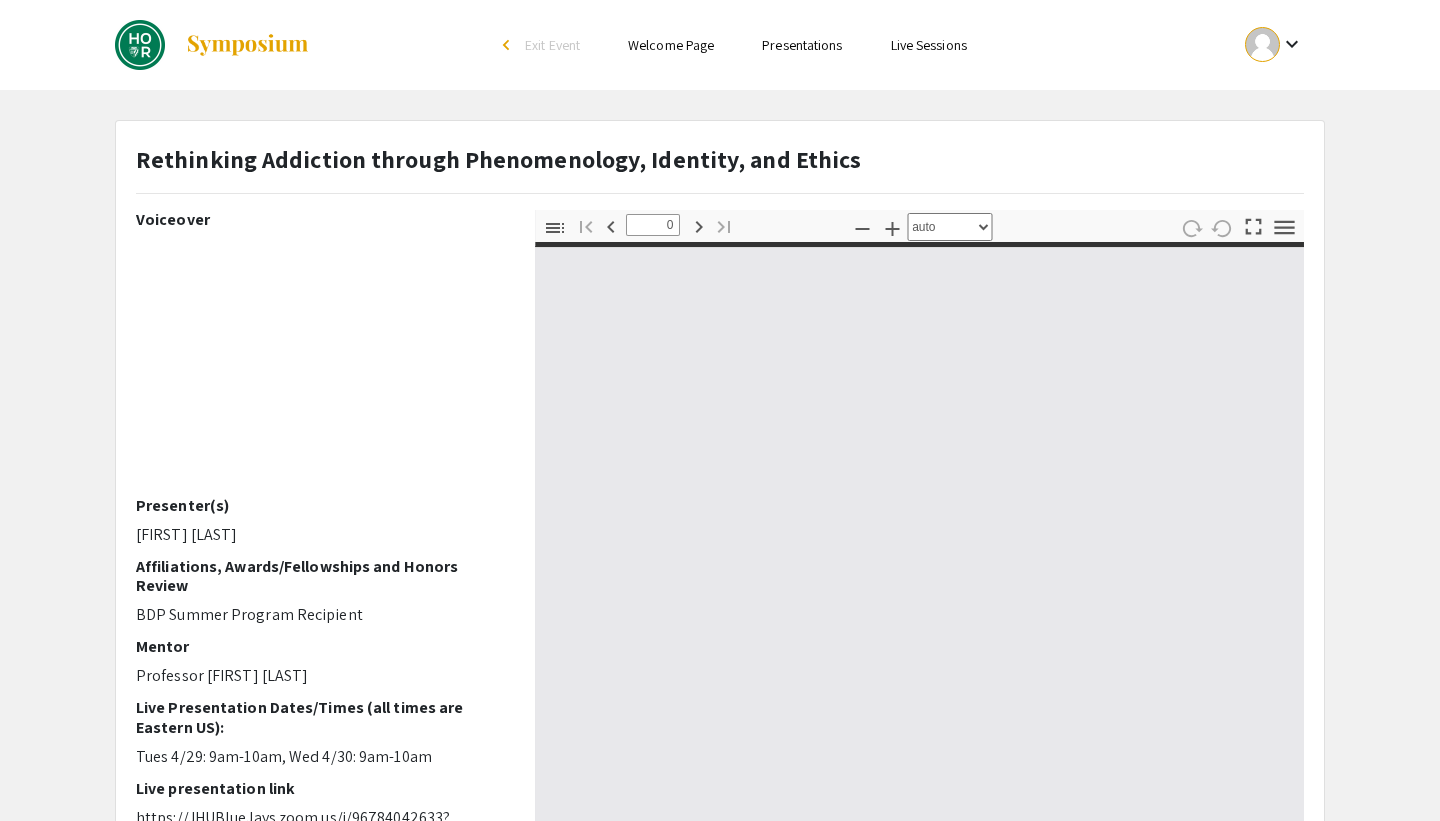 select on "custom" 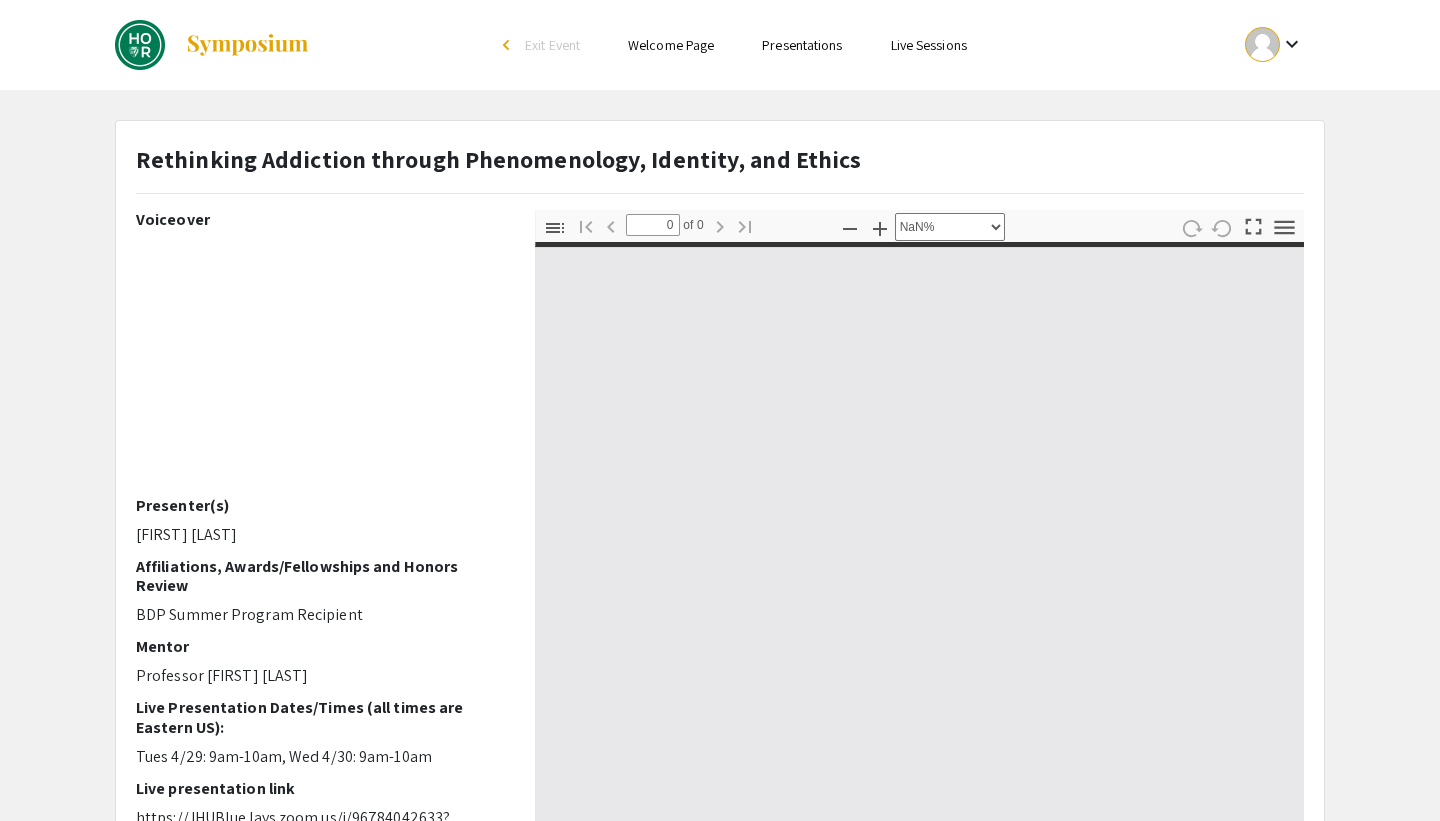 type on "1" 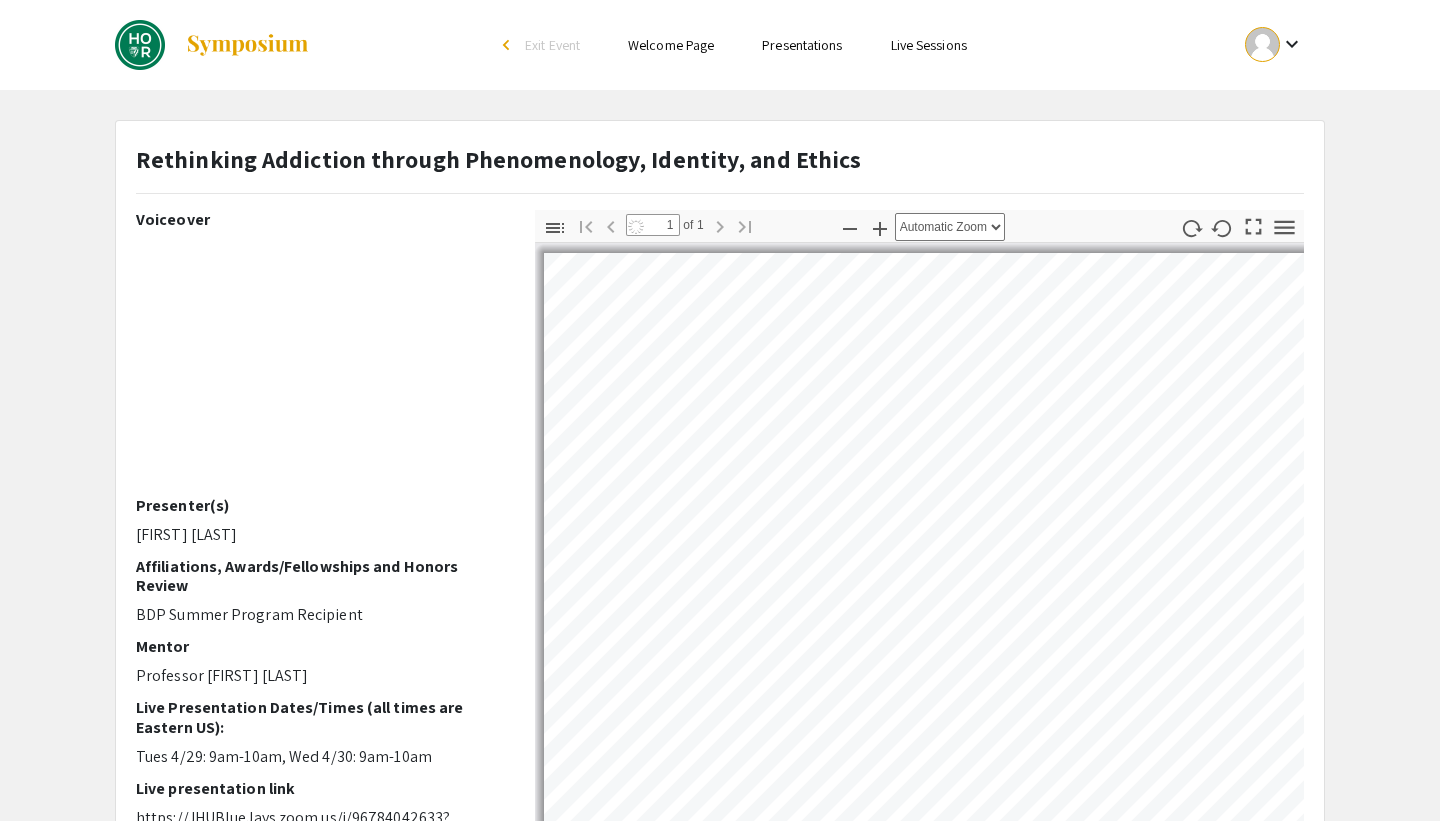 select on "auto" 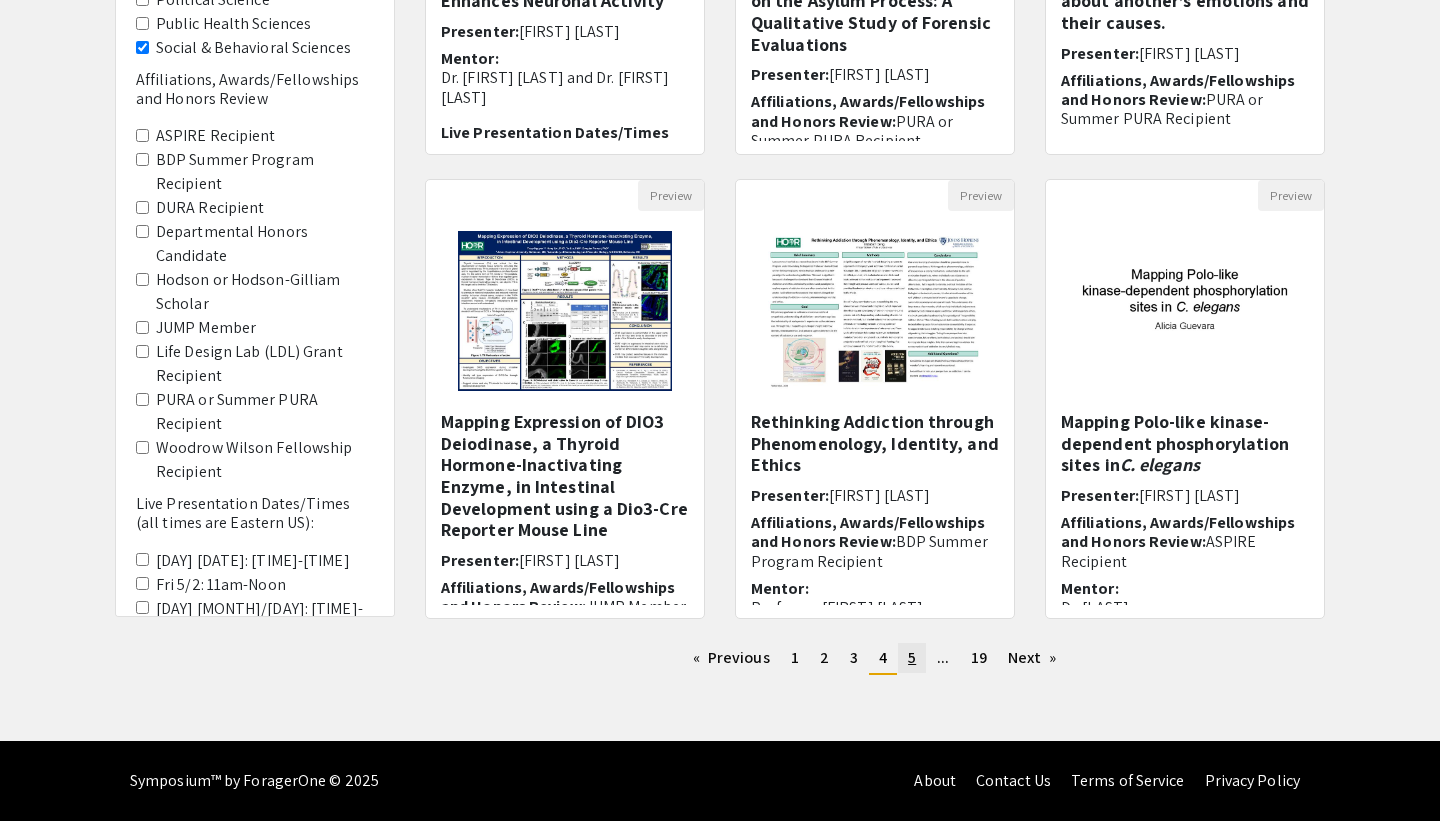 click on "page  5" 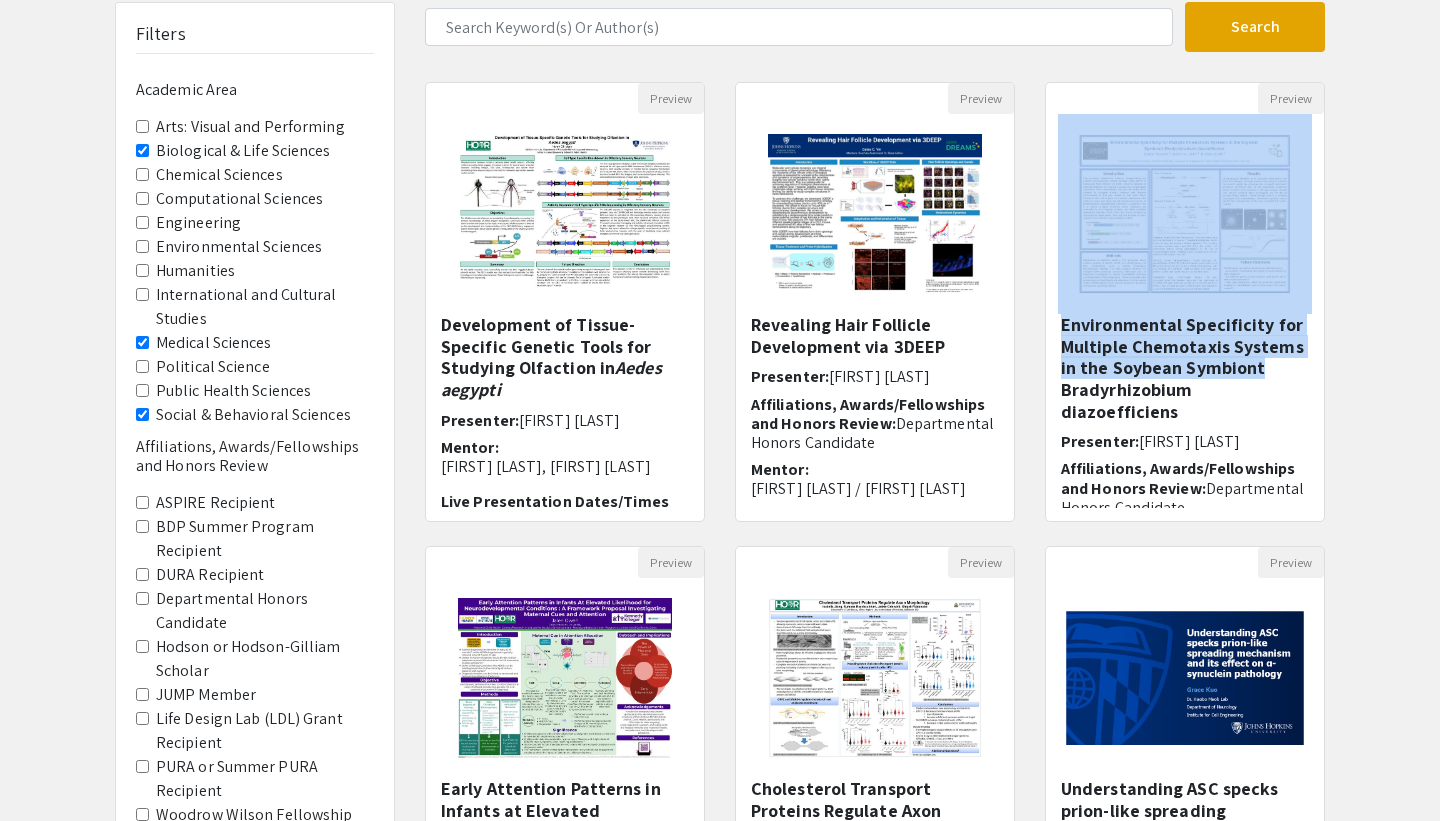 drag, startPoint x: 1356, startPoint y: 366, endPoint x: 1356, endPoint y: 270, distance: 96 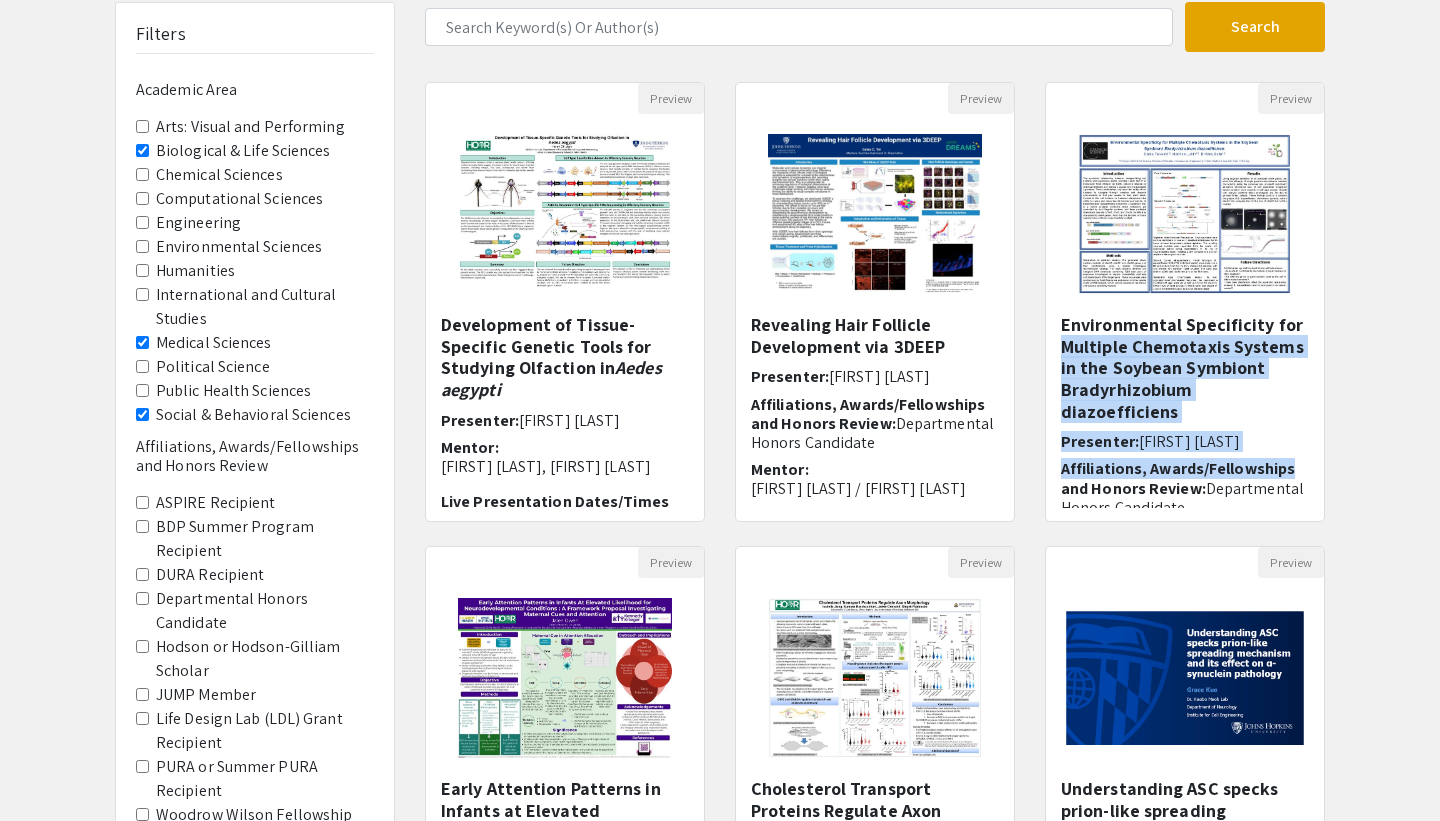 drag, startPoint x: 1349, startPoint y: 340, endPoint x: 1349, endPoint y: 462, distance: 122 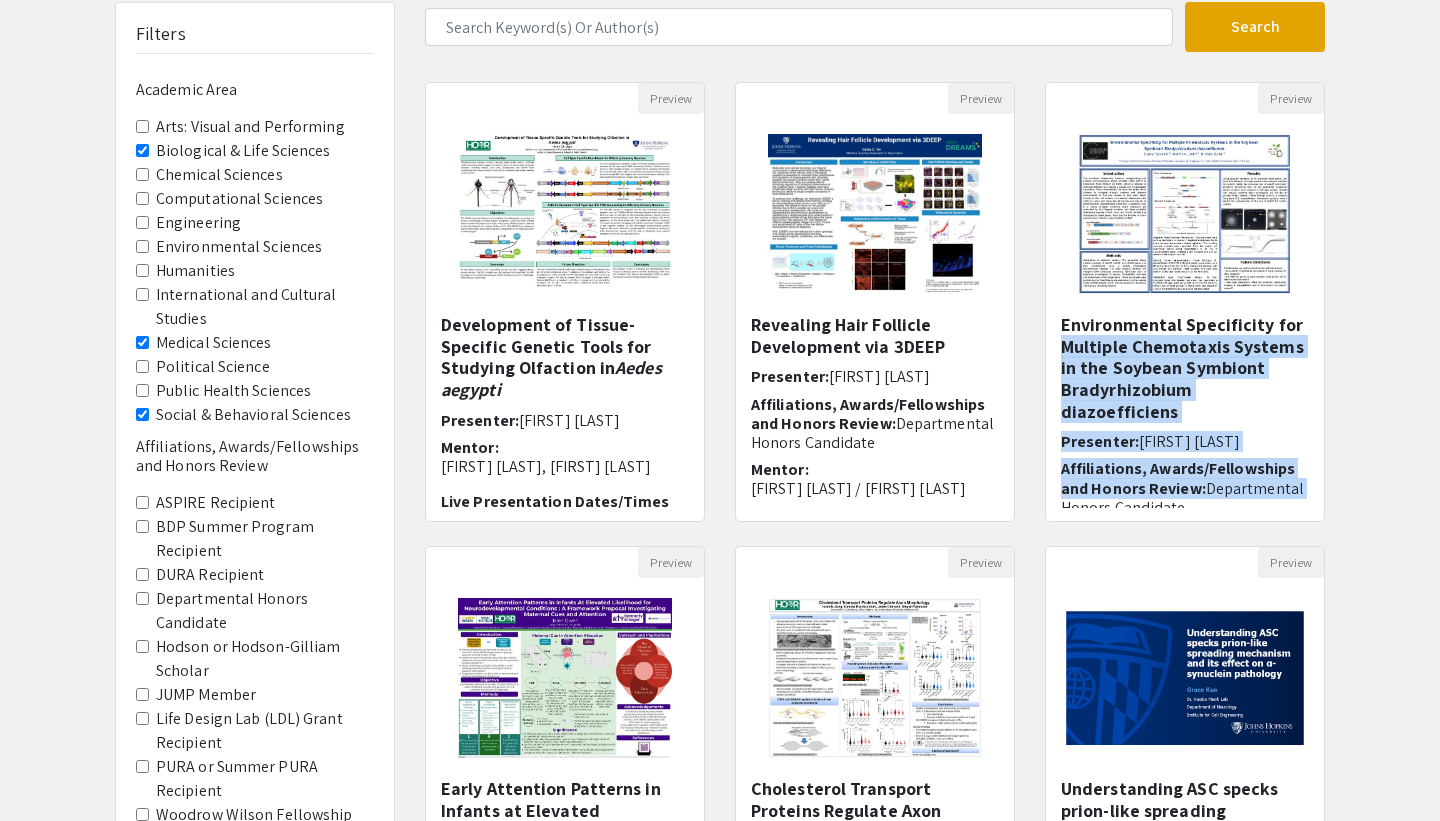 click on "Filters  Academic Area   Arts: Visual and Performing   Biological & Life Sciences   Chemical Sciences   Computational Sciences   Engineering   Environmental Sciences   Humanities   International and Cultural Studies   Medical Sciences   Political Science   Public Health Sciences   Social & Behavioral Sciences   Affiliations, Awards/Fellowships and Honors Review   ASPIRE Recipient   BDP Summer Program Recipient   DURA Recipient   Departmental Honors Candidate   Hodson or Hodson-Gilliam Scholar   JUMP Member   Life Design Lab (LDL) Grant Recipient   PURA or Summer PURA Recipient   Woodrow Wilson Fellowship Recipient   Live Presentation Dates/Times (all times are Eastern US):   [DAY] [MONTH]/[DAY]: [TIME]-[TIME]   [DAY] [MONTH]/[DAY]: [TIME]-[TIME]   [DAY] [MONTH]/[DAY]: [TIME]-[TIME]   [DAY] [MONTH]/[DAY]: [TIME]-[TIME]   [DAY] [MONTH]/[DAY]: [TIME]-[TIME]   [DAY] [MONTH]/[DAY]: [TIME]-[TIME]   [DAY] [MONTH]/[DAY]: [TIME]-[TIME]   [DAY] [MONTH]/[DAY]: [TIME]-[TIME]   [DAY] [MONTH]/[DAY]: [TIME]-[TIME]   [DAY] [MONTH]/[DAY]: [TIME]-[TIME]   [DAY] [MONTH]/[DAY]: [TIME]-[TIME]   [DAY] [MONTH]/[DAY]: [TIME]-[TIME]   [DAY] [MONTH]/[DAY]: [TIME]-[TIME]   [DAY] [MONTH]/[DAY]: [TIME]-[TIME]   [DAY] [MONTH]/[DAY]: [TIME]-[TIME]   [DAY] [MONTH]/[DAY]: [TIME]-[TIME]  page [NUMBER]" 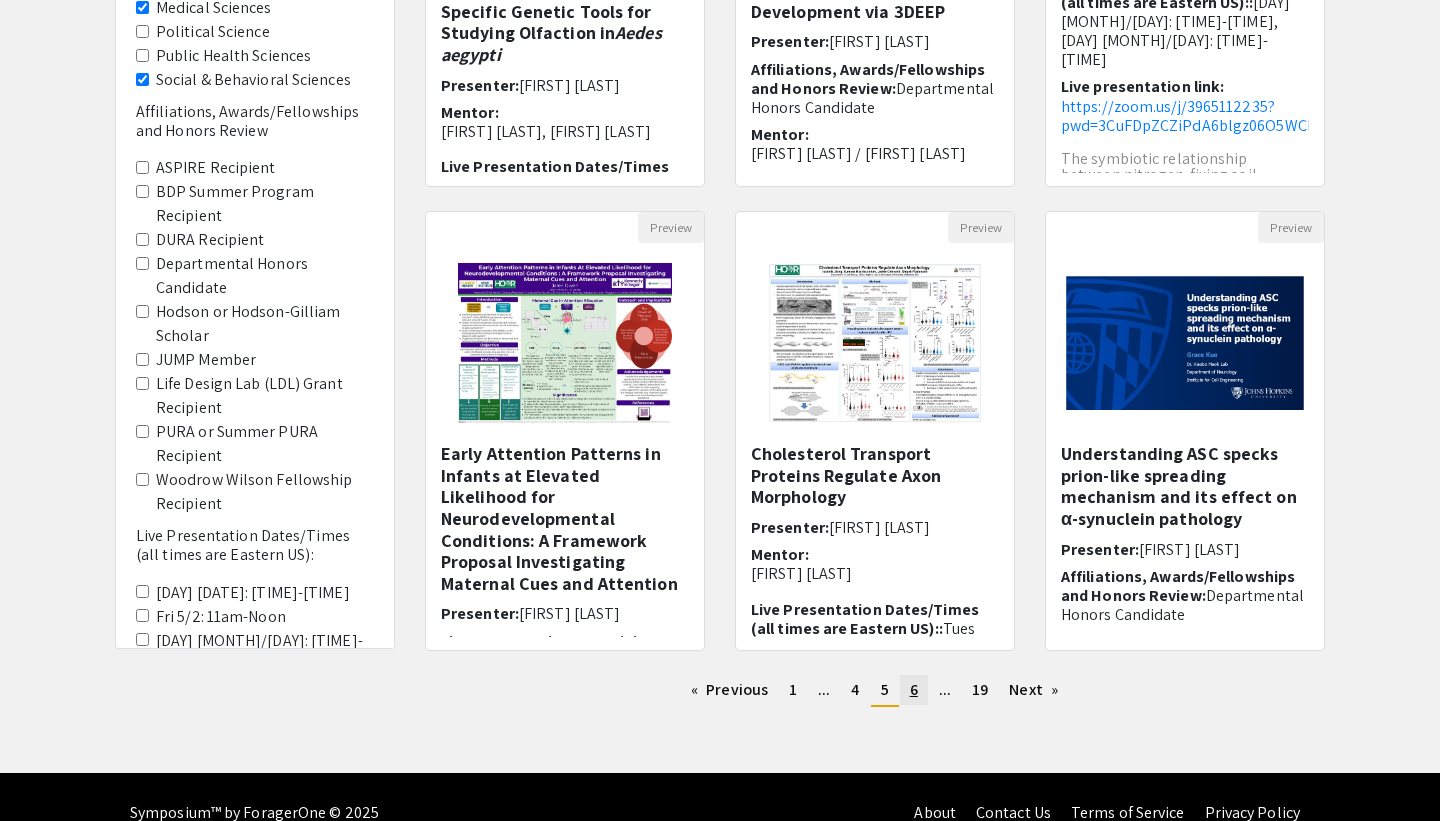 click on "page  6" 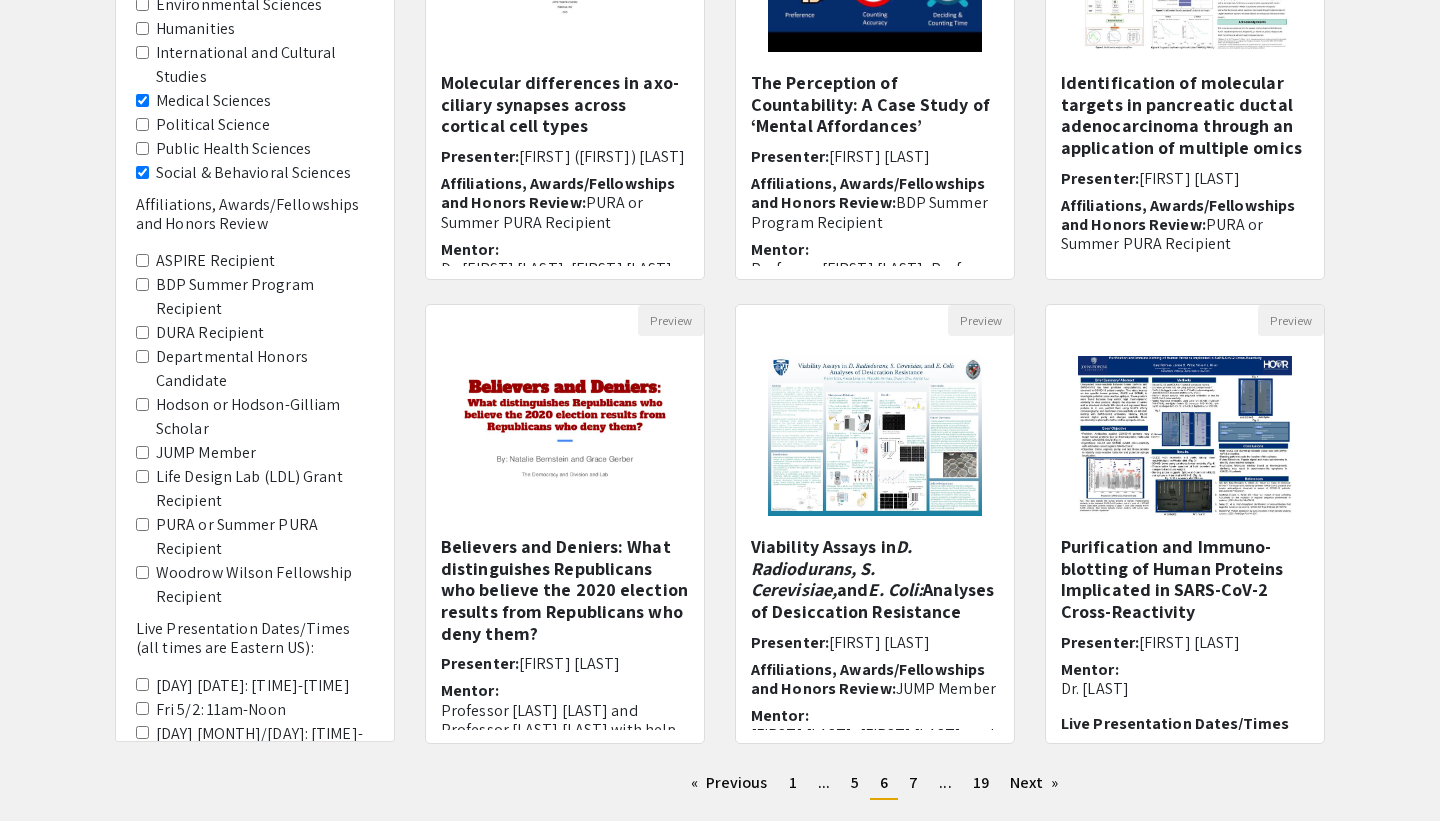 scroll, scrollTop: 383, scrollLeft: 0, axis: vertical 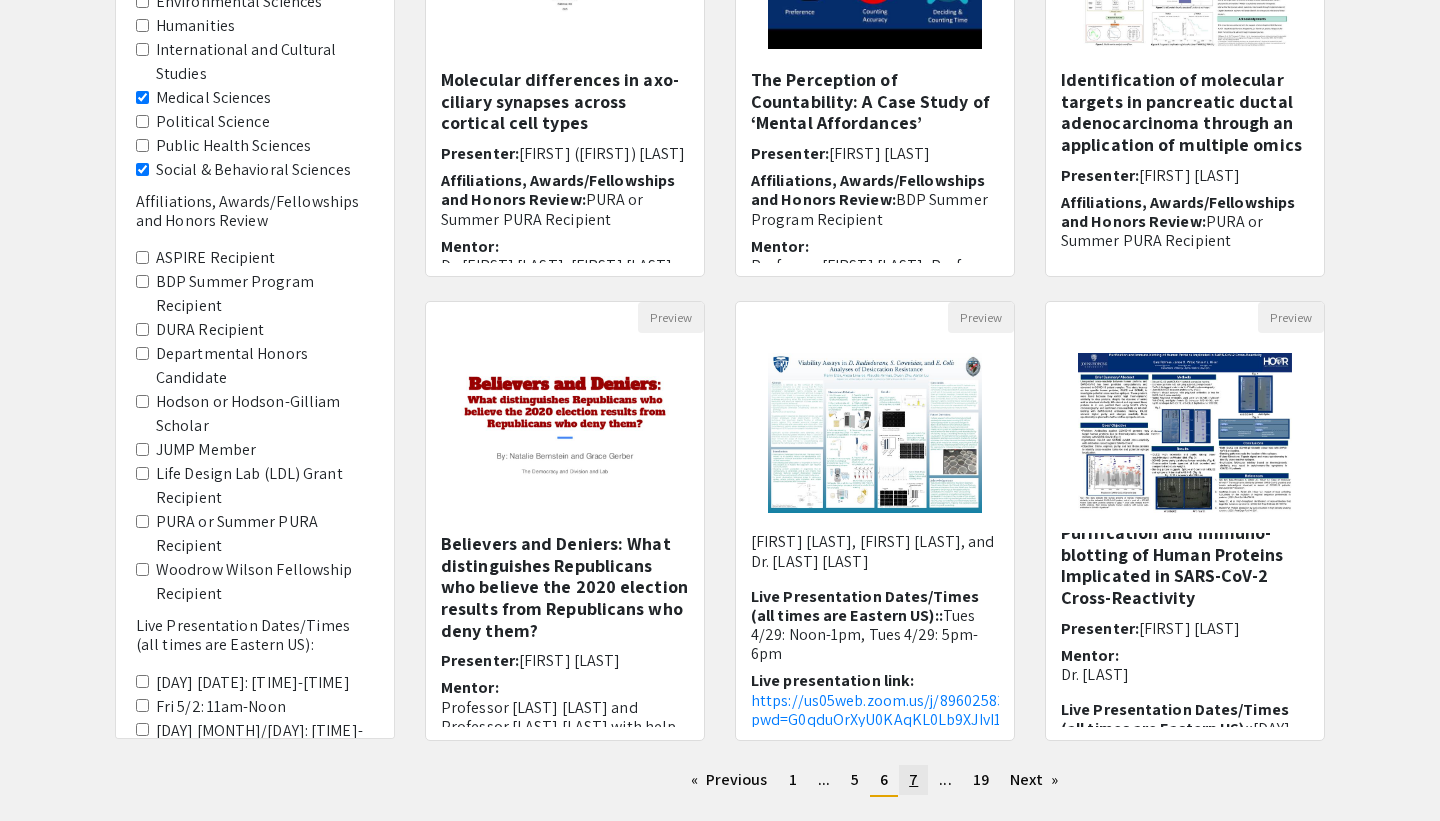 click on "page  7" 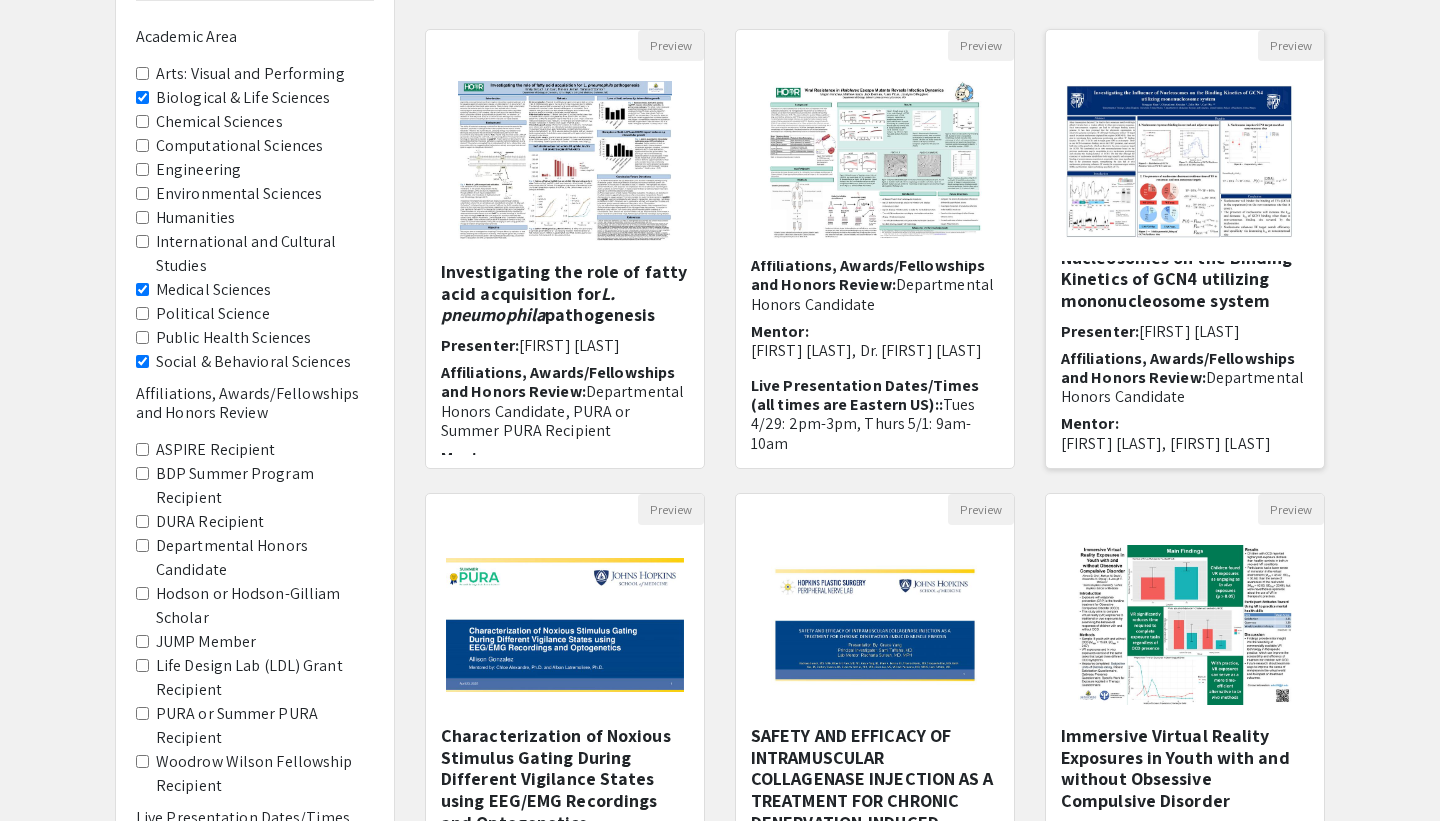 scroll, scrollTop: 44, scrollLeft: 0, axis: vertical 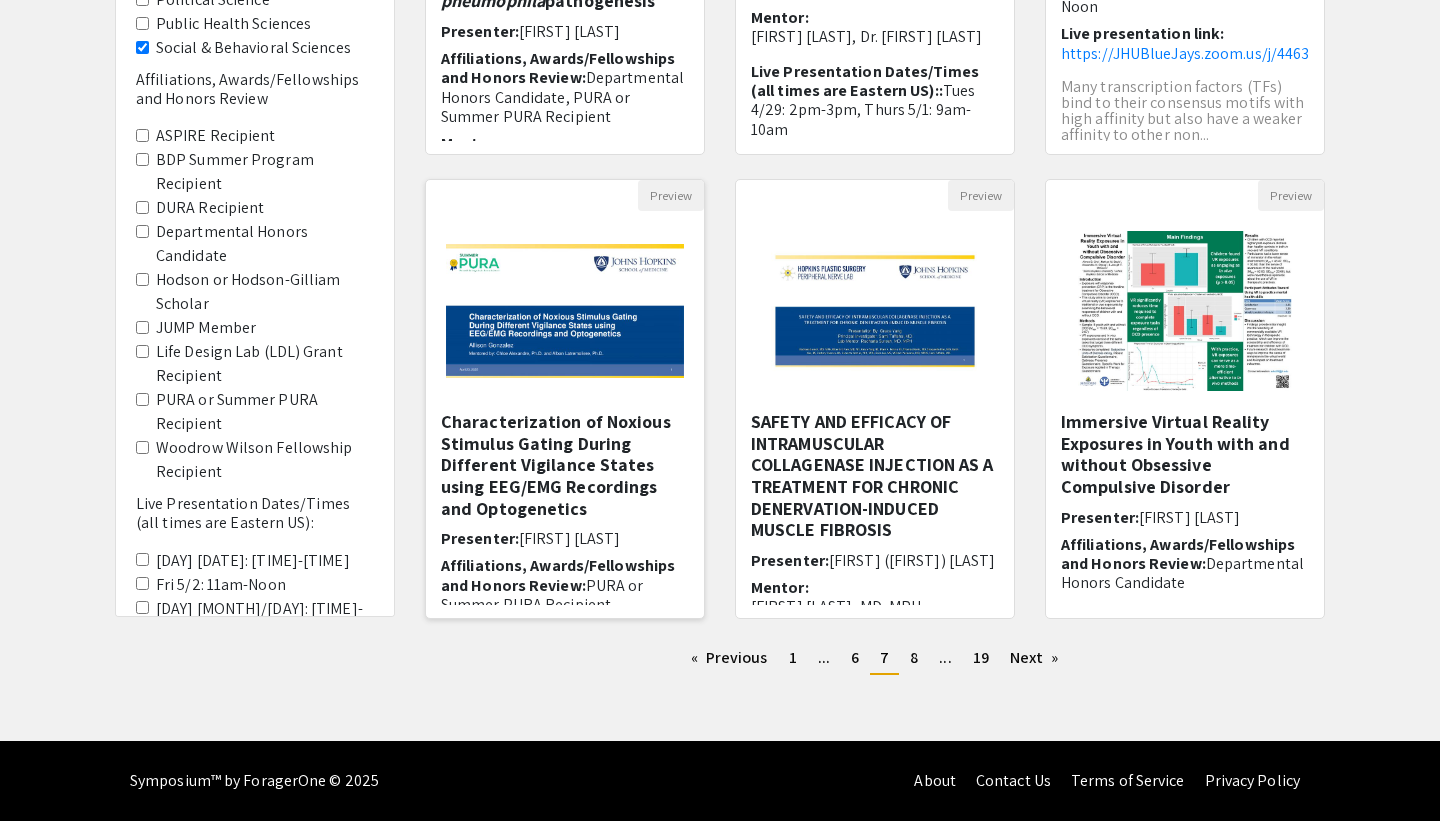 click on "Characterization of Noxious Stimulus Gating During Different Vigilance States using EEG/EMG Recordings and Optogenetics" at bounding box center (565, 465) 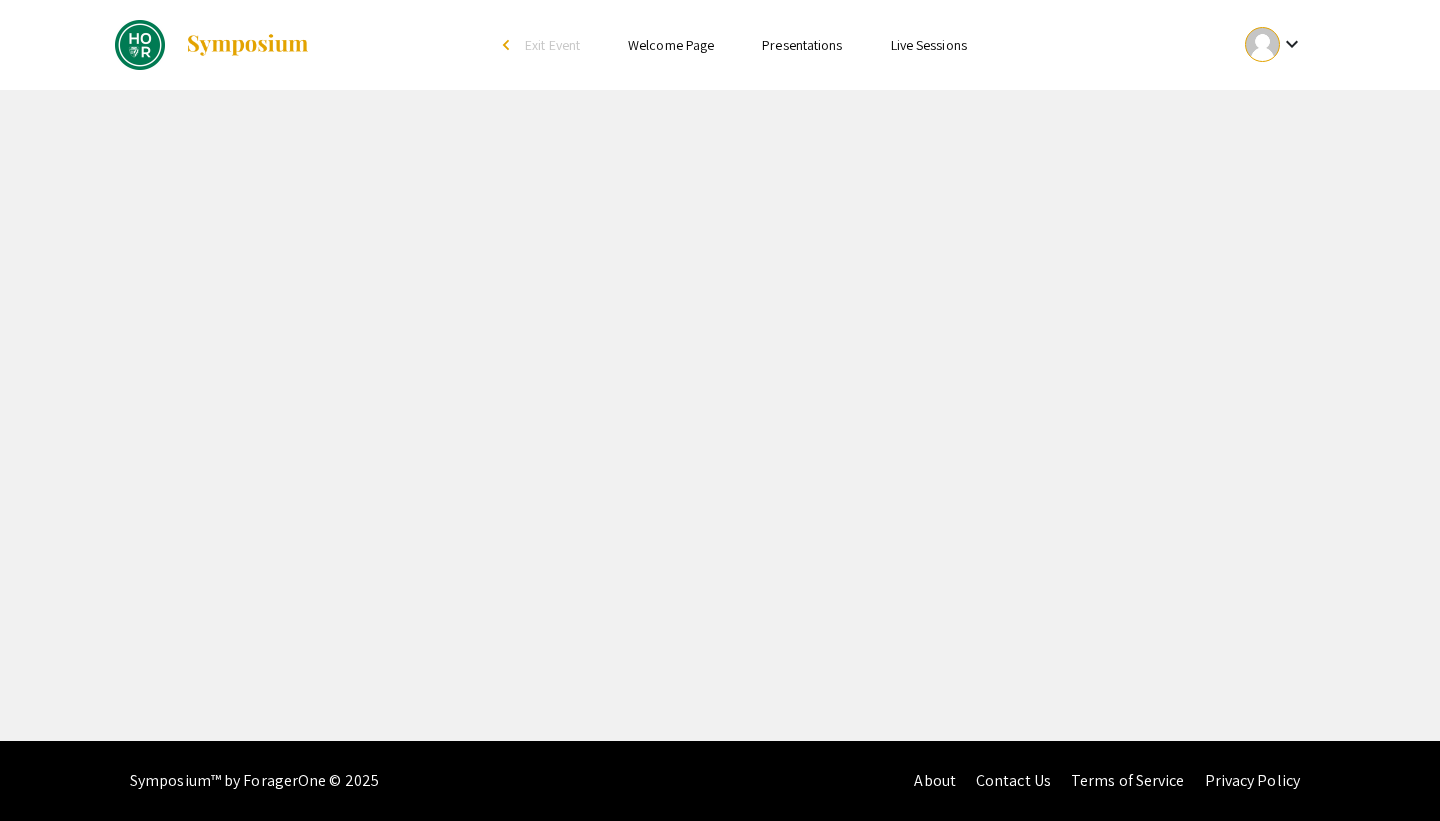 select on "custom" 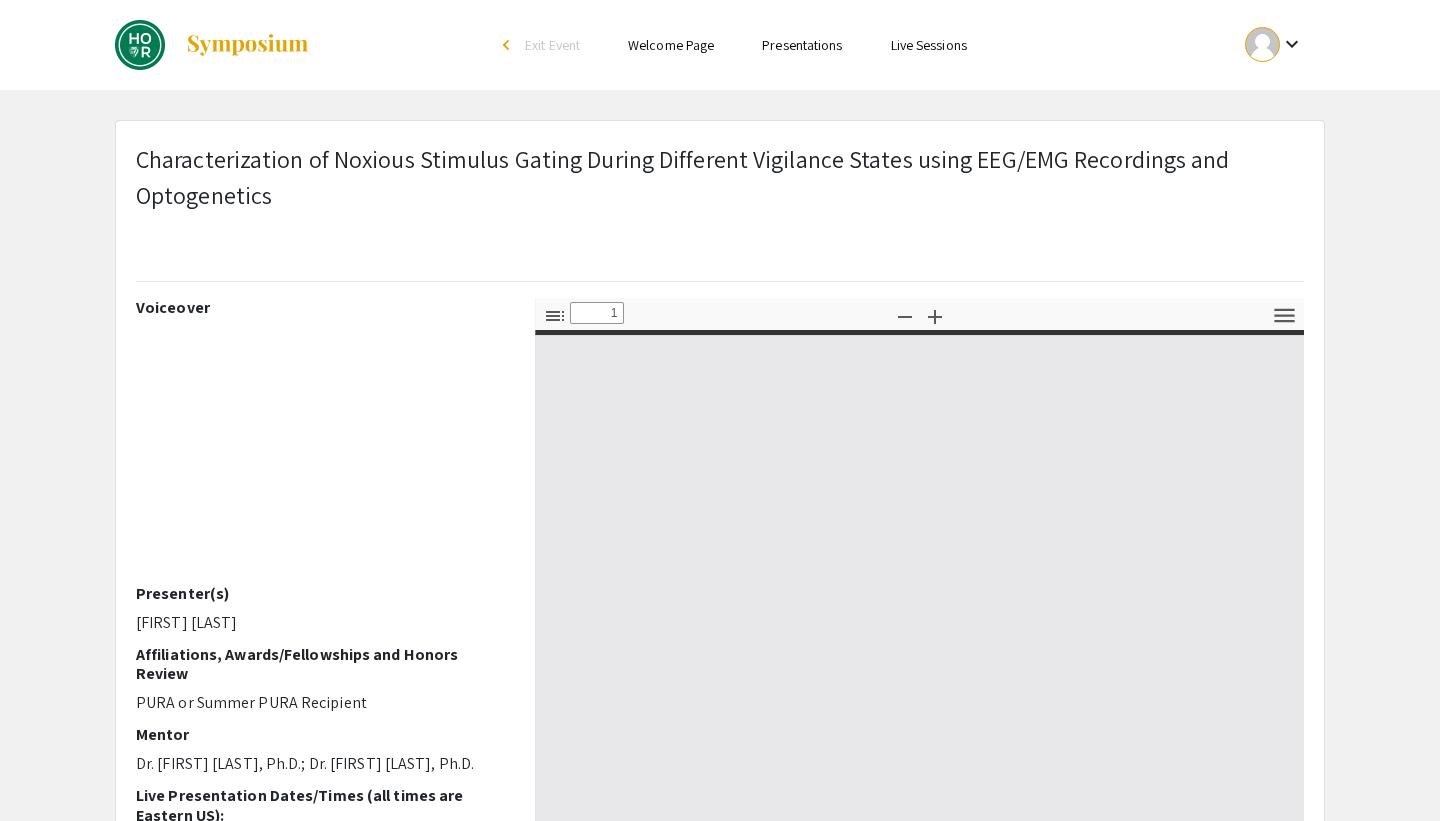 type on "0" 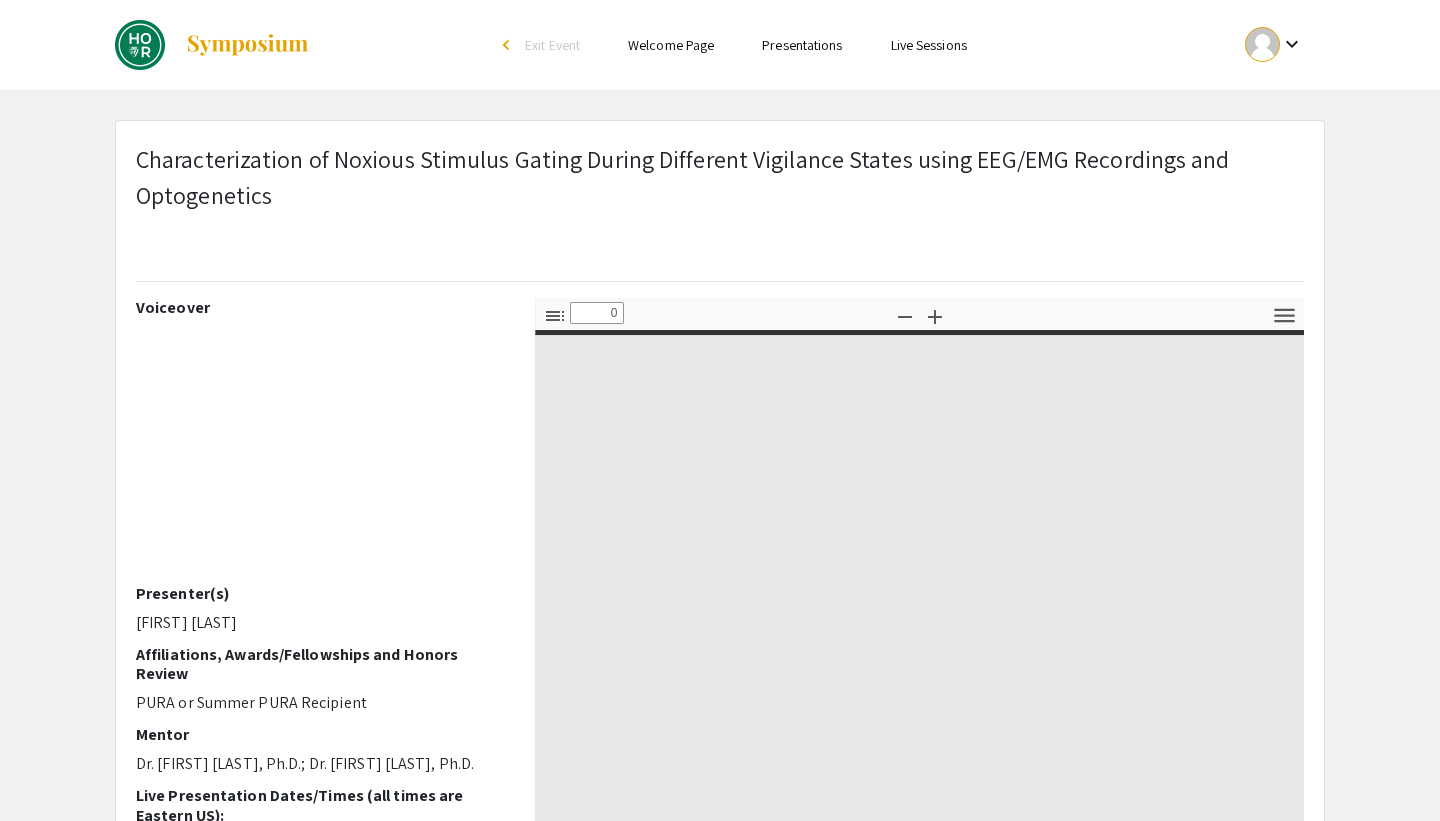 select on "custom" 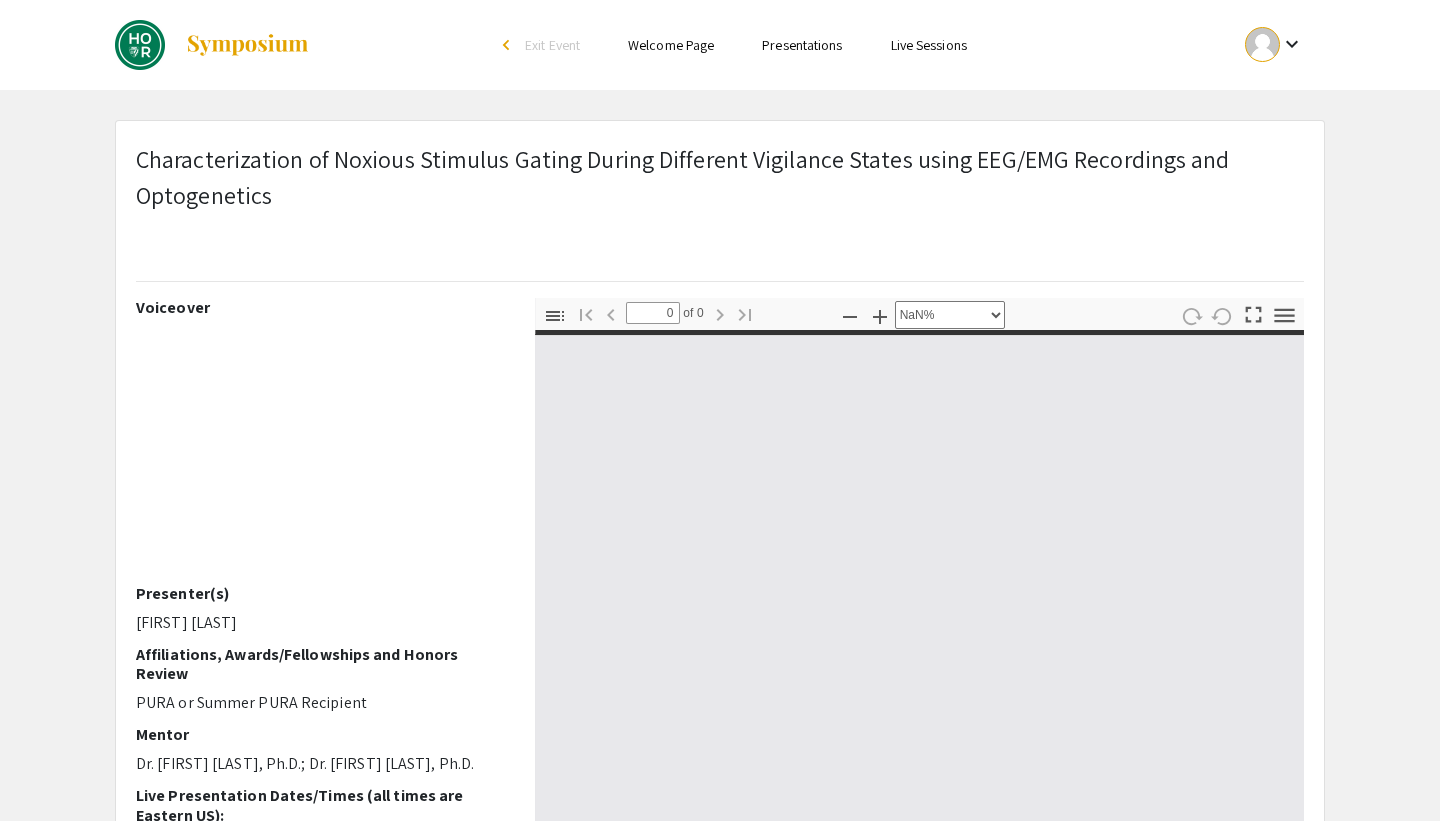 type on "1" 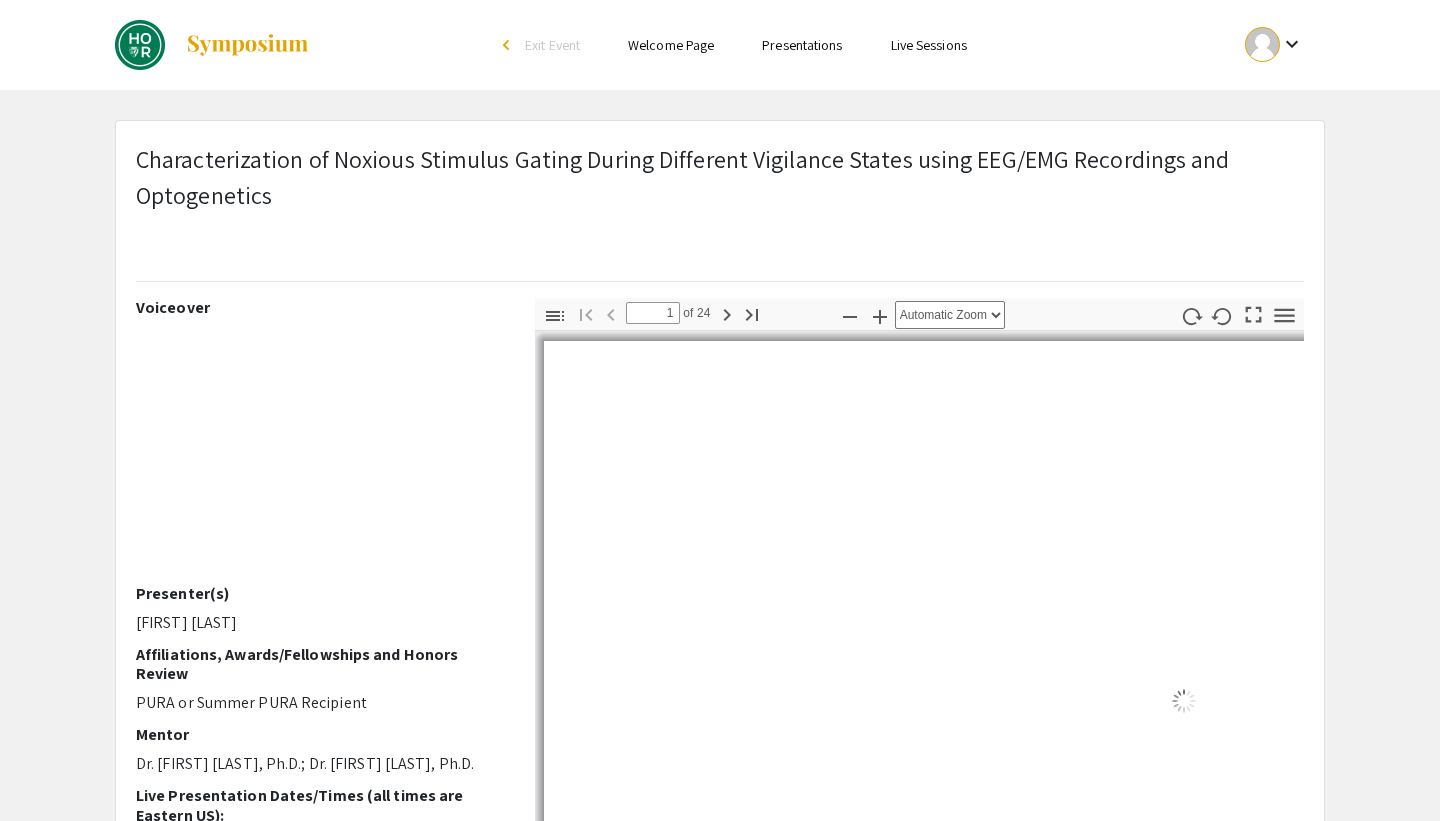select on "auto" 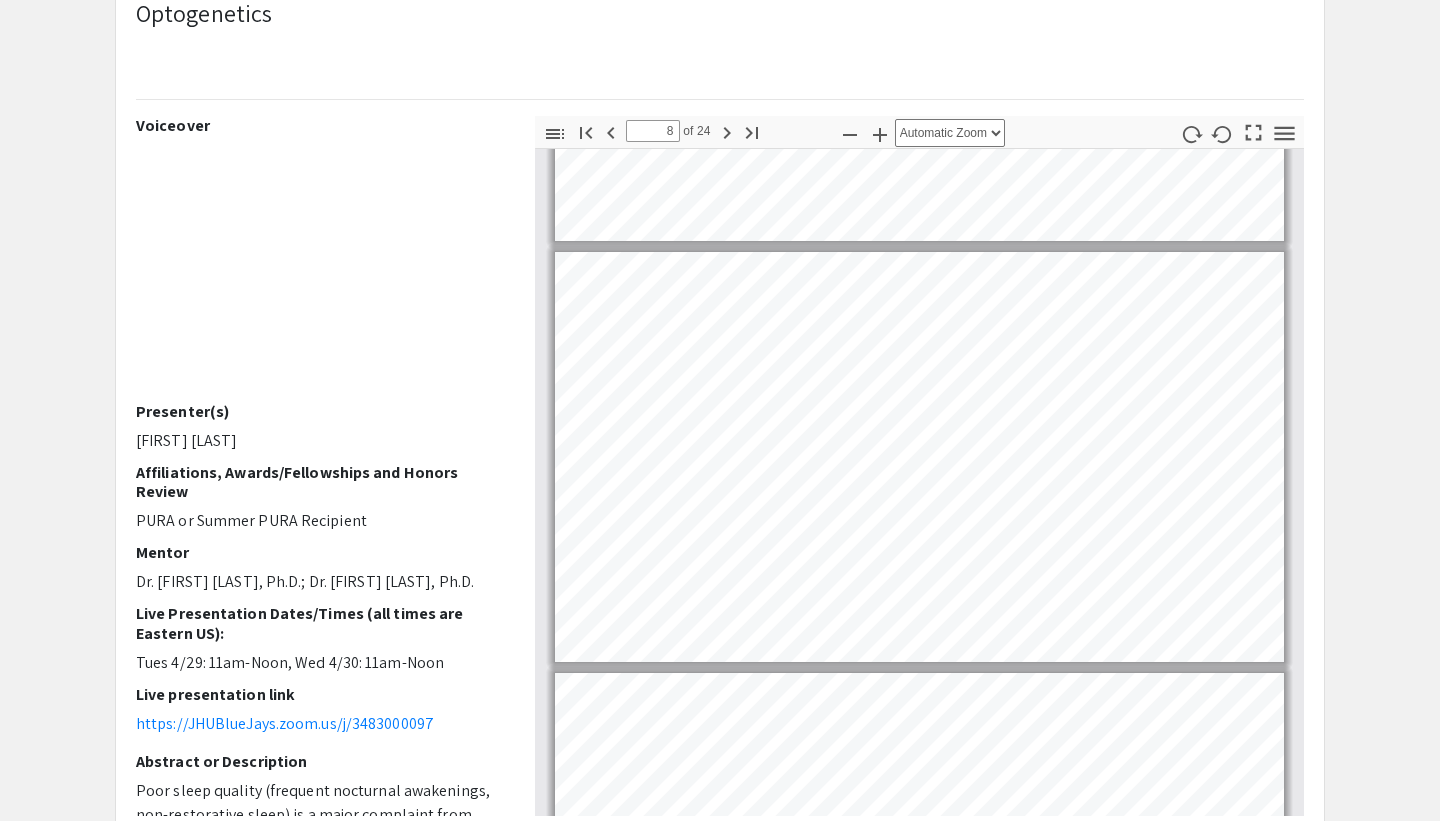 scroll, scrollTop: 2886, scrollLeft: 0, axis: vertical 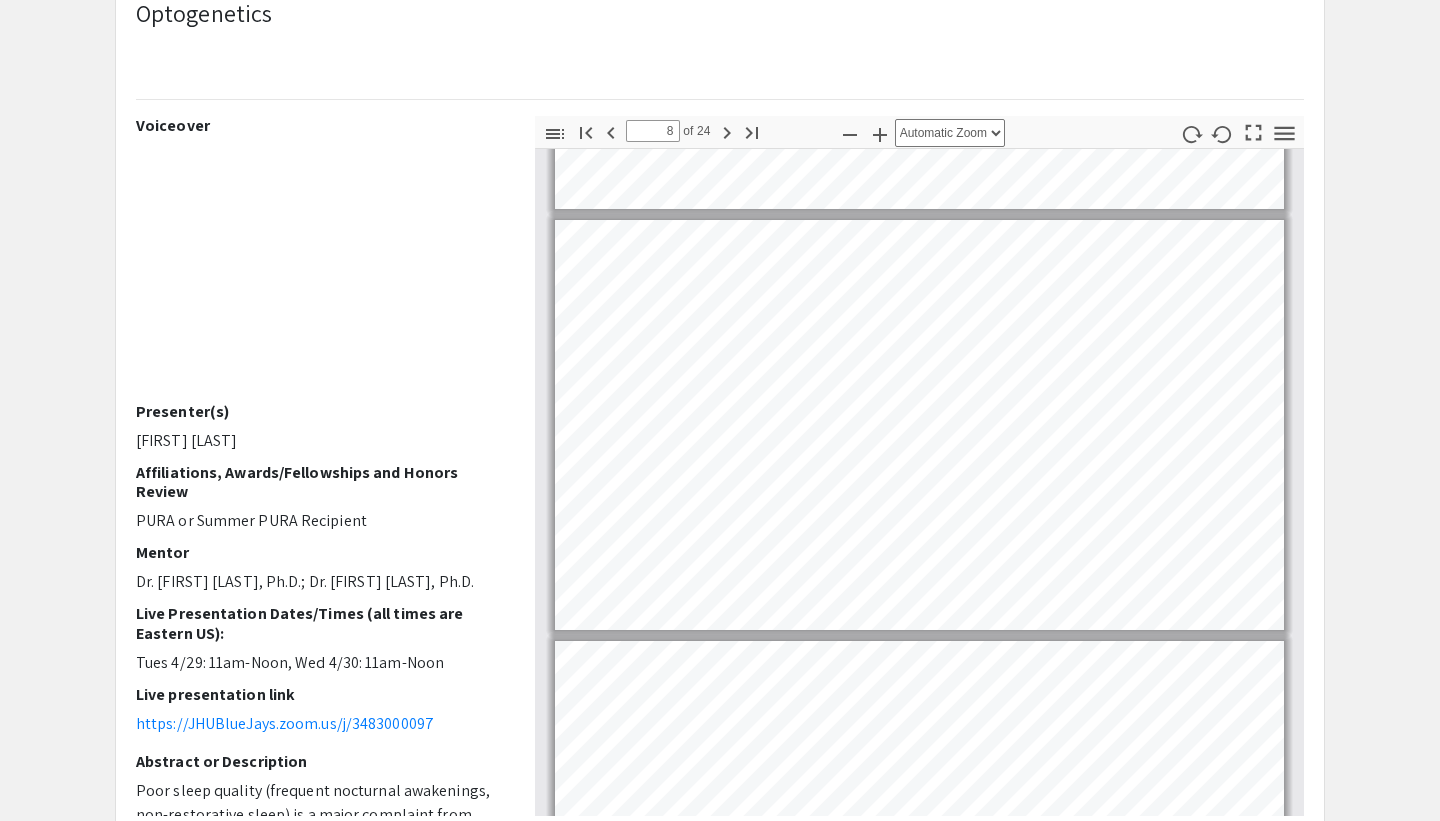 type on "7" 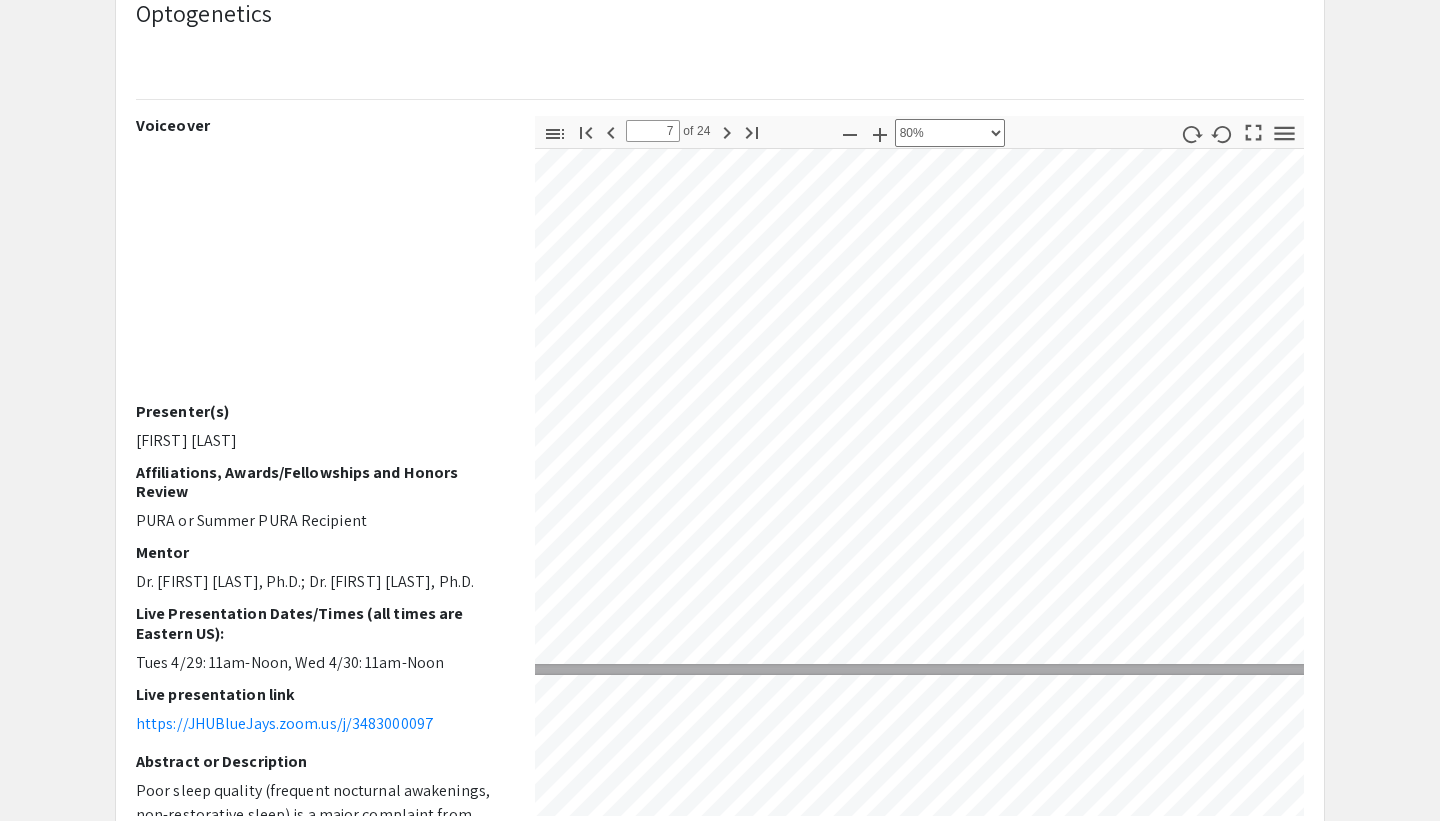 scroll, scrollTop: 3093, scrollLeft: 6, axis: both 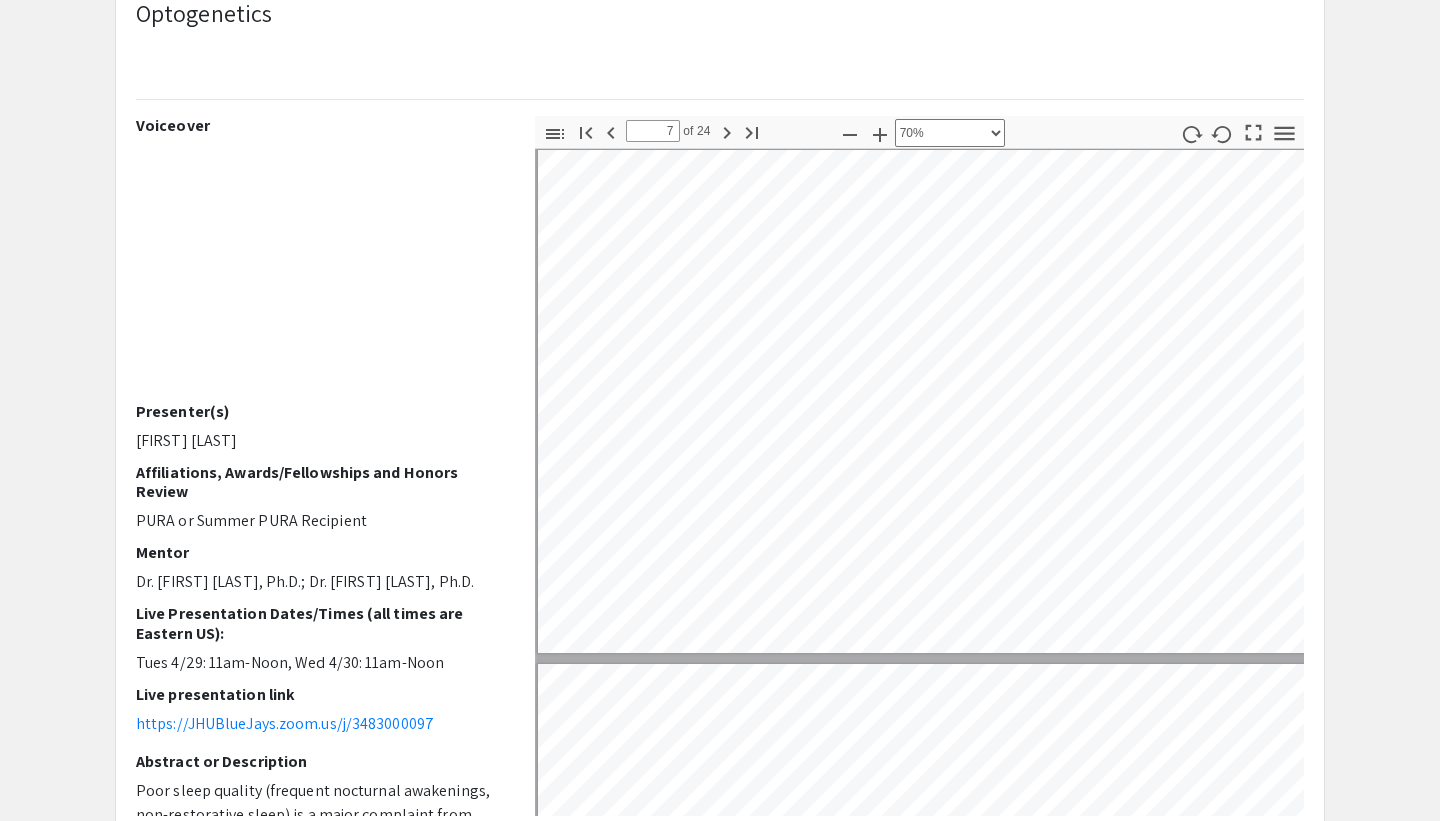 select on "custom" 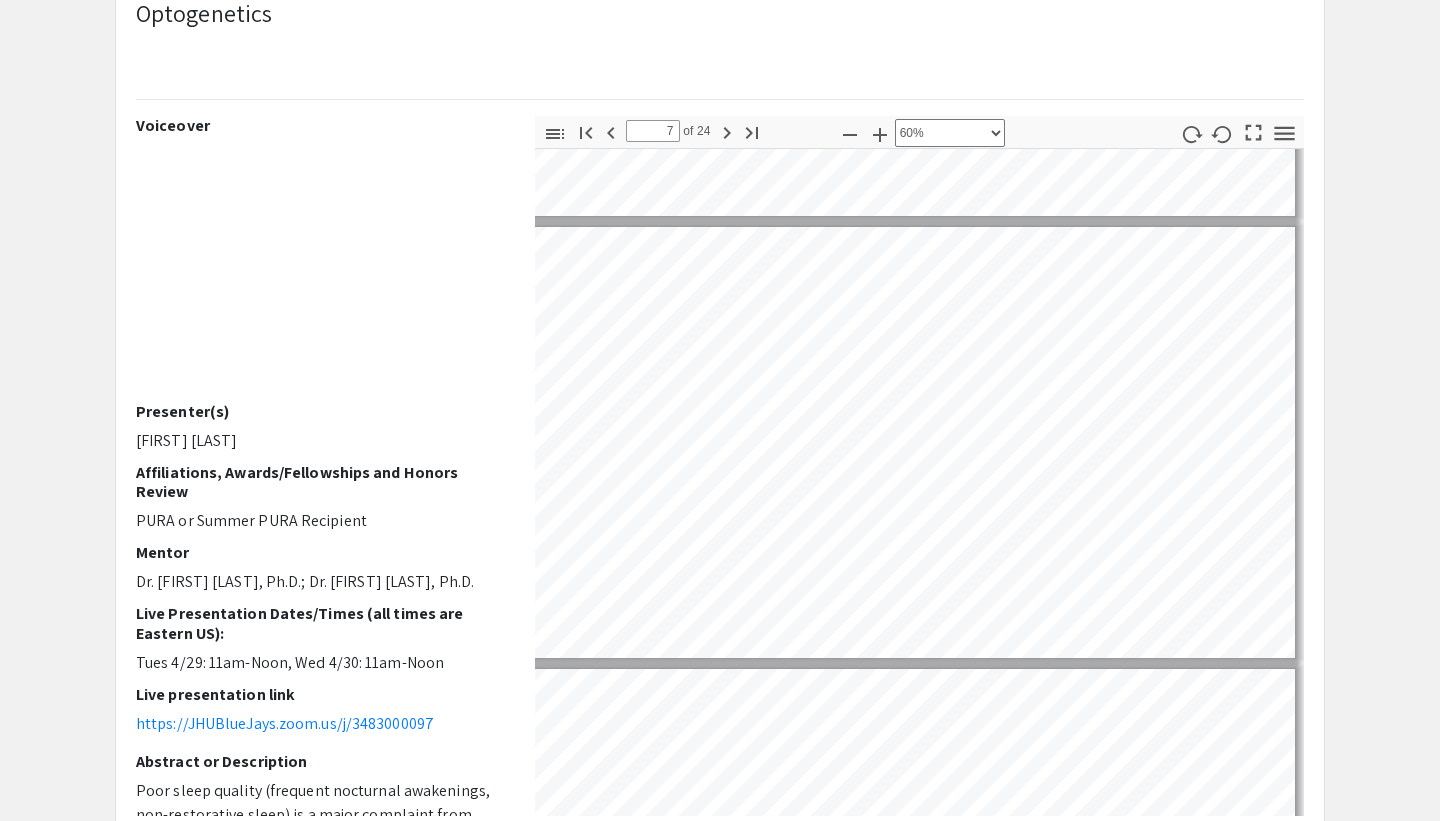 scroll, scrollTop: 2601, scrollLeft: 16, axis: both 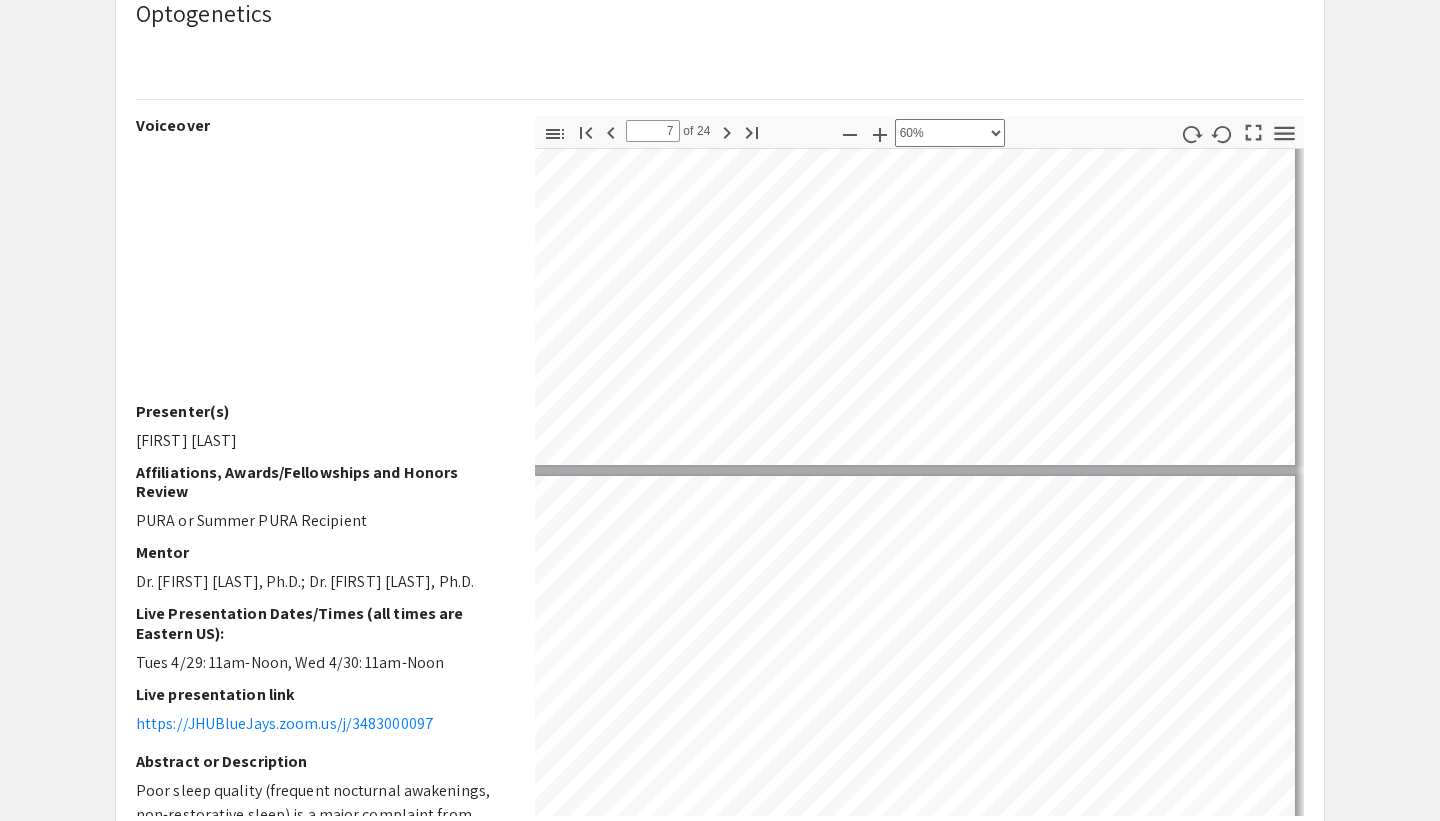 type on "6" 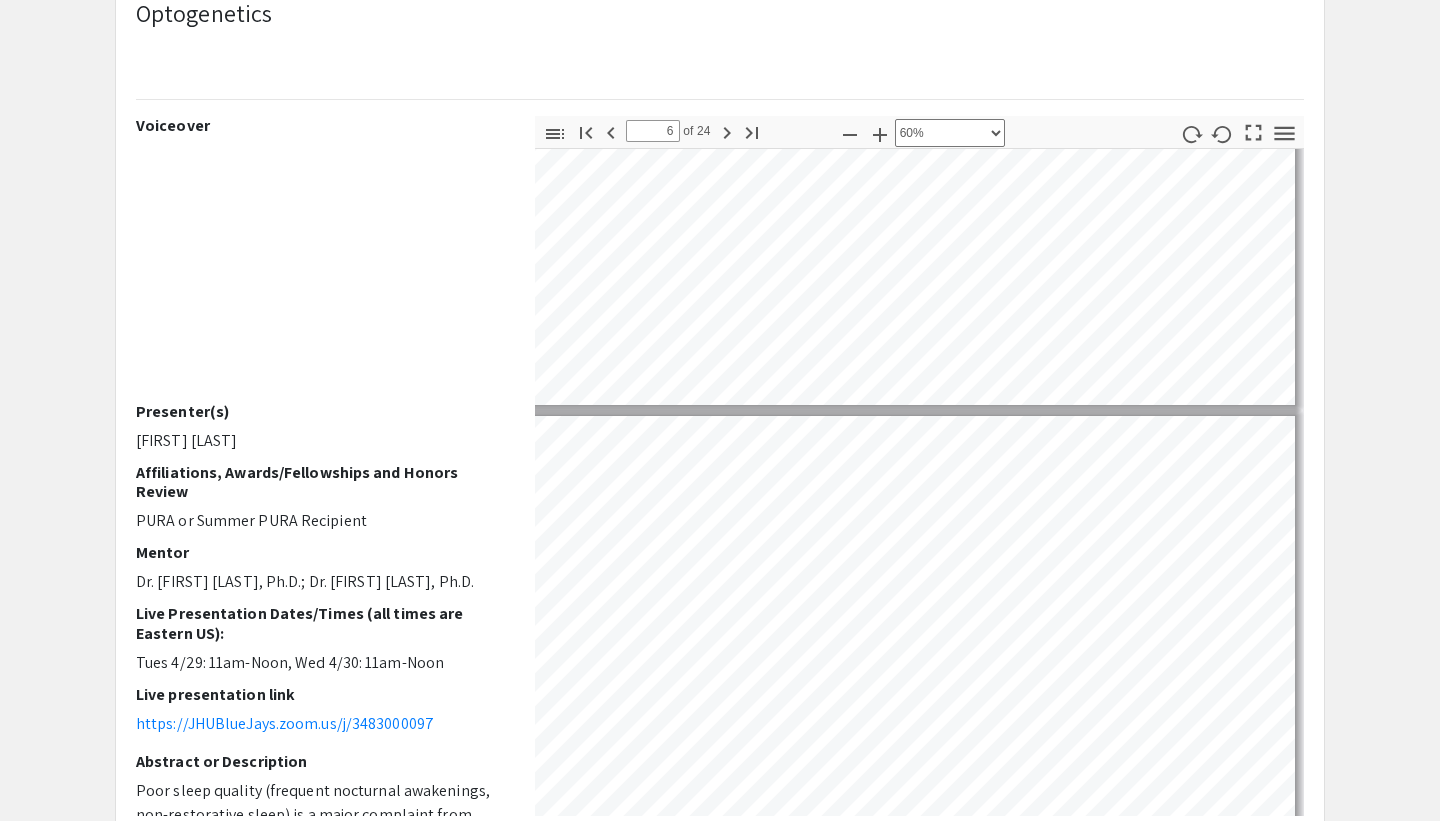 type on "5" 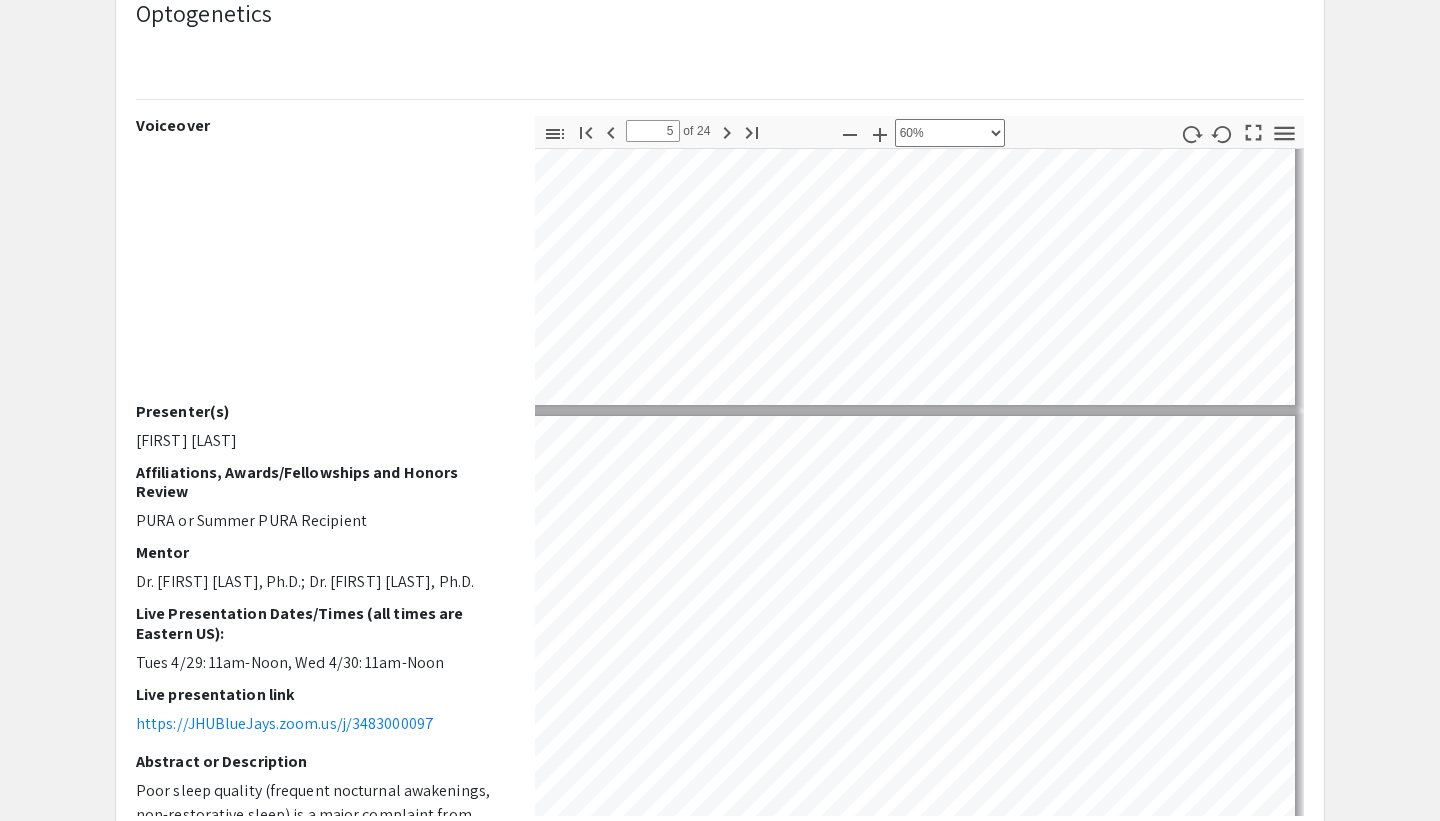 scroll, scrollTop: 1743, scrollLeft: 16, axis: both 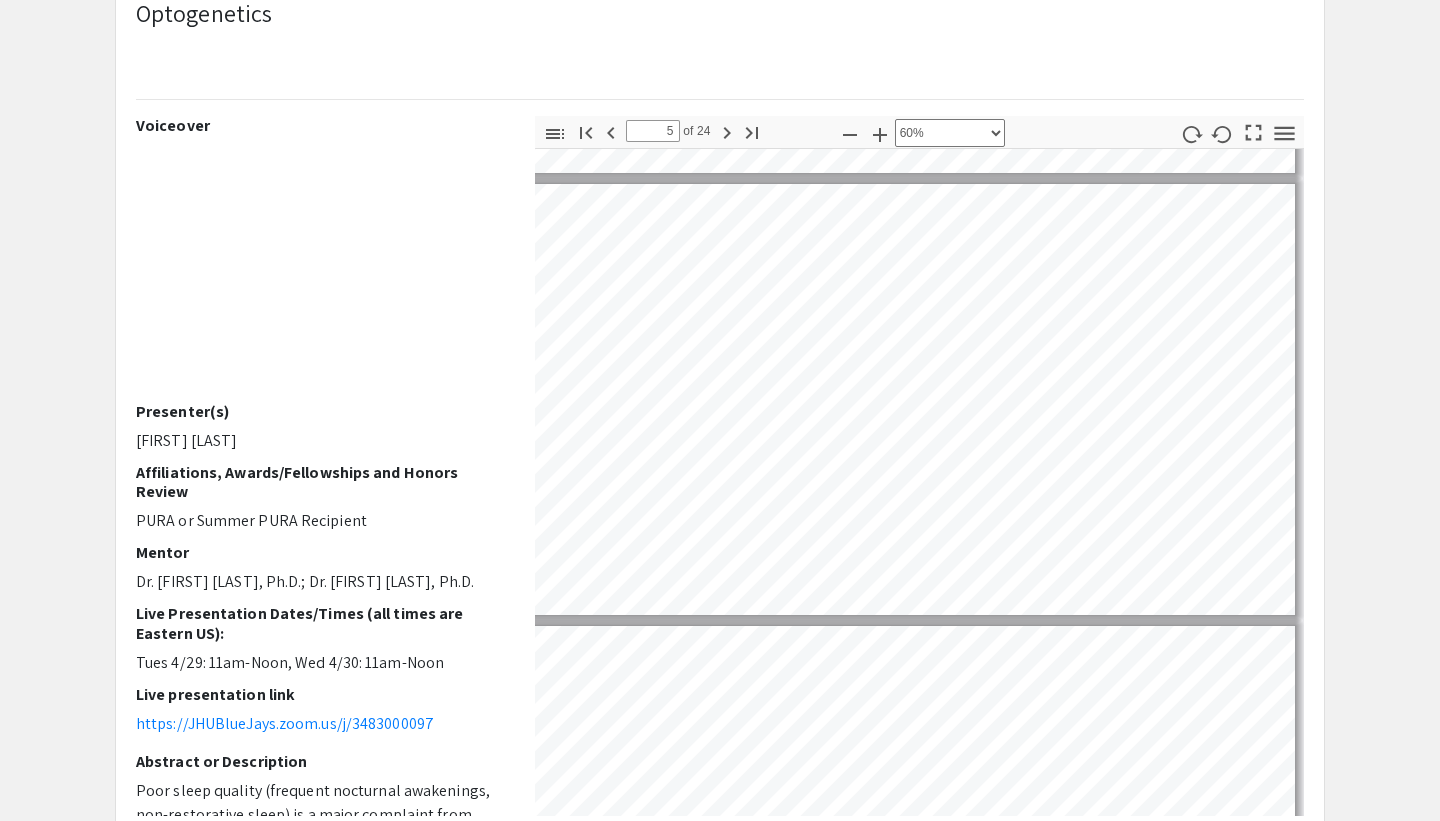 type on "6" 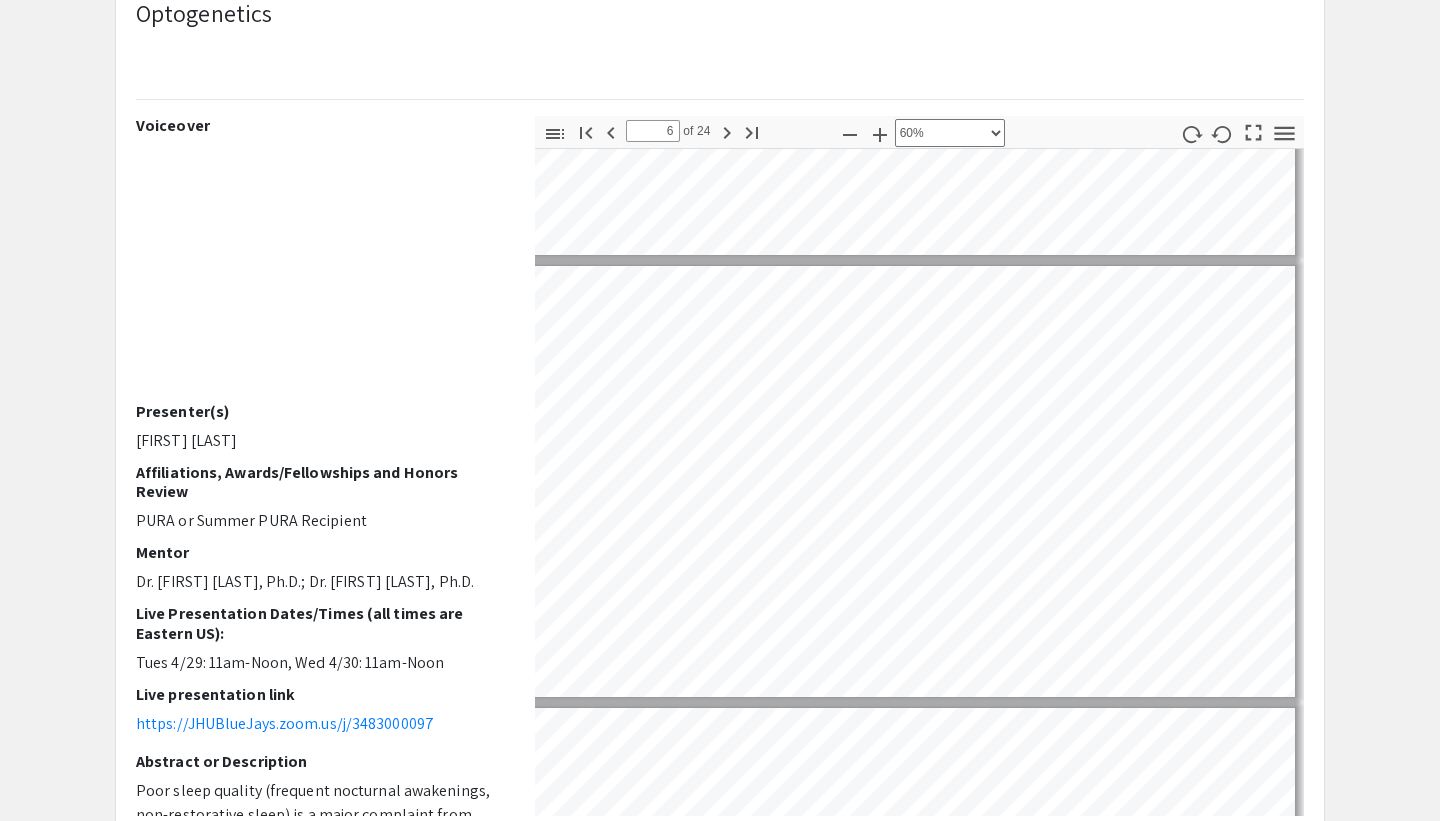scroll, scrollTop: 2104, scrollLeft: 16, axis: both 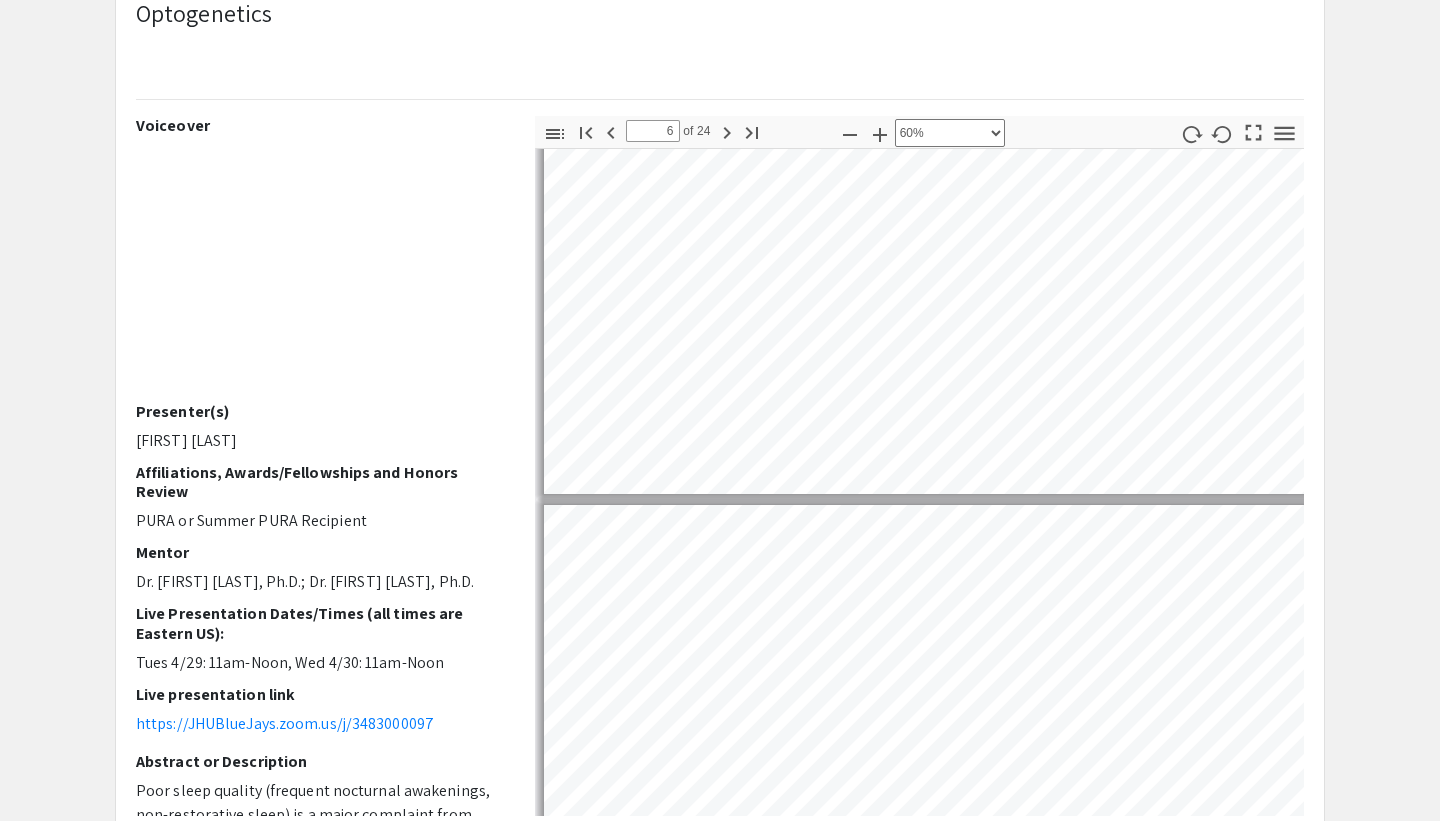 type on "7" 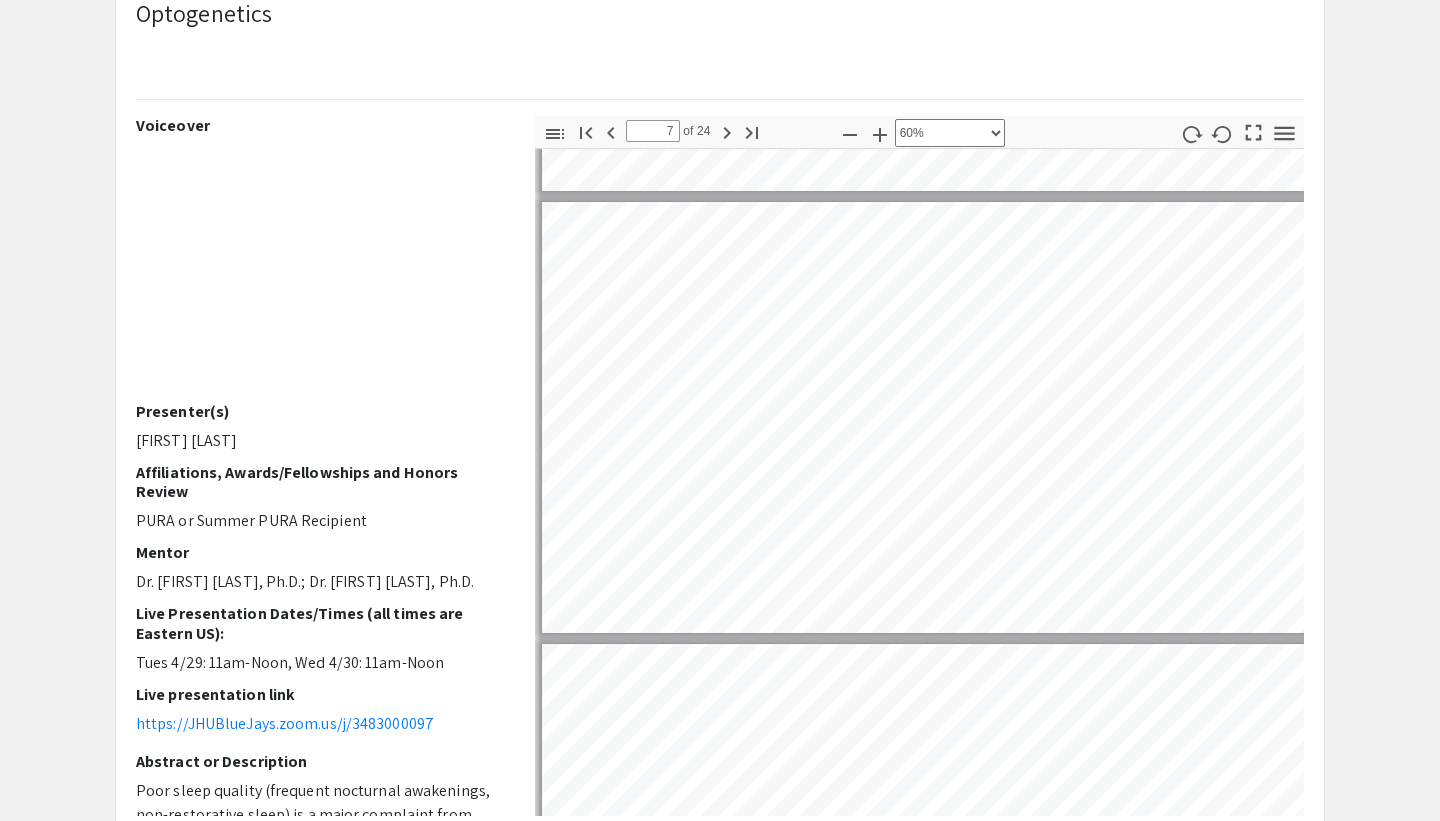 scroll, scrollTop: 2609, scrollLeft: 8, axis: both 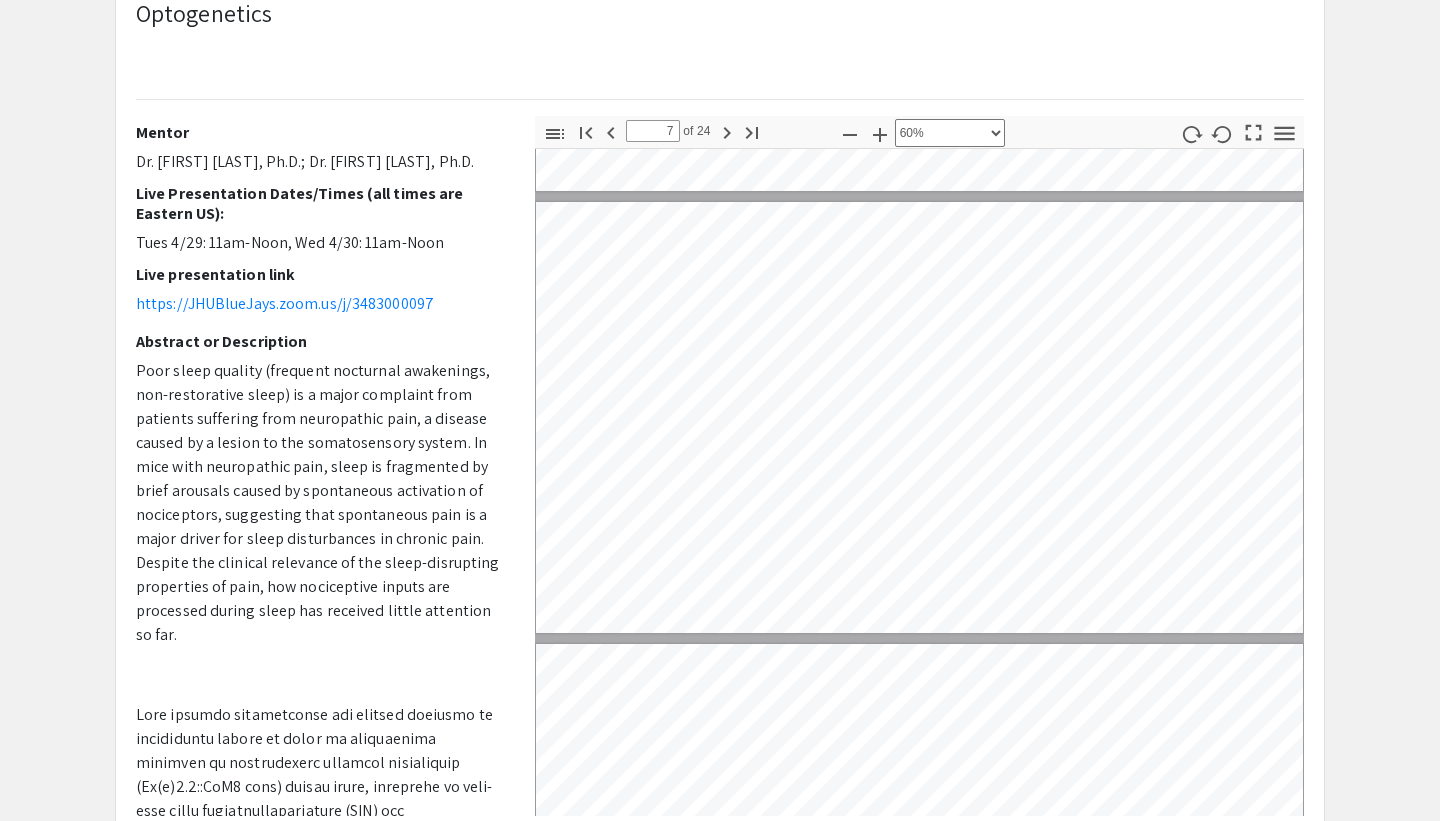 drag, startPoint x: 355, startPoint y: 658, endPoint x: 355, endPoint y: 429, distance: 229 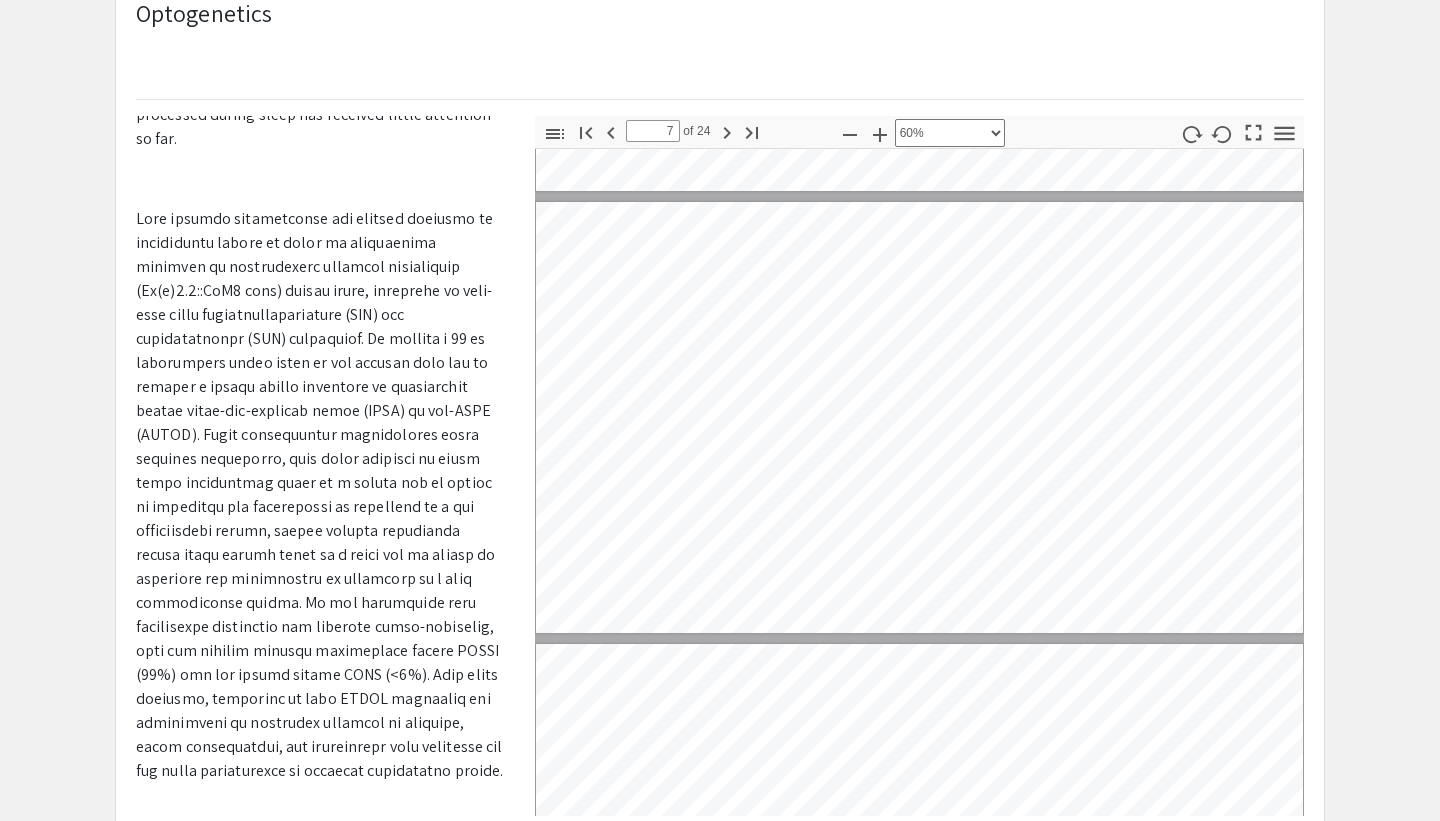 scroll, scrollTop: 934, scrollLeft: 0, axis: vertical 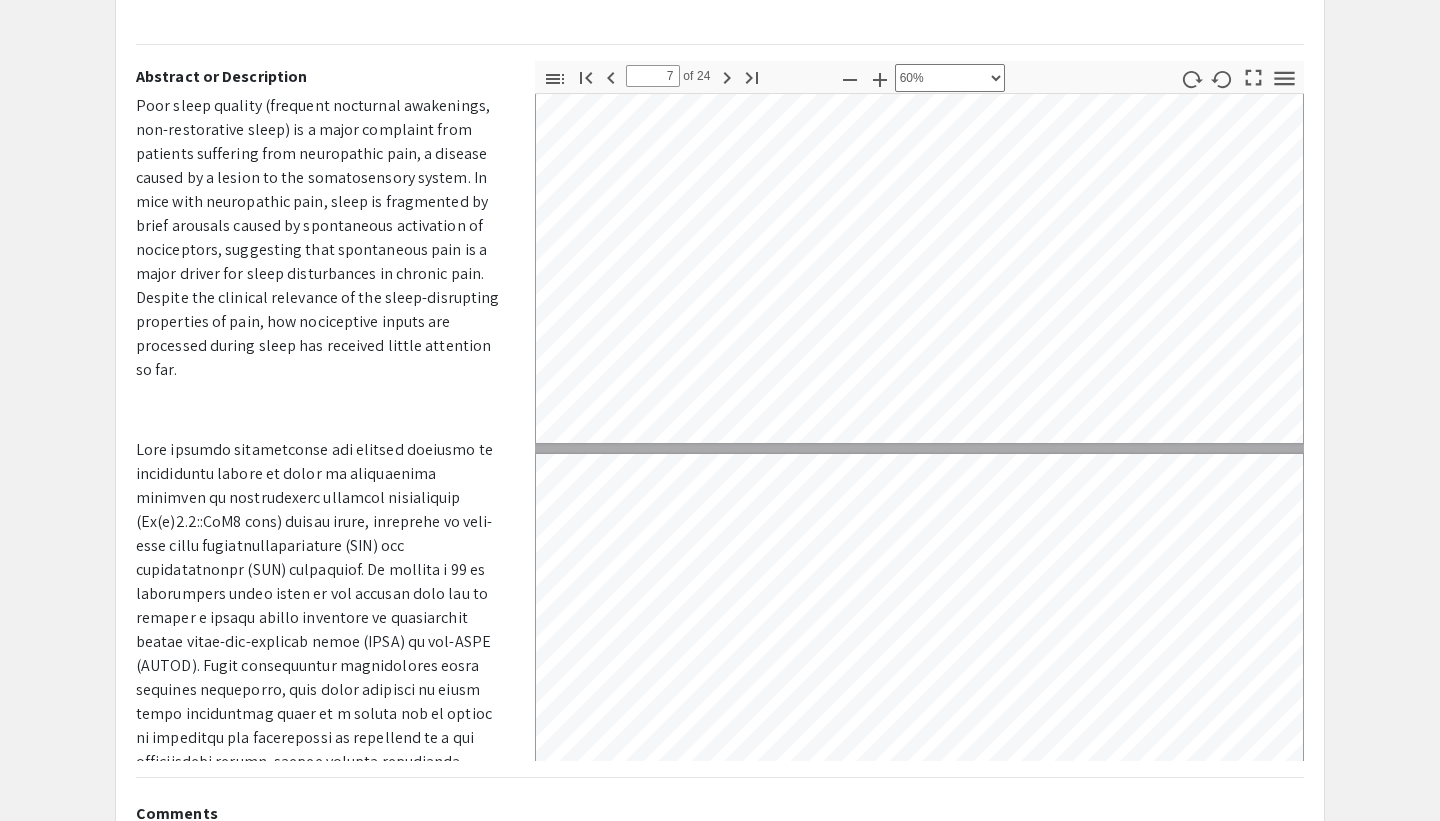 type on "8" 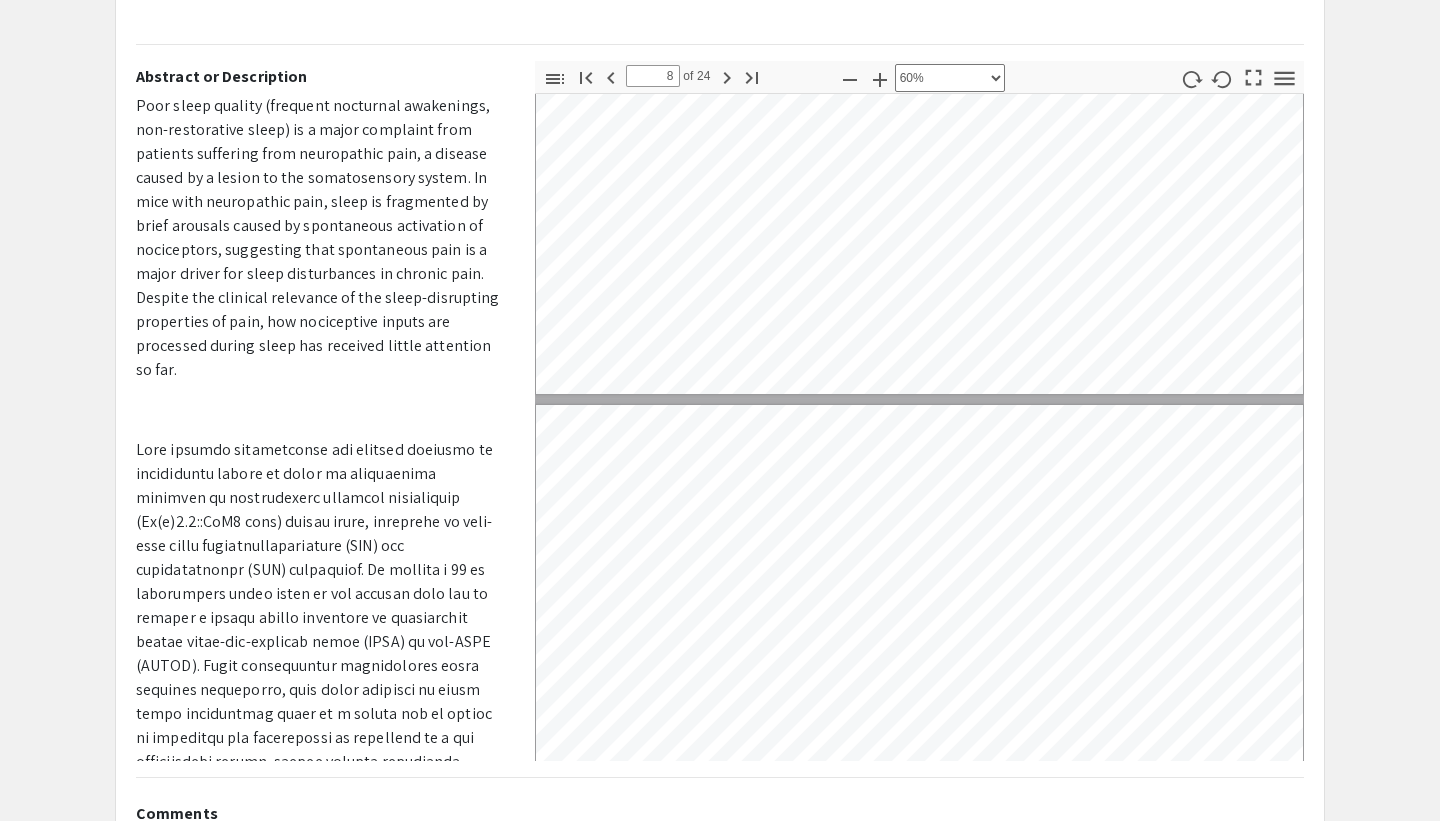 type on "7" 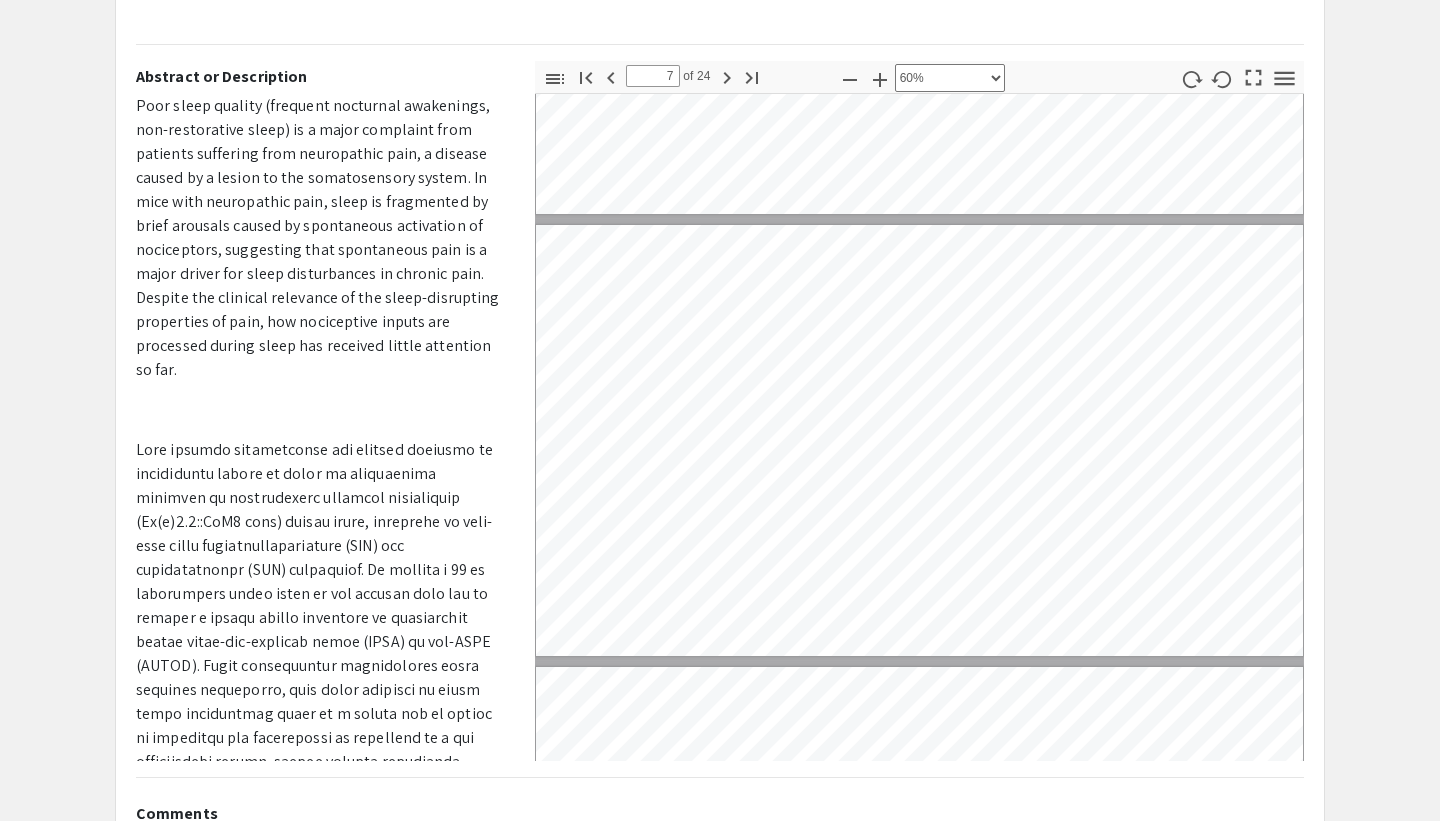 scroll, scrollTop: 2536, scrollLeft: 8, axis: both 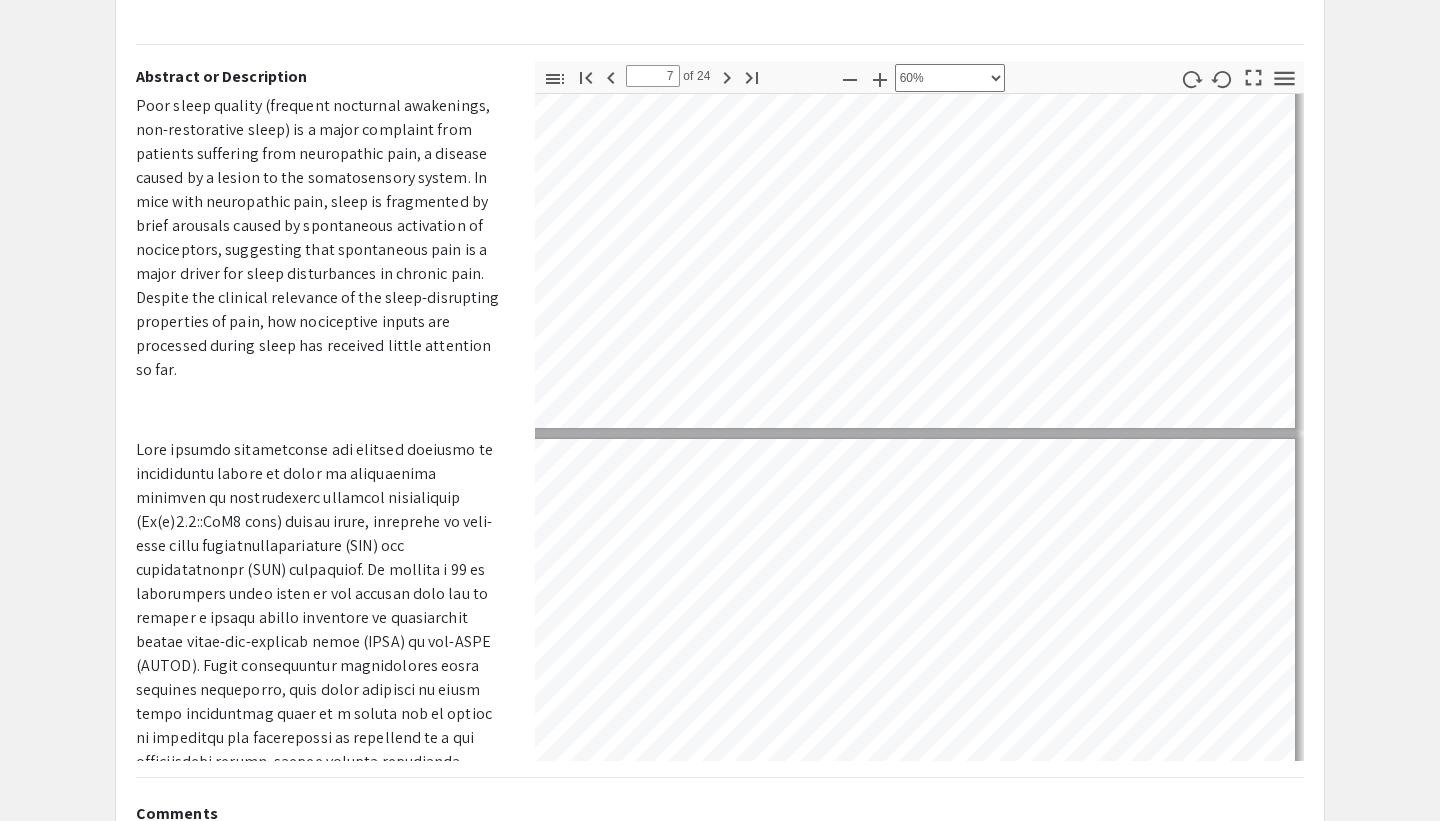 type on "8" 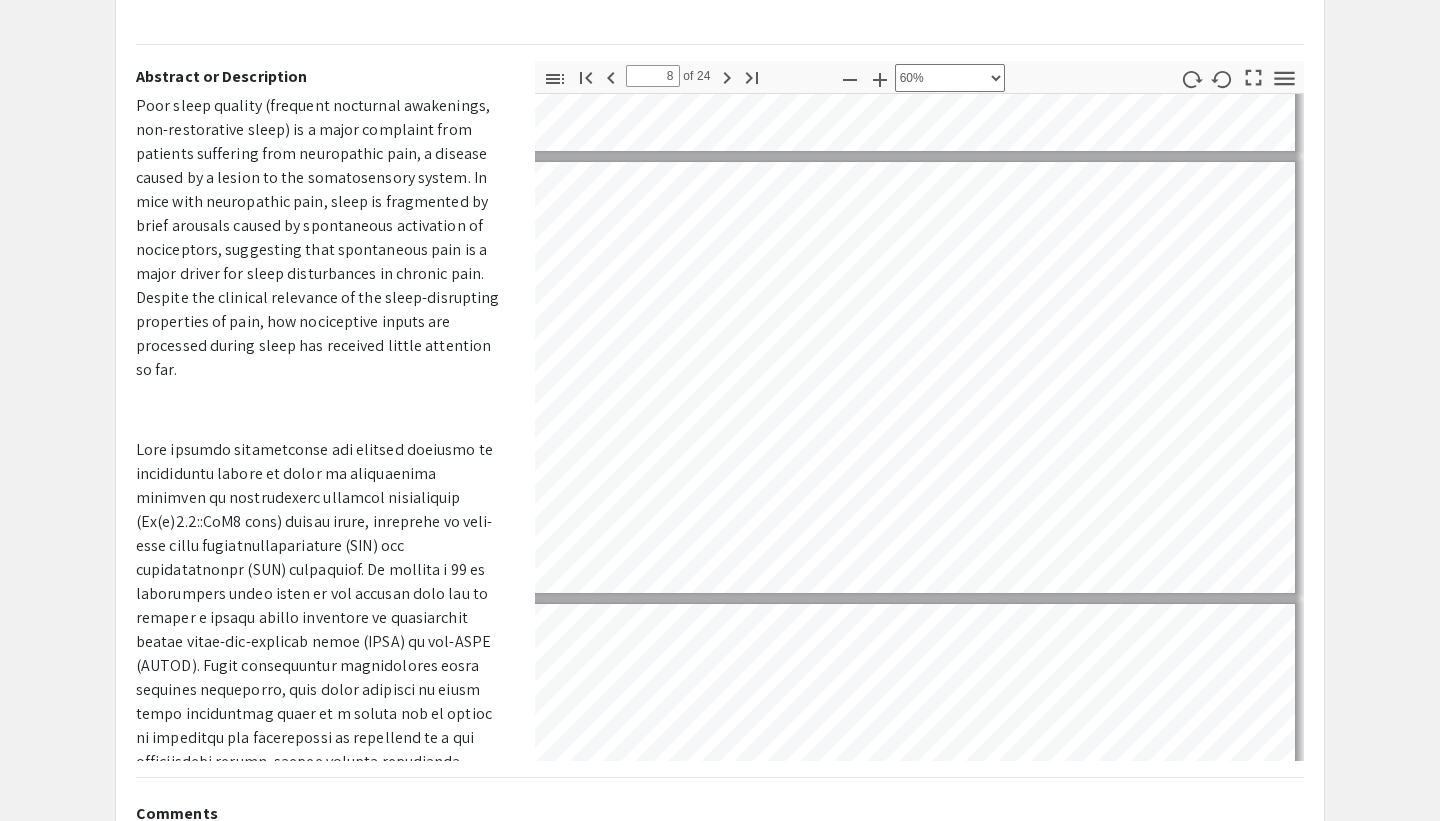scroll, scrollTop: 3037, scrollLeft: 16, axis: both 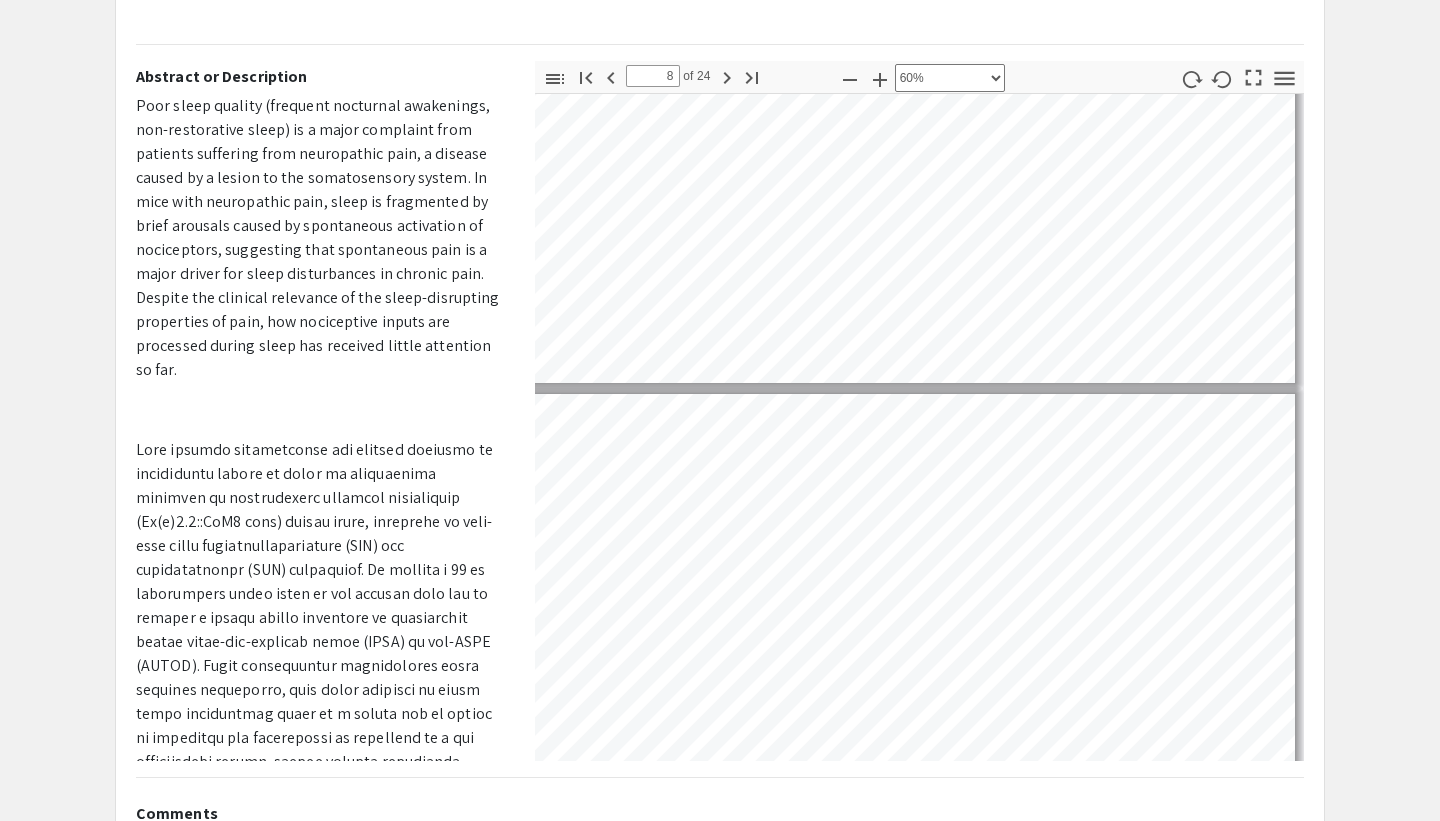 type on "9" 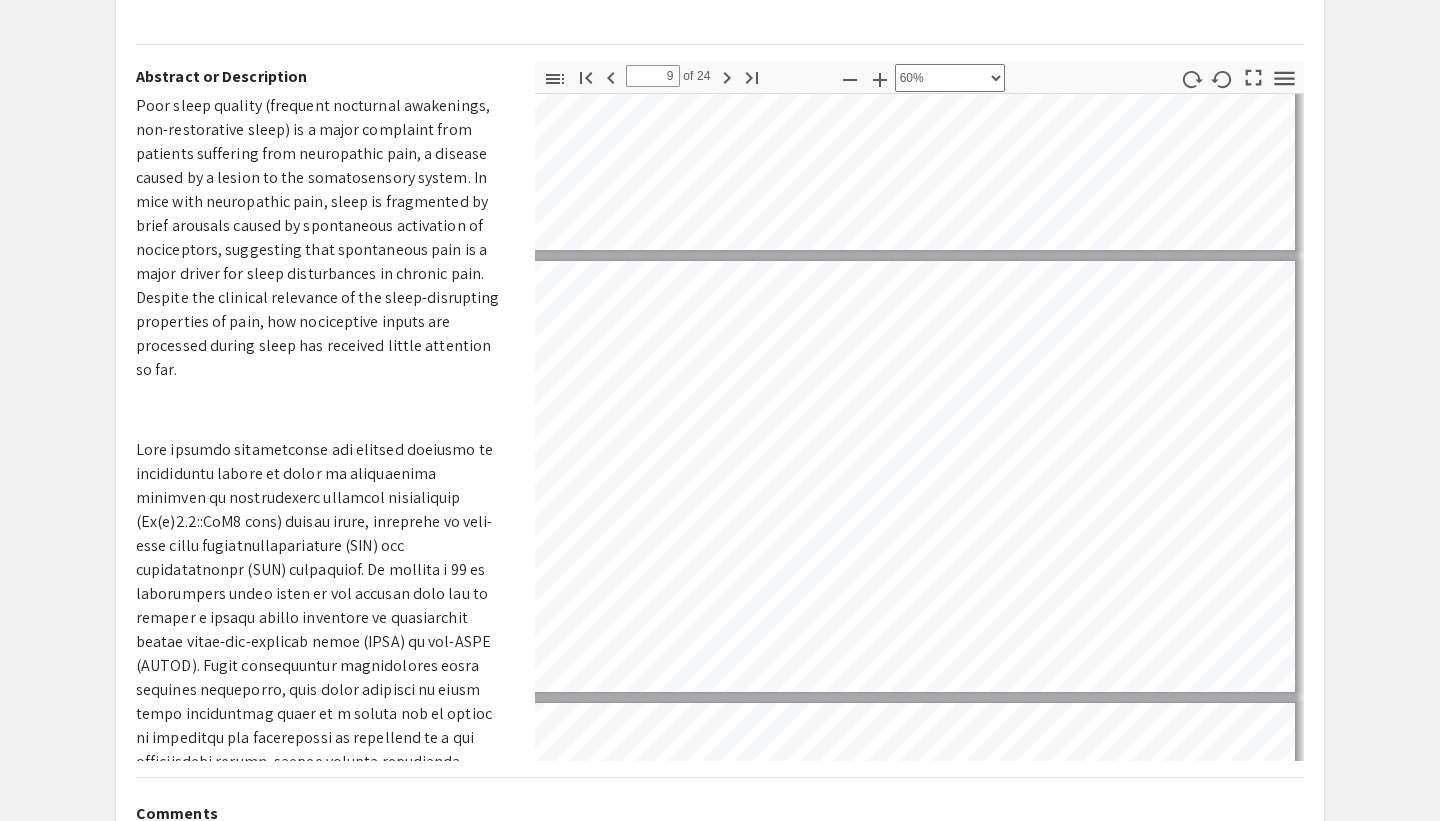 scroll, scrollTop: 3466, scrollLeft: 16, axis: both 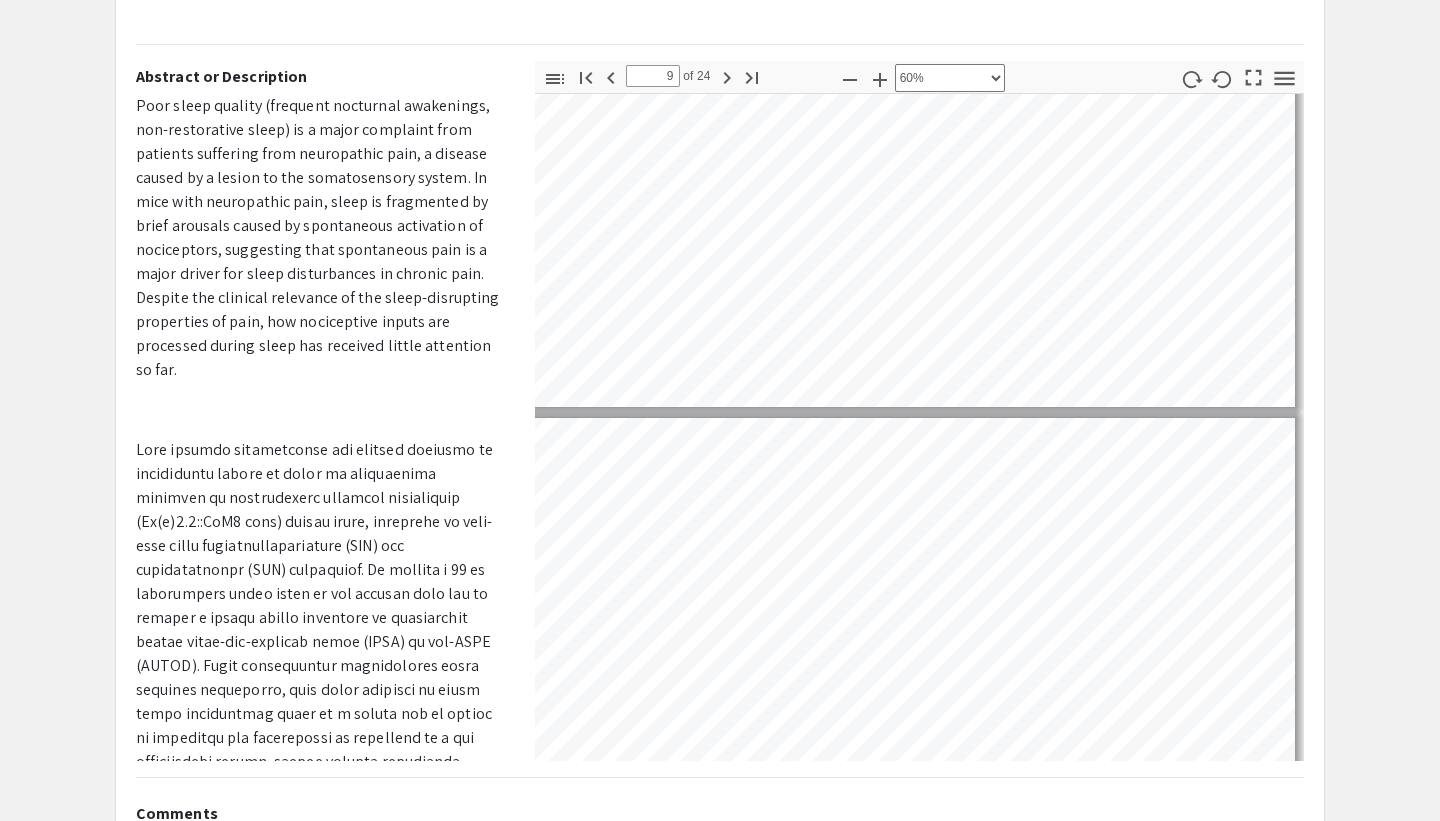 type on "8" 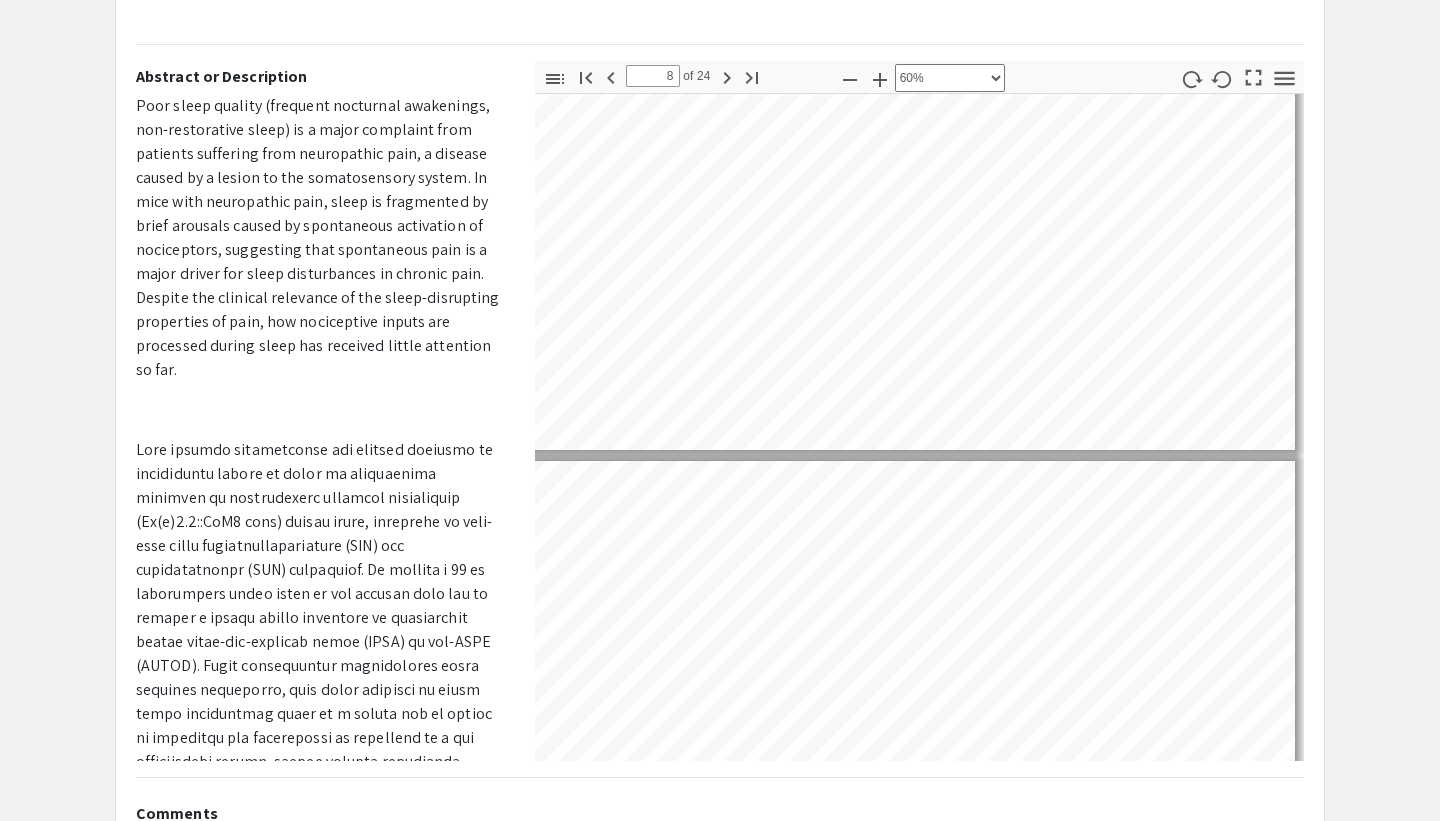type on "9" 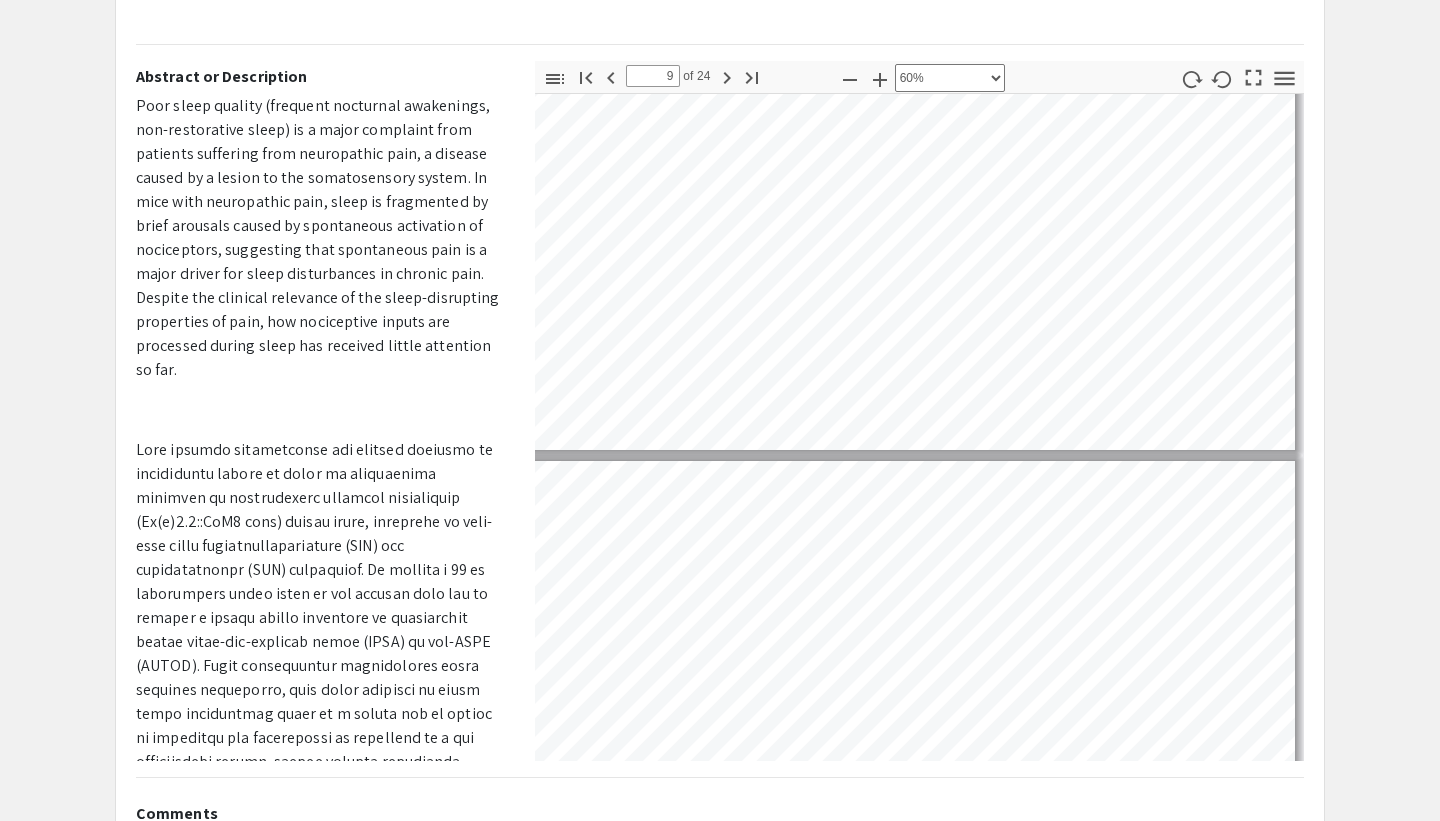select on "custom" 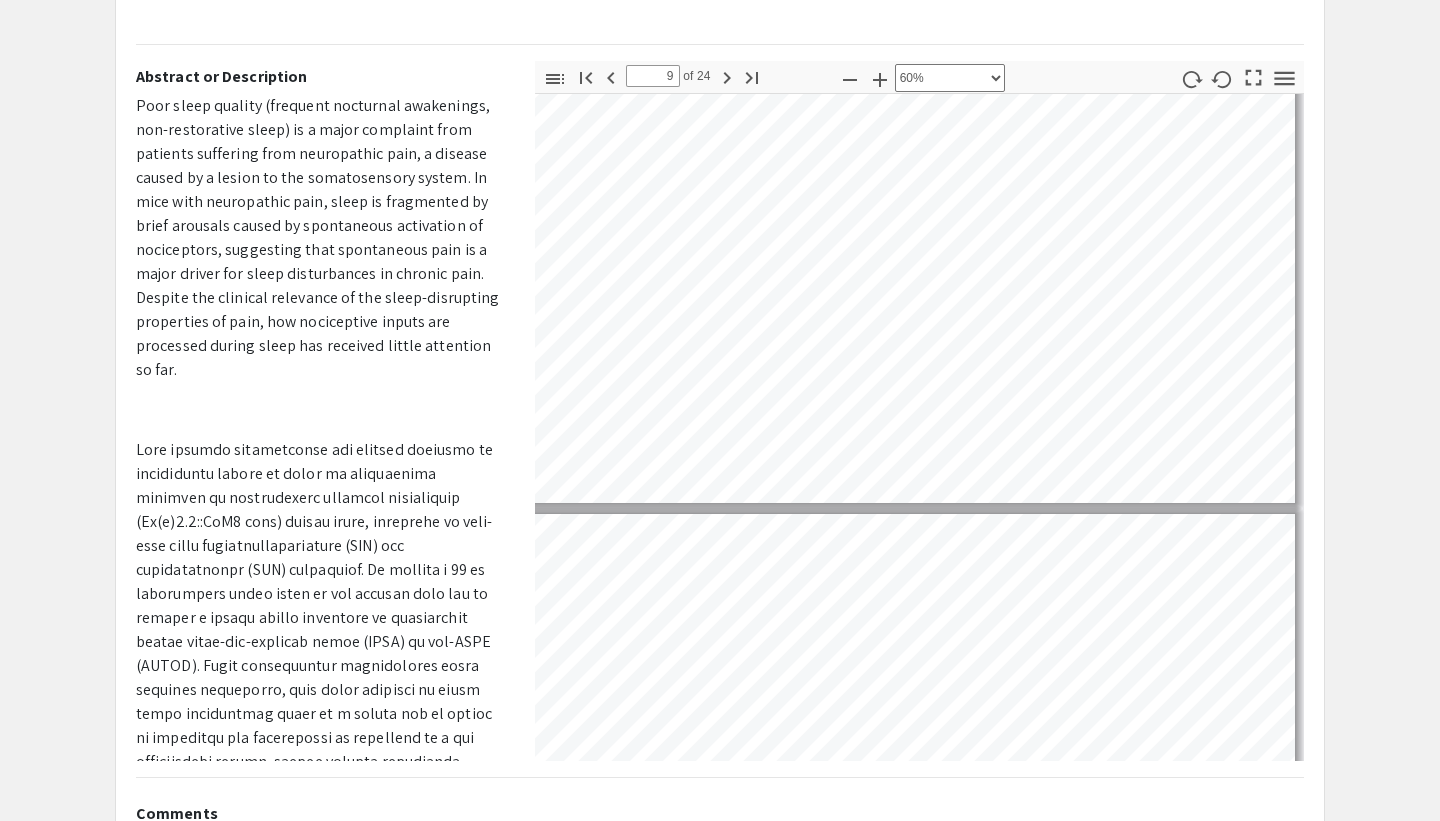 scroll, scrollTop: 3570, scrollLeft: 16, axis: both 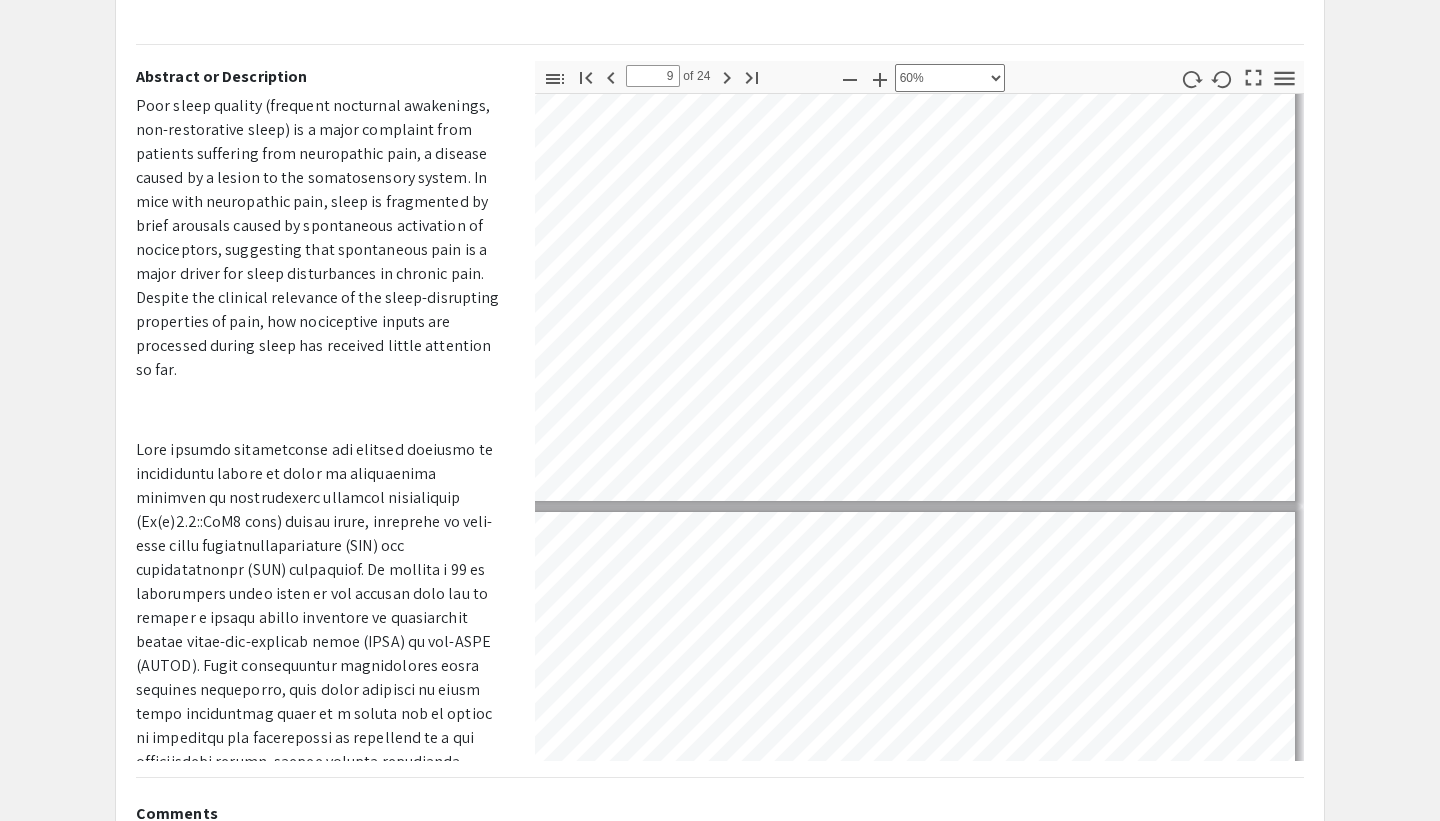 type on "10" 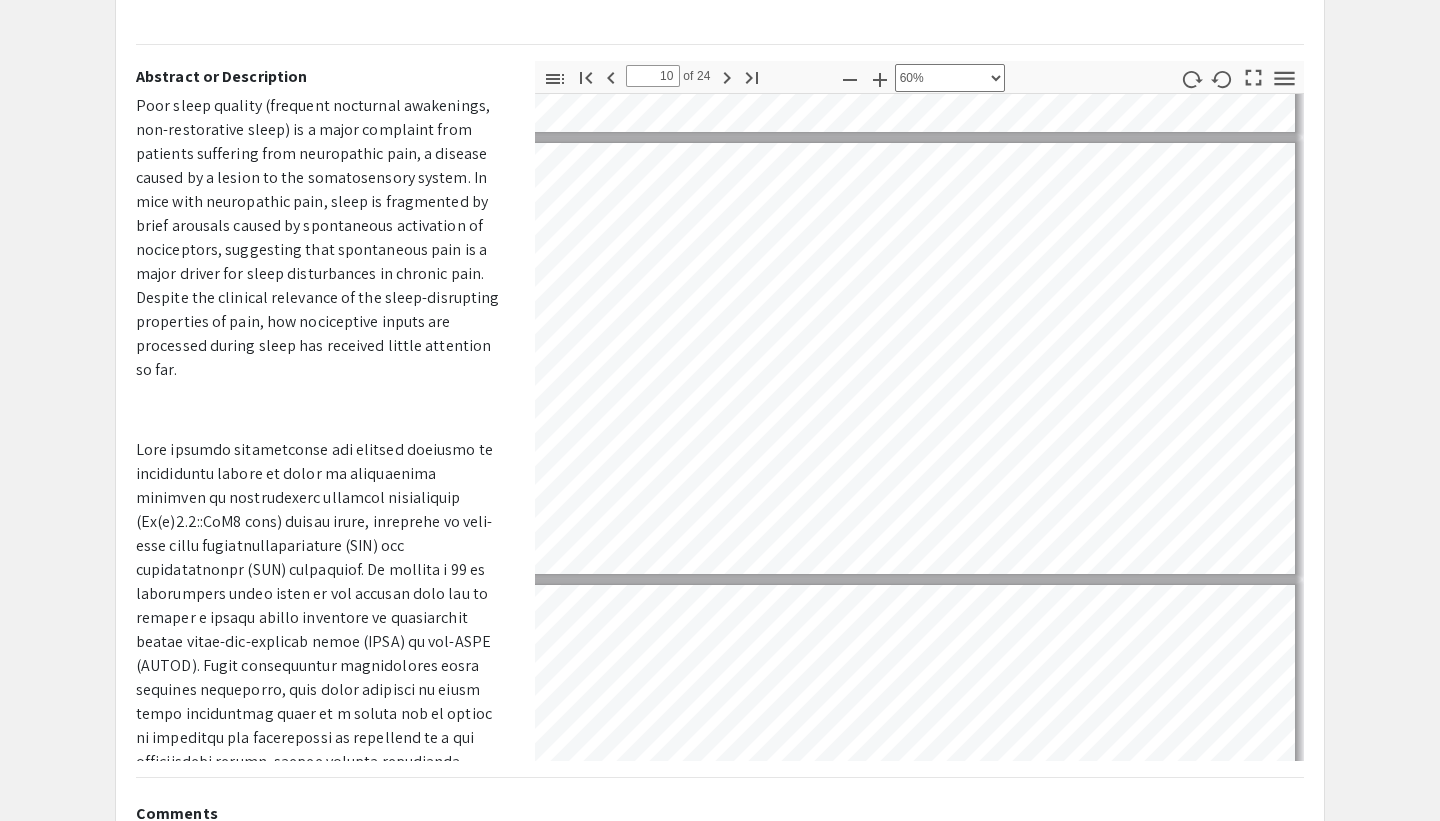 scroll, scrollTop: 3949, scrollLeft: 16, axis: both 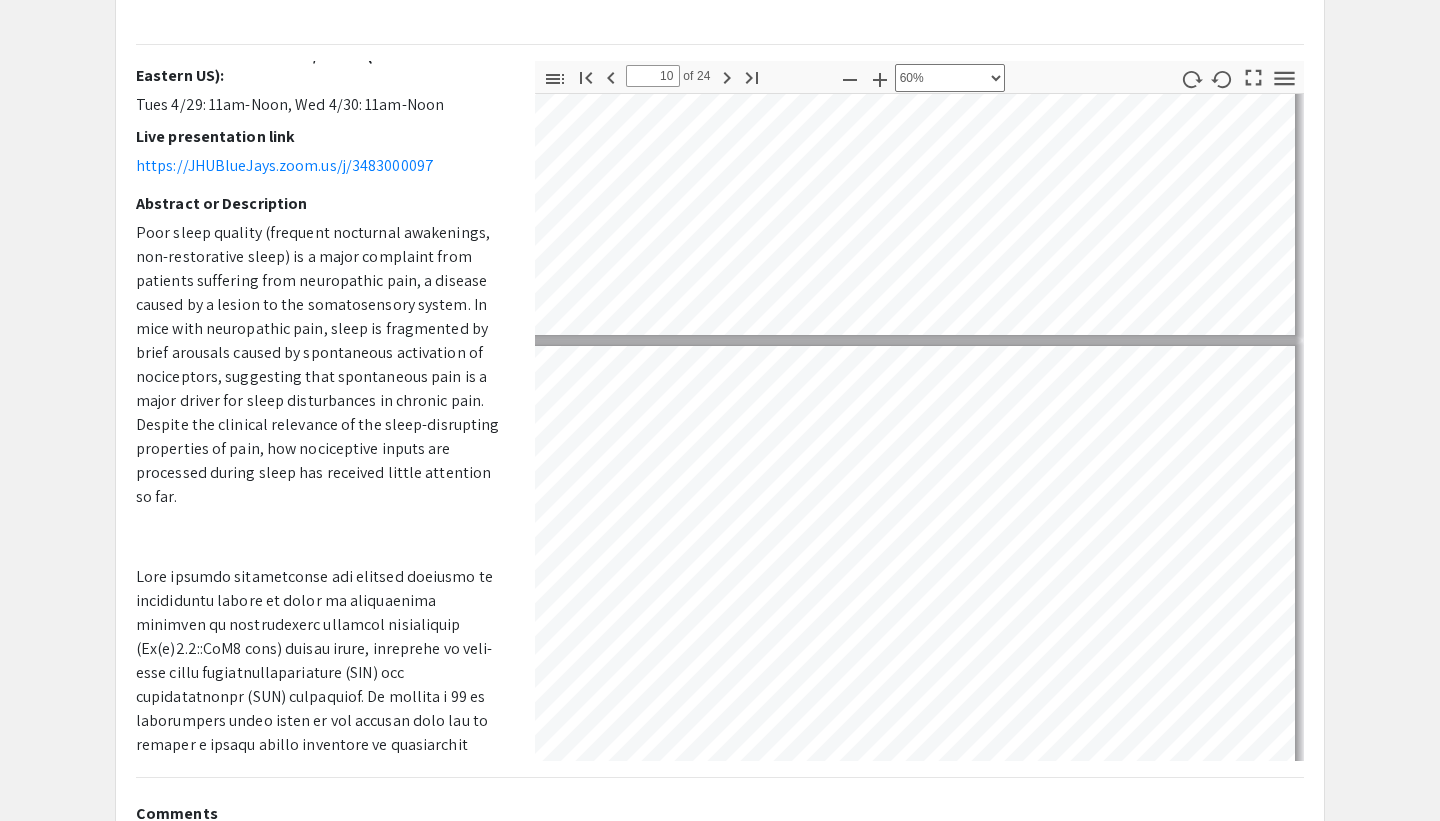 type on "9" 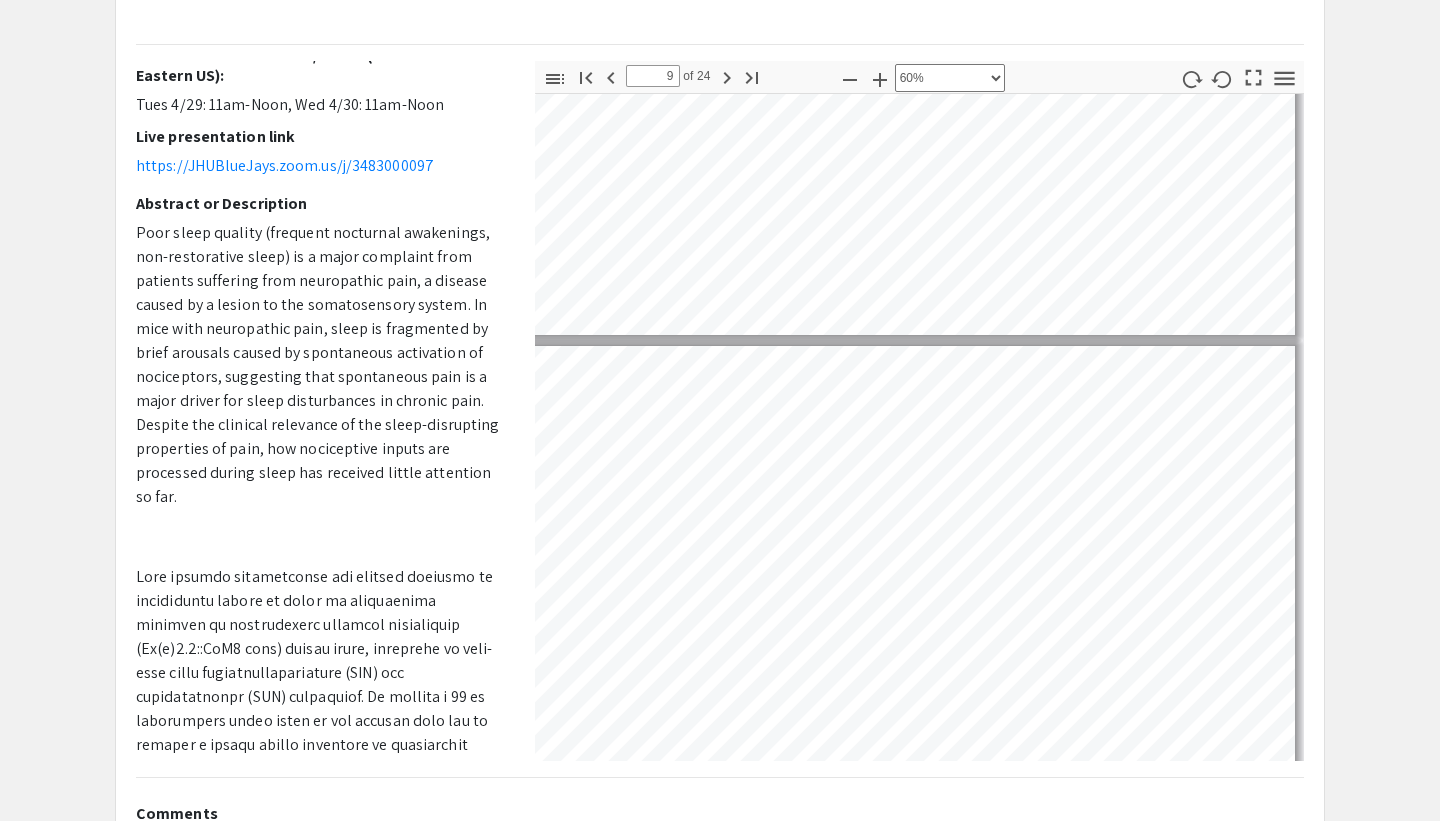 scroll, scrollTop: 3577, scrollLeft: 16, axis: both 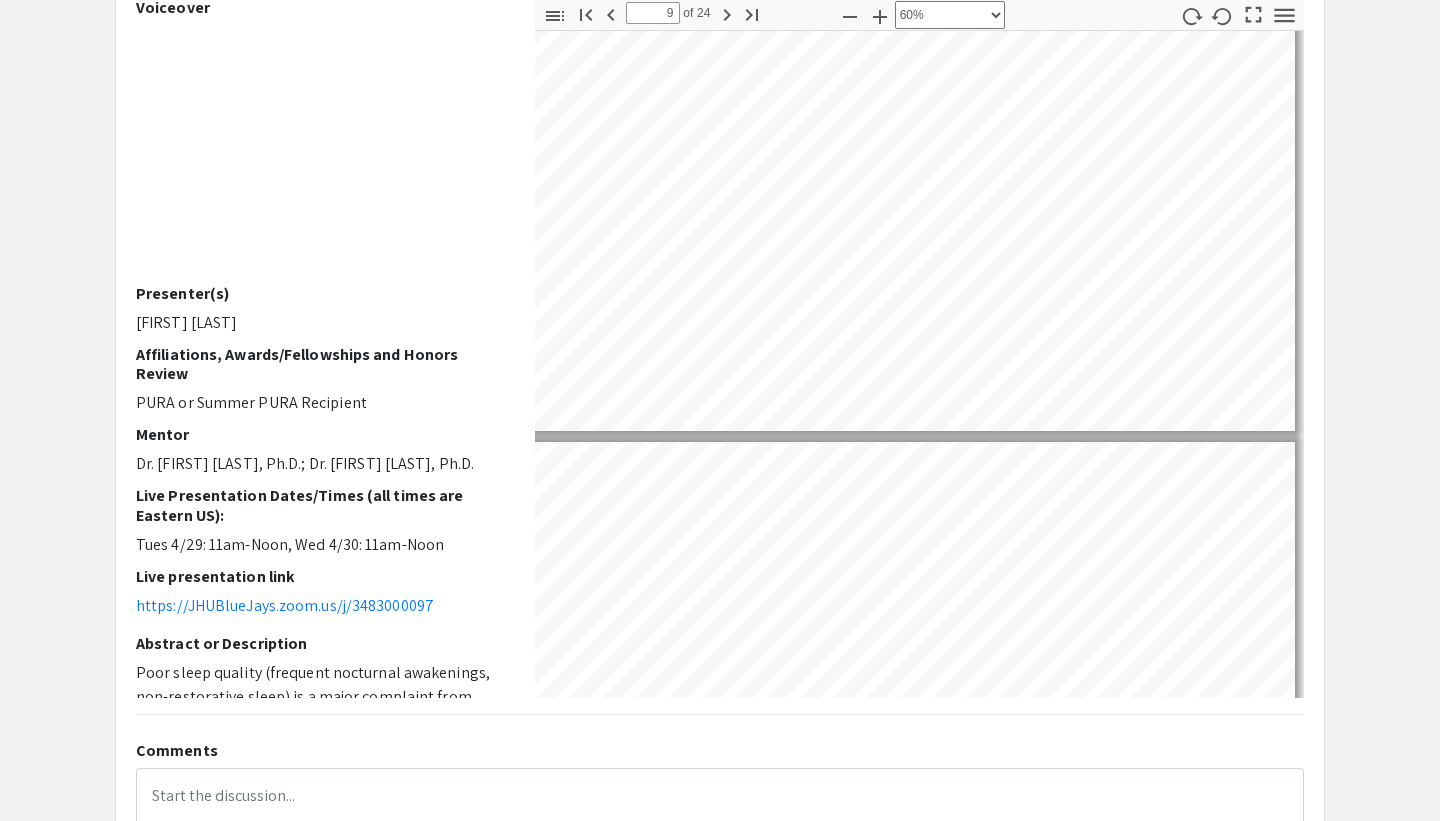 type on "10" 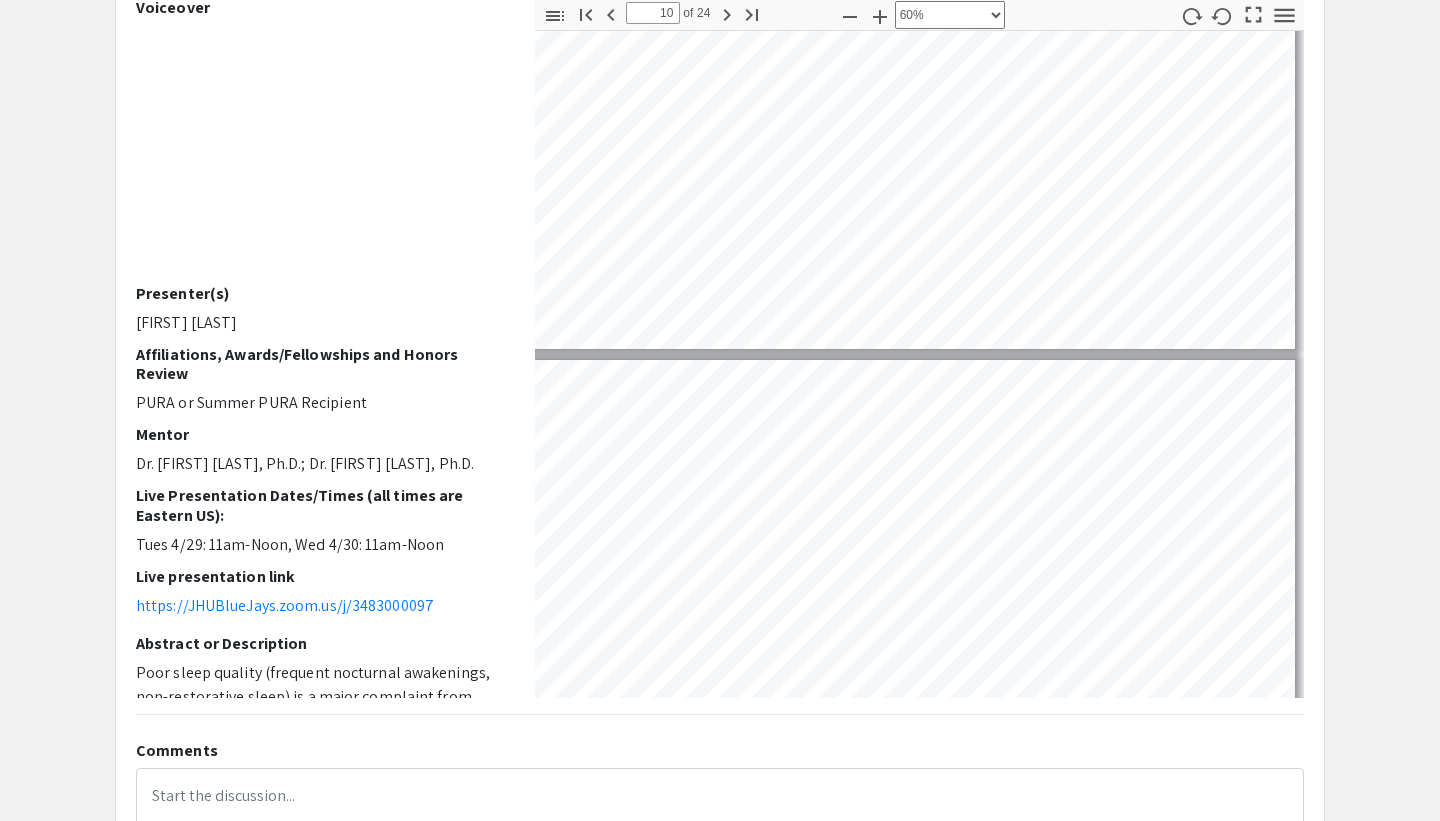 type on "11" 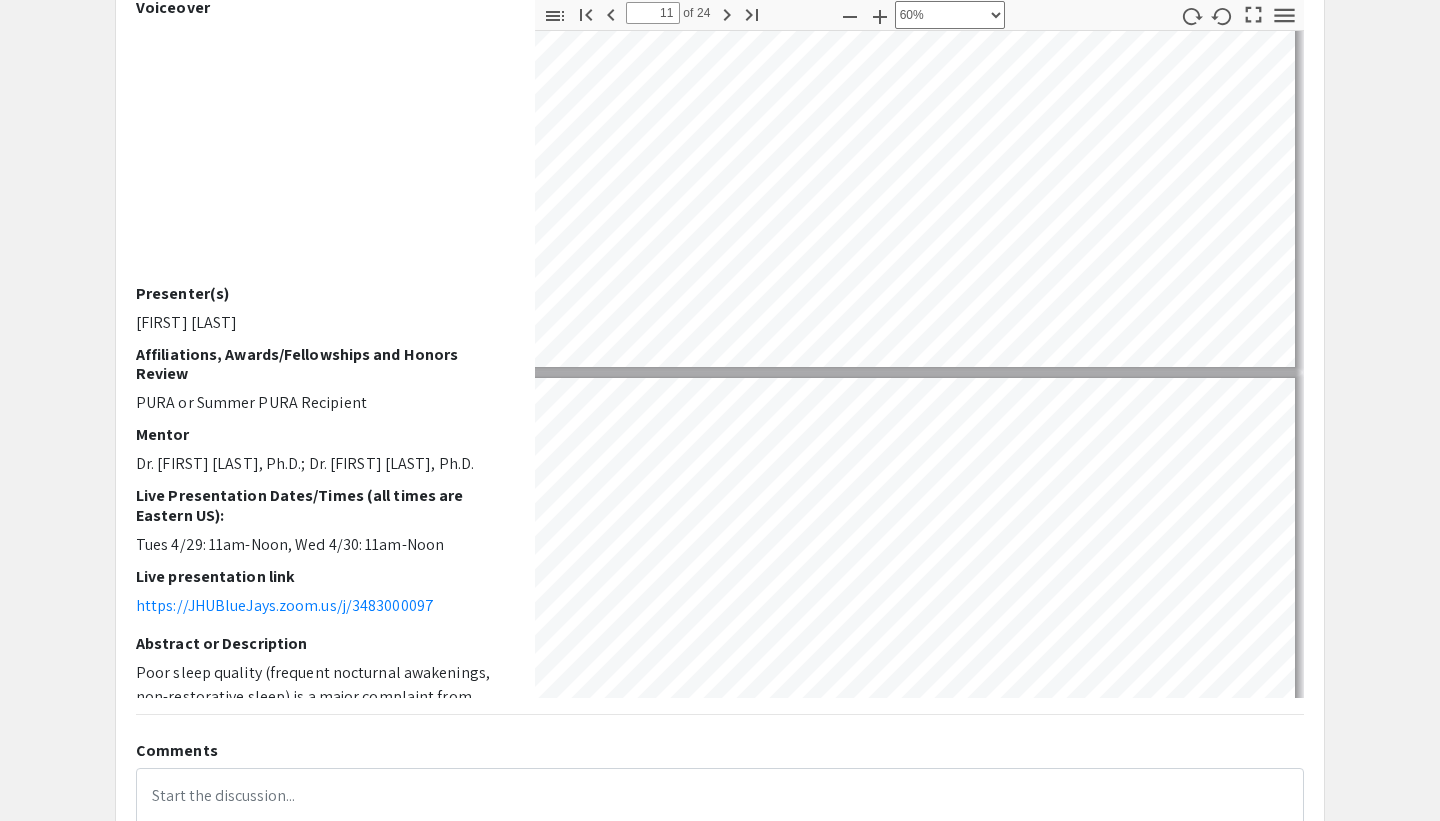 type on "12" 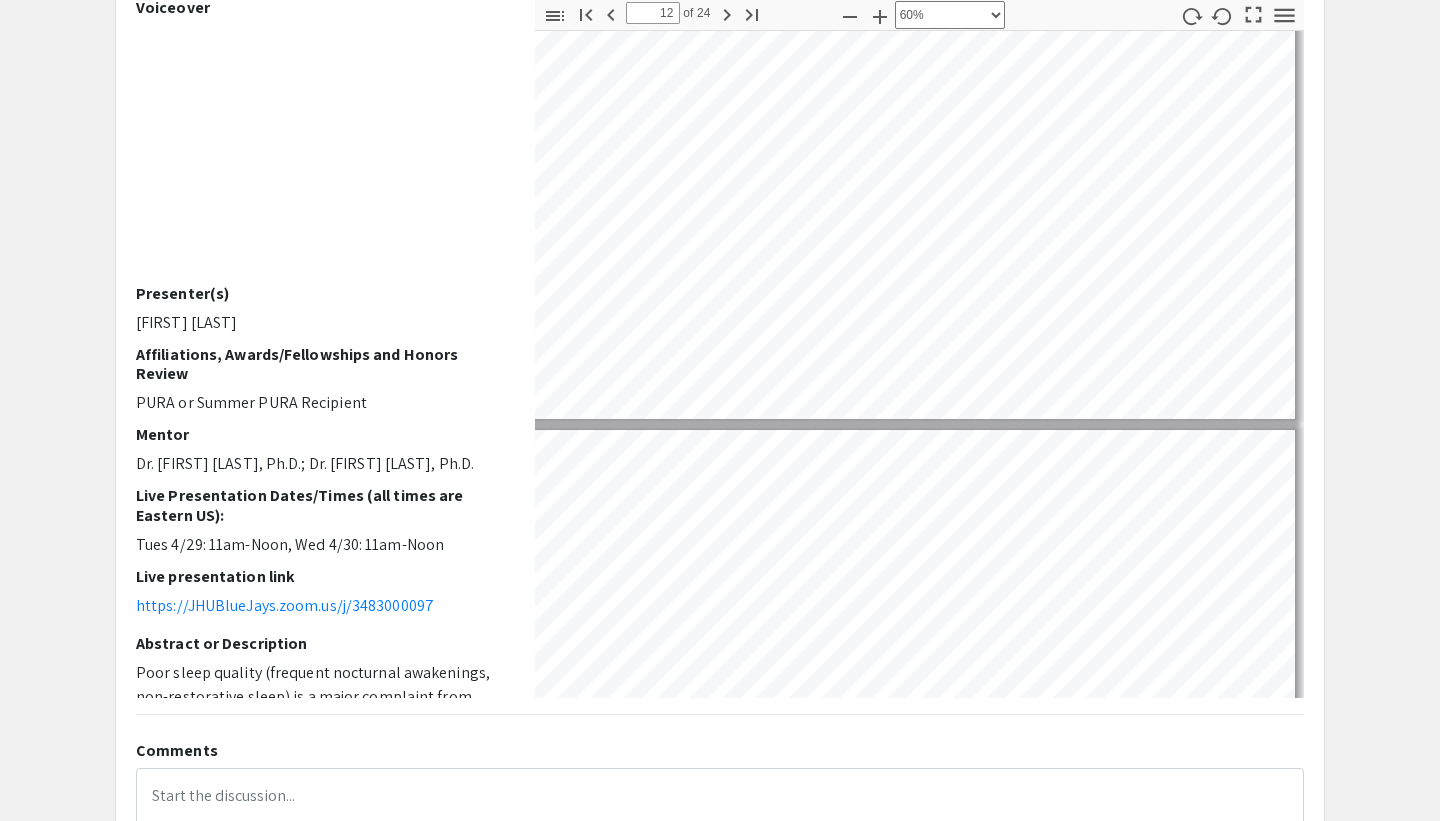 type on "13" 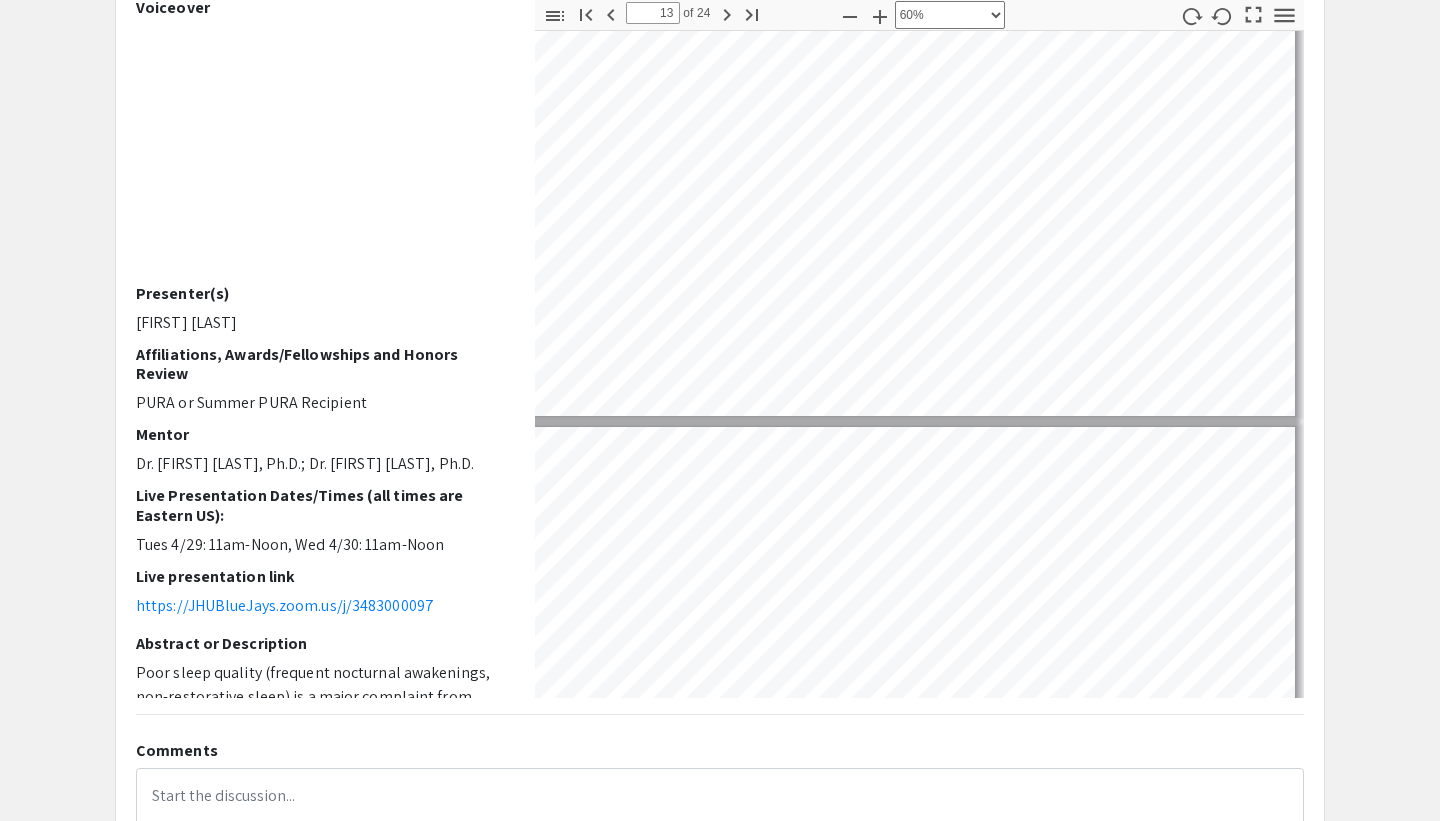 scroll, scrollTop: 5382, scrollLeft: 16, axis: both 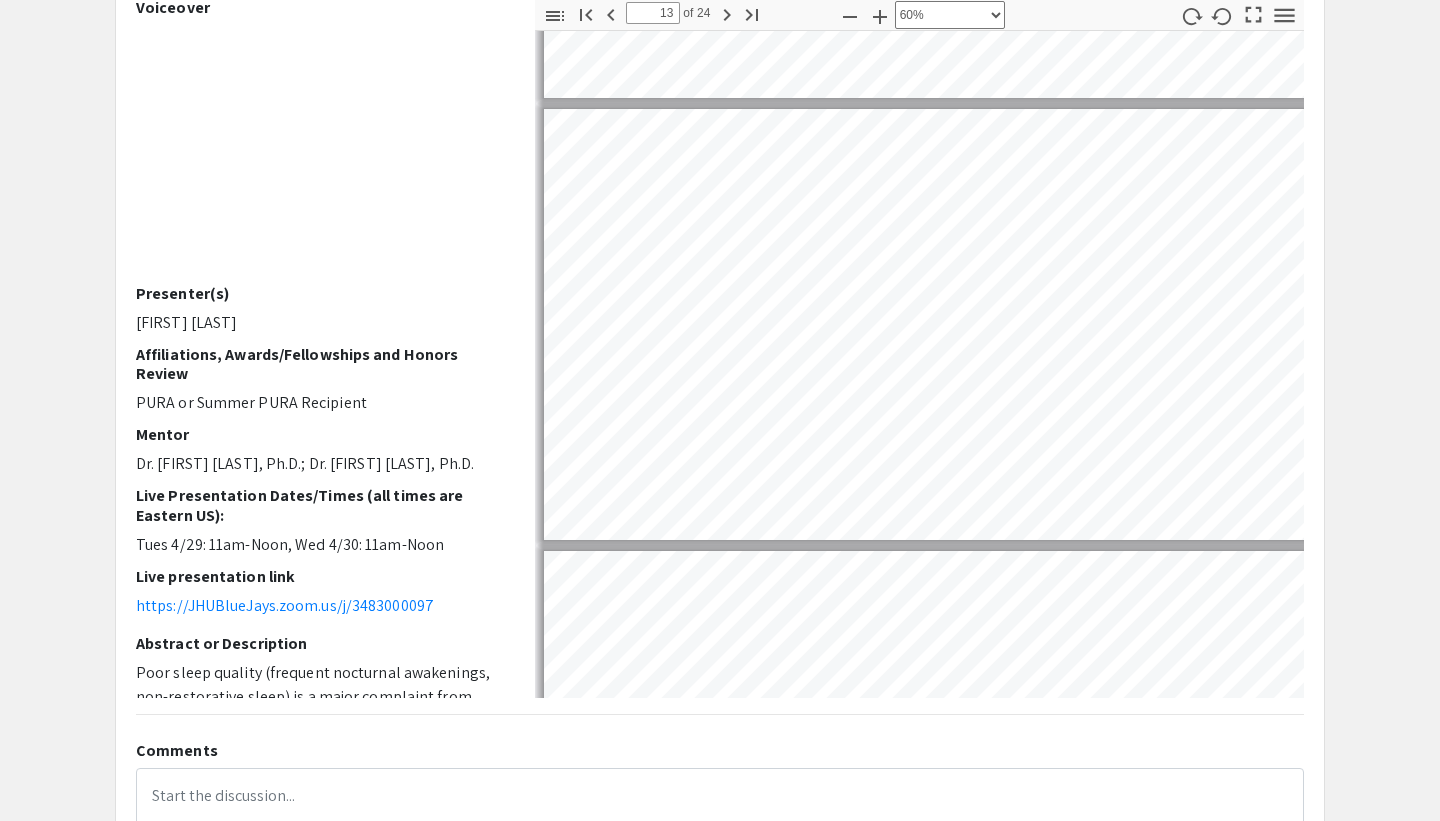 type on "14" 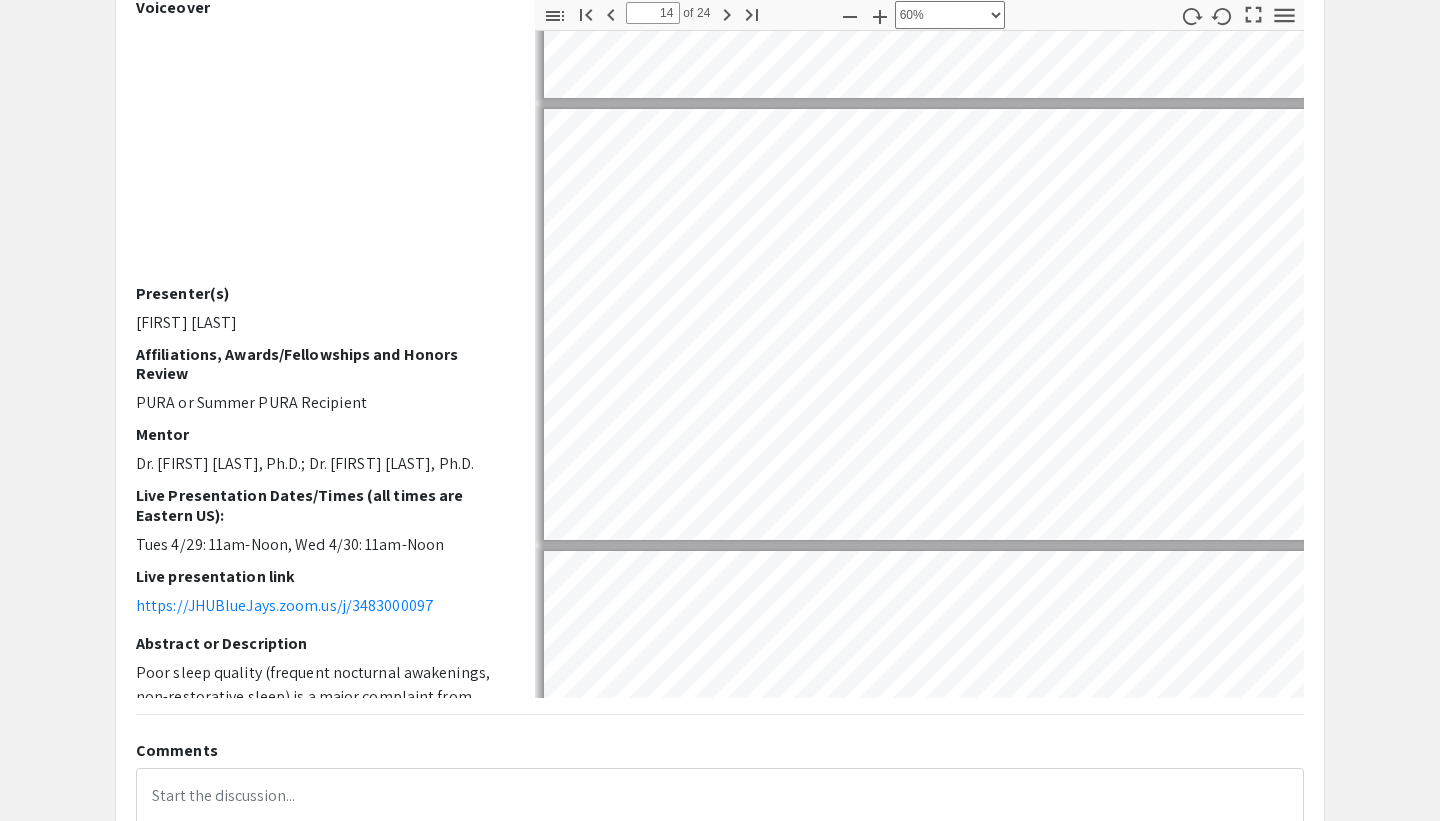 scroll, scrollTop: 5702, scrollLeft: 0, axis: vertical 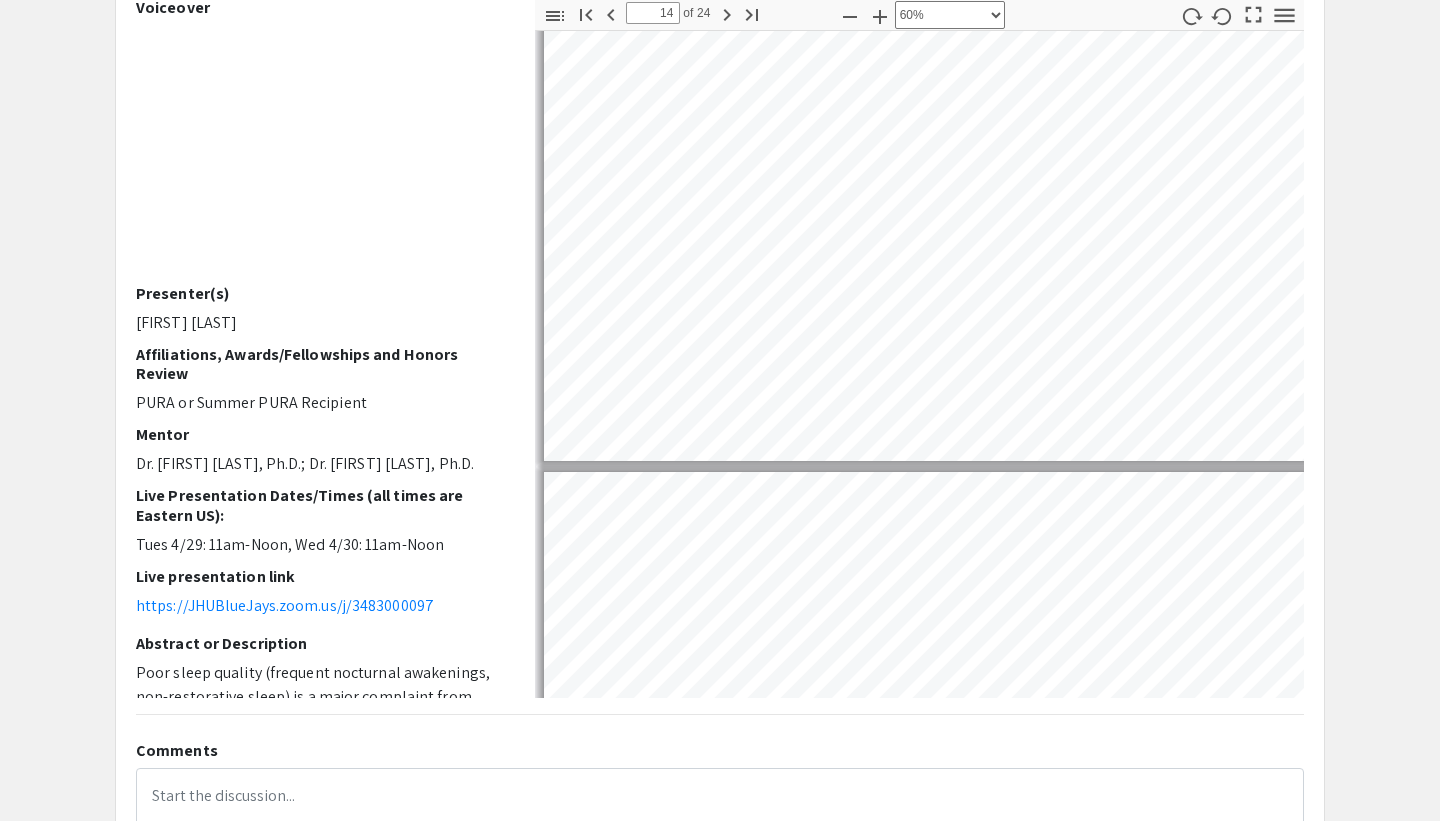 type on "15" 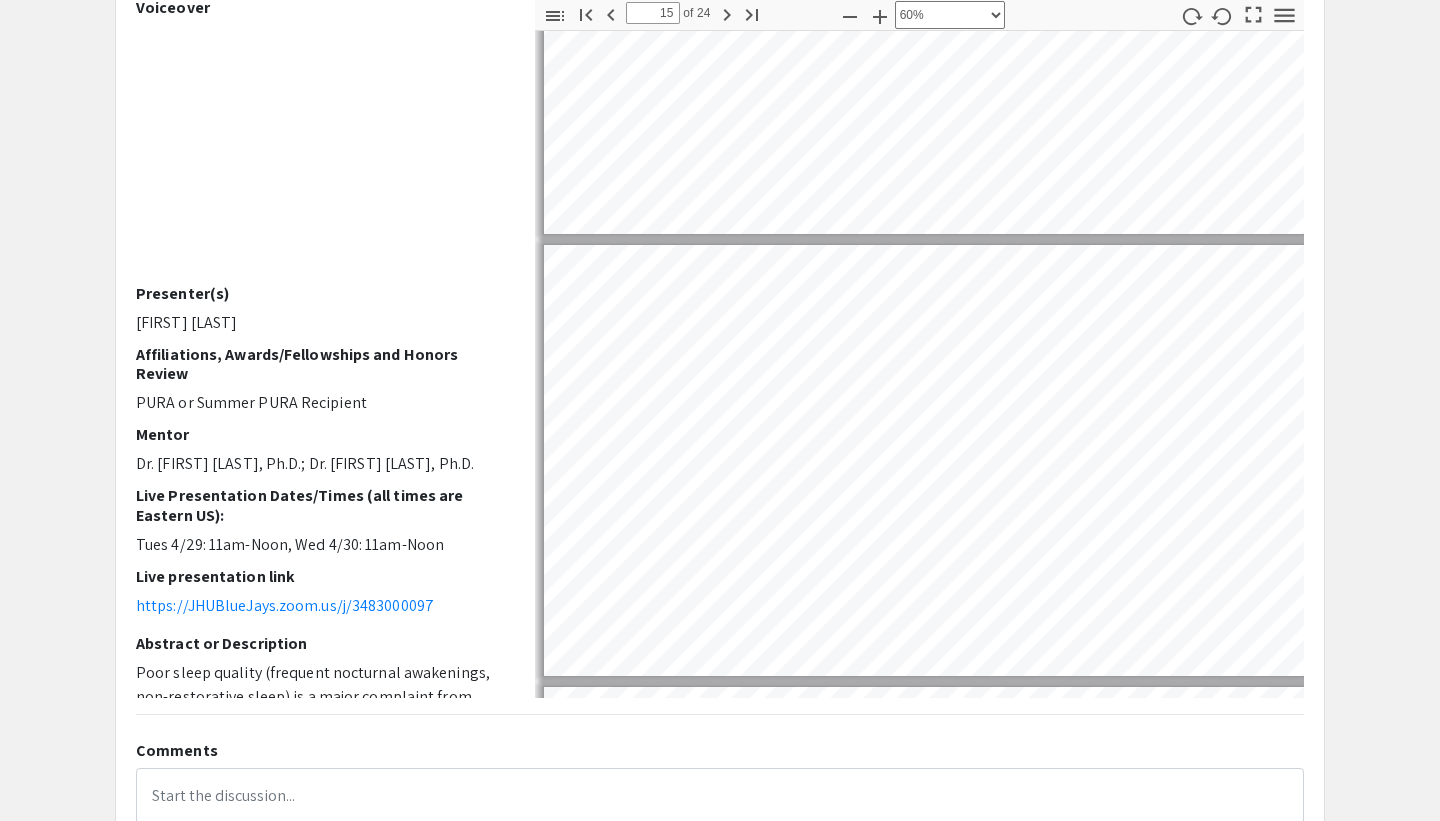 scroll, scrollTop: 6271, scrollLeft: 0, axis: vertical 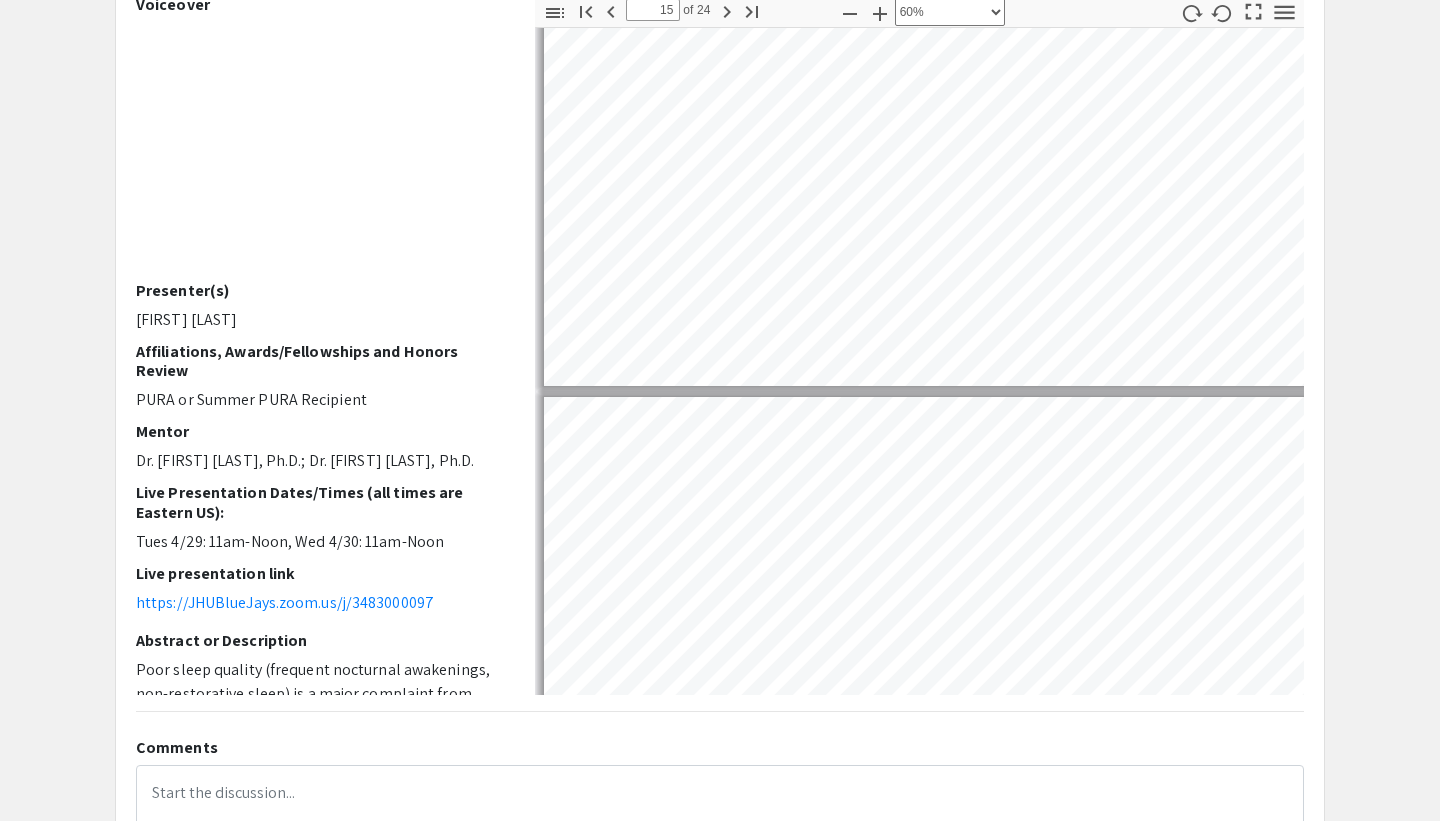 type on "16" 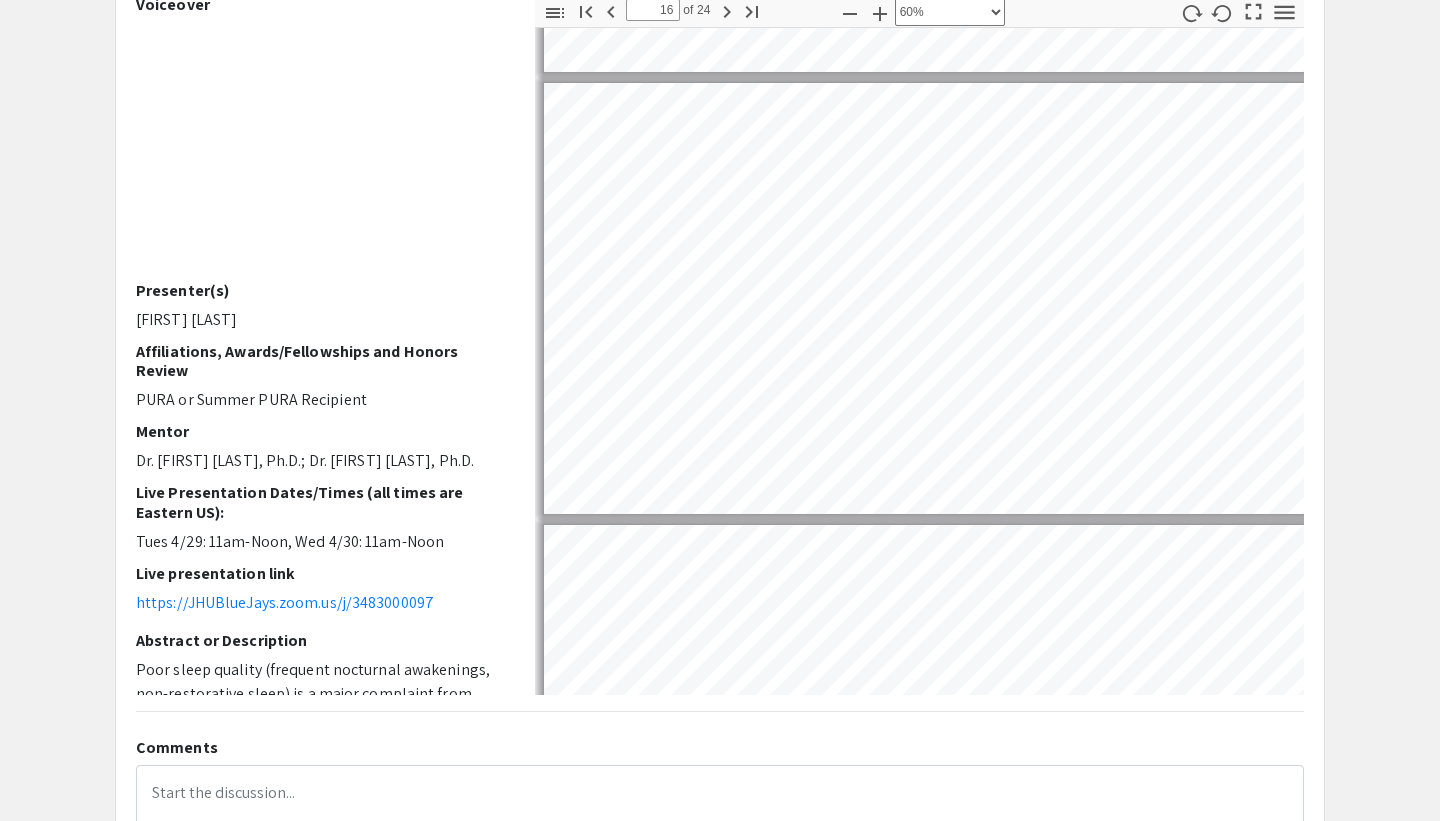 type on "17" 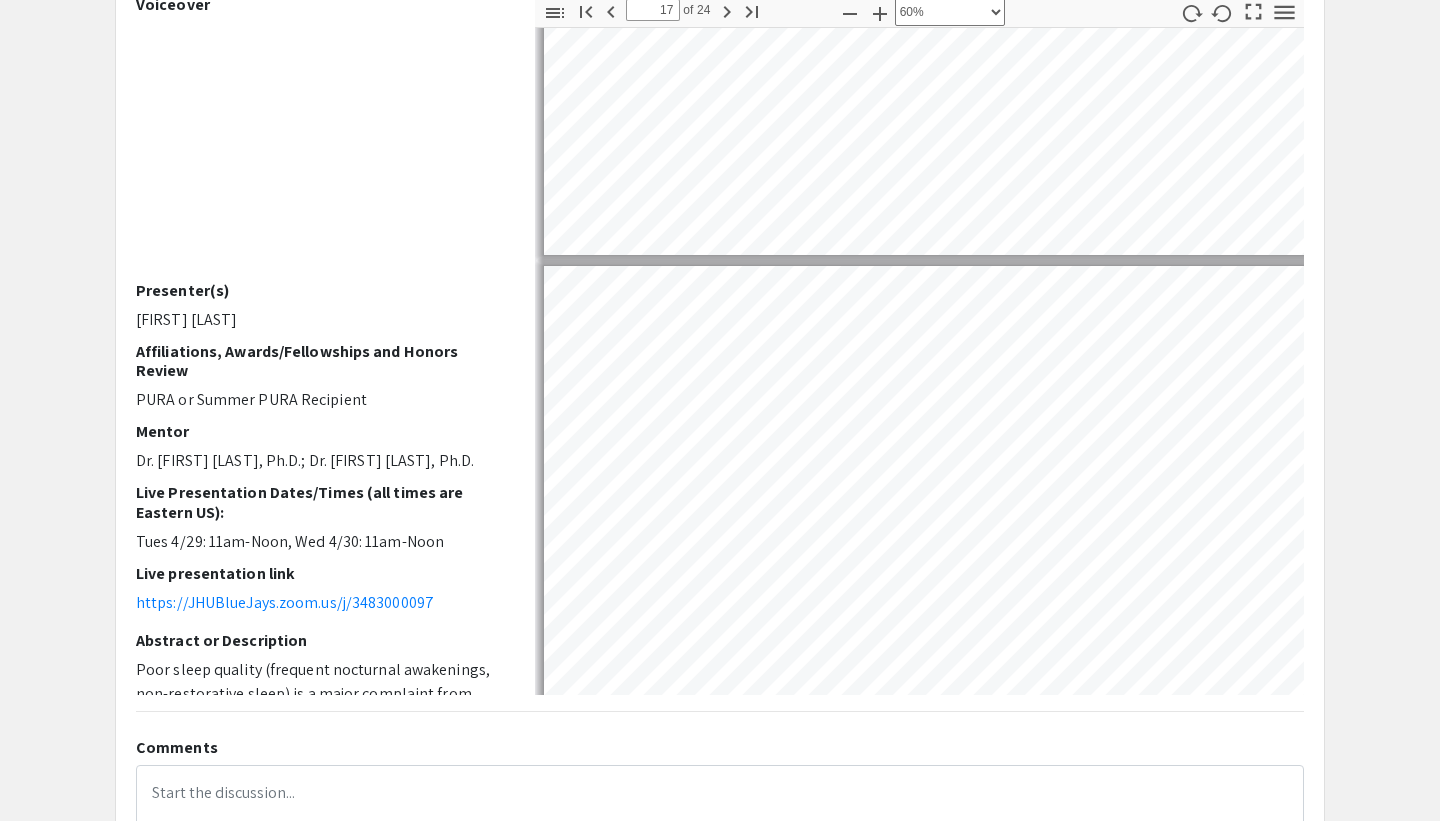 type on "18" 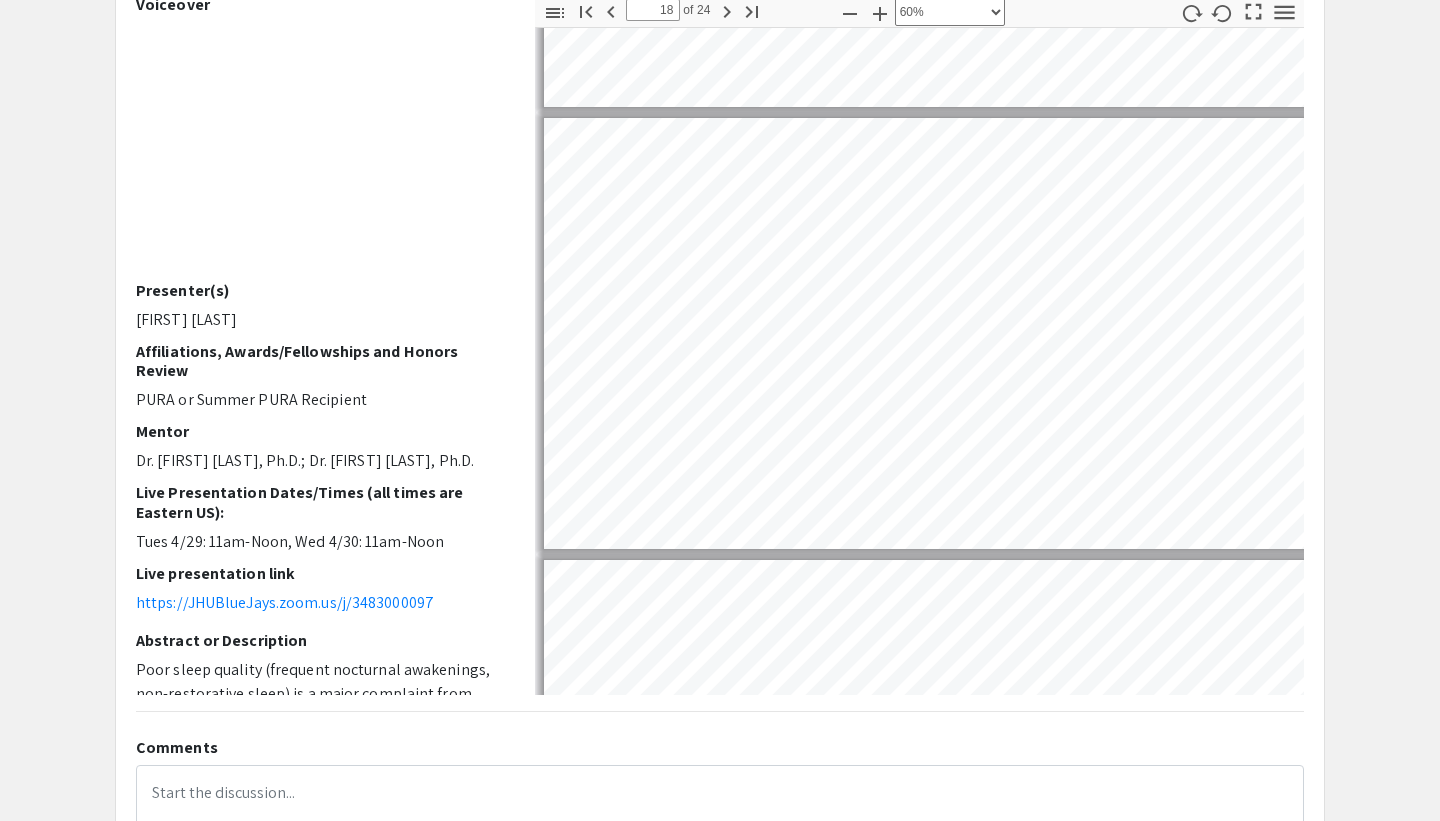 scroll, scrollTop: 7420, scrollLeft: 0, axis: vertical 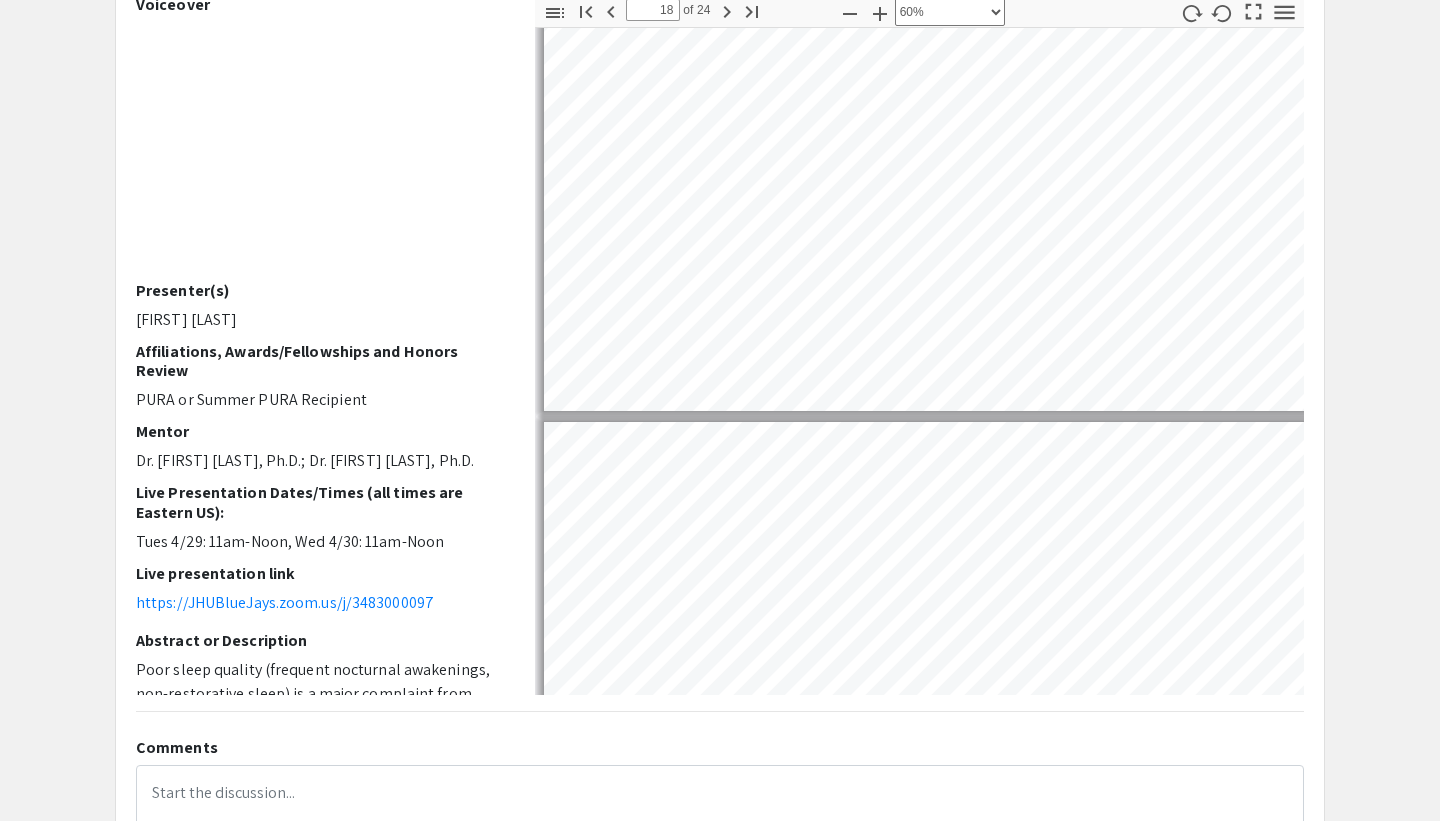 type on "19" 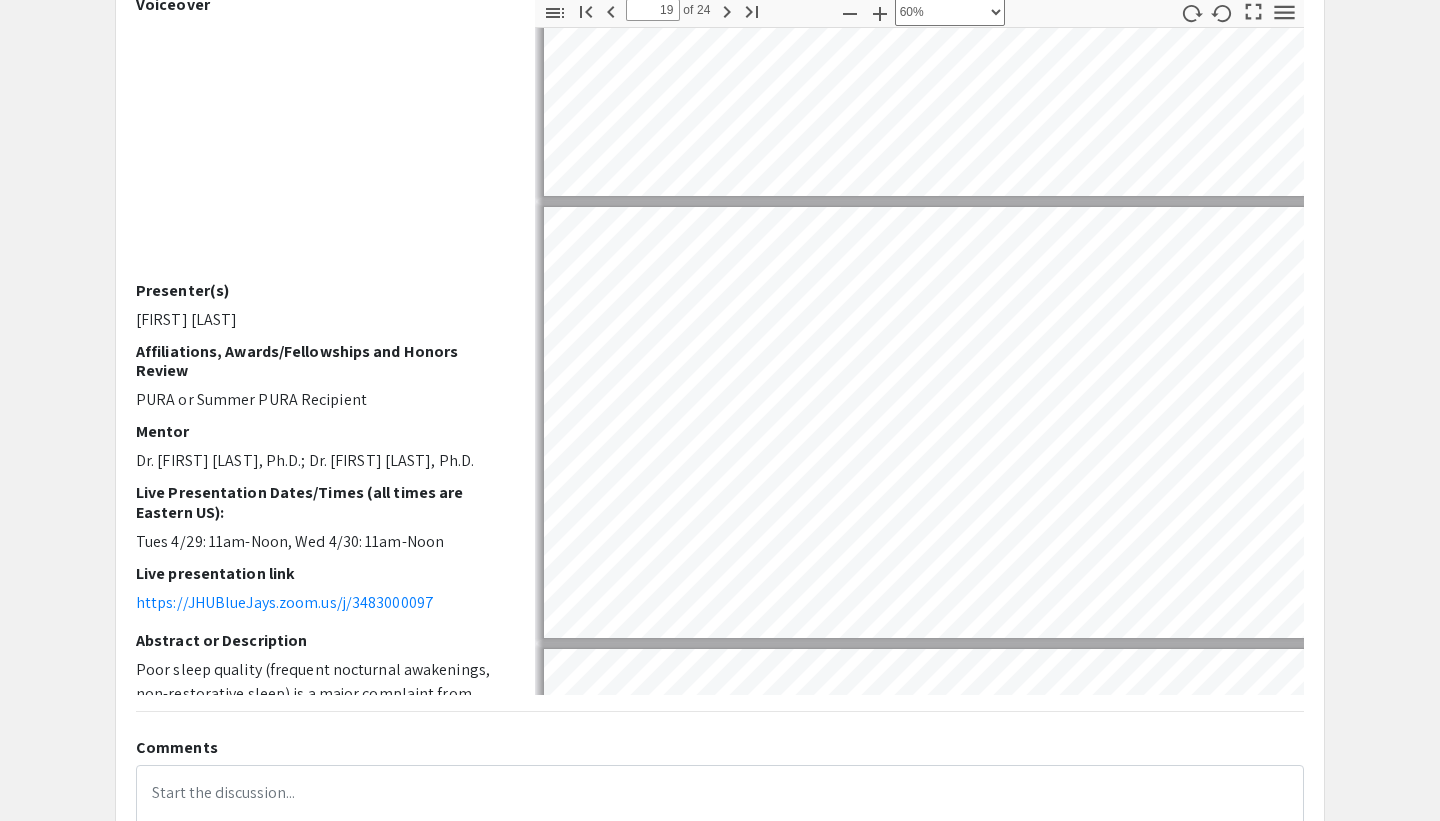 scroll, scrollTop: 7788, scrollLeft: 0, axis: vertical 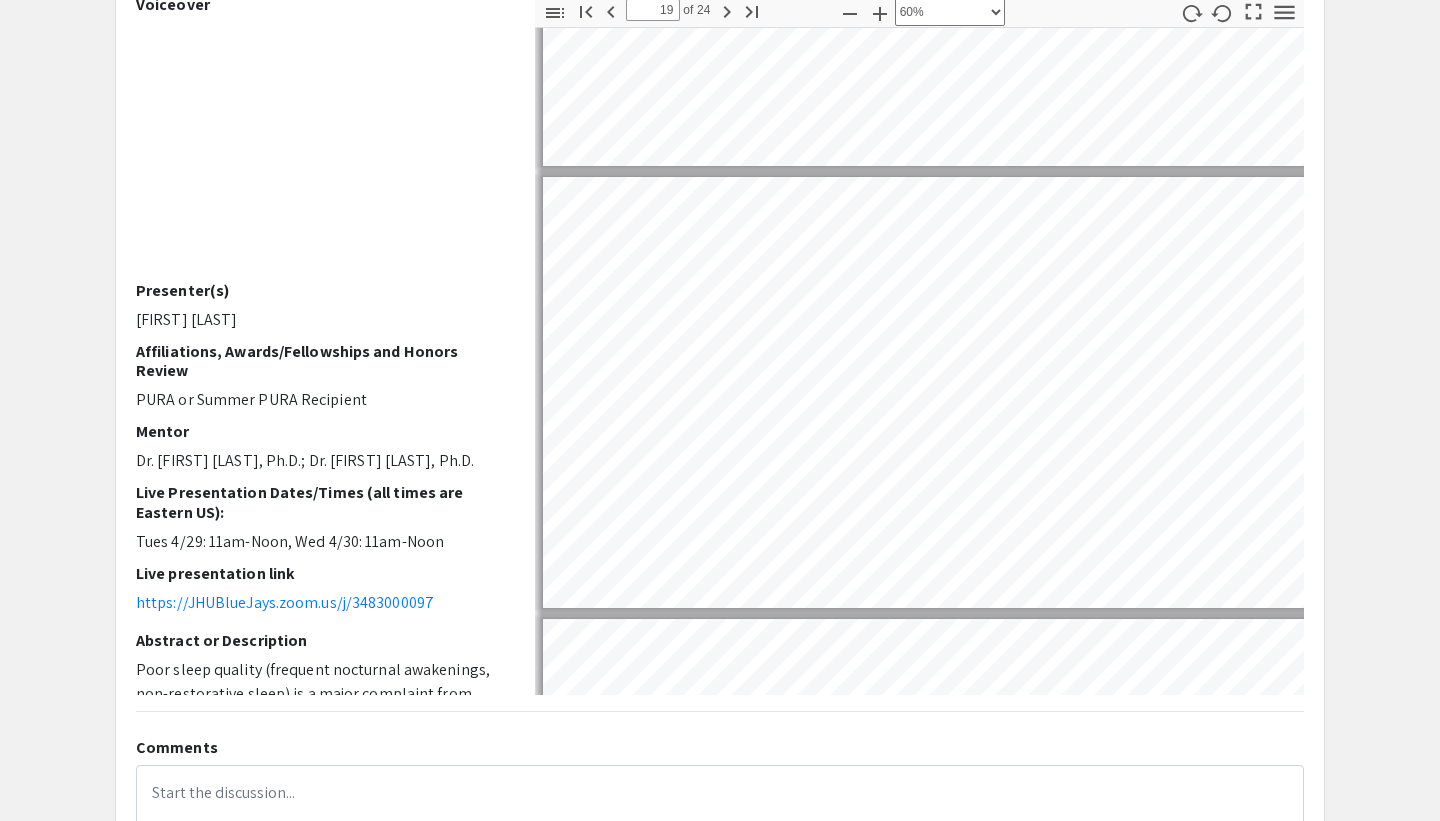 type on "20" 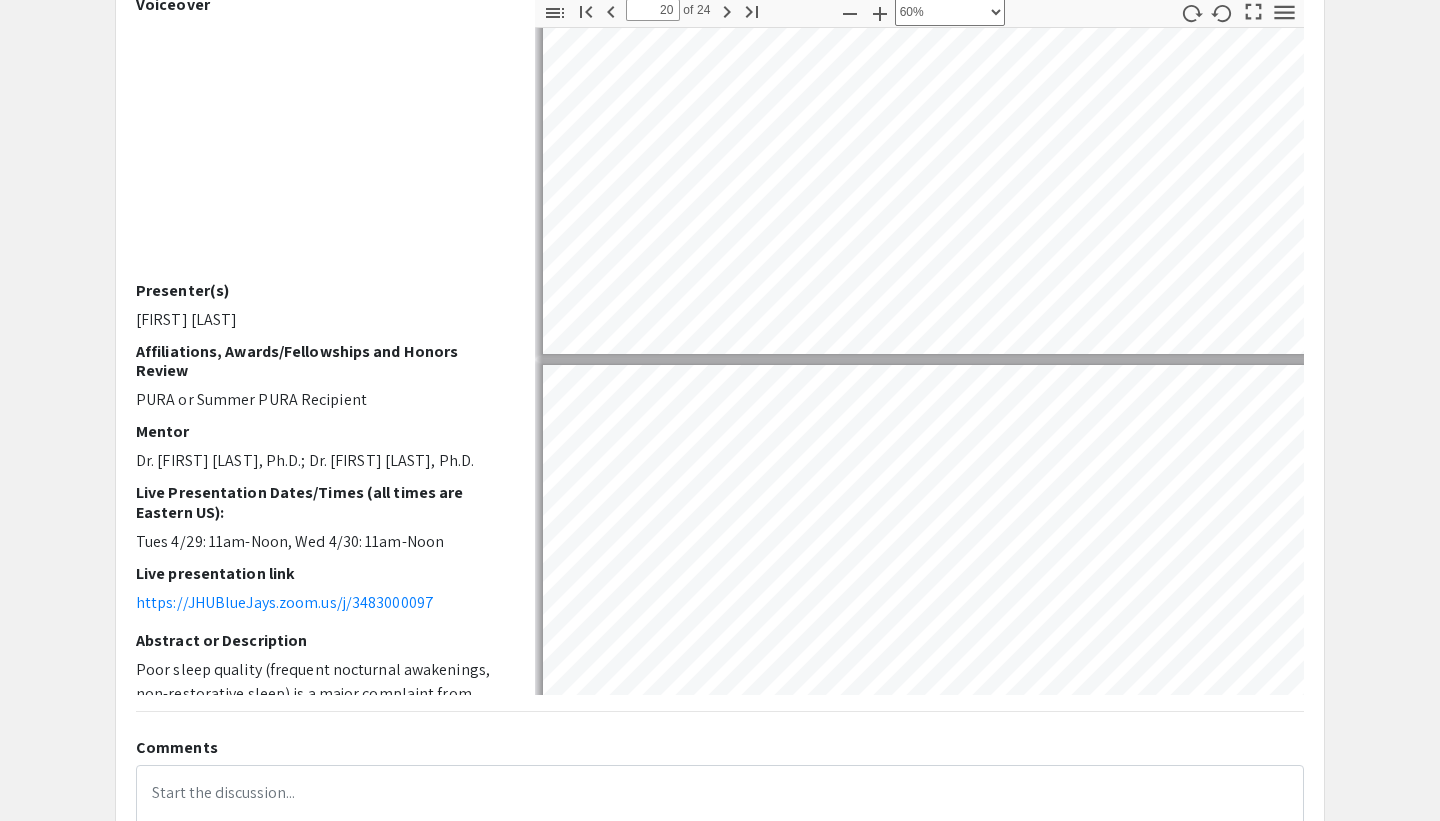 type on "21" 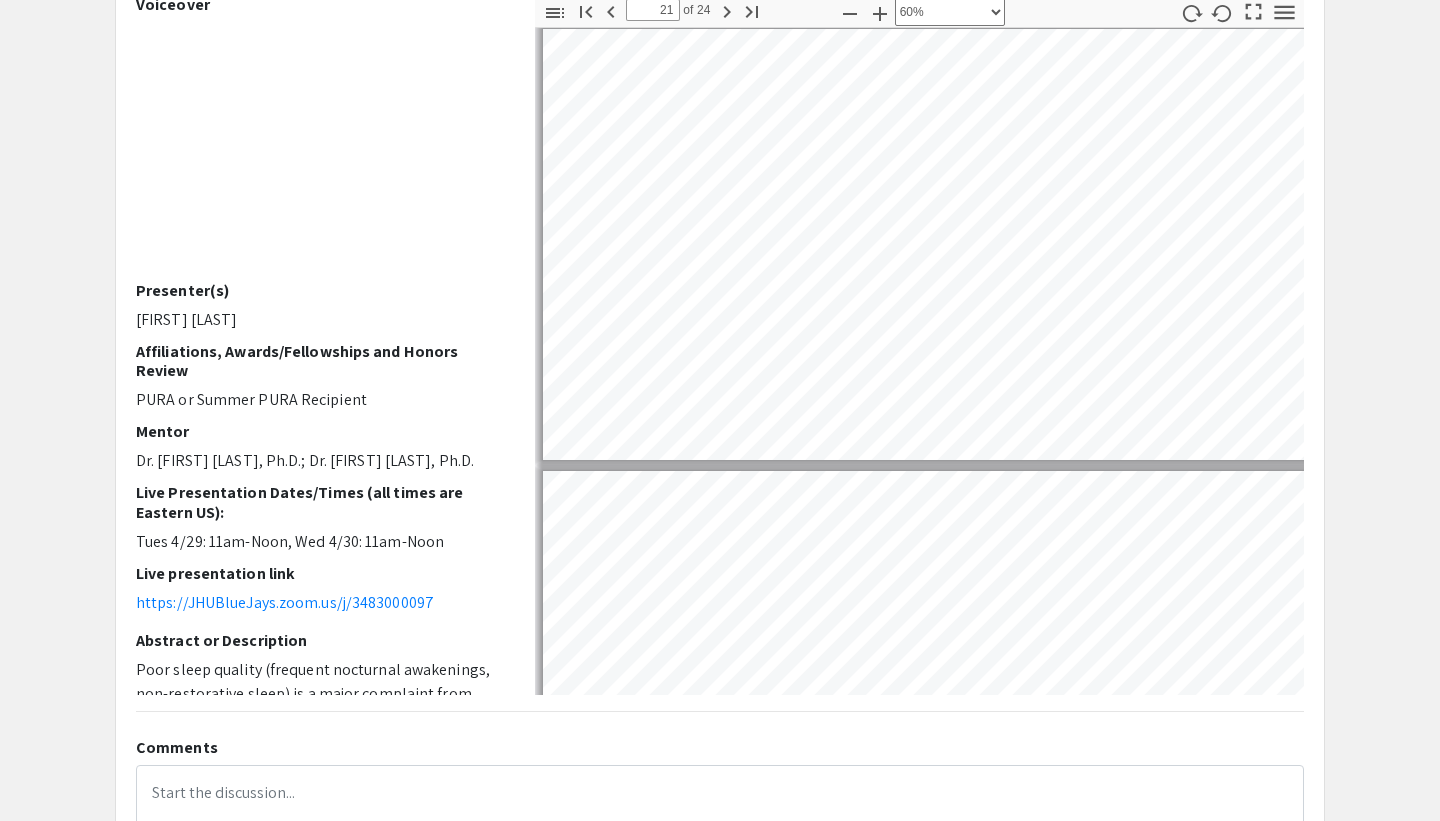 type on "22" 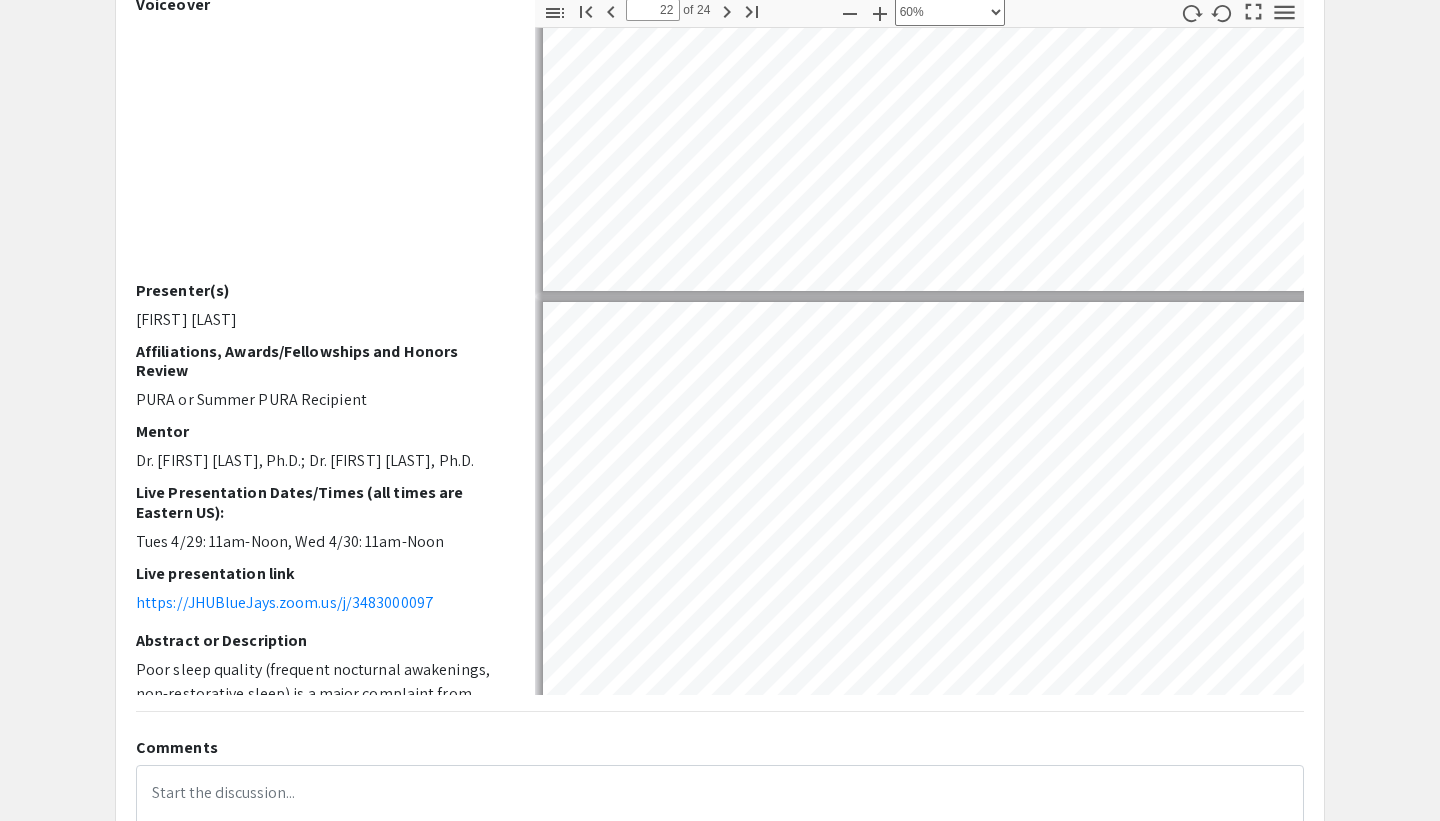 type on "21" 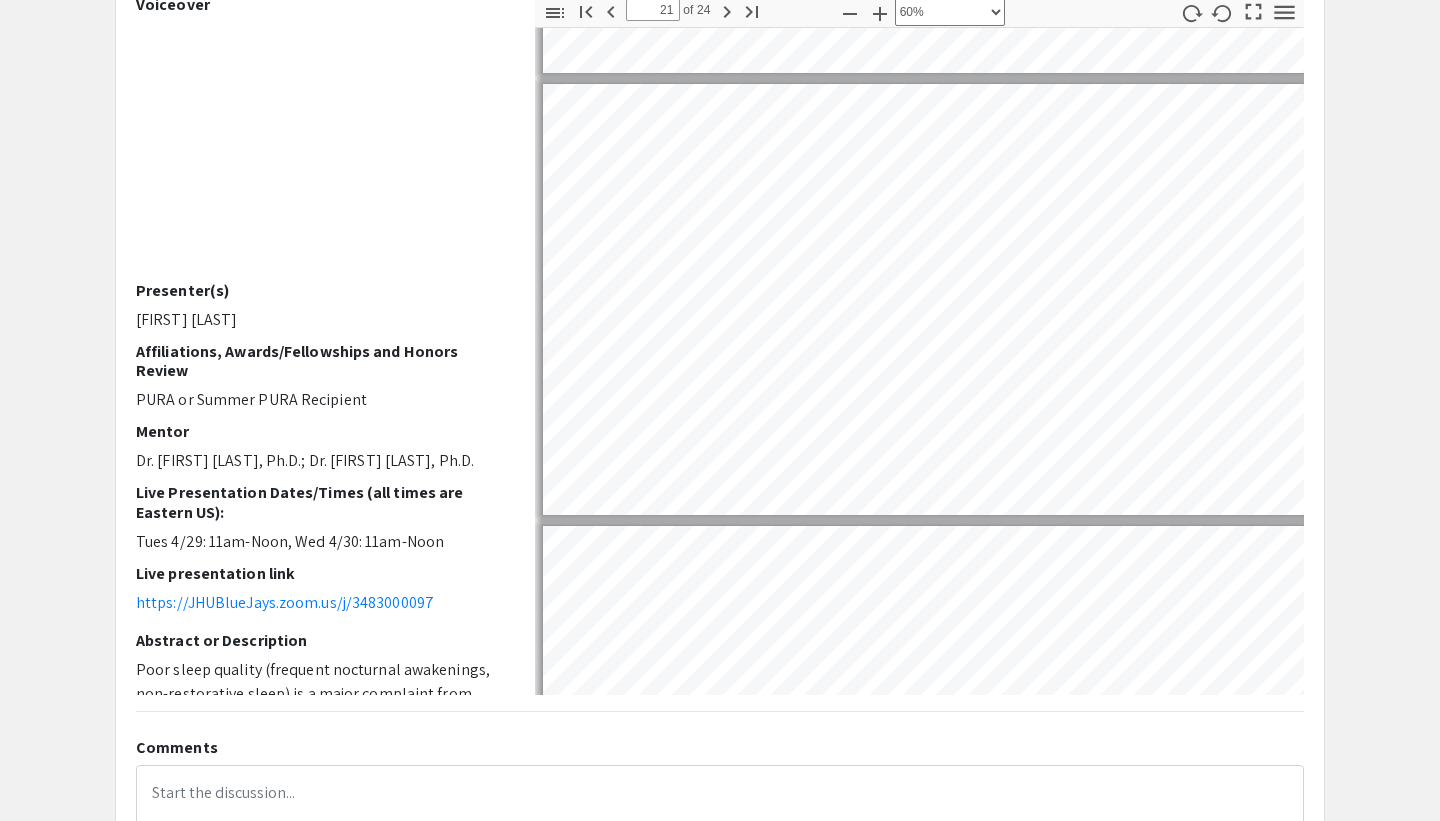 type on "22" 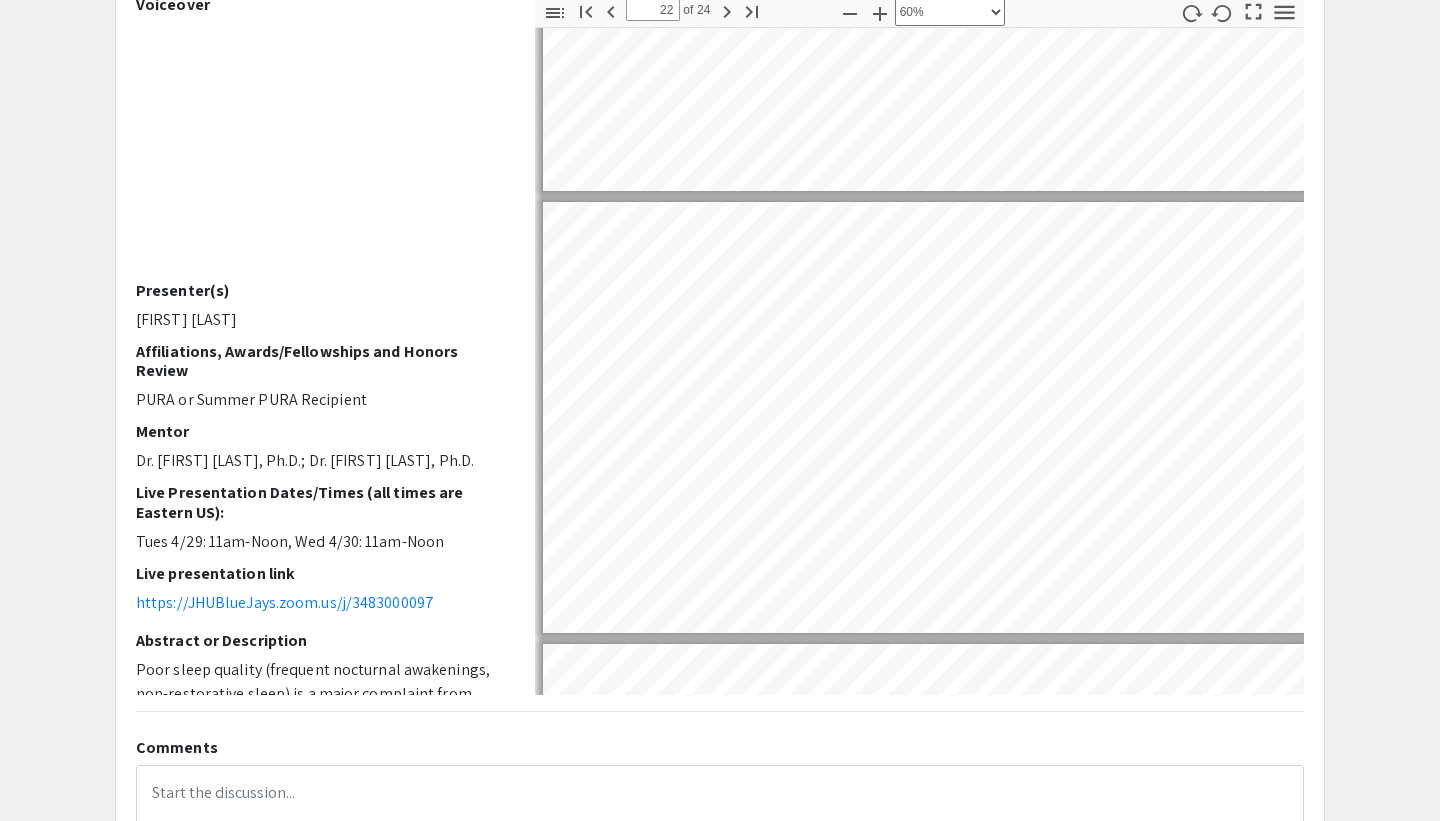 type on "23" 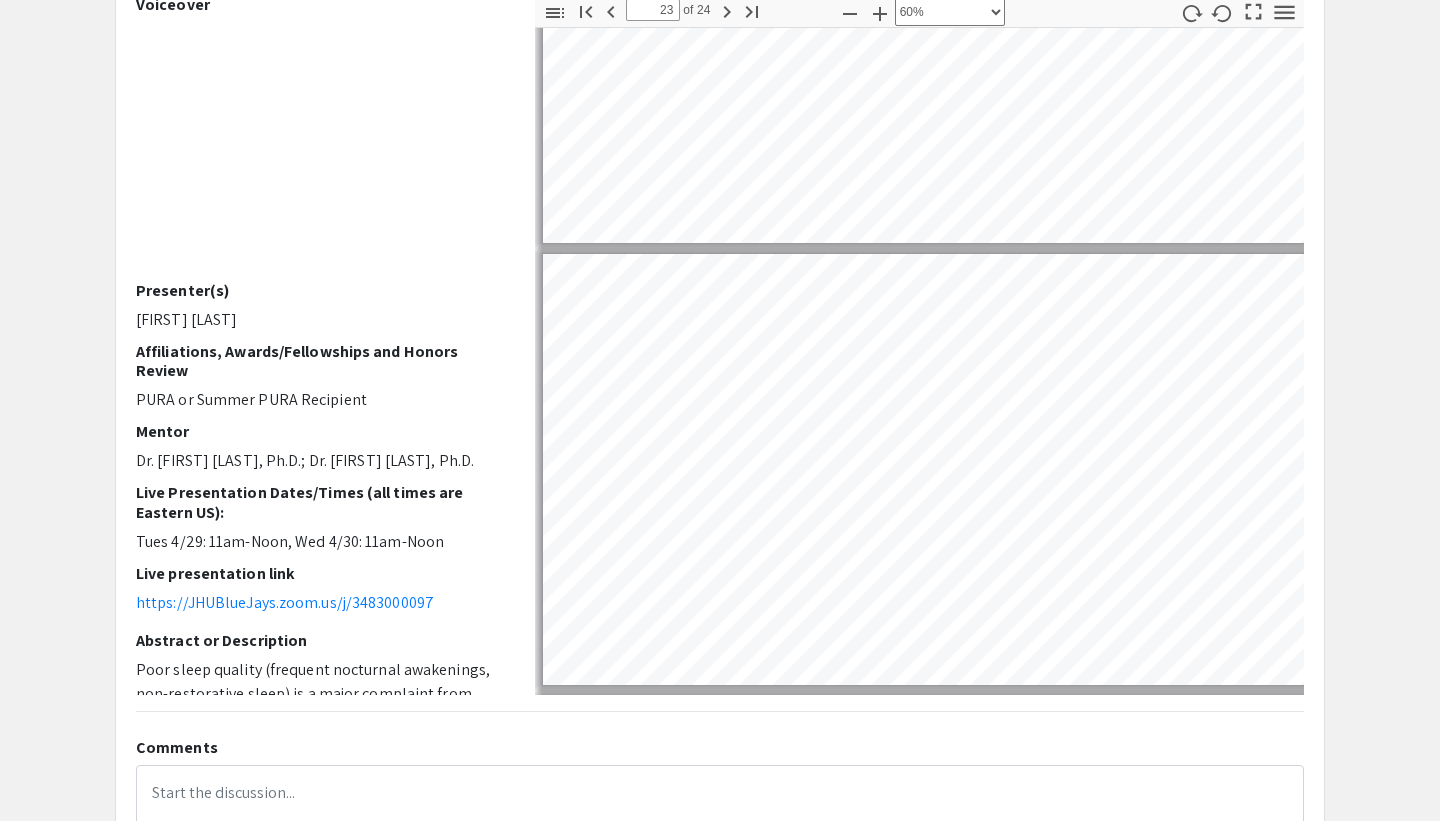 type on "24" 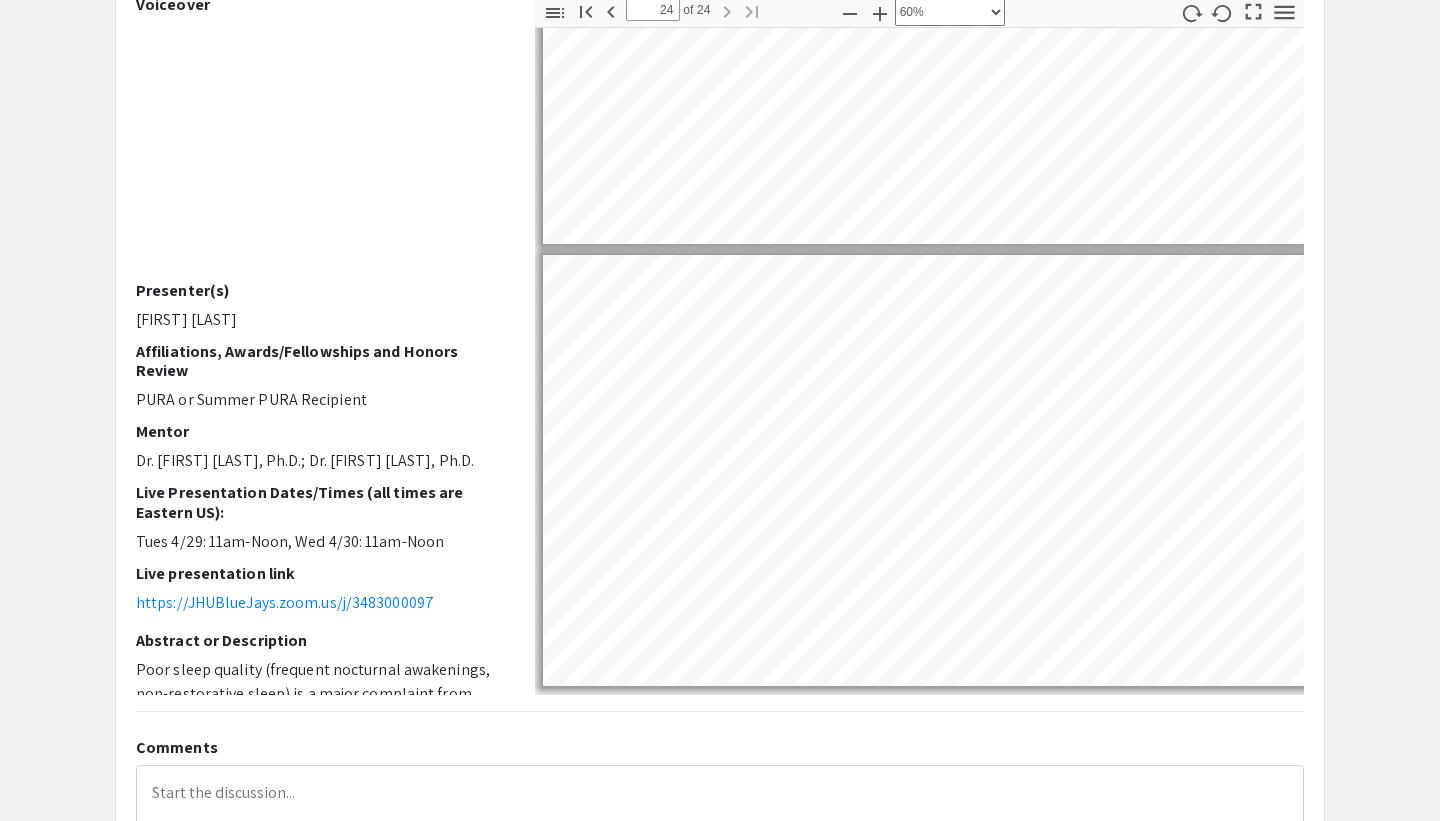type on "23" 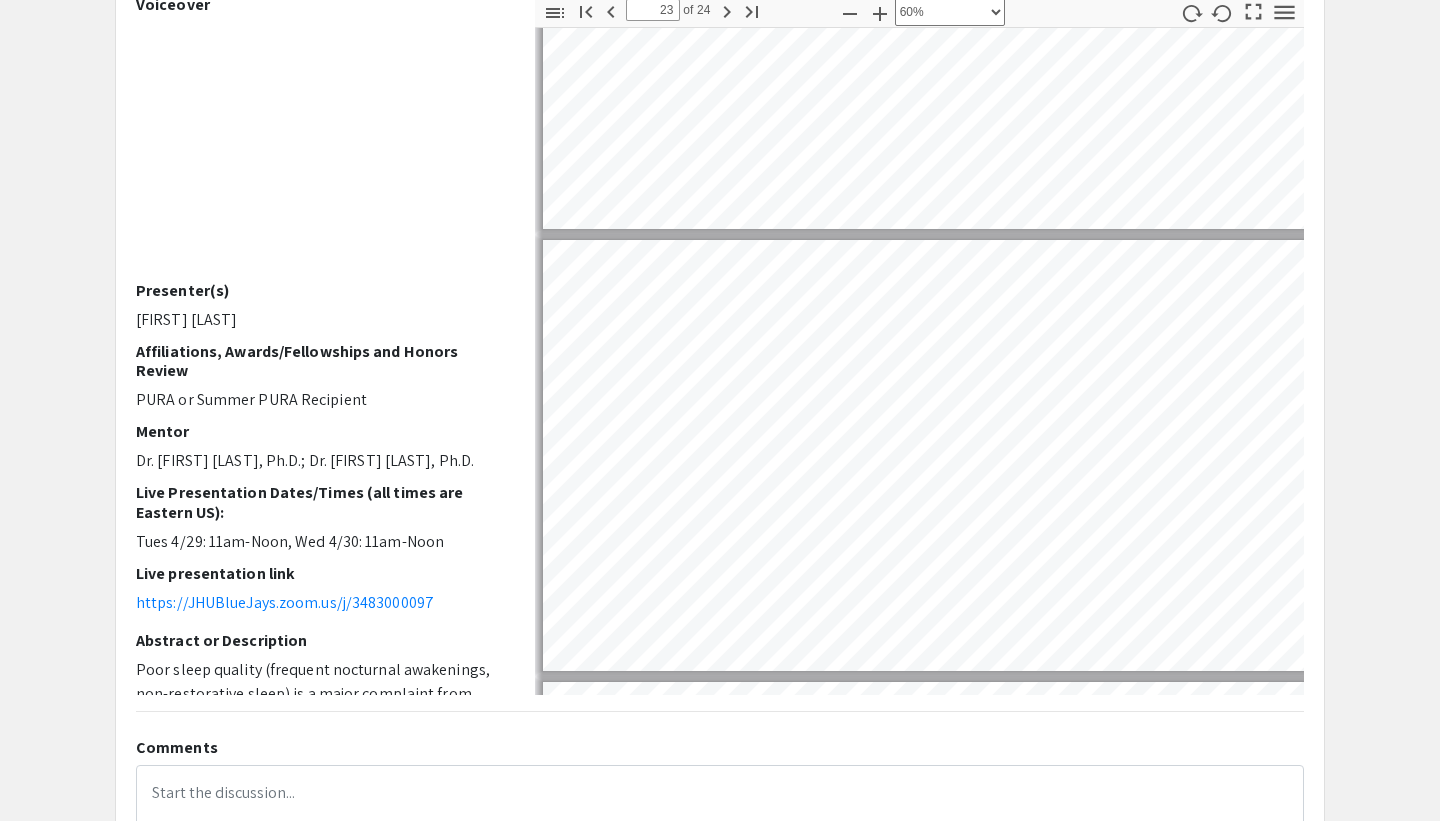 type on "22" 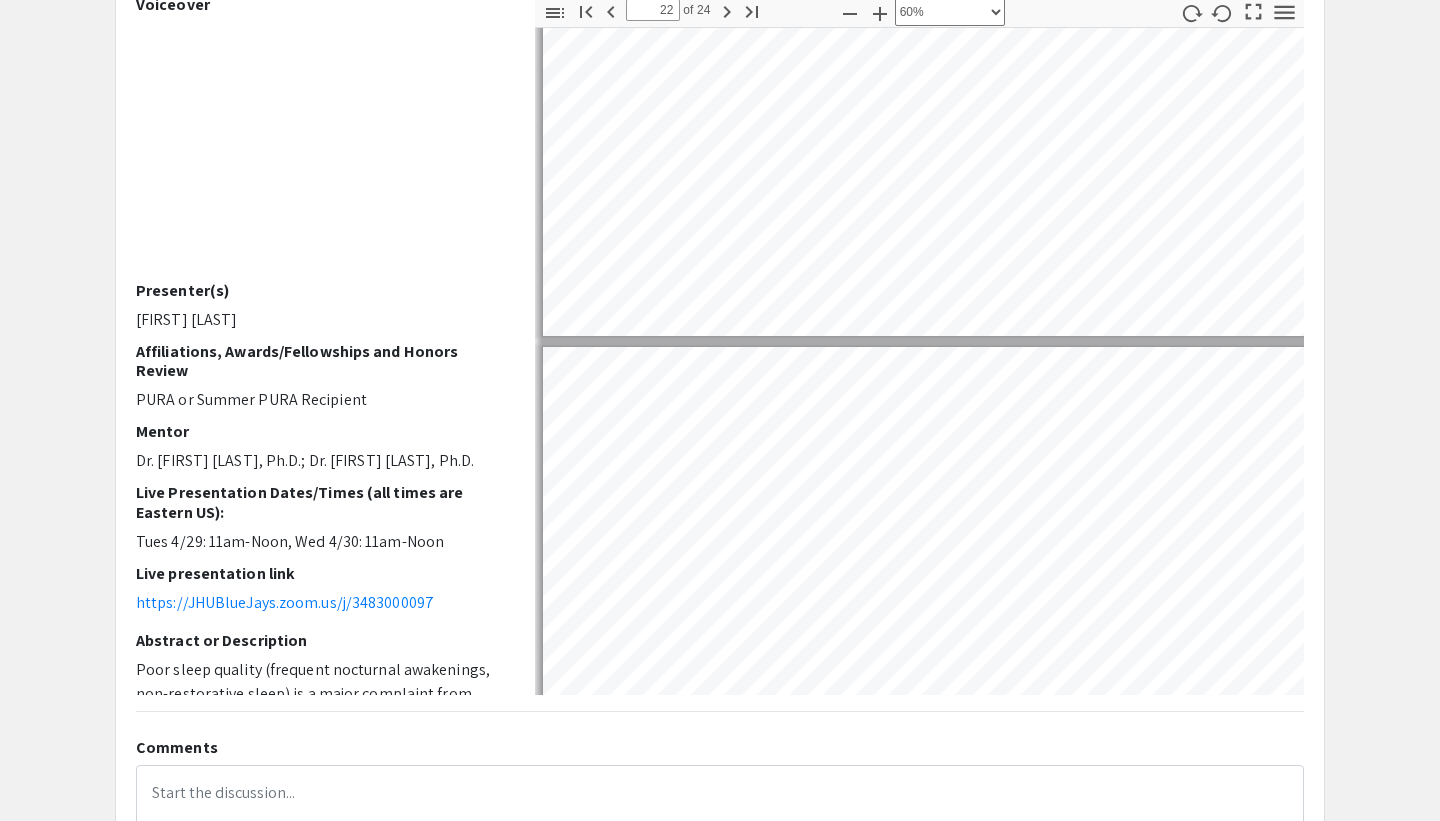 type on "21" 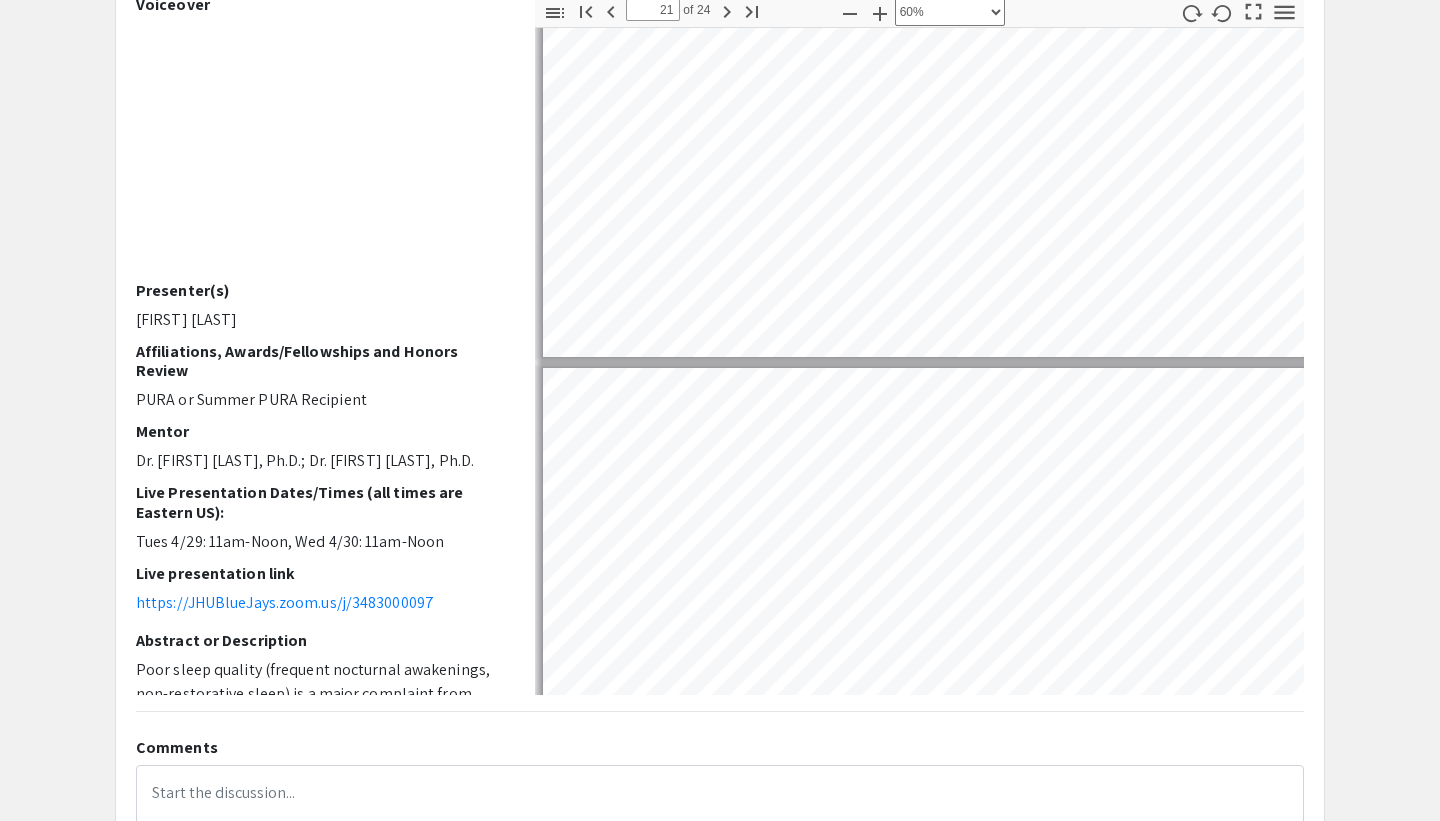 type on "20" 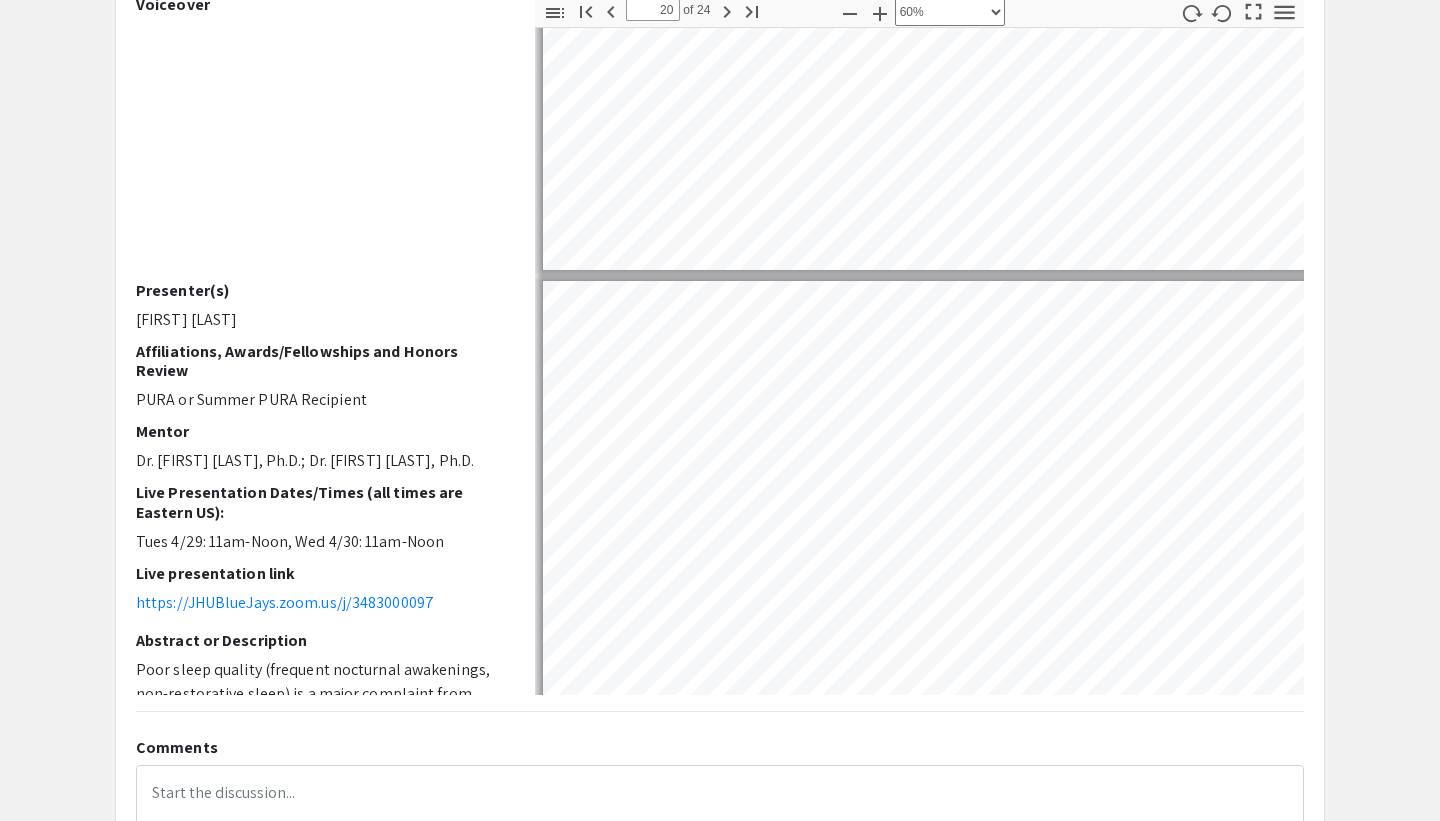 type on "19" 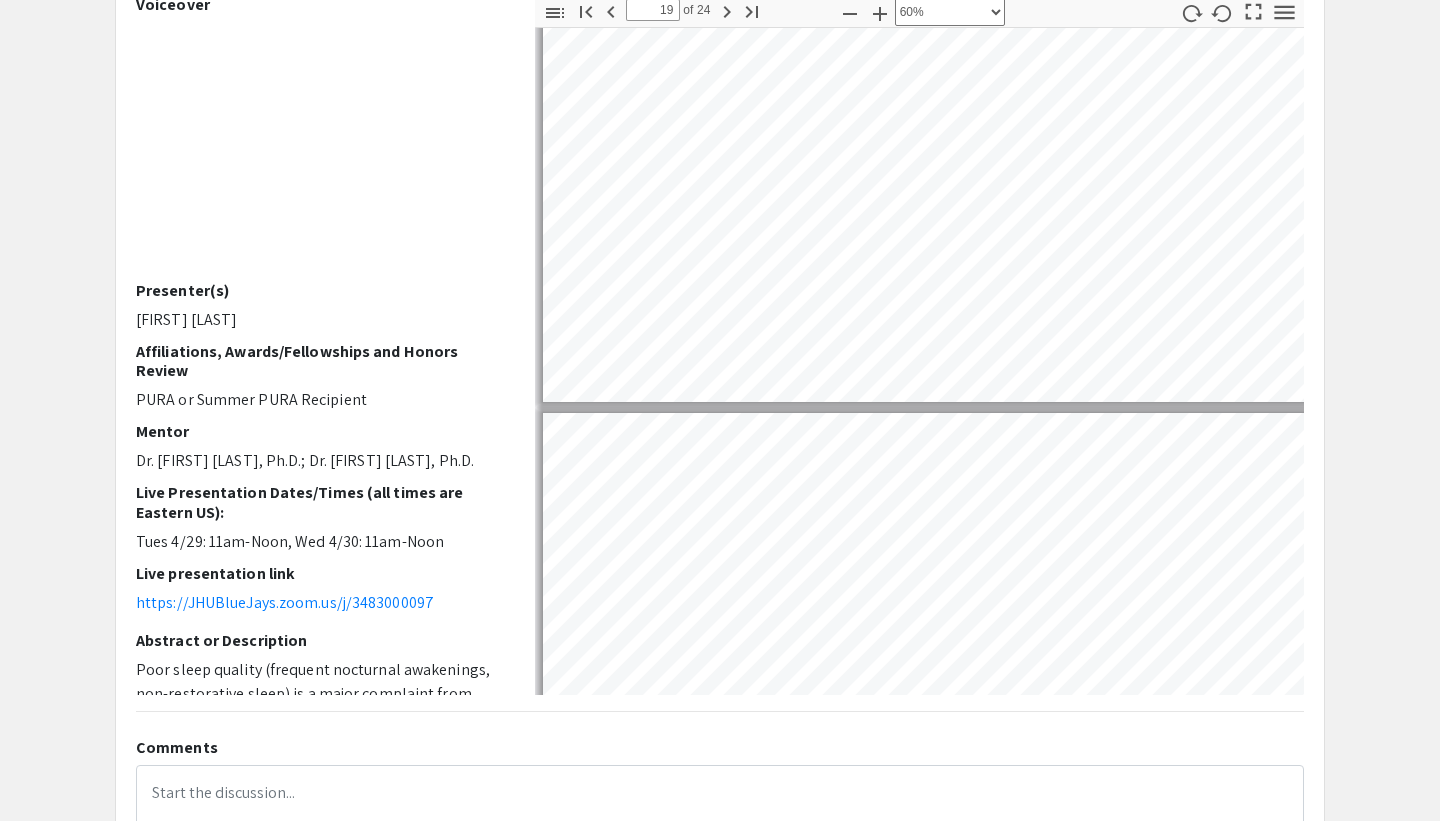 type on "18" 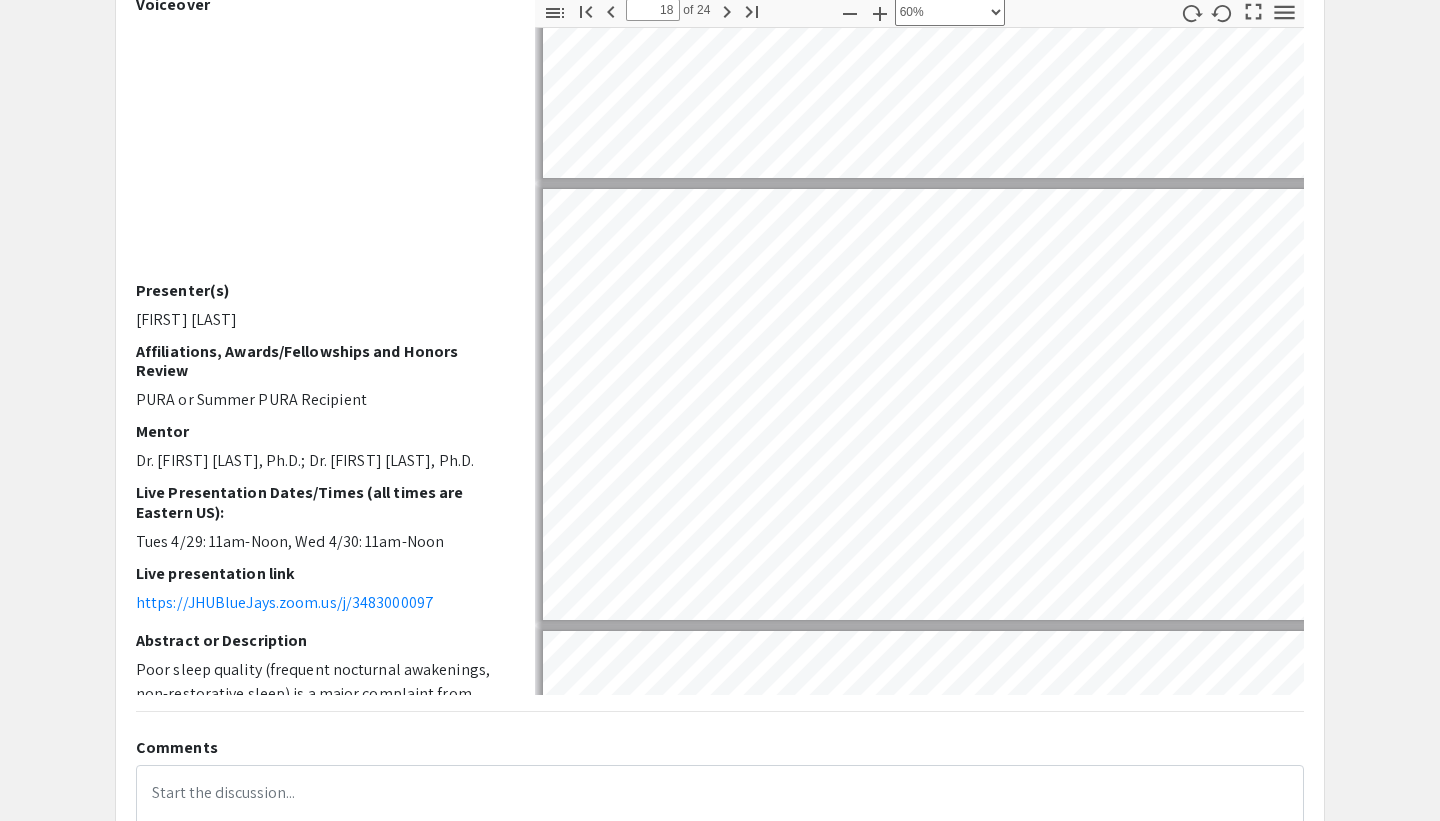 type on "17" 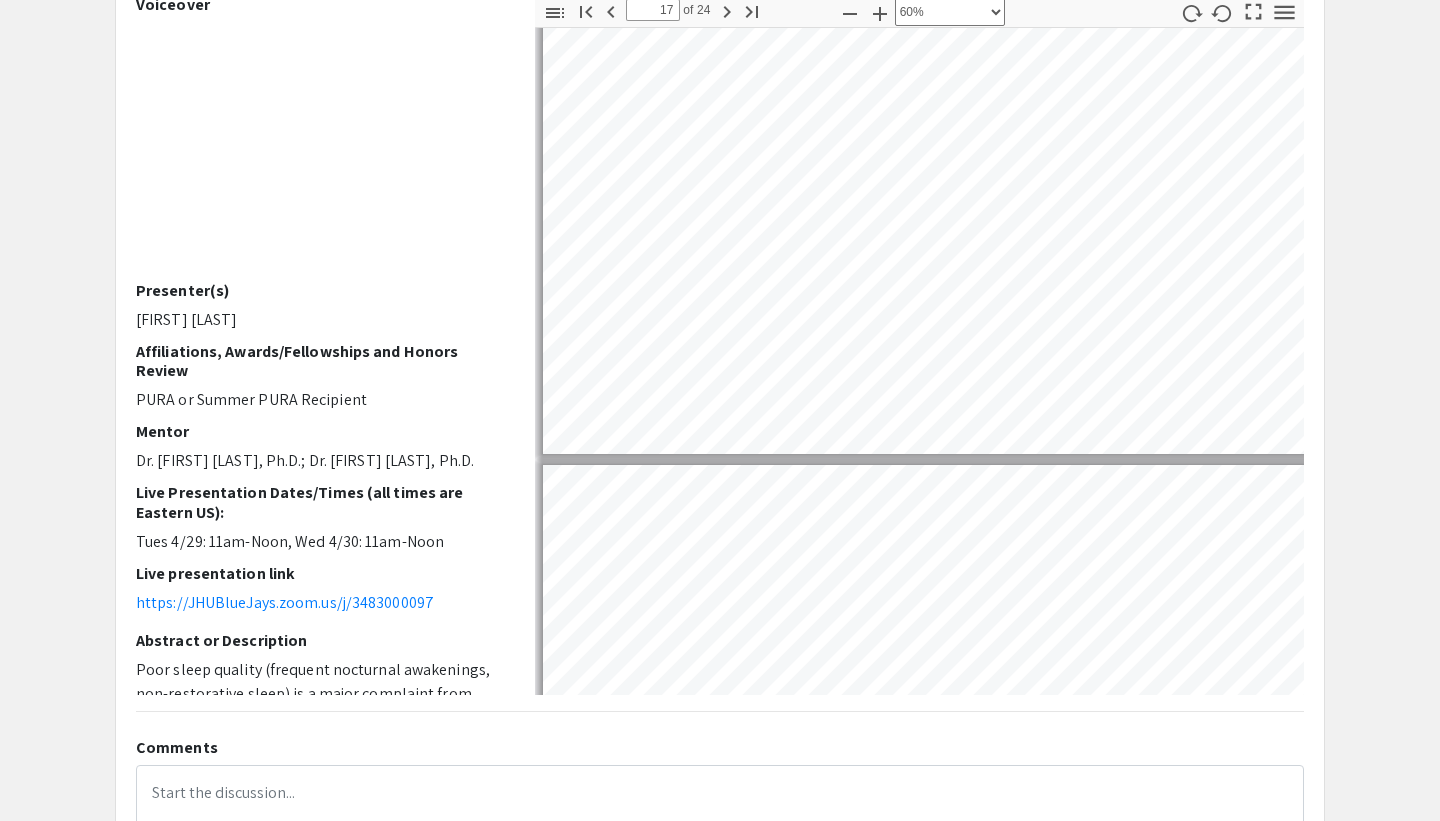 type on "16" 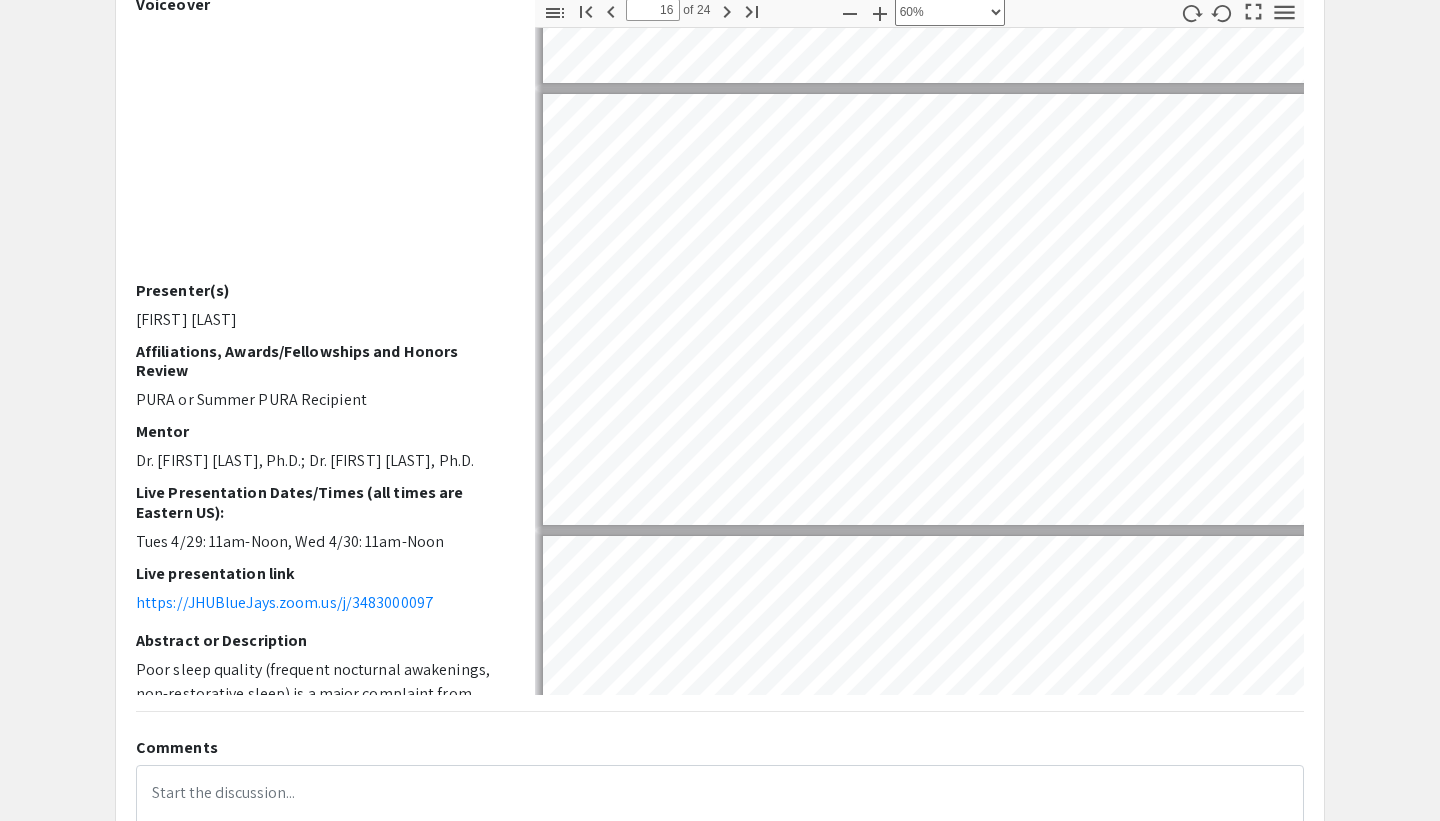 type on "15" 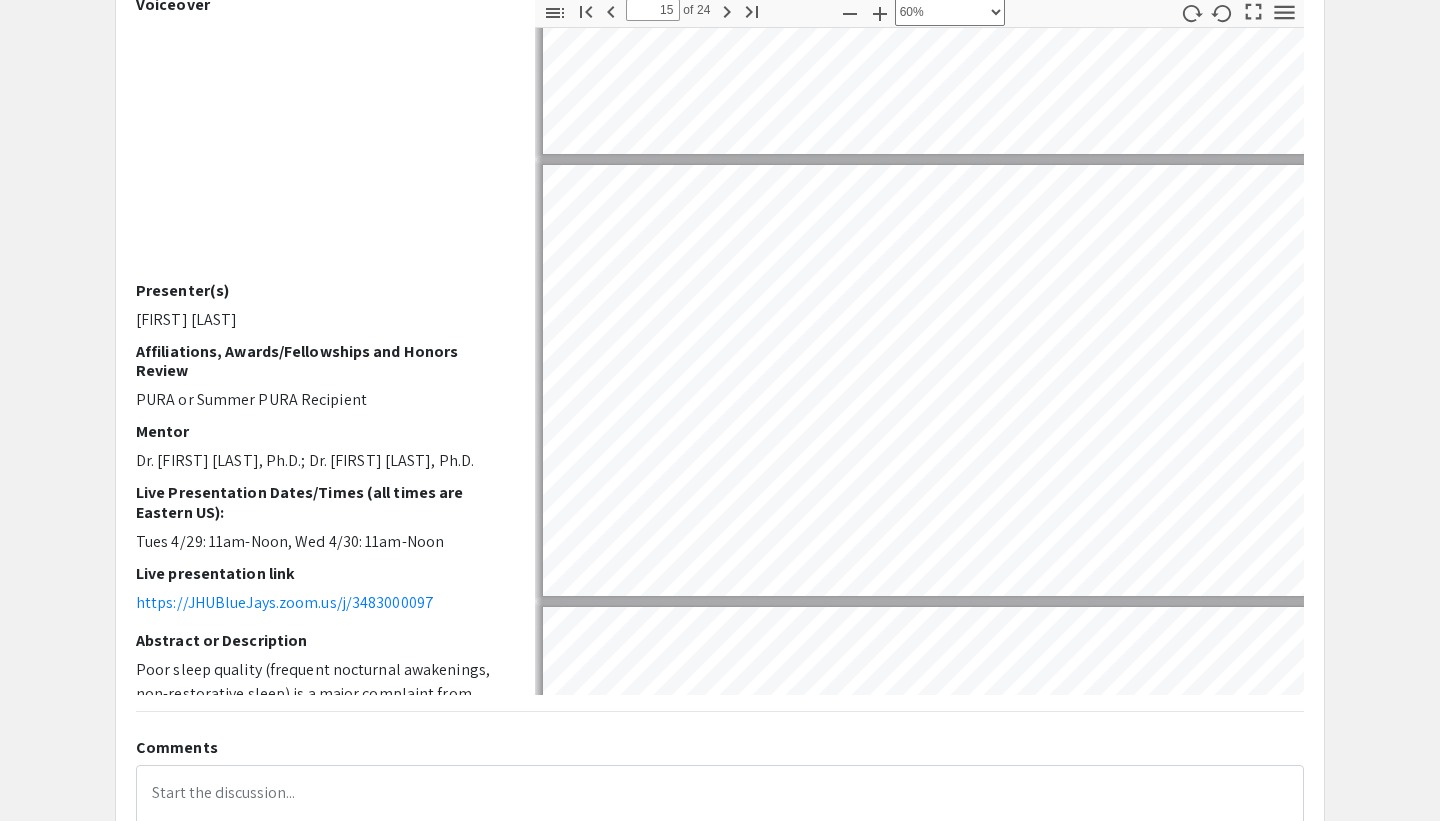 type on "14" 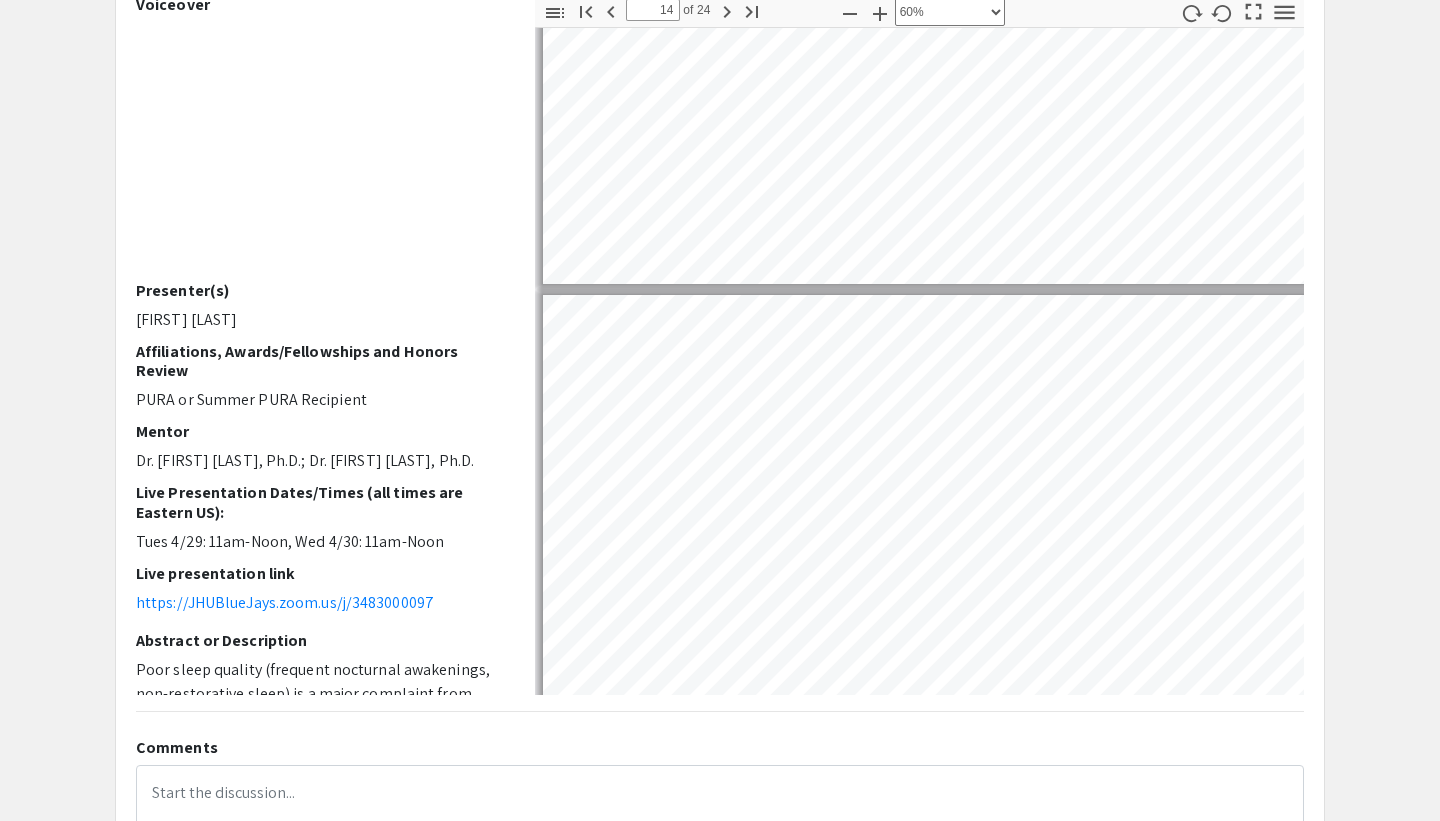 type on "13" 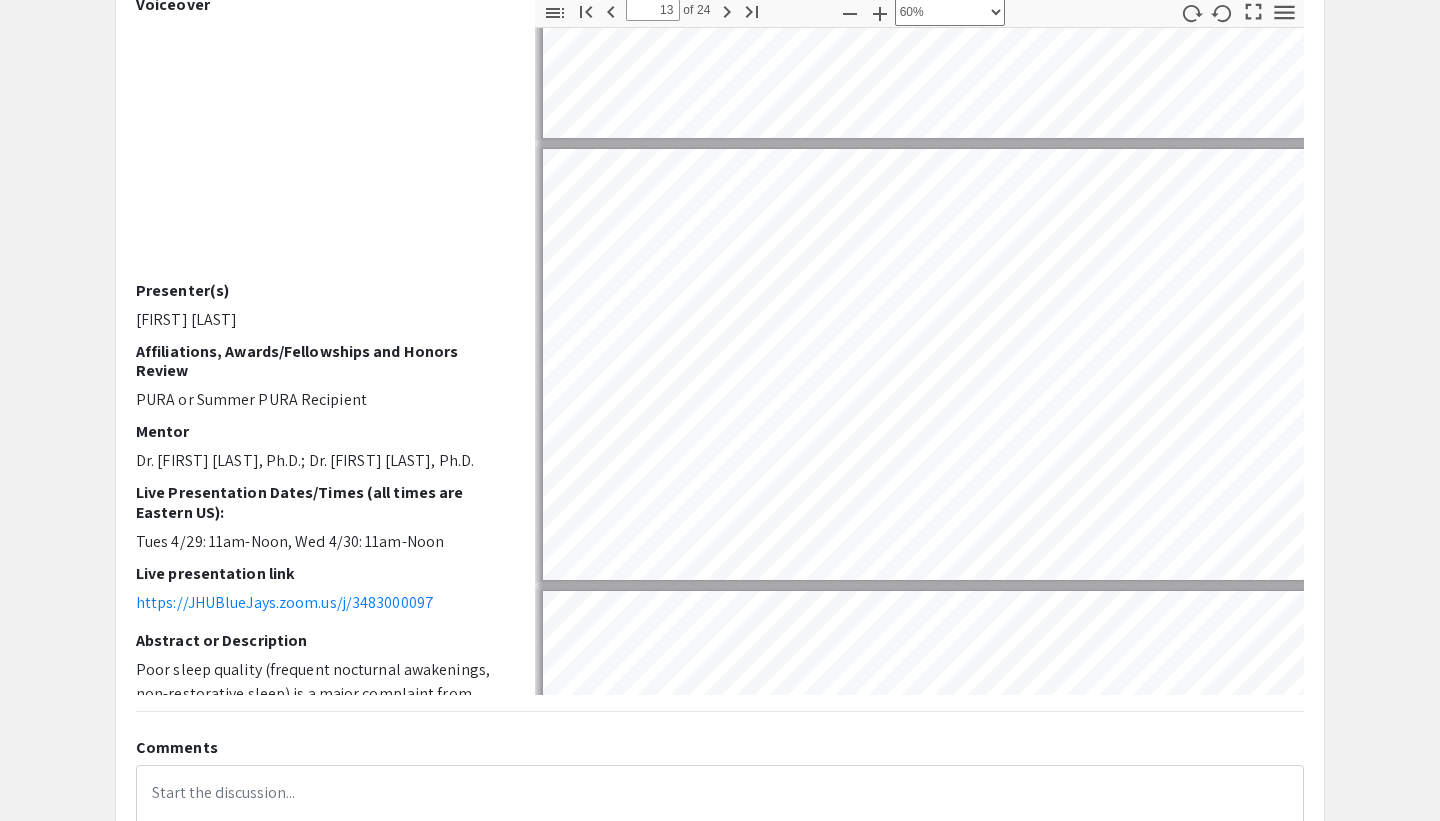 type on "12" 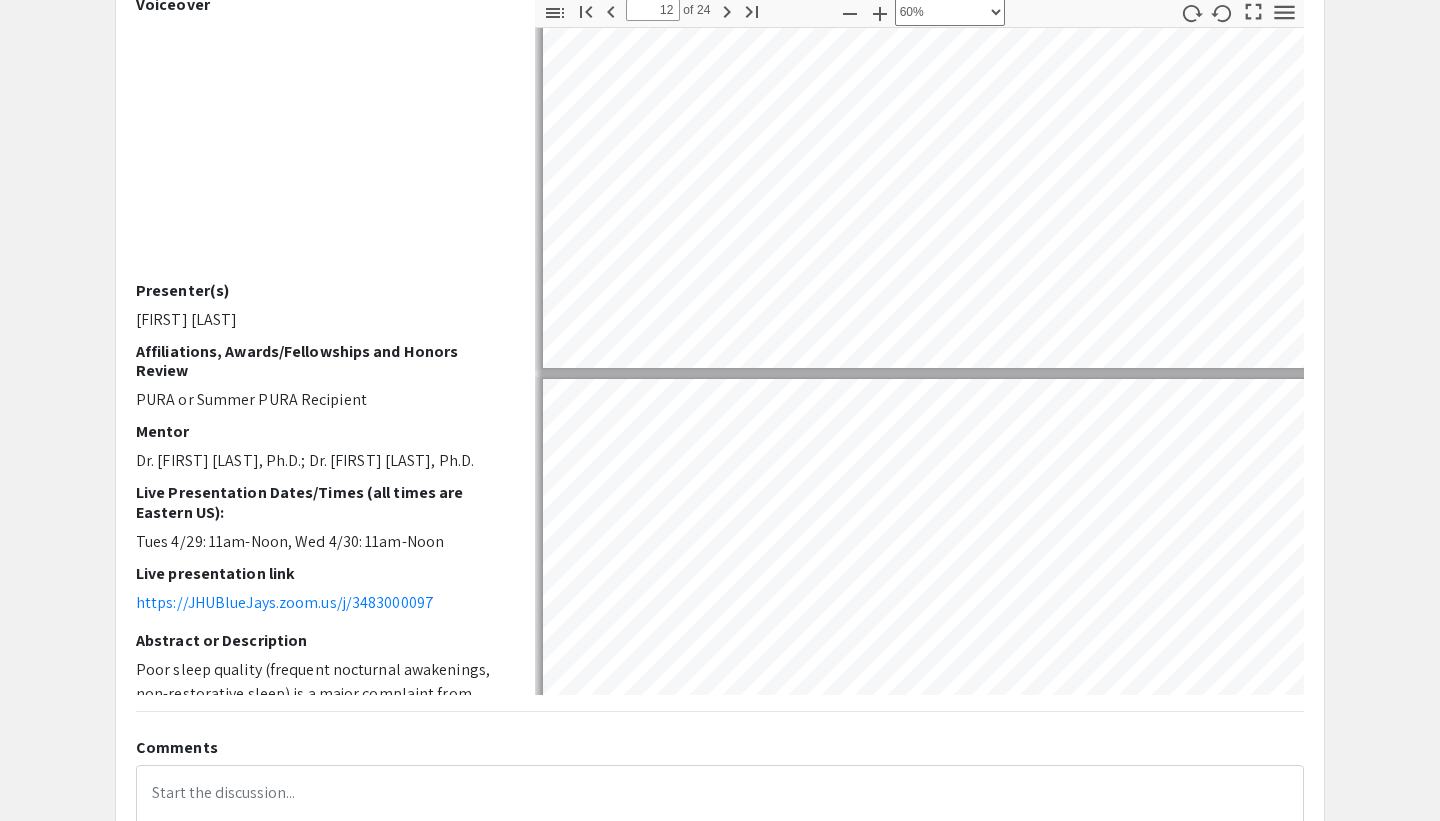 type on "11" 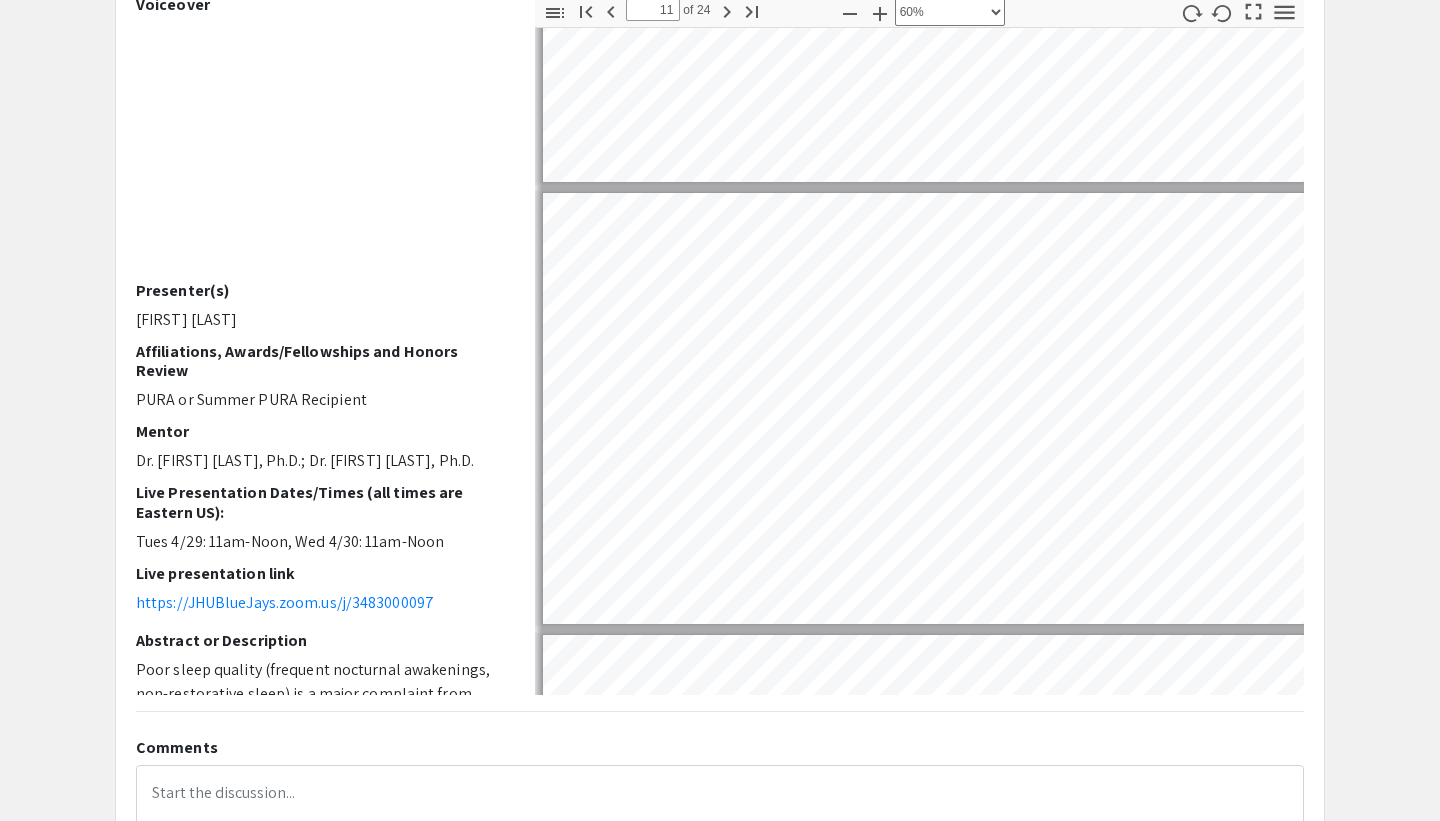 type on "10" 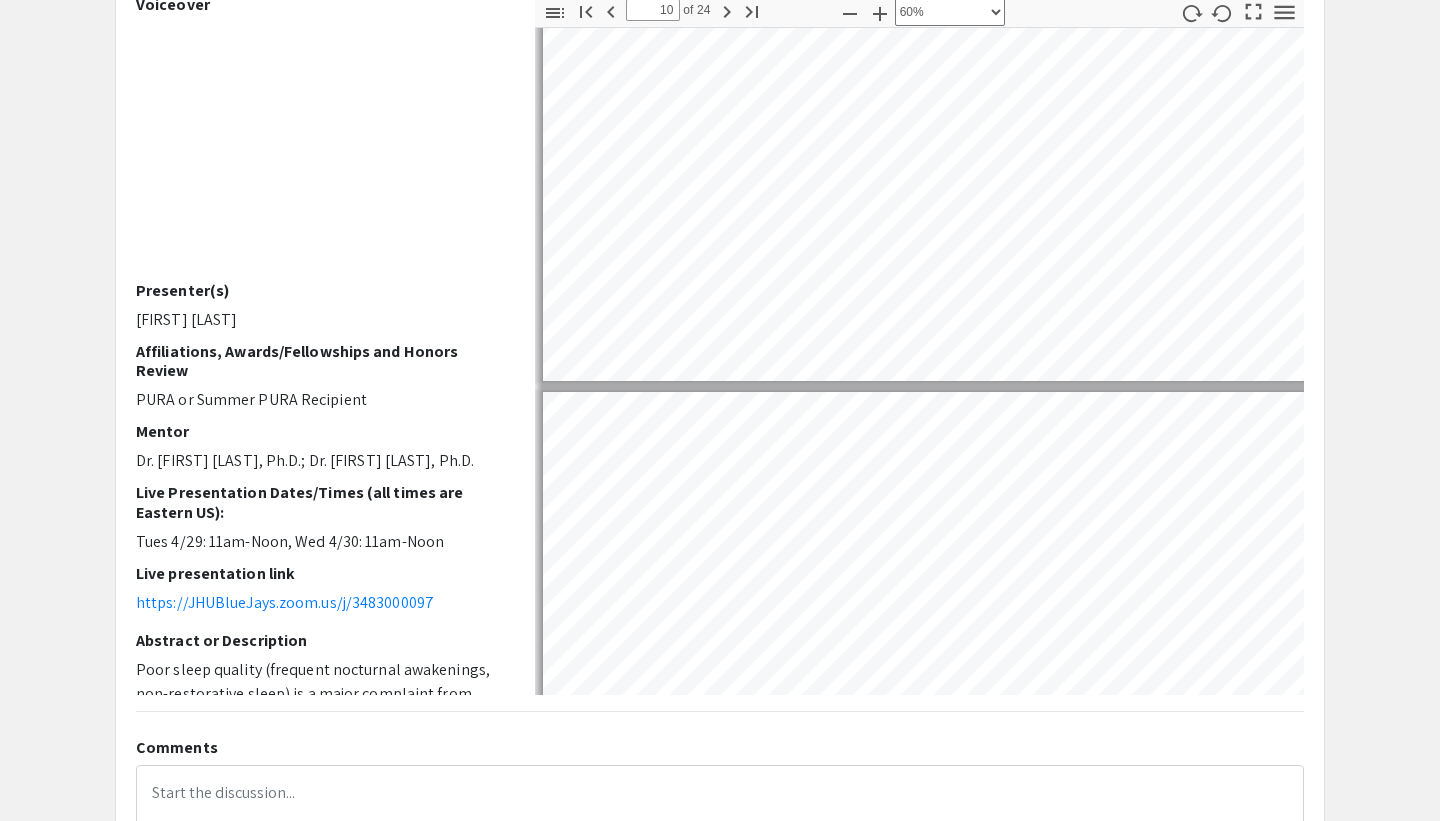 type on "9" 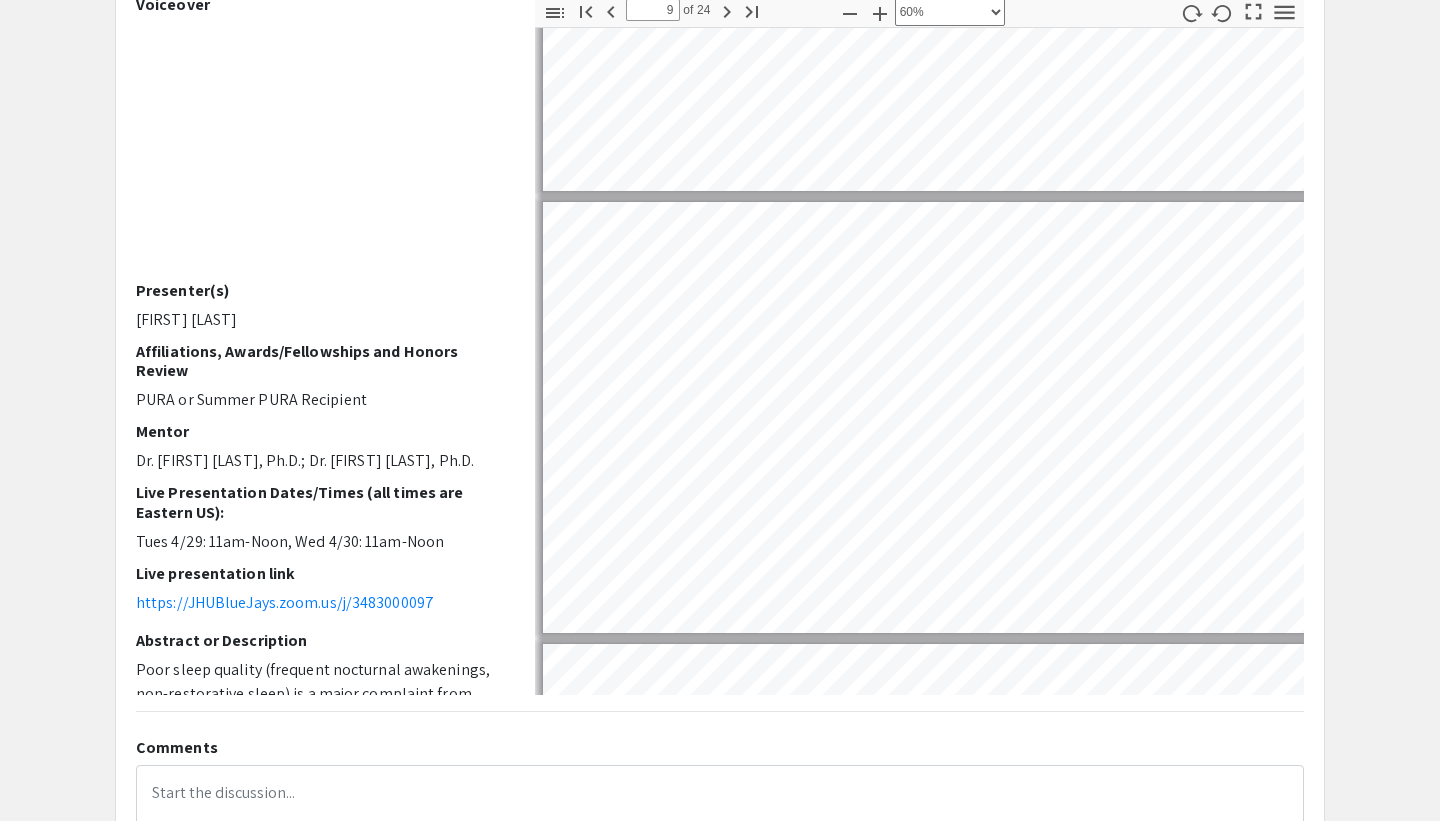 type on "8" 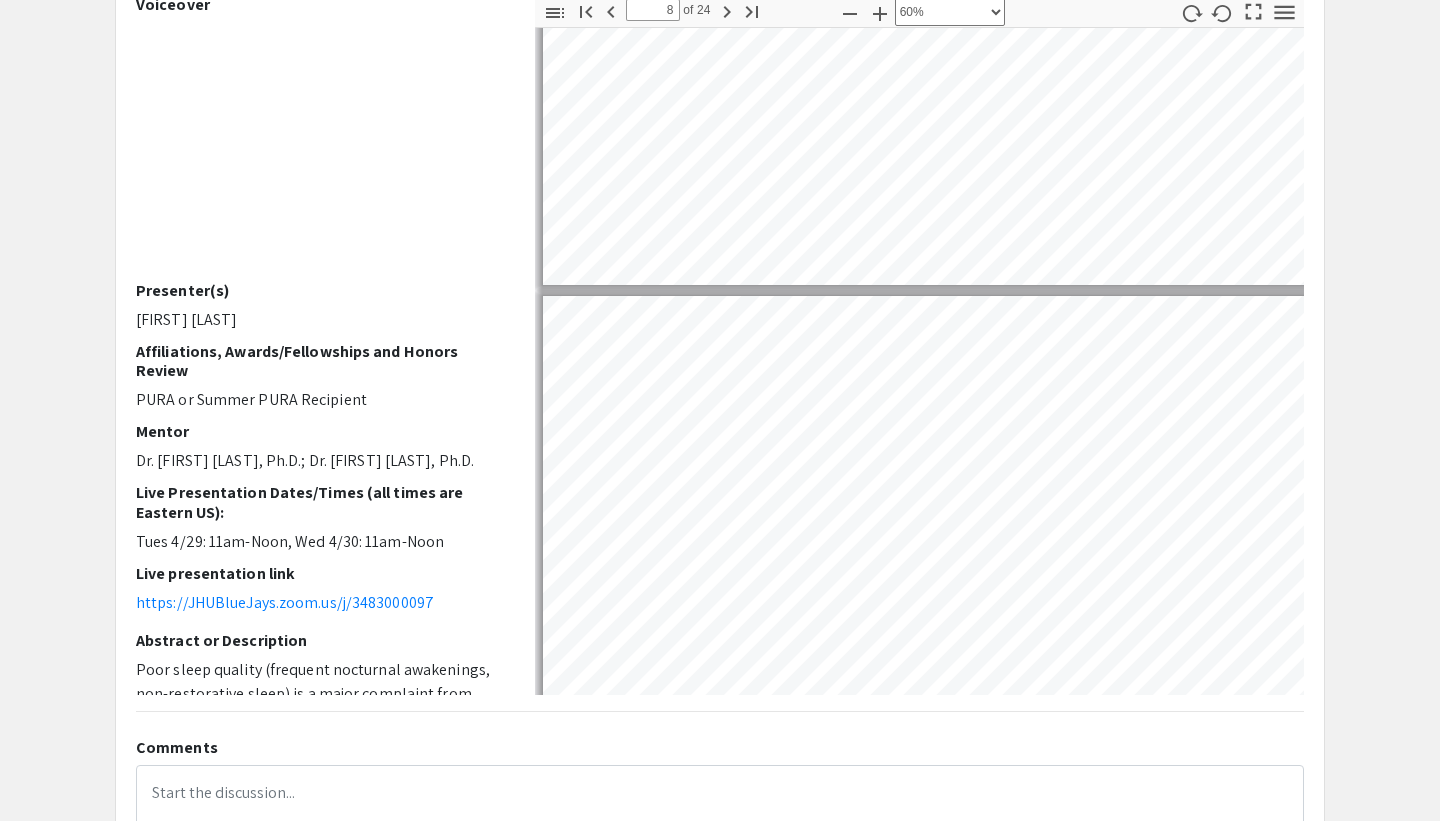 type on "7" 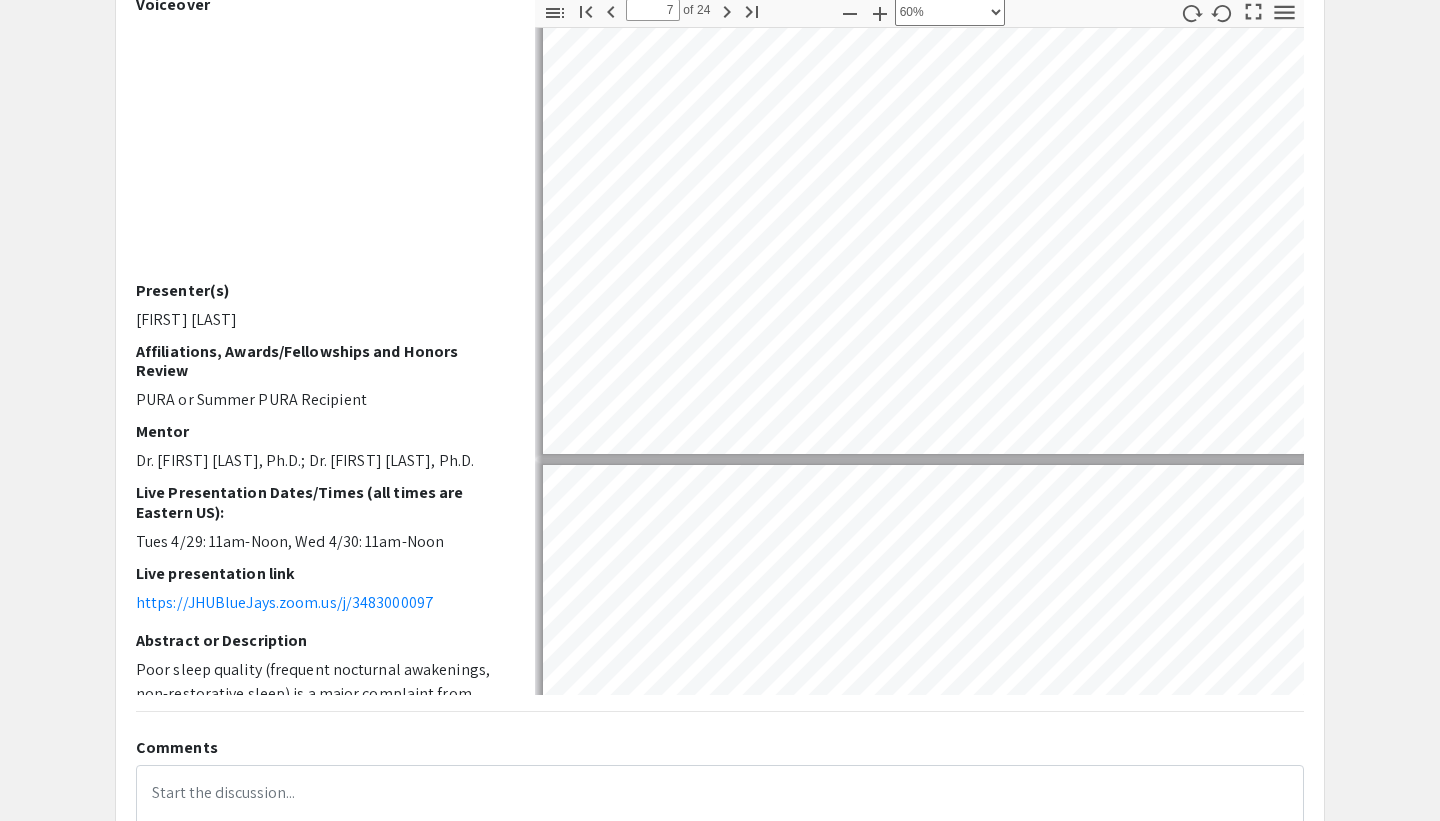 type on "6" 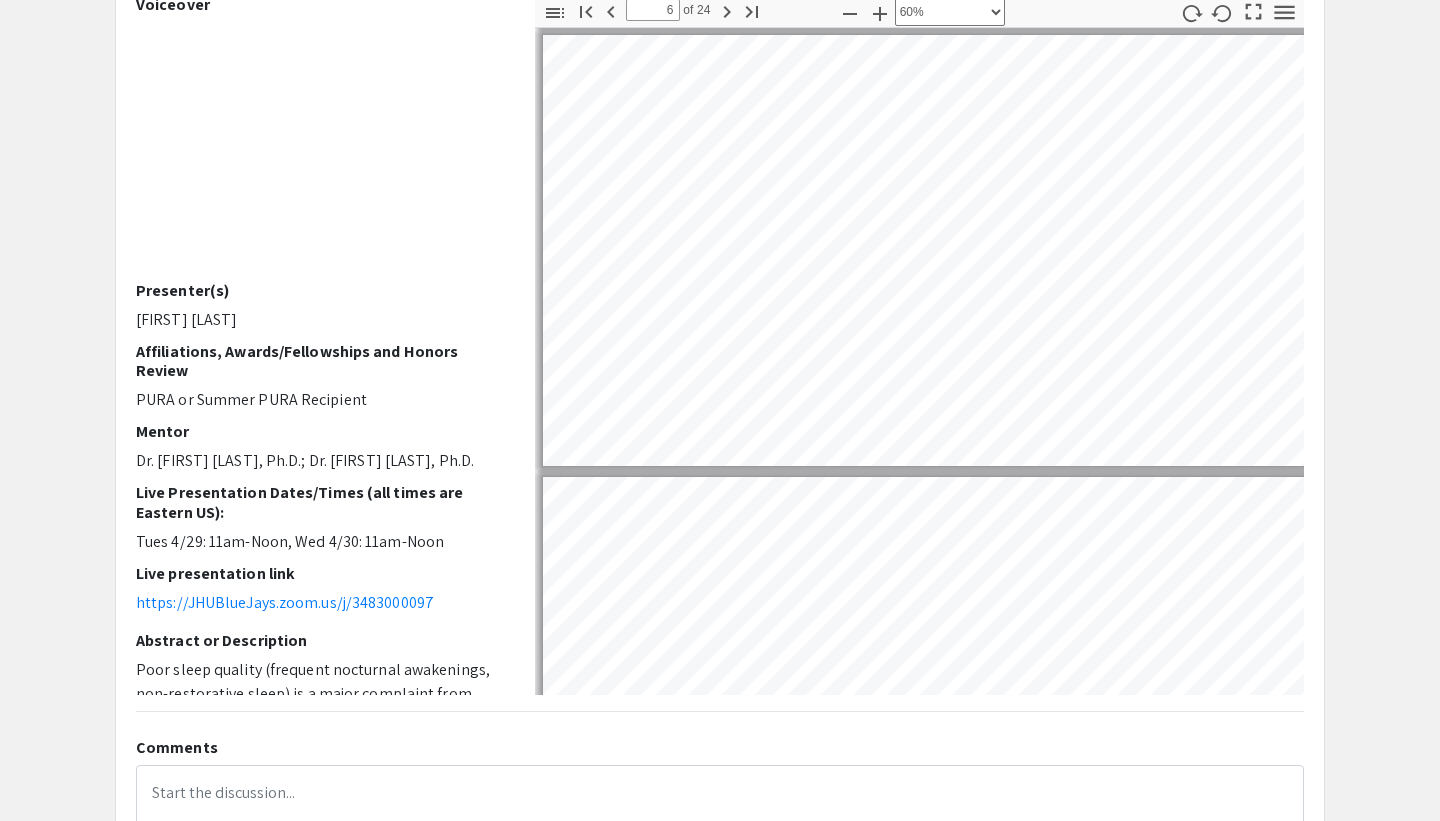 type on "5" 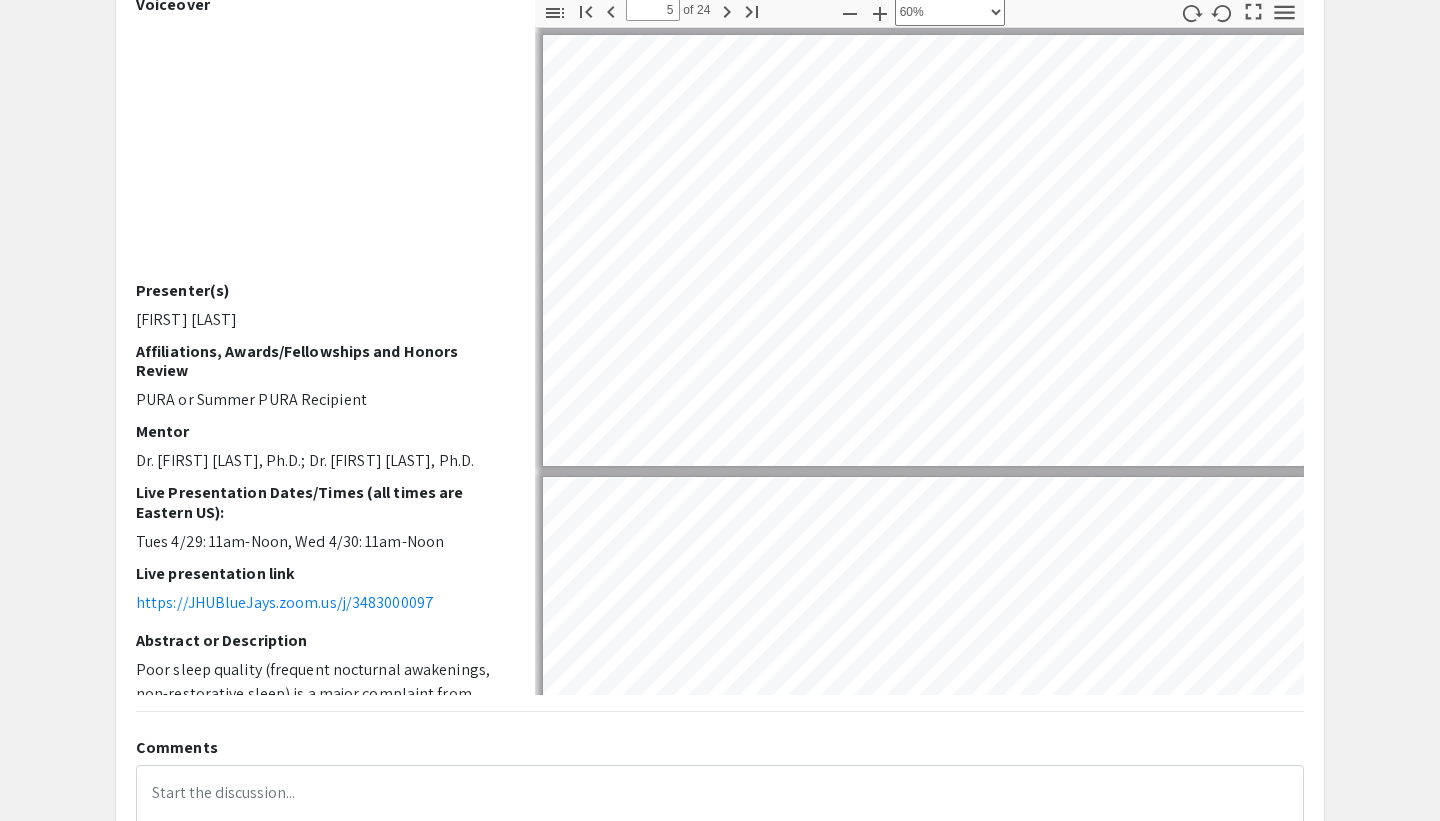 scroll, scrollTop: 1398, scrollLeft: 1, axis: both 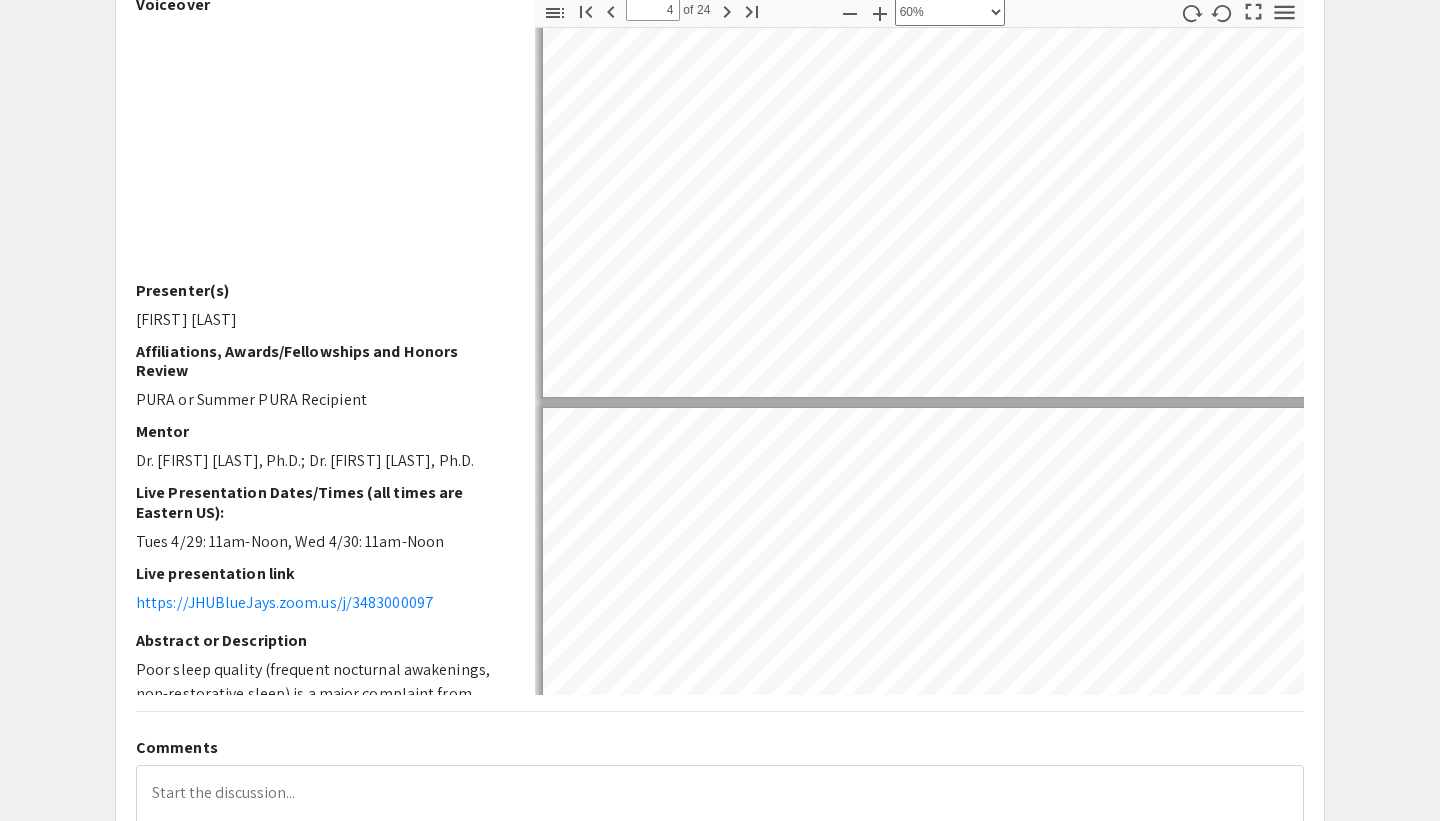 type on "2" 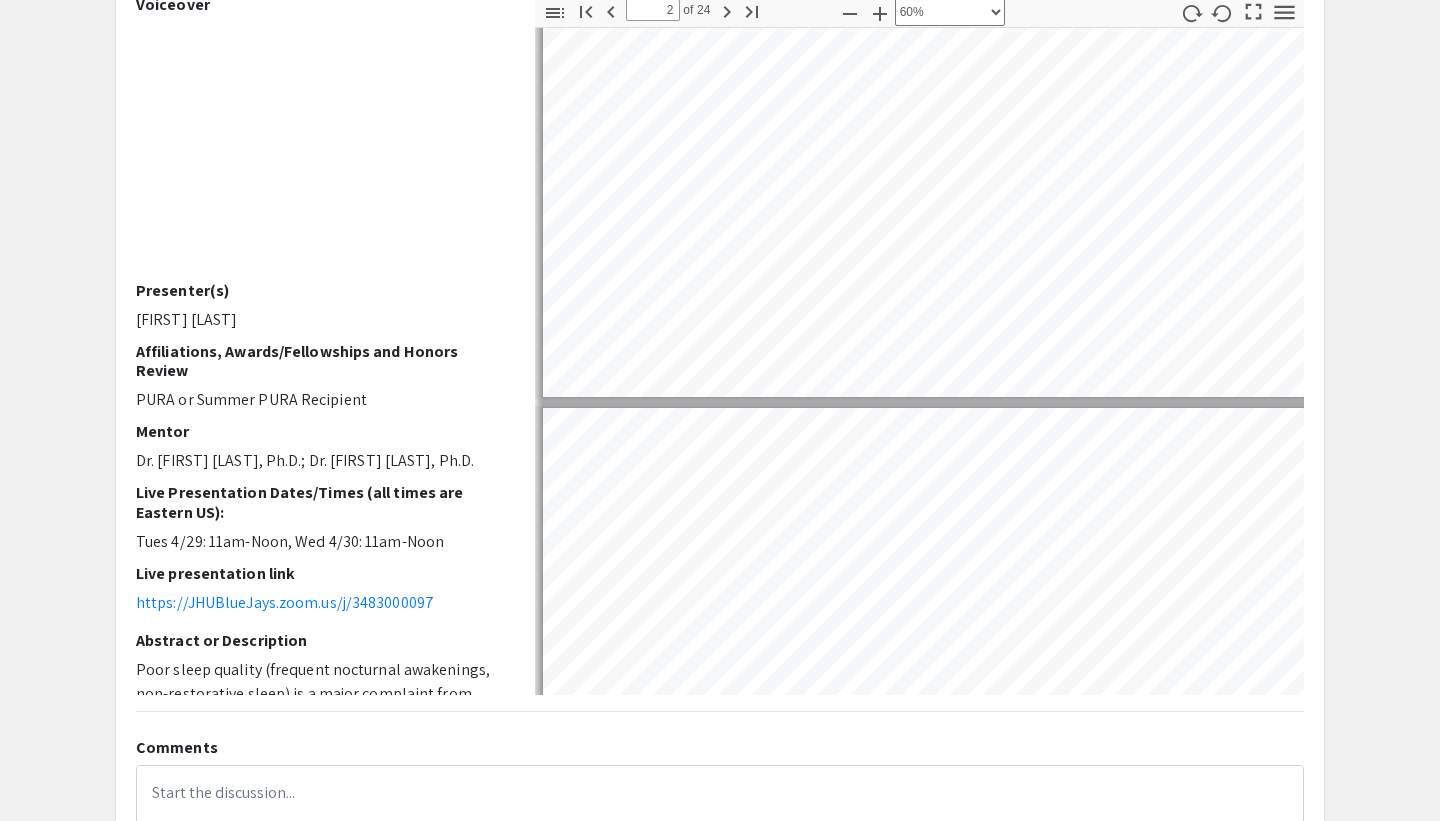 type on "1" 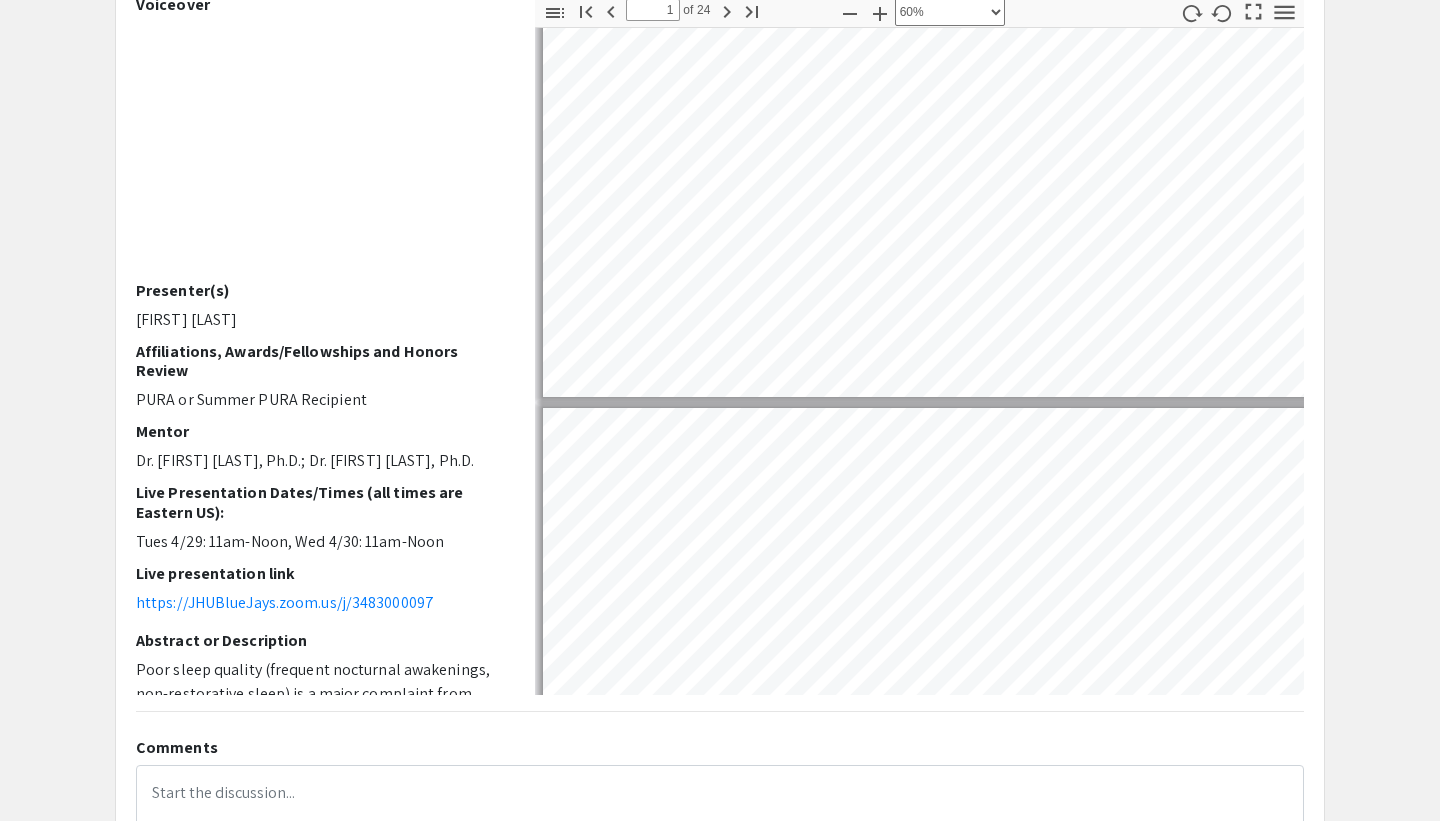 scroll, scrollTop: 0, scrollLeft: 1, axis: horizontal 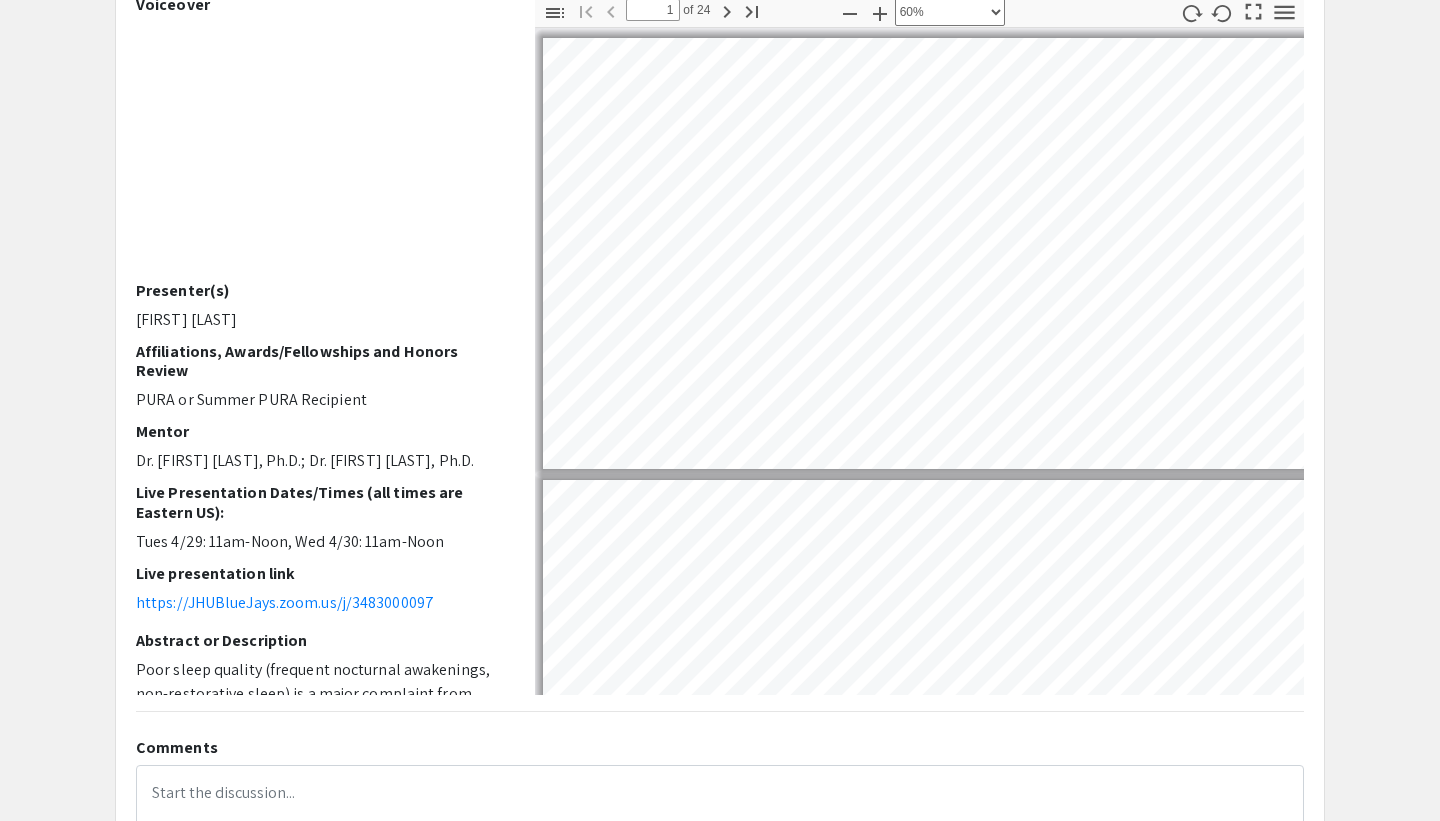 type on "2" 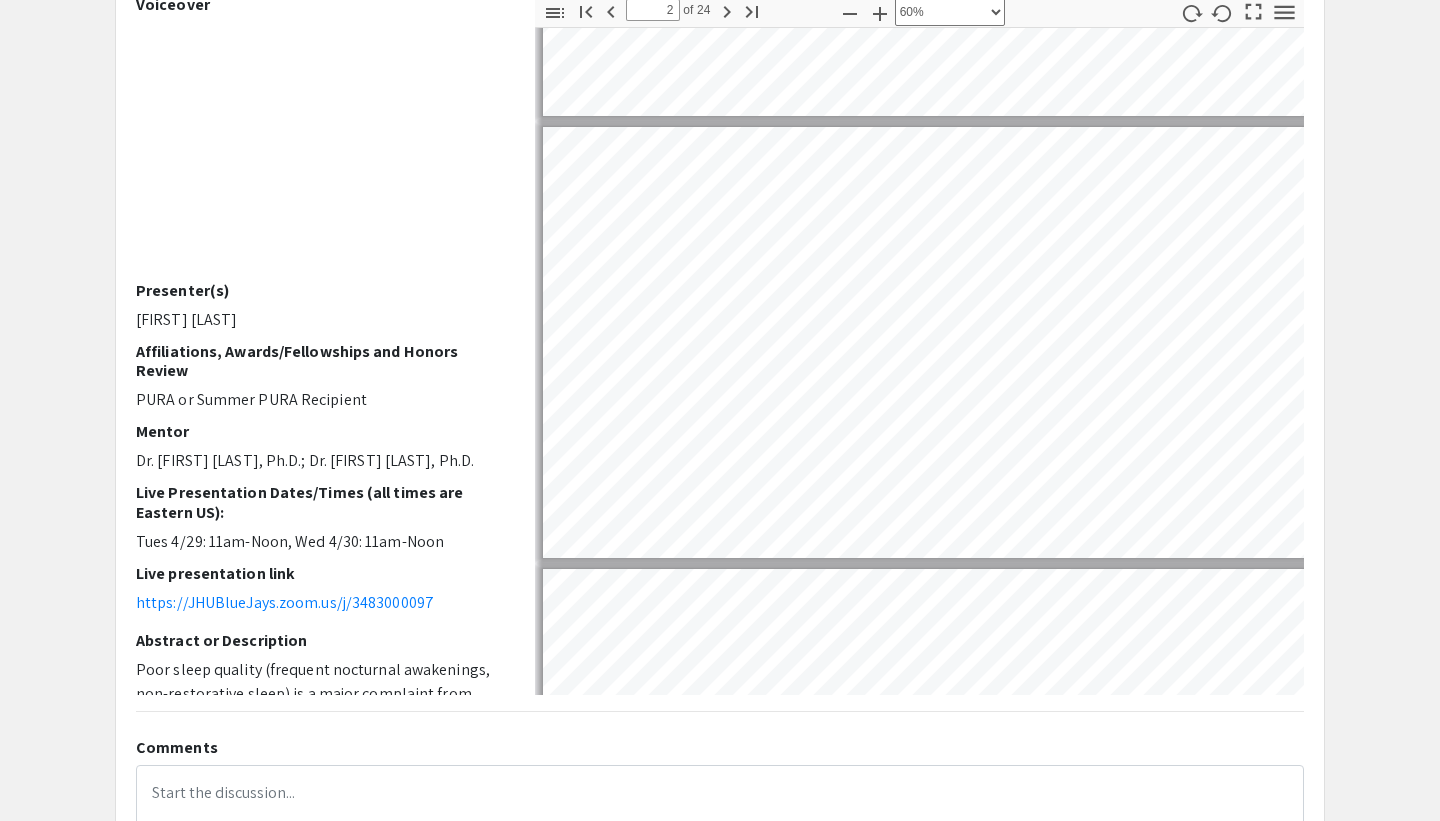 type on "3" 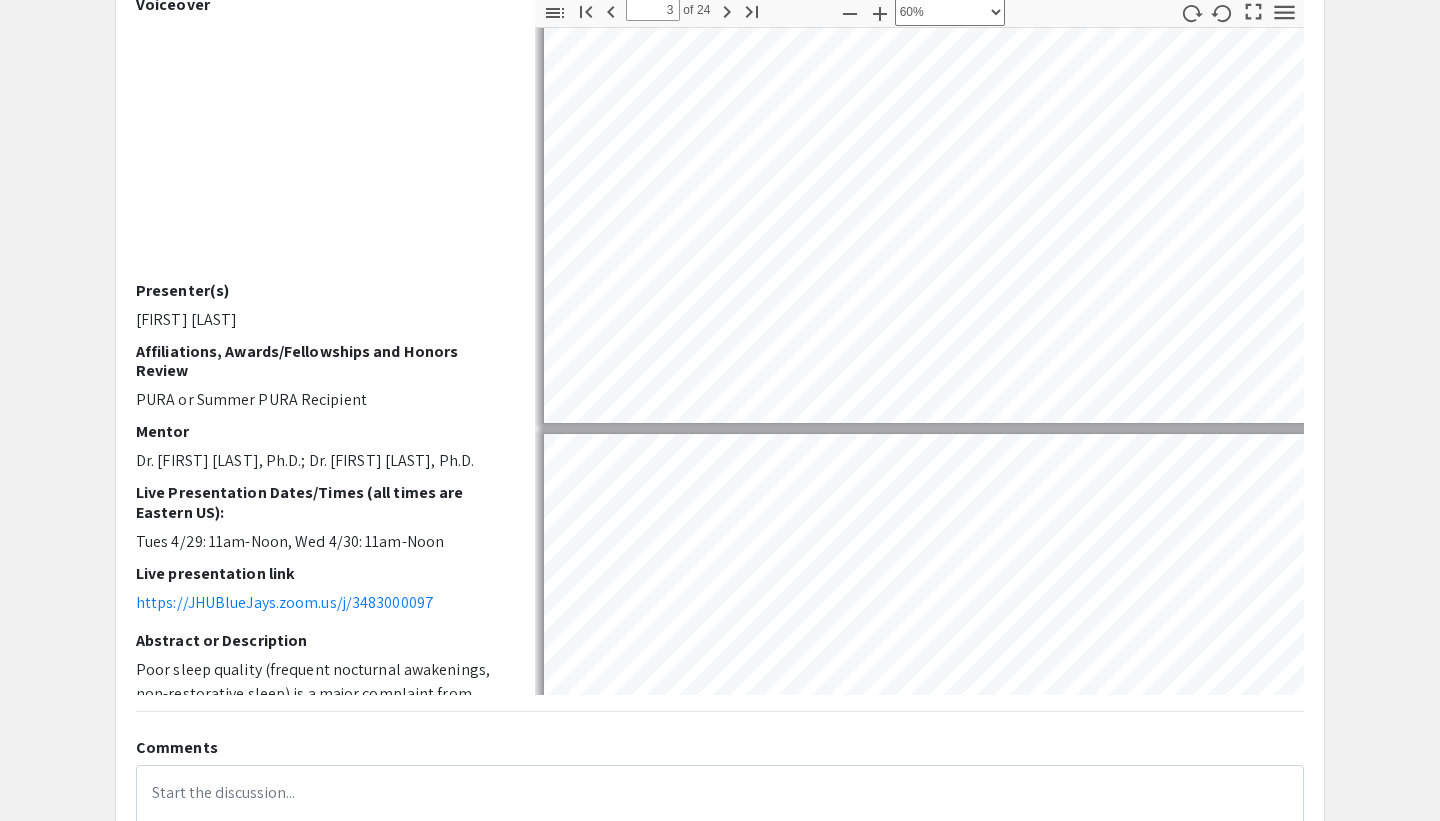 scroll, scrollTop: 928, scrollLeft: 0, axis: vertical 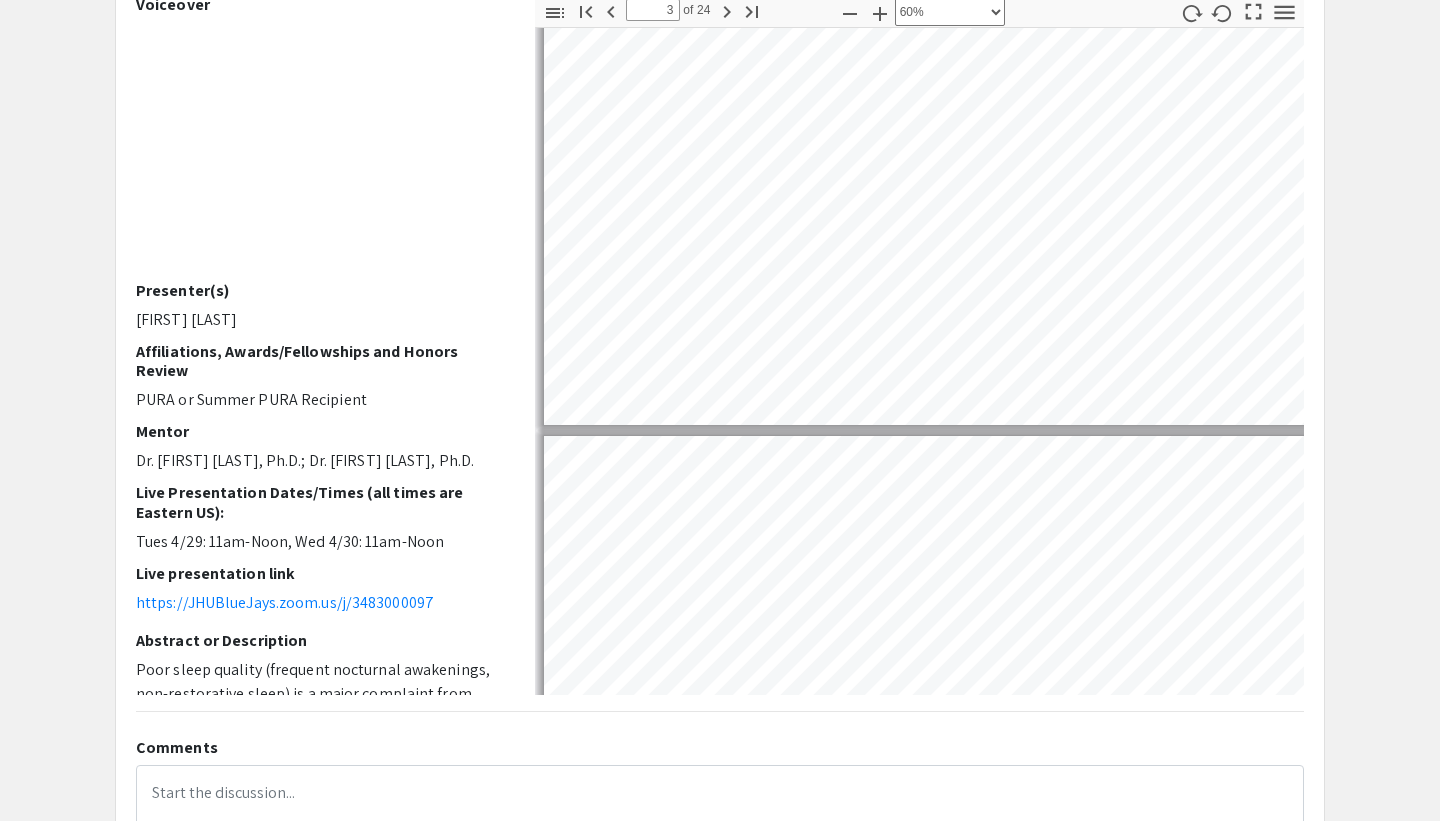 type on "4" 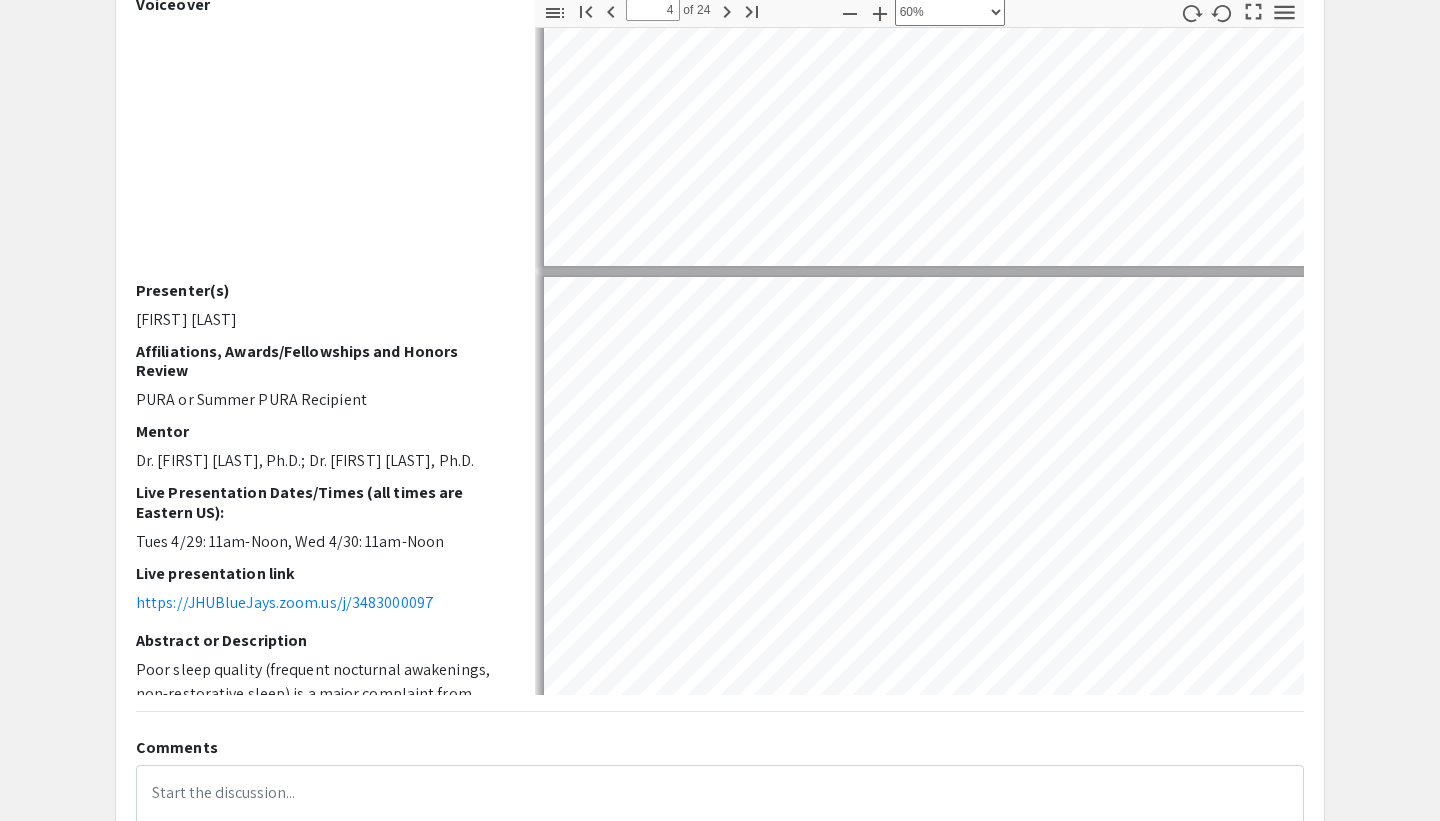 type on "5" 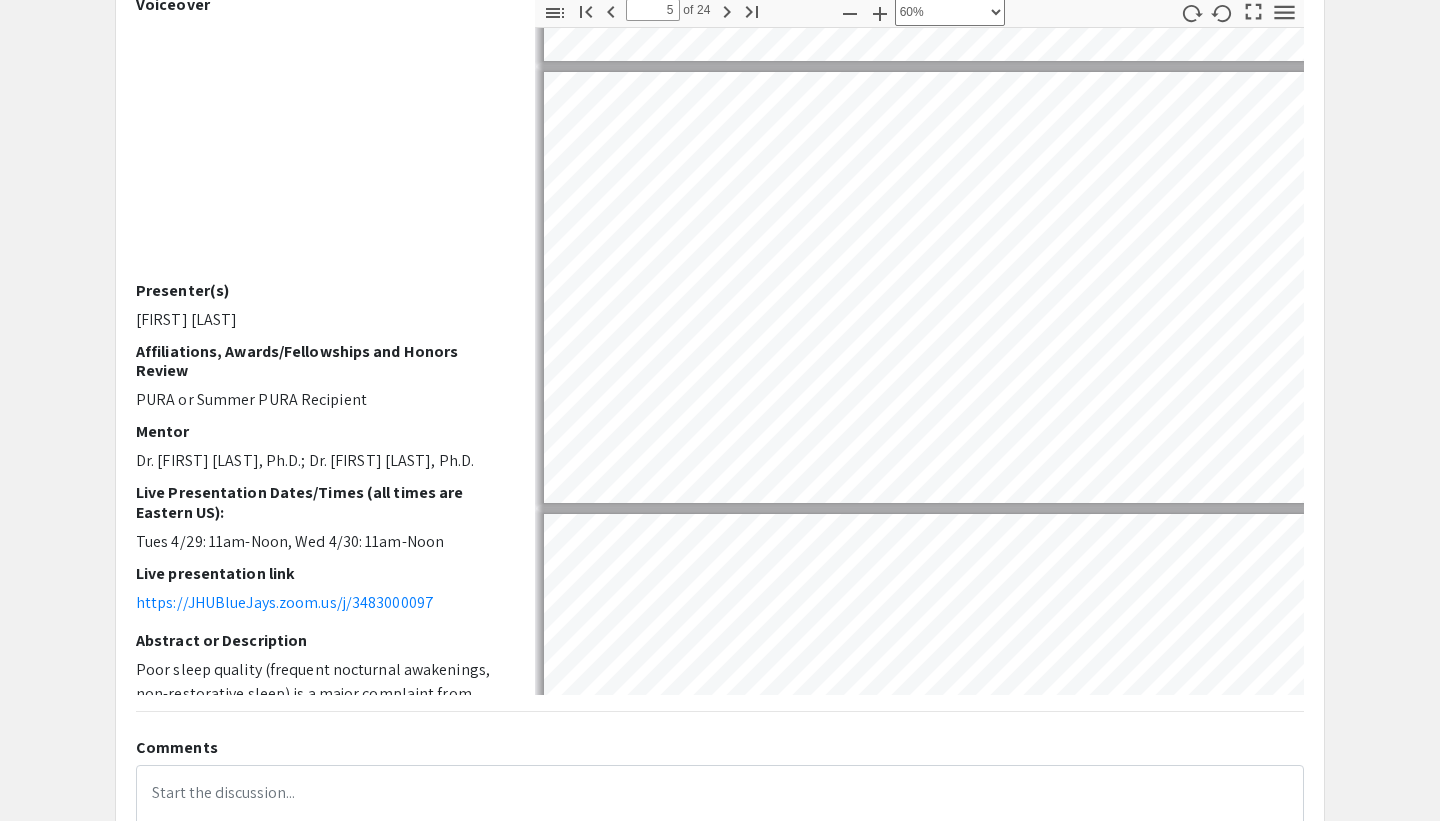 type on "6" 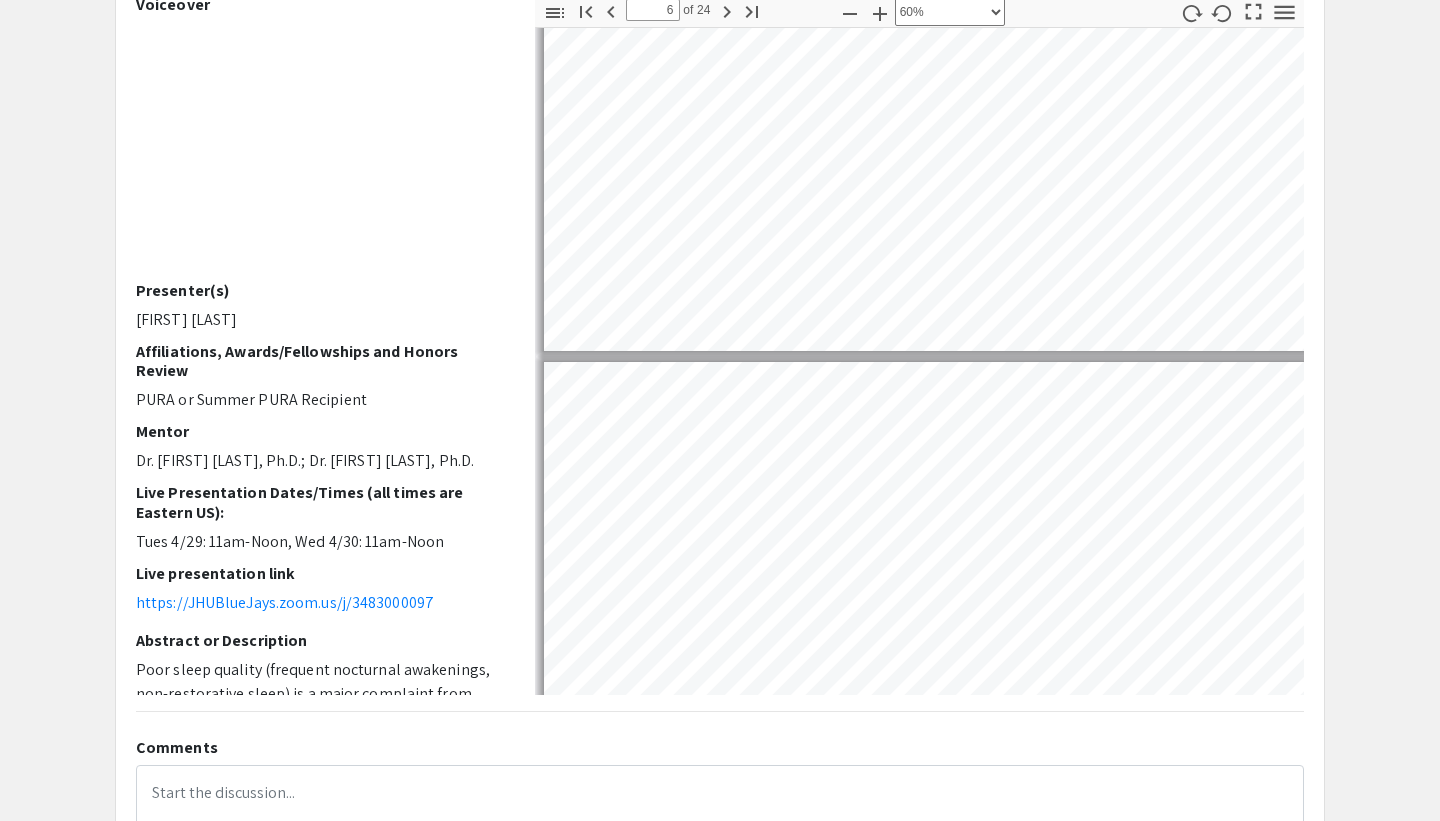 type on "7" 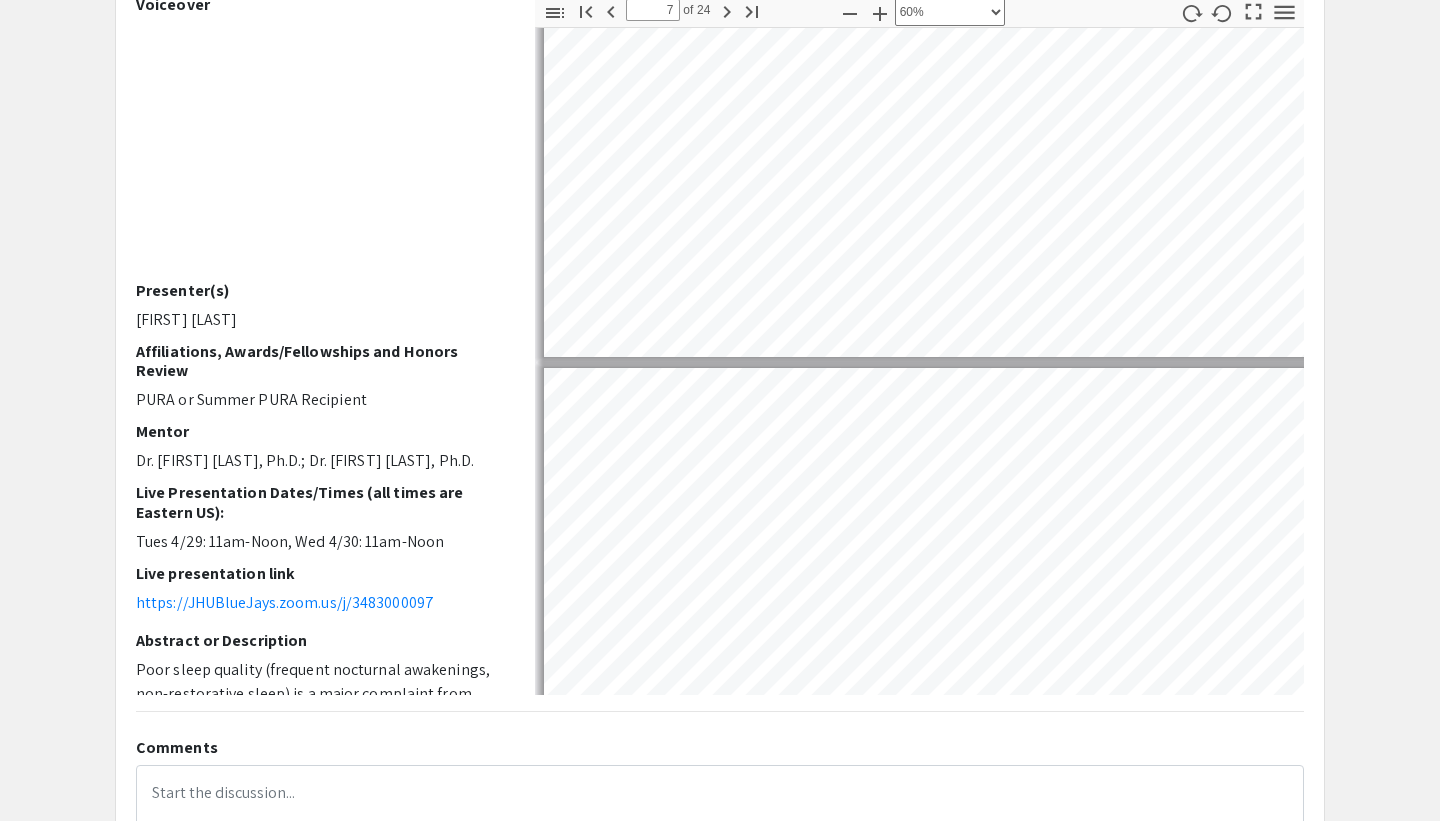 type on "8" 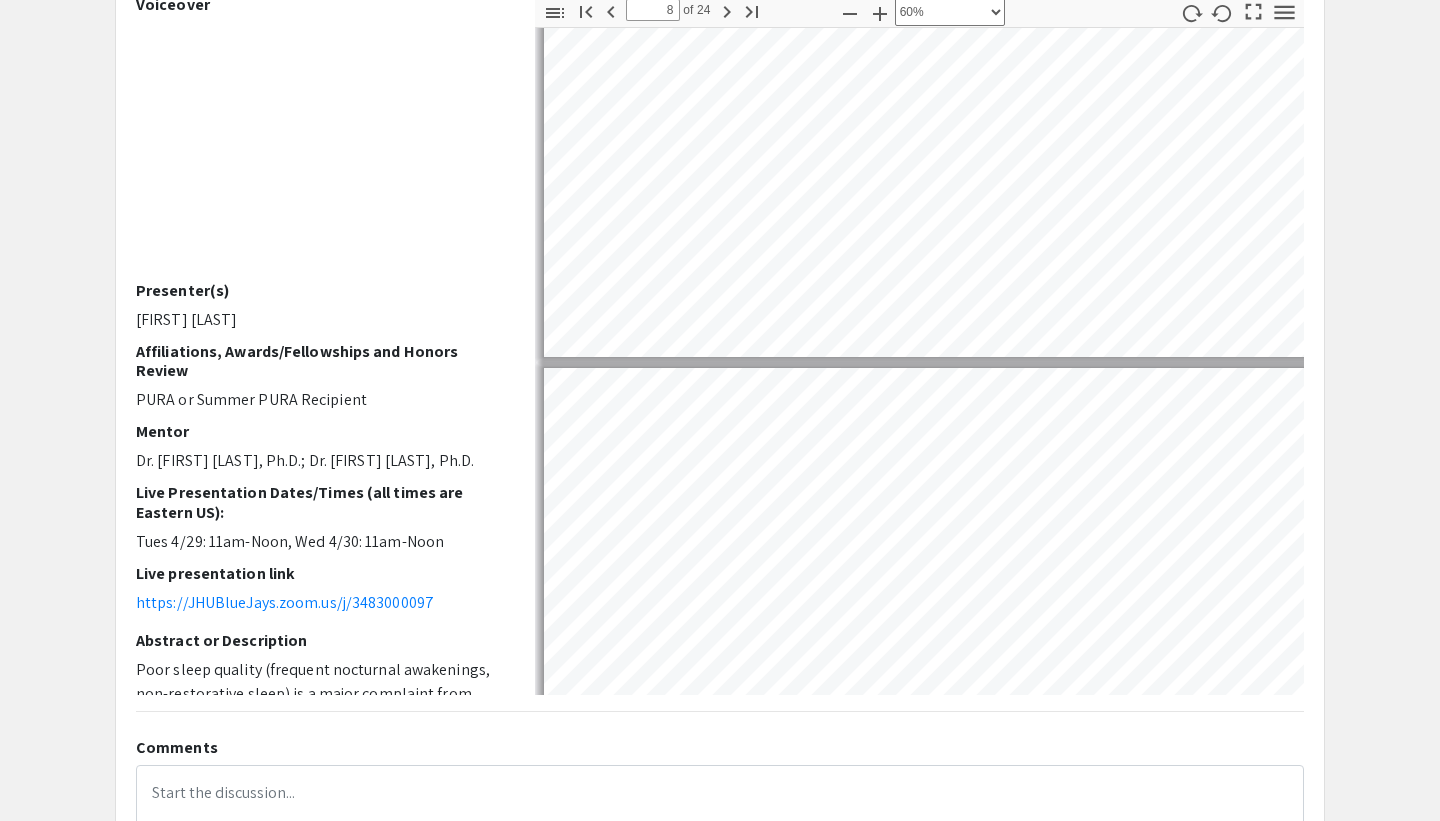 scroll, scrollTop: 3058, scrollLeft: 0, axis: vertical 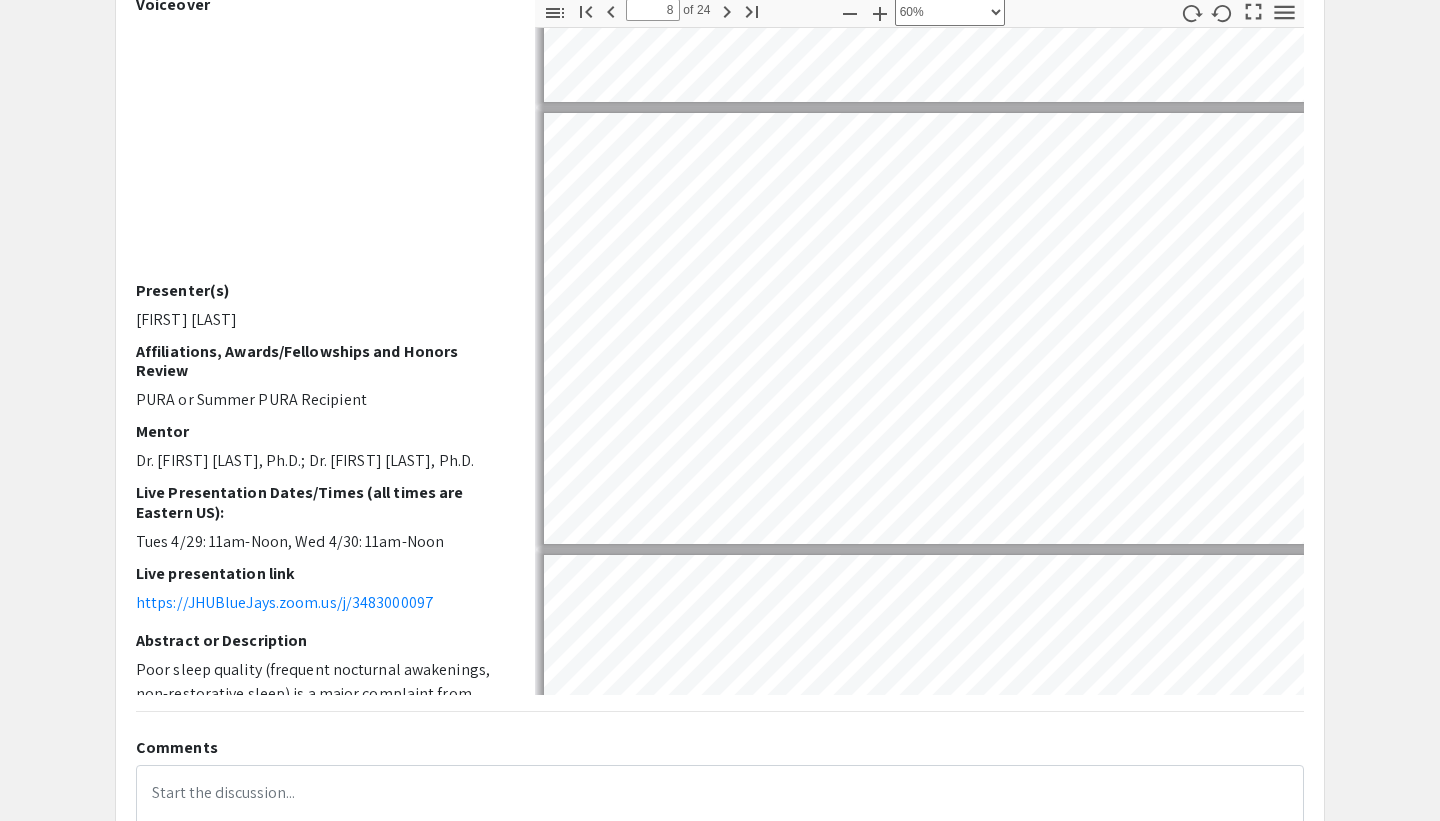 type on "9" 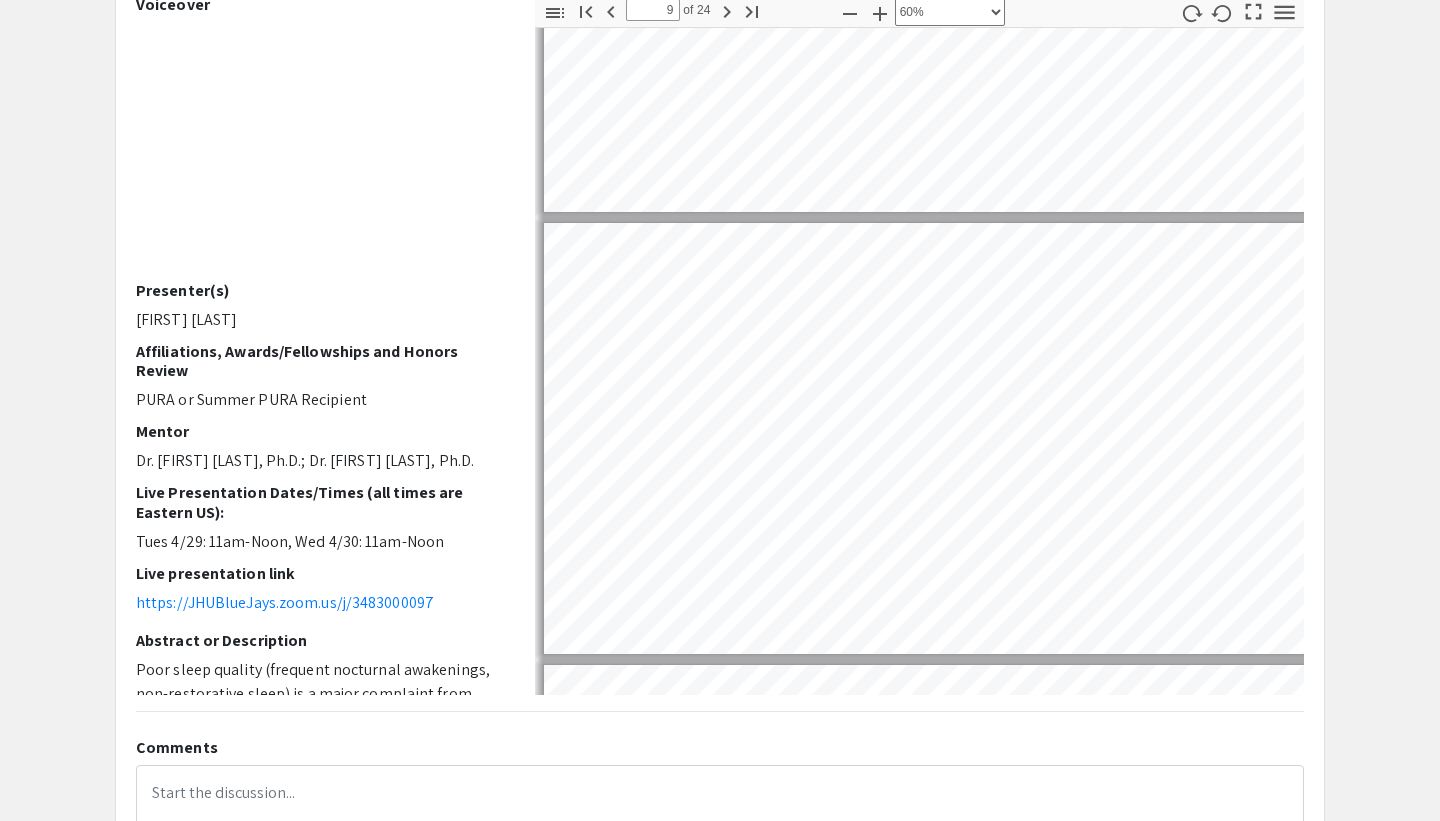 type on "8" 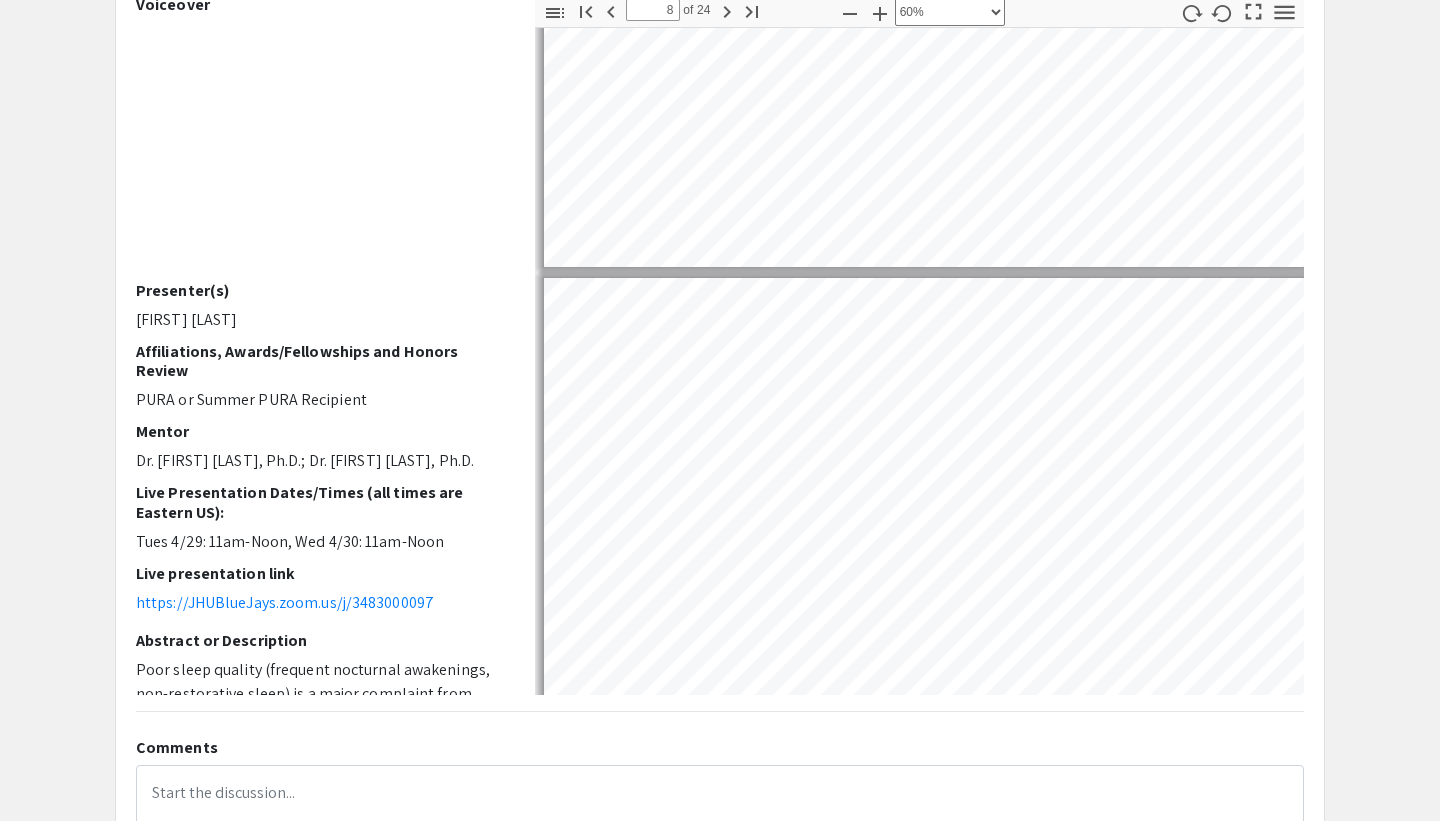 type on "7" 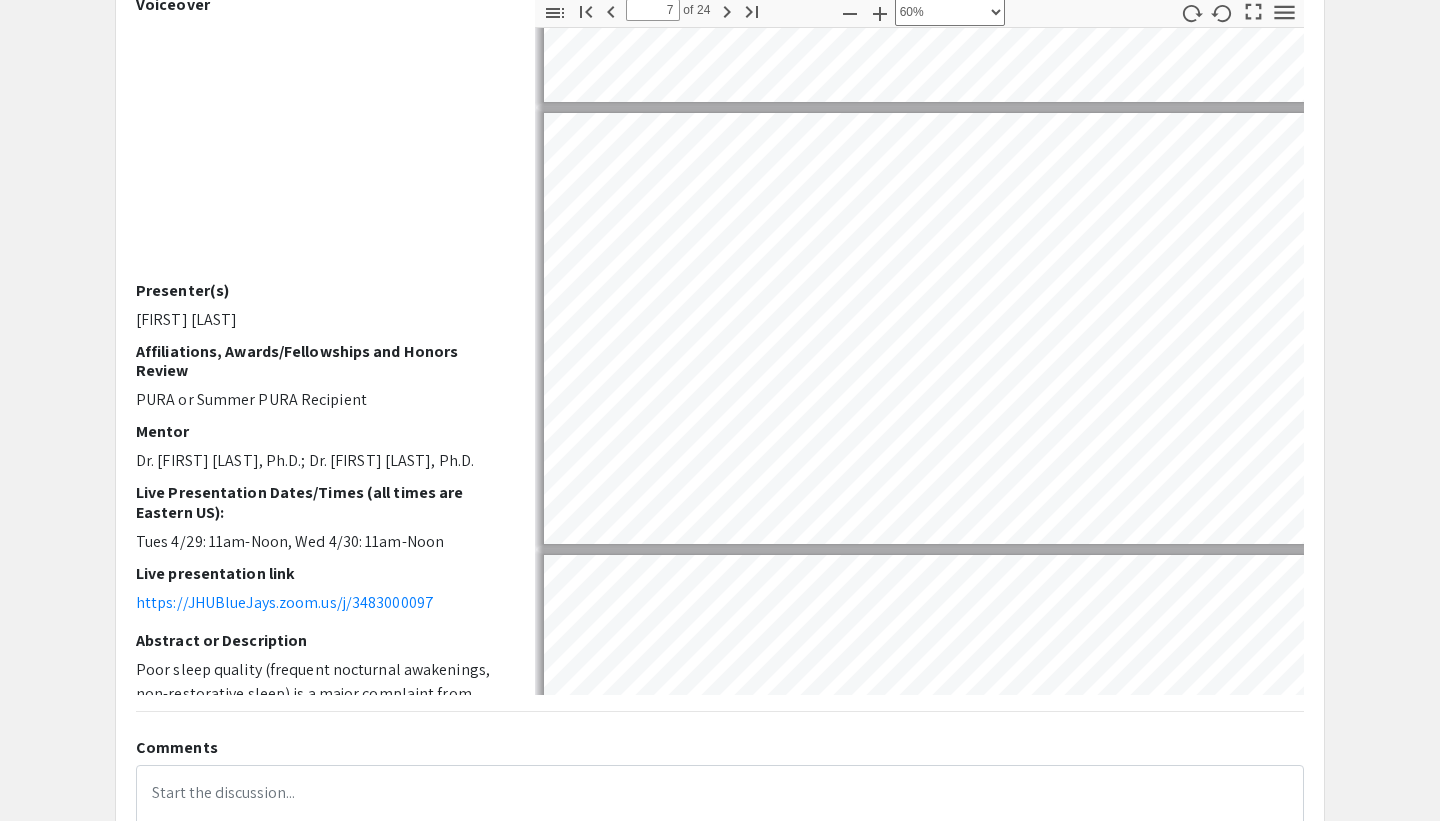 scroll, scrollTop: 2591, scrollLeft: 0, axis: vertical 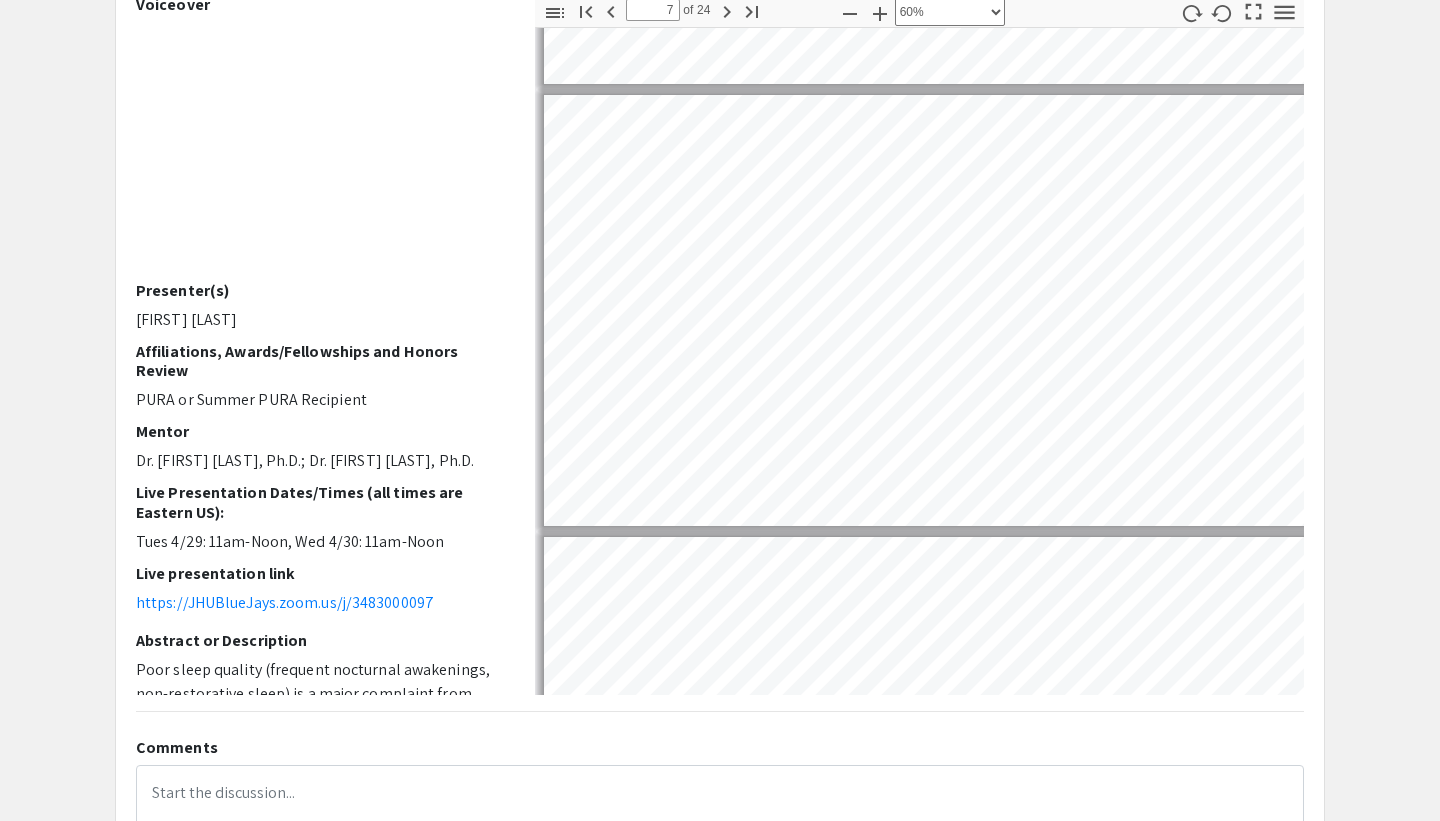 type on "8" 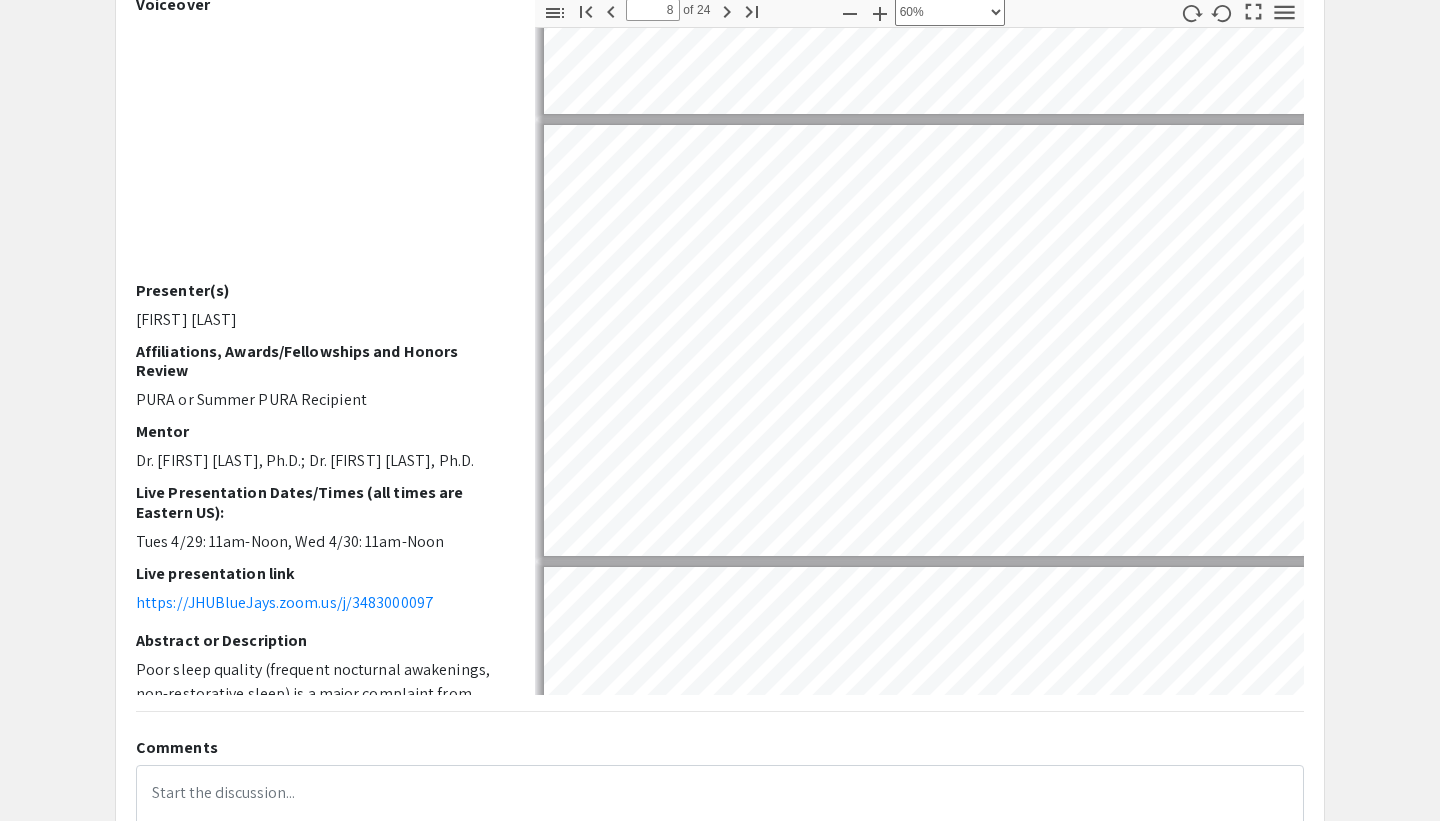 scroll, scrollTop: 3028, scrollLeft: 0, axis: vertical 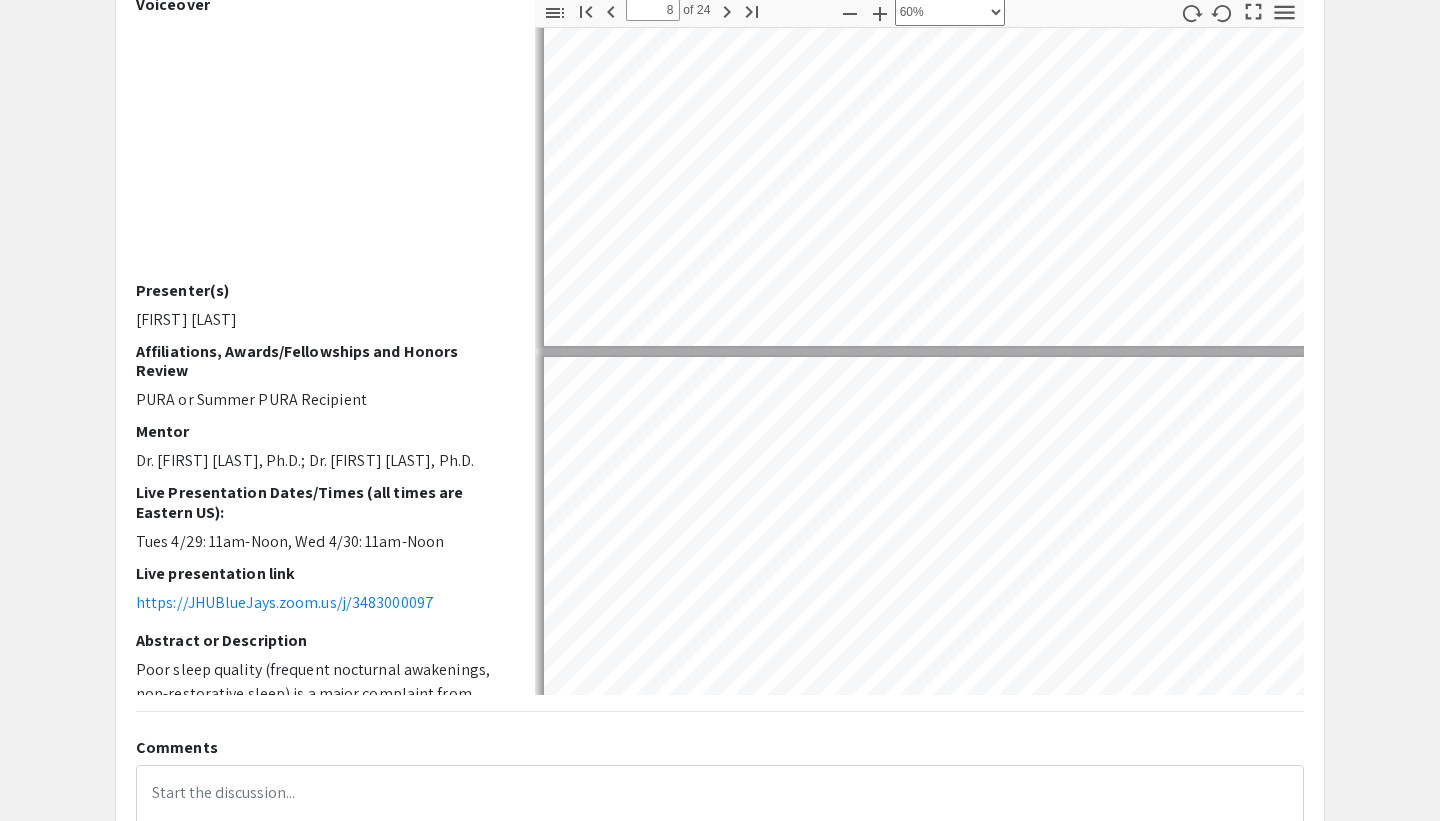 type on "9" 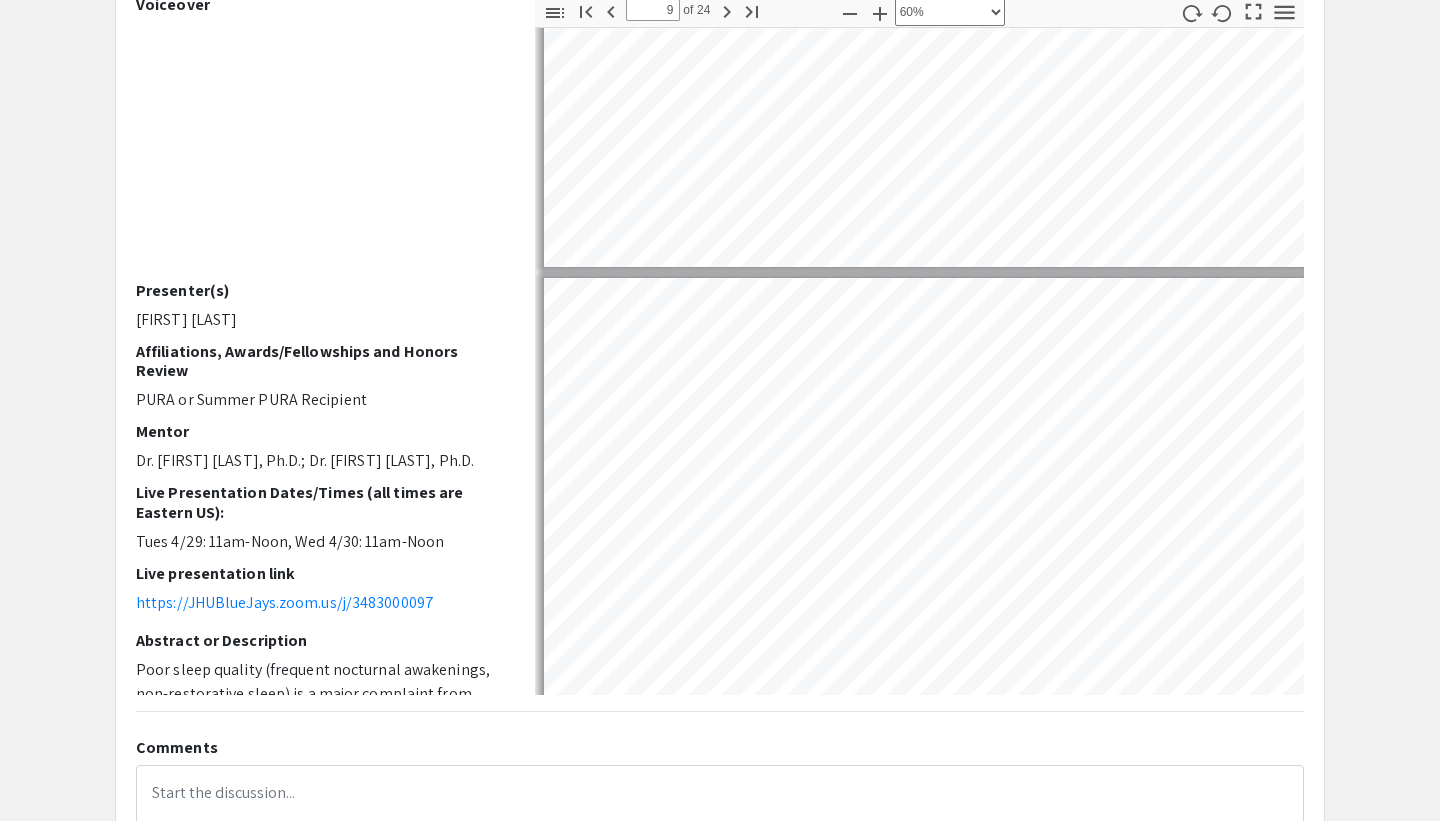 scroll, scrollTop: 3374, scrollLeft: 0, axis: vertical 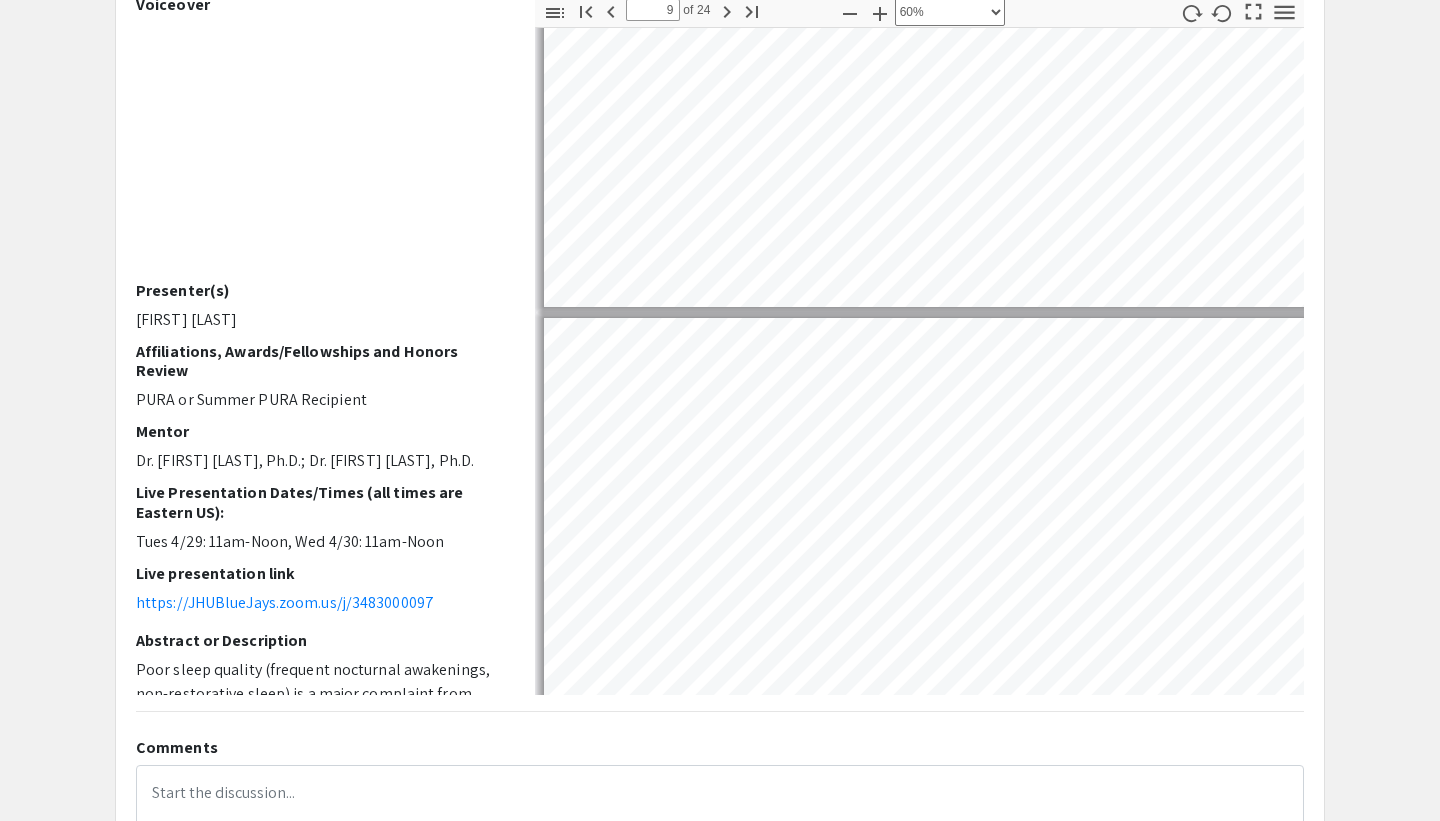 type on "10" 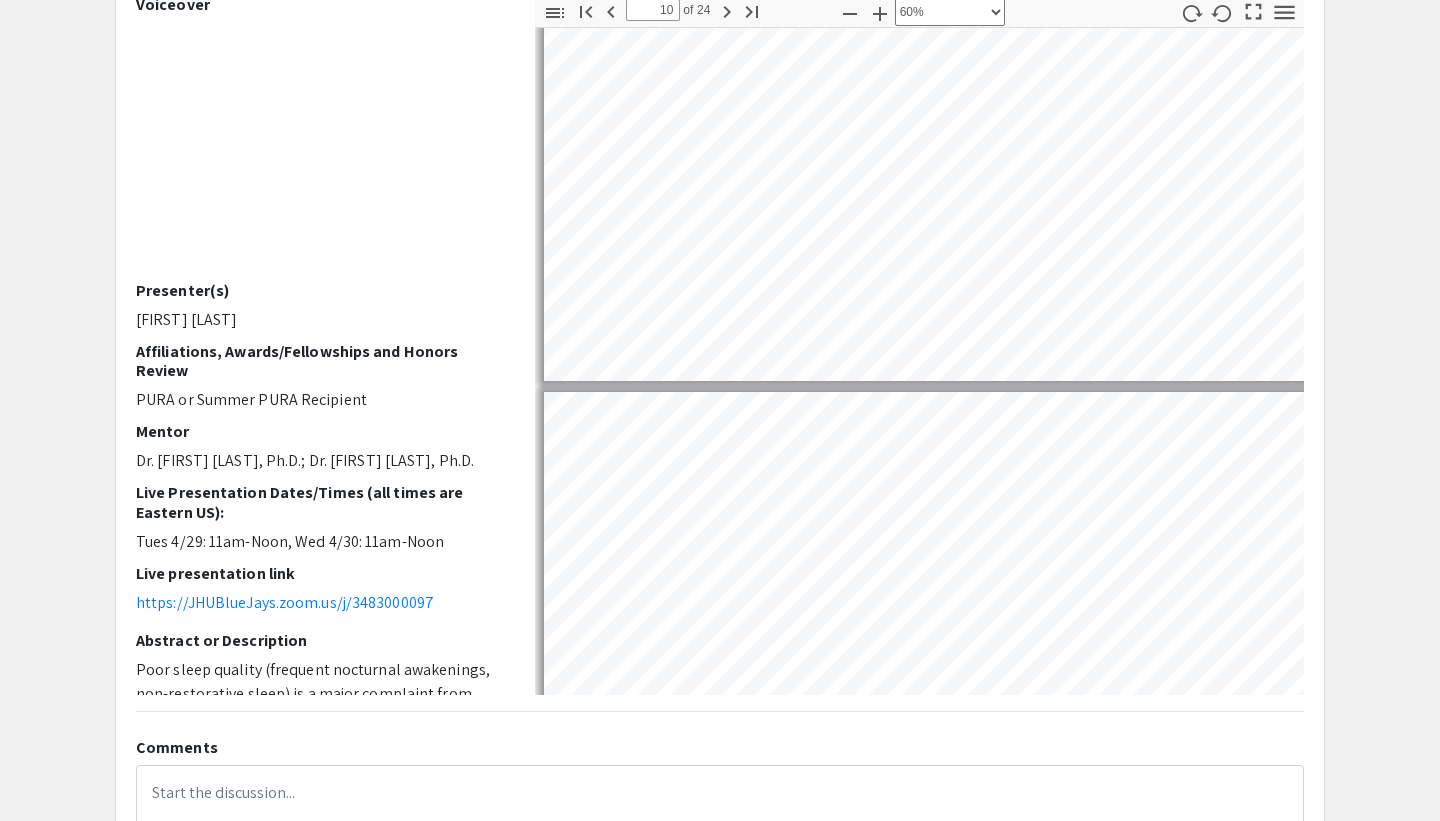 type on "11" 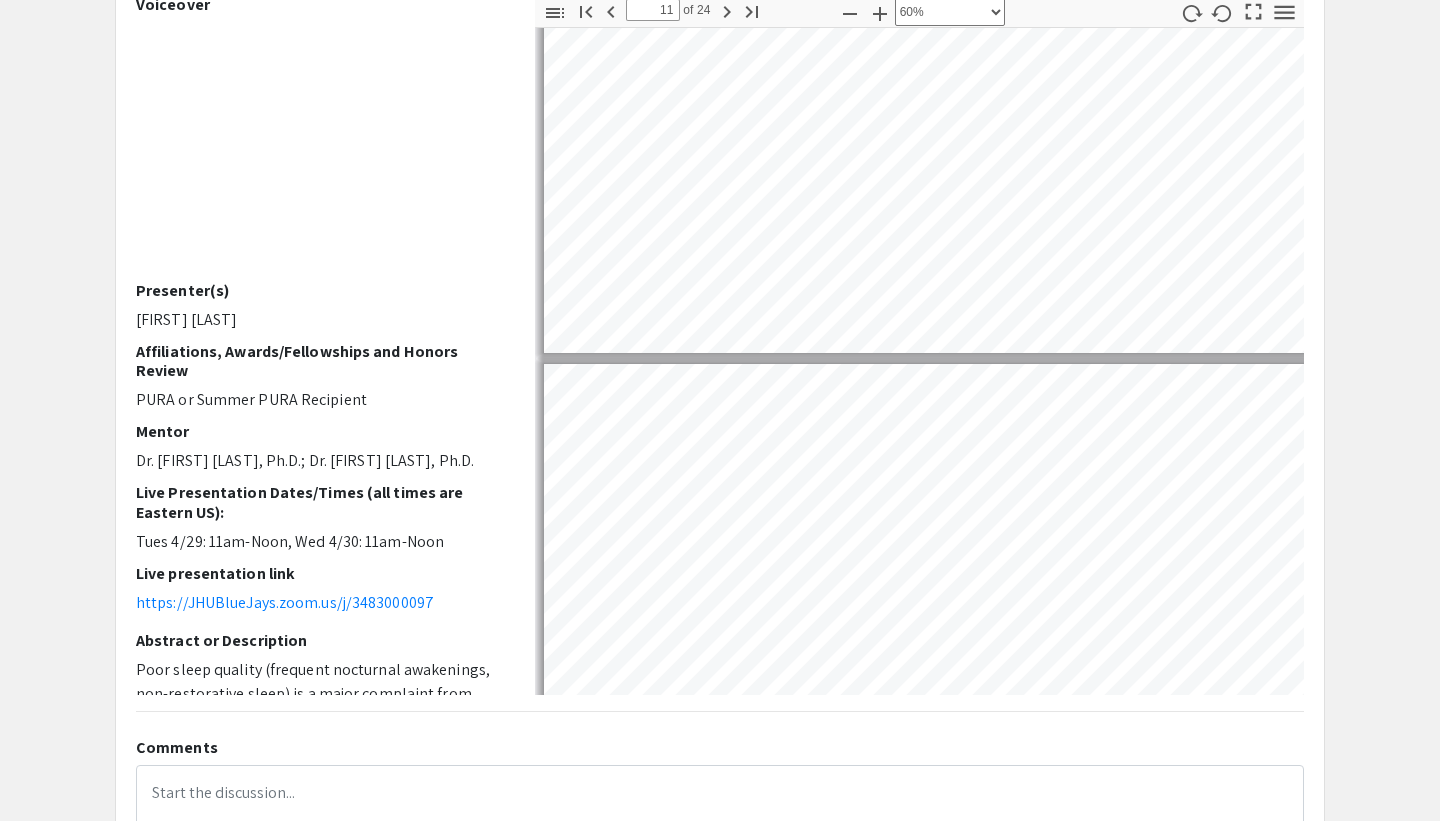 type on "12" 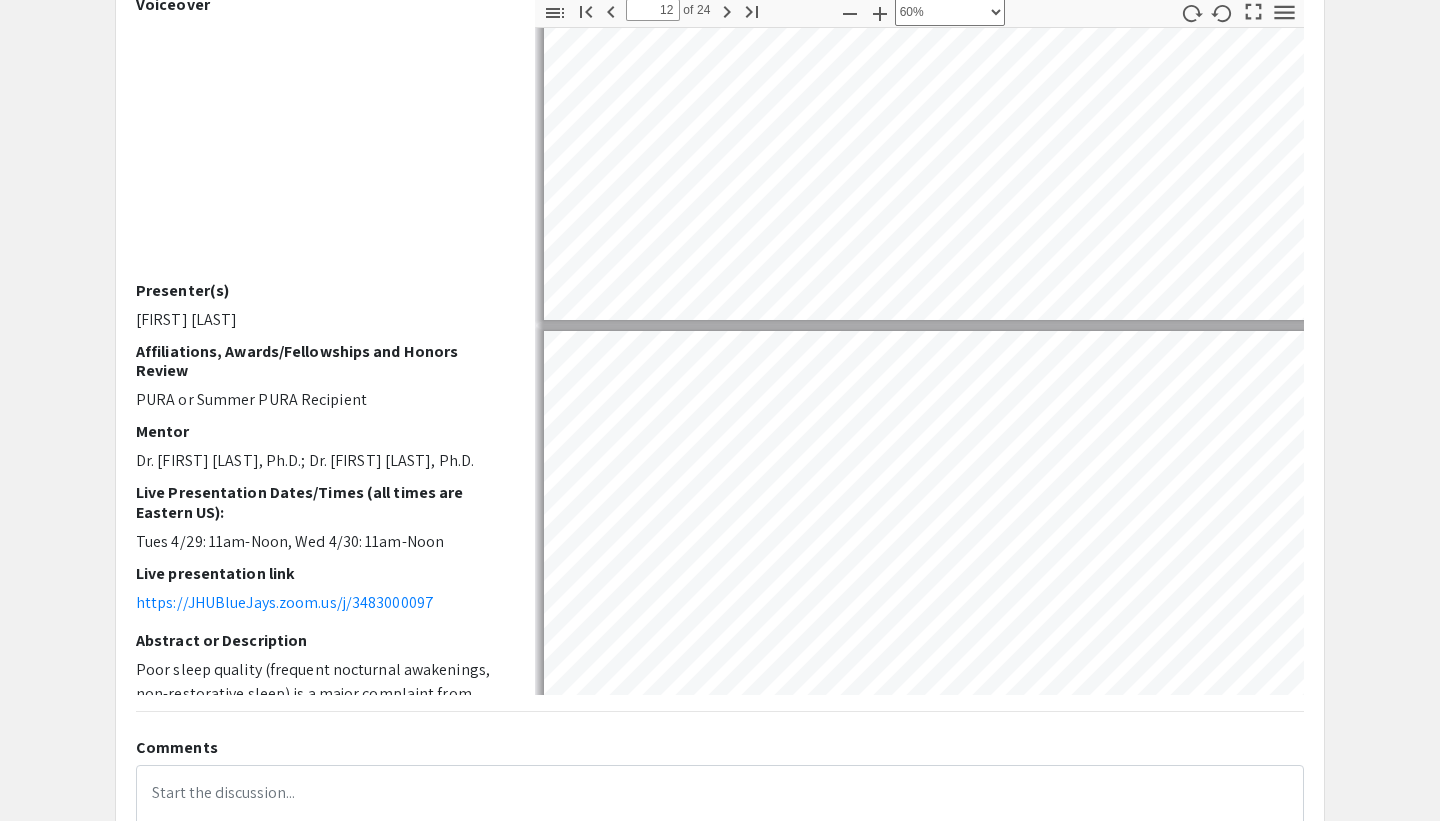 type on "13" 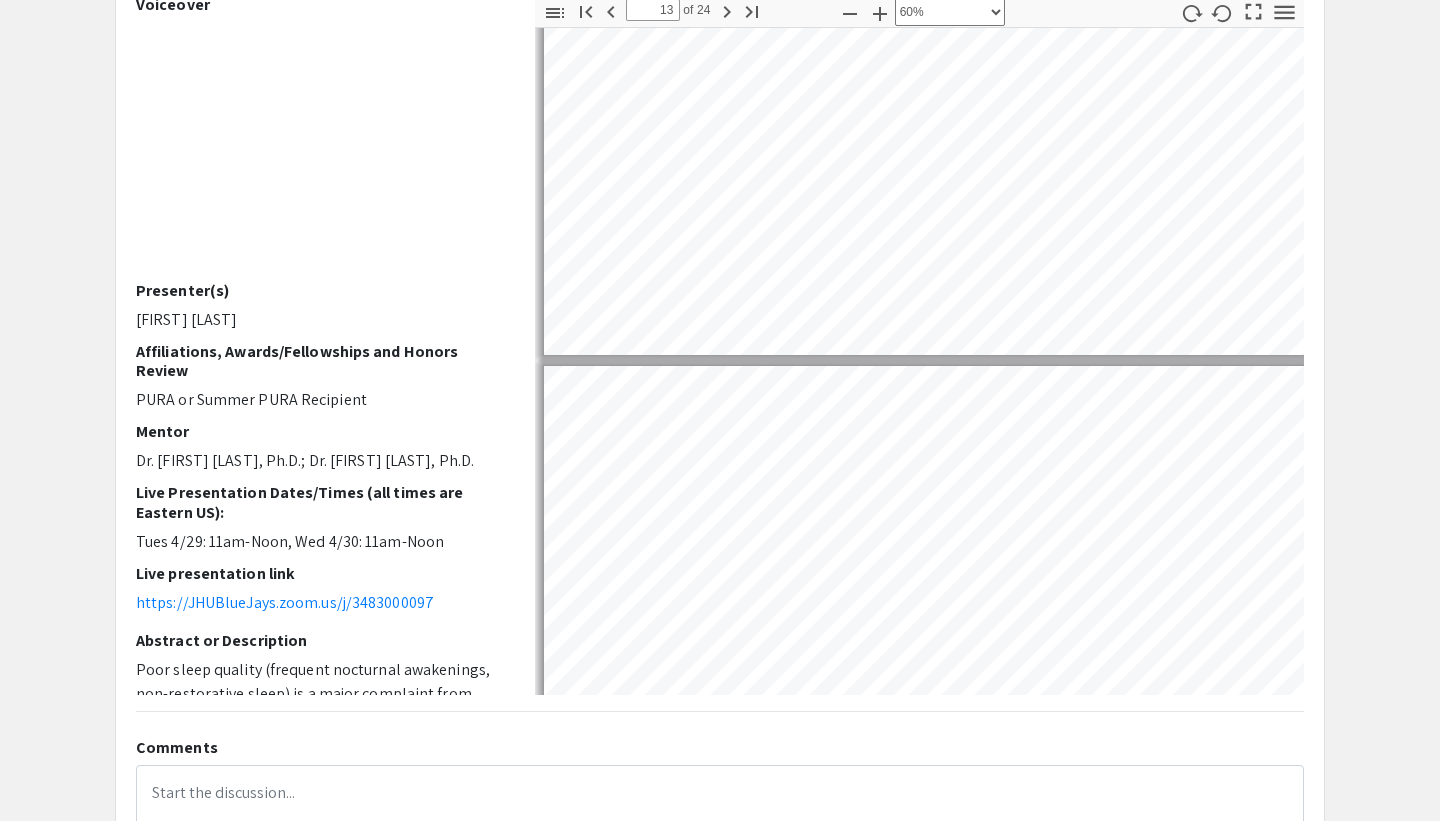 type on "14" 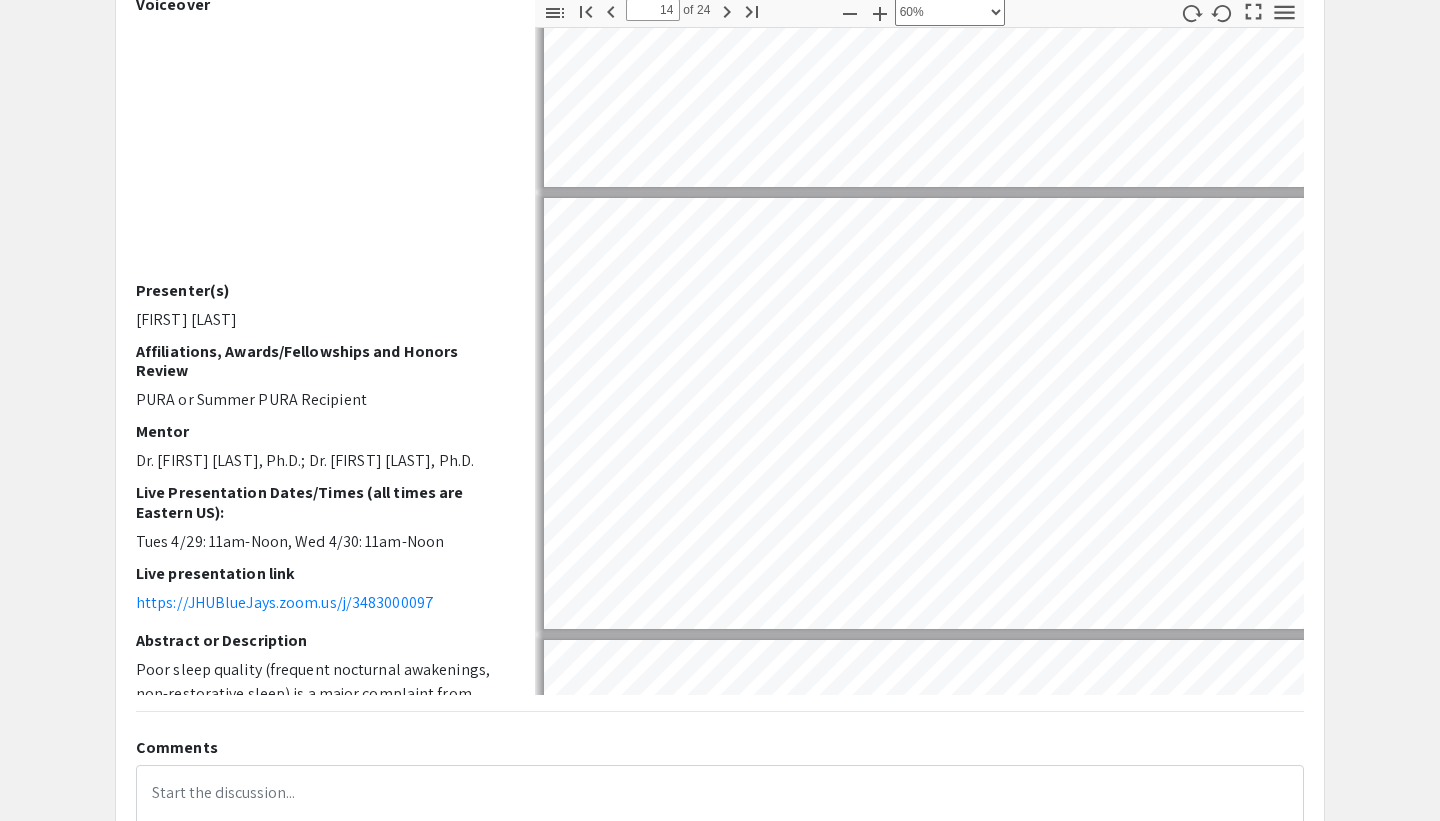 scroll, scrollTop: 5597, scrollLeft: 0, axis: vertical 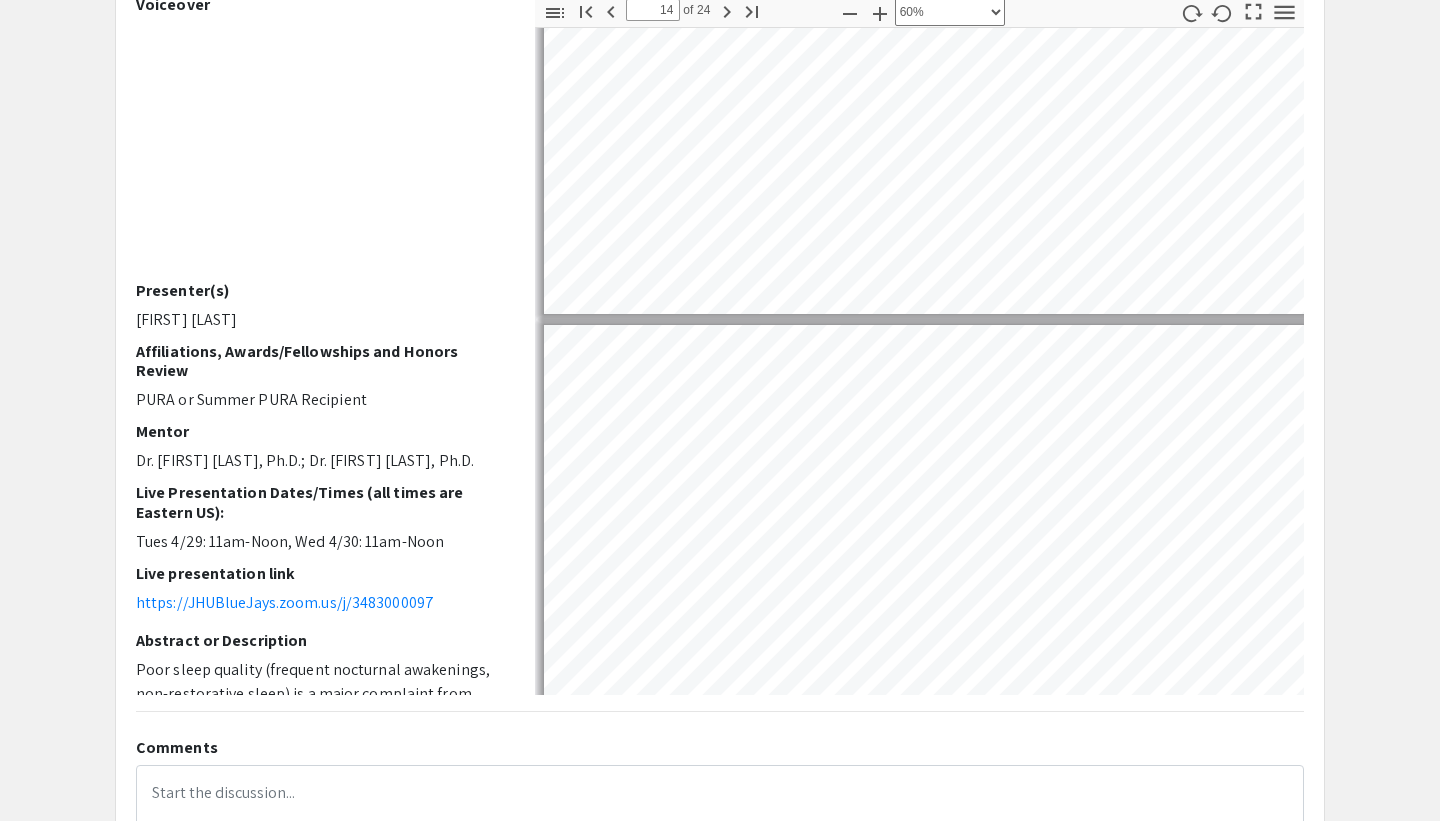 type on "15" 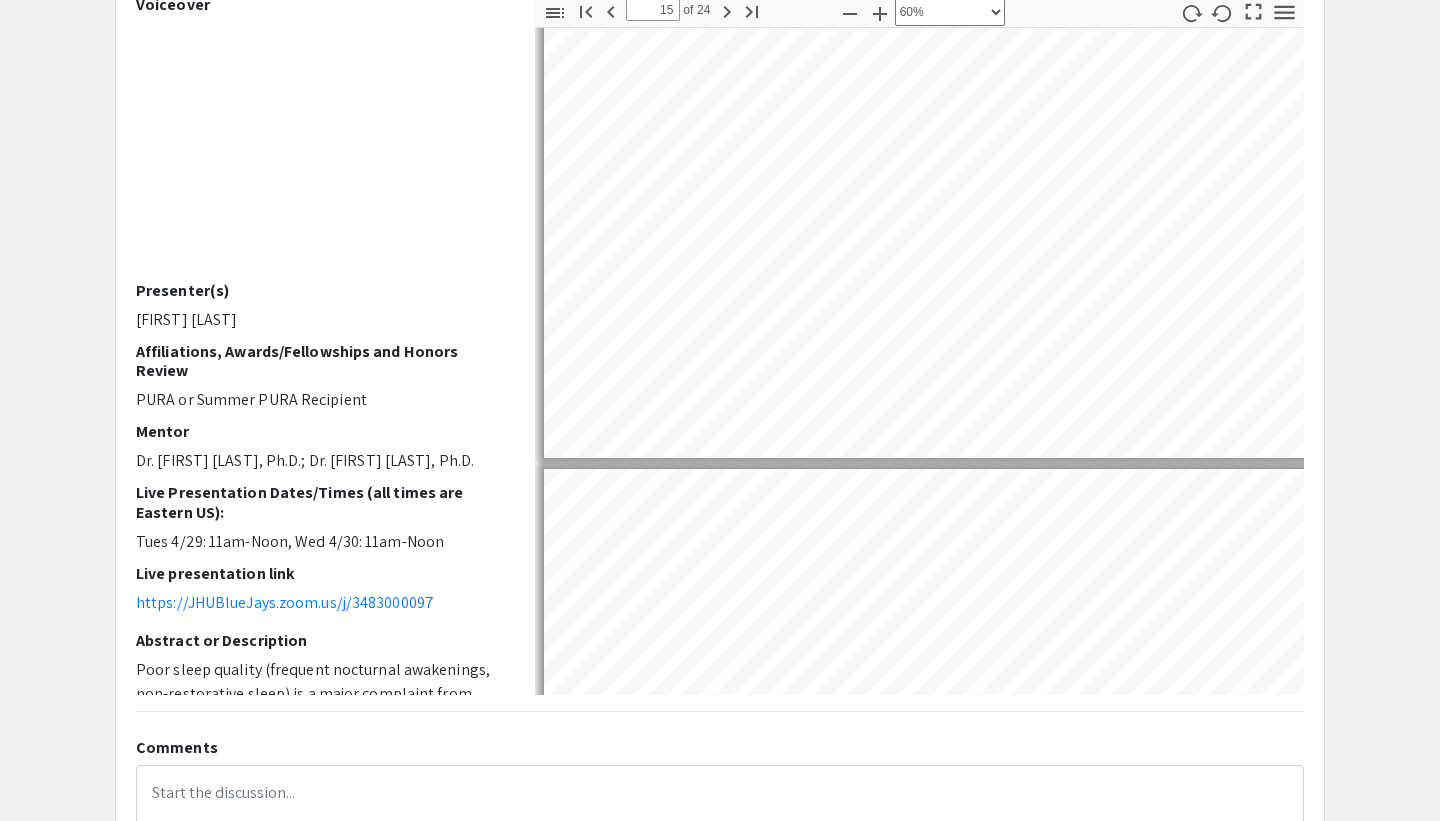 scroll, scrollTop: 6188, scrollLeft: 0, axis: vertical 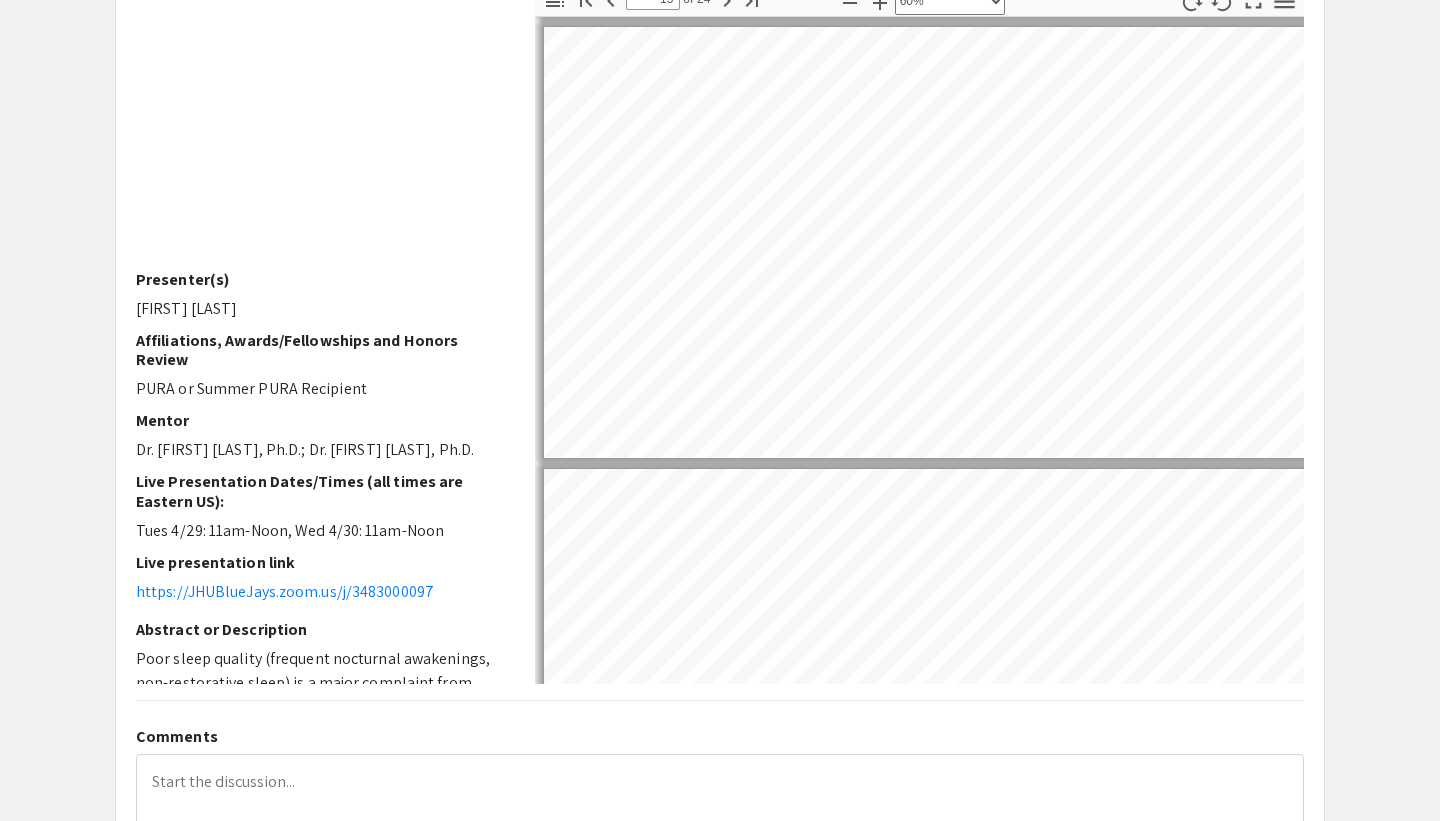 type on "16" 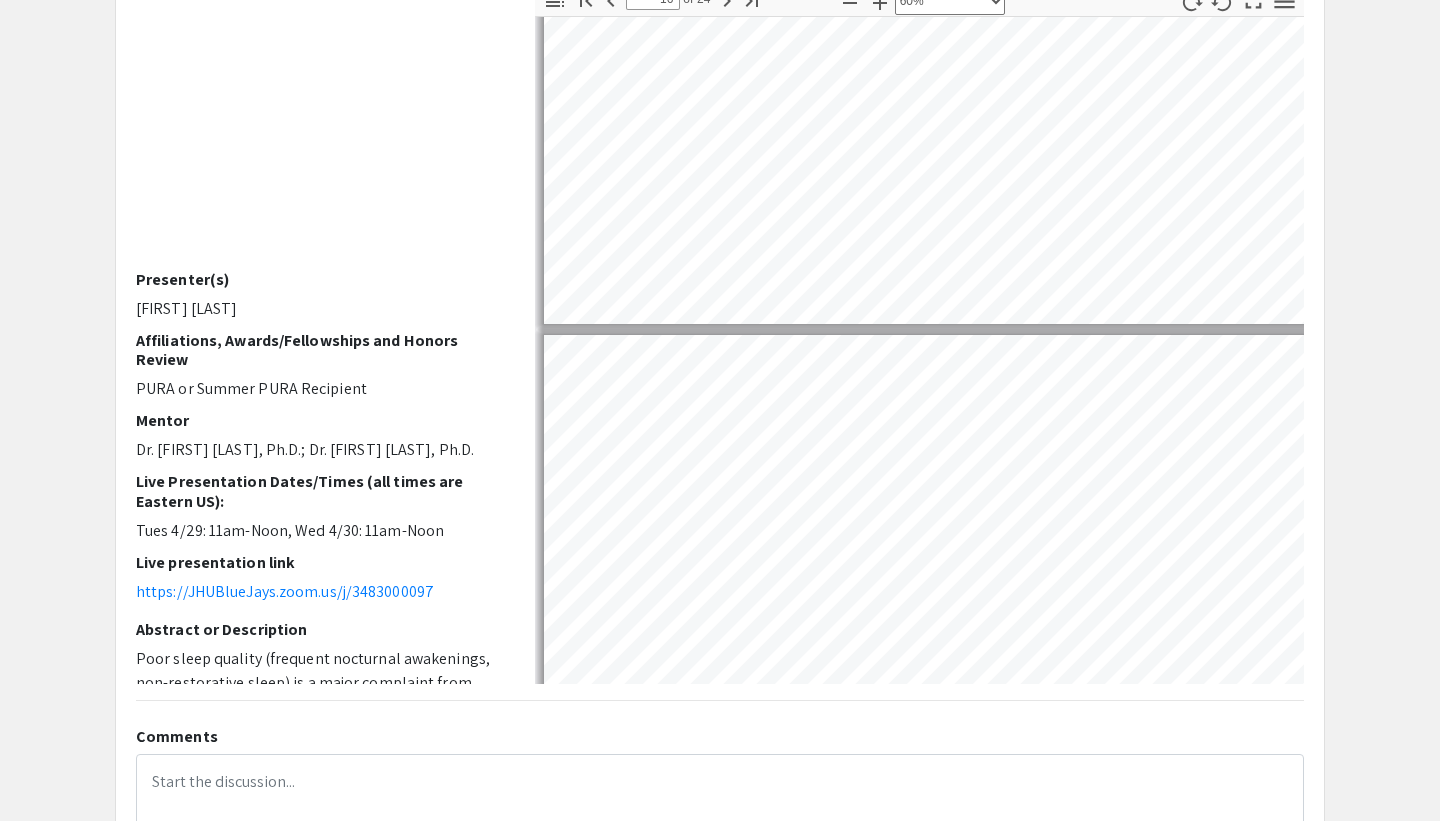type on "15" 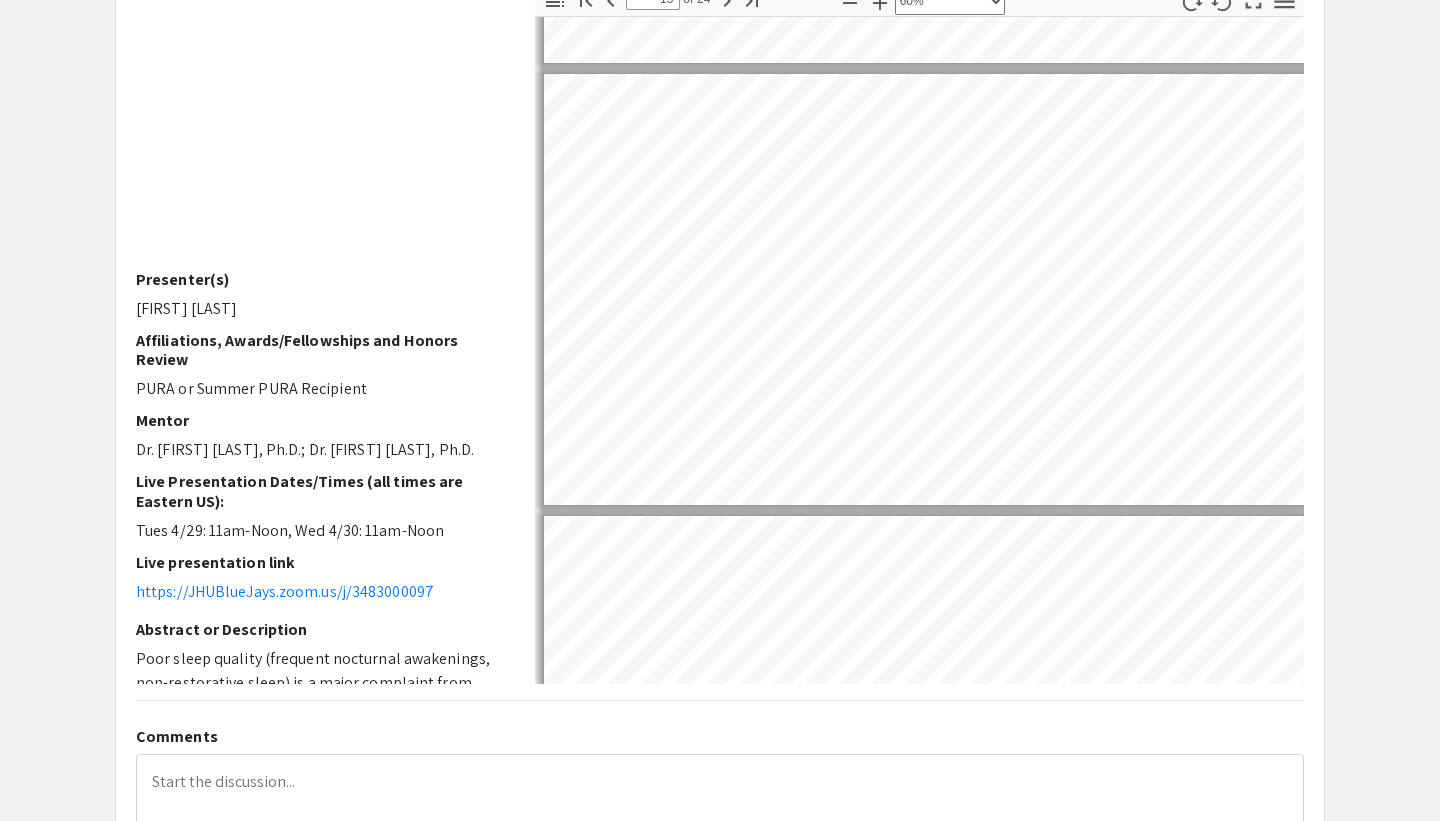 scroll, scrollTop: 6129, scrollLeft: 0, axis: vertical 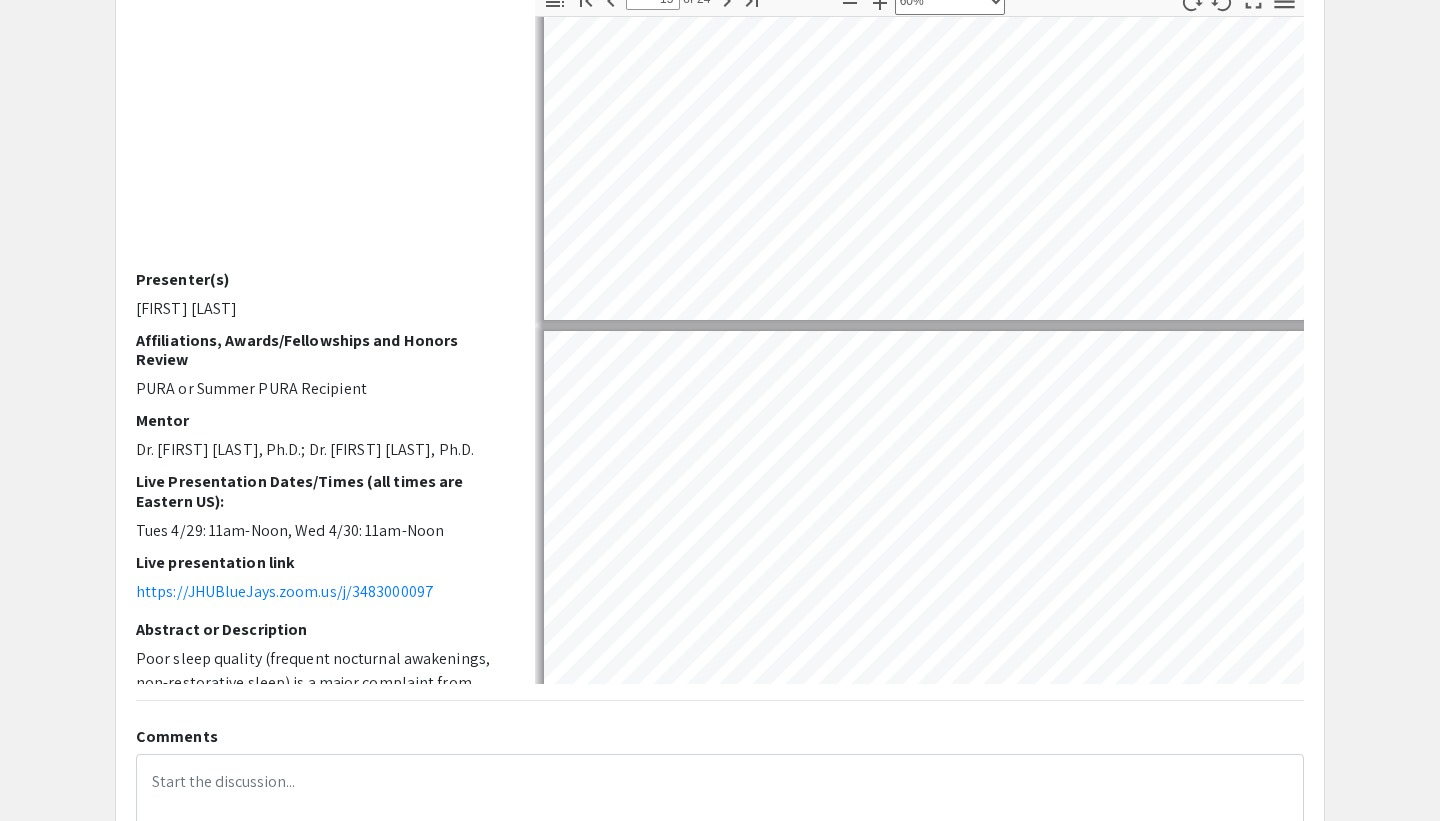 type on "14" 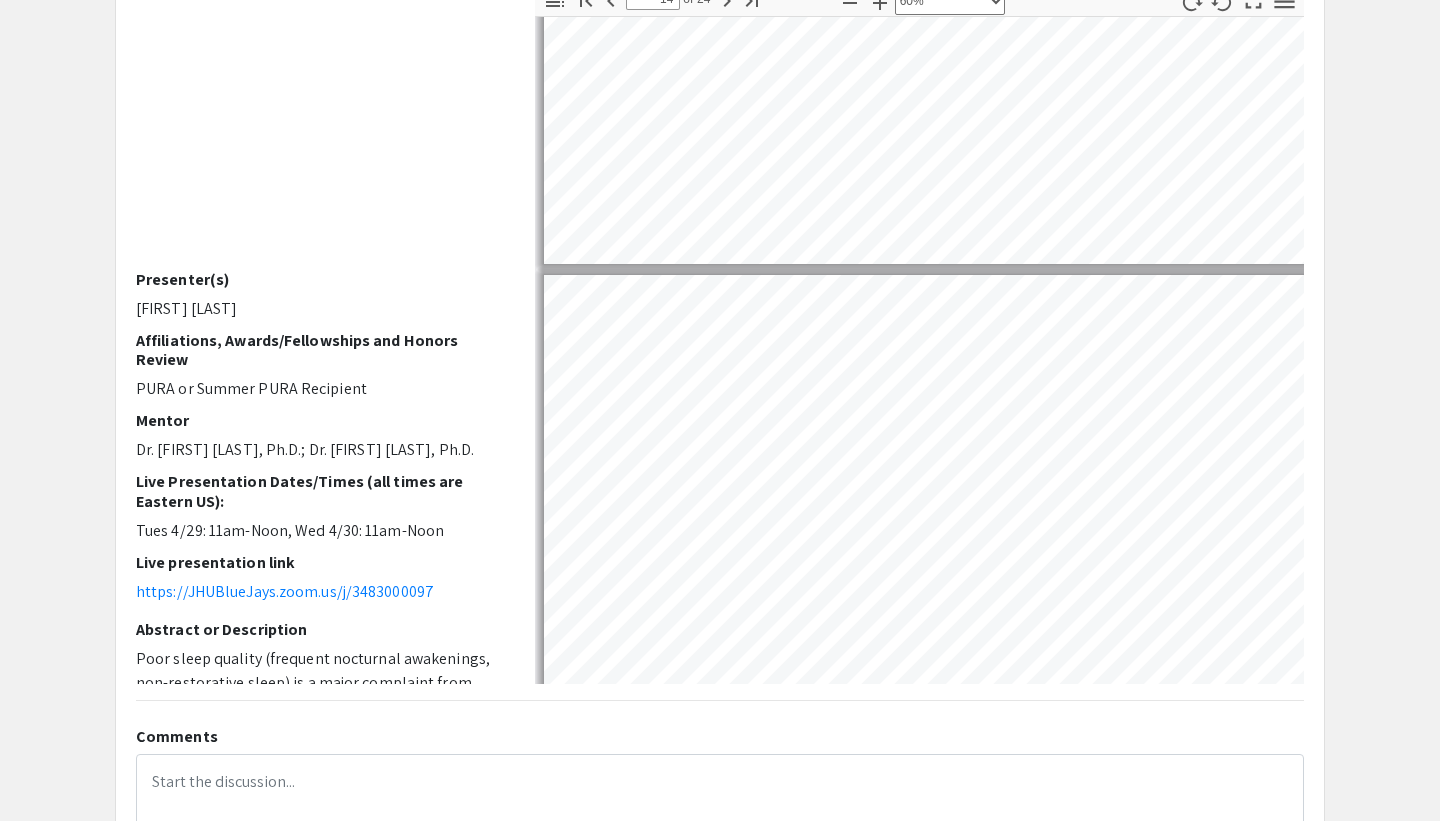 type on "13" 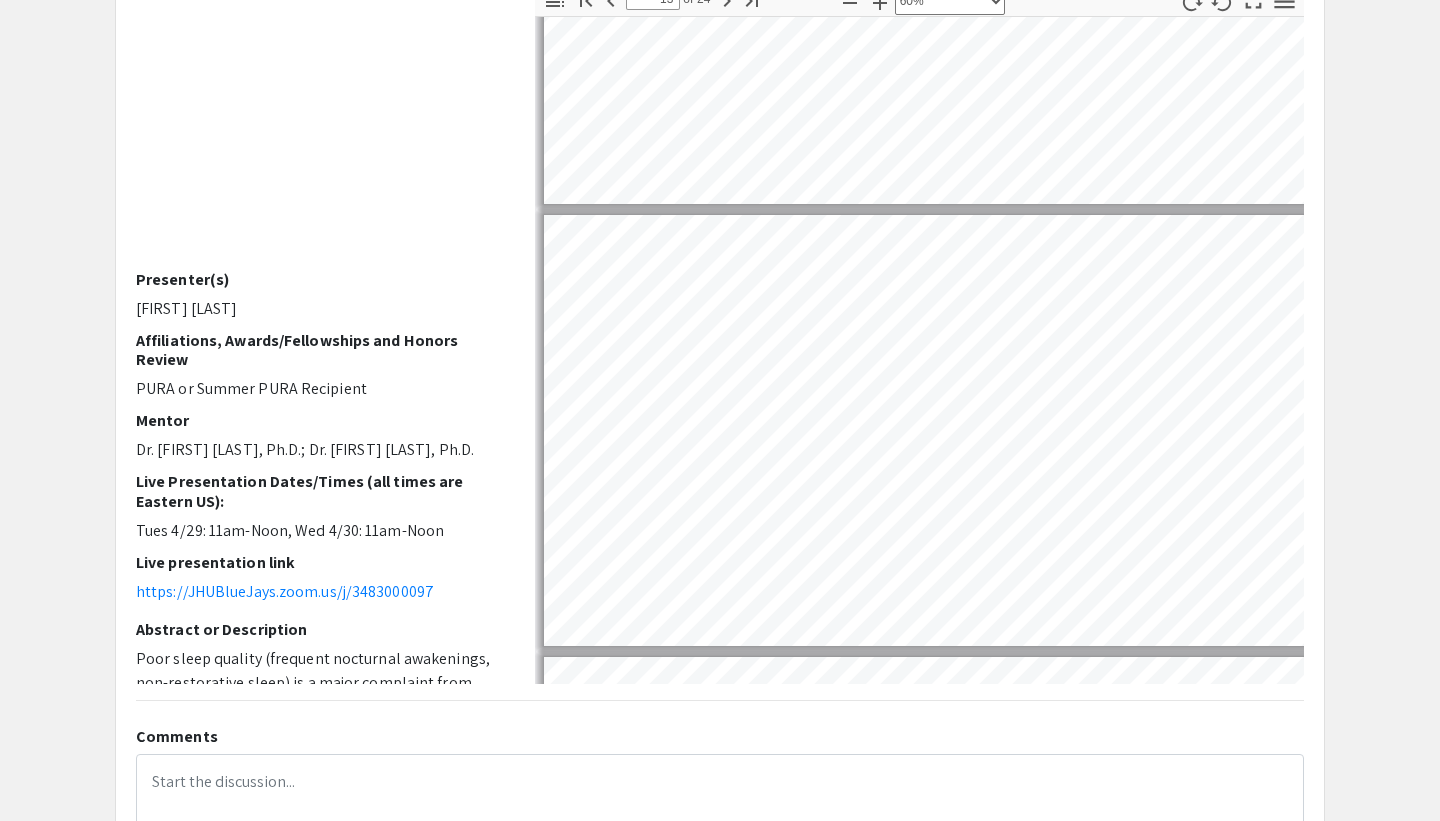 type on "12" 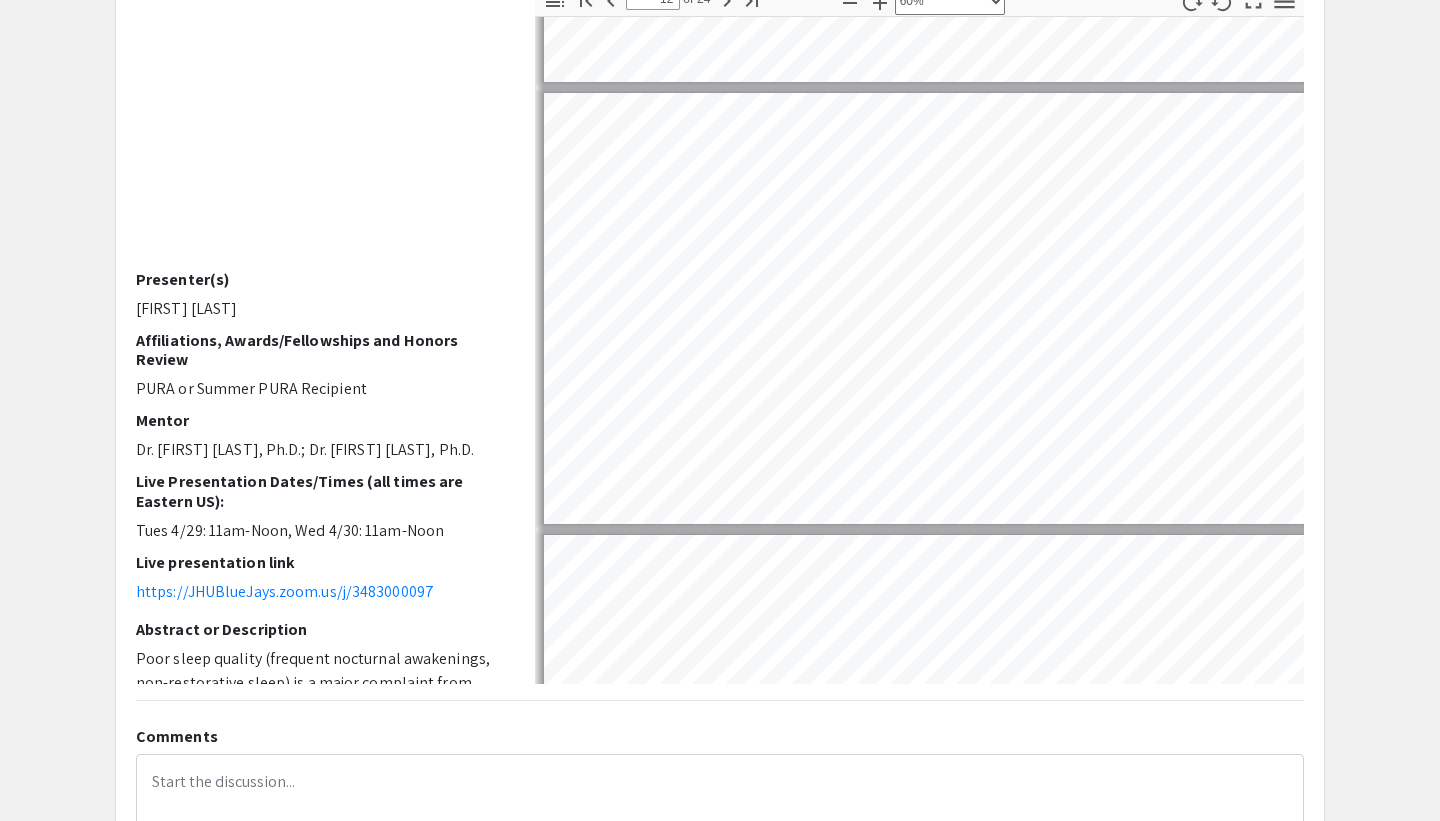 scroll, scrollTop: 4791, scrollLeft: 0, axis: vertical 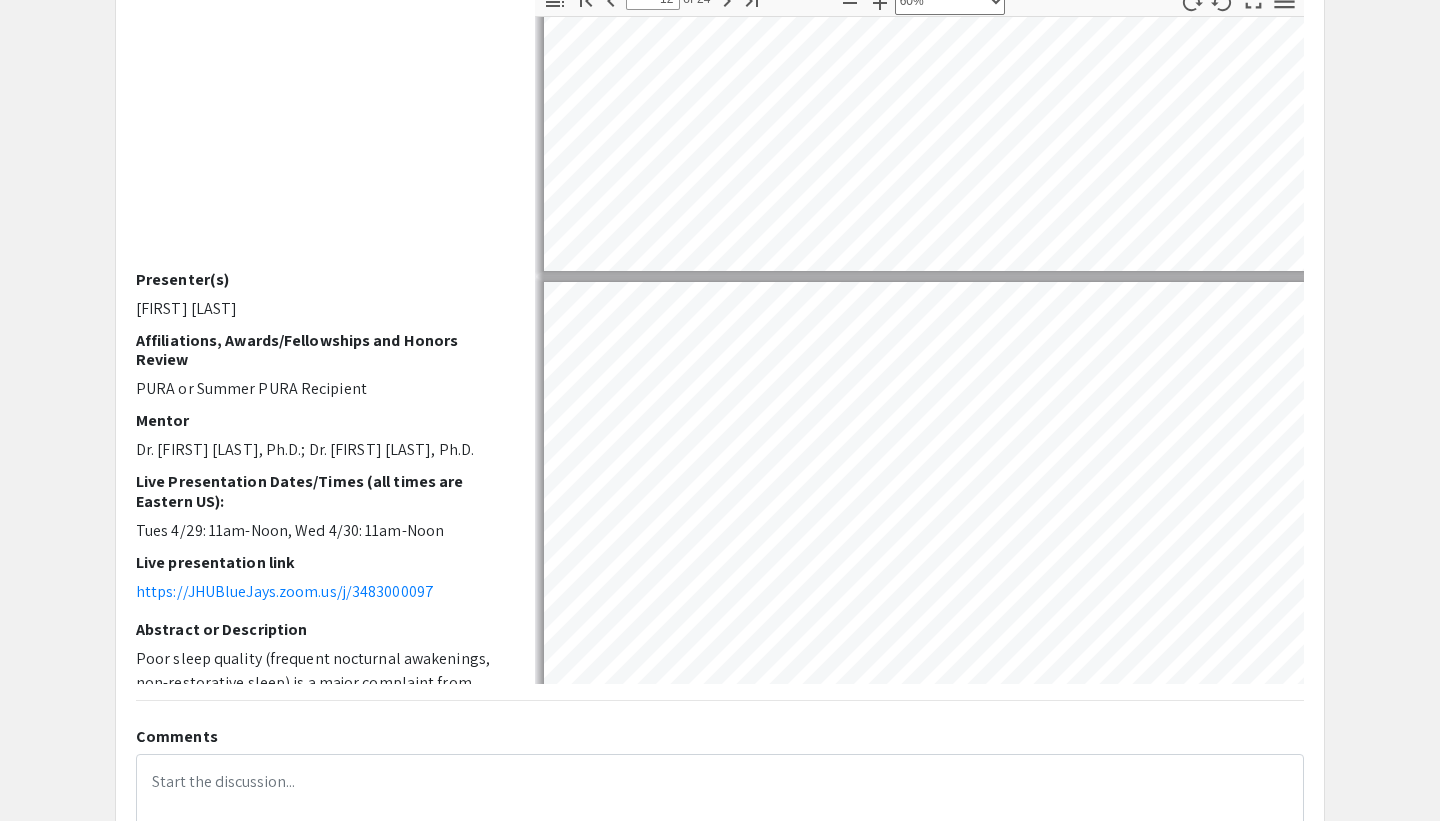 type on "11" 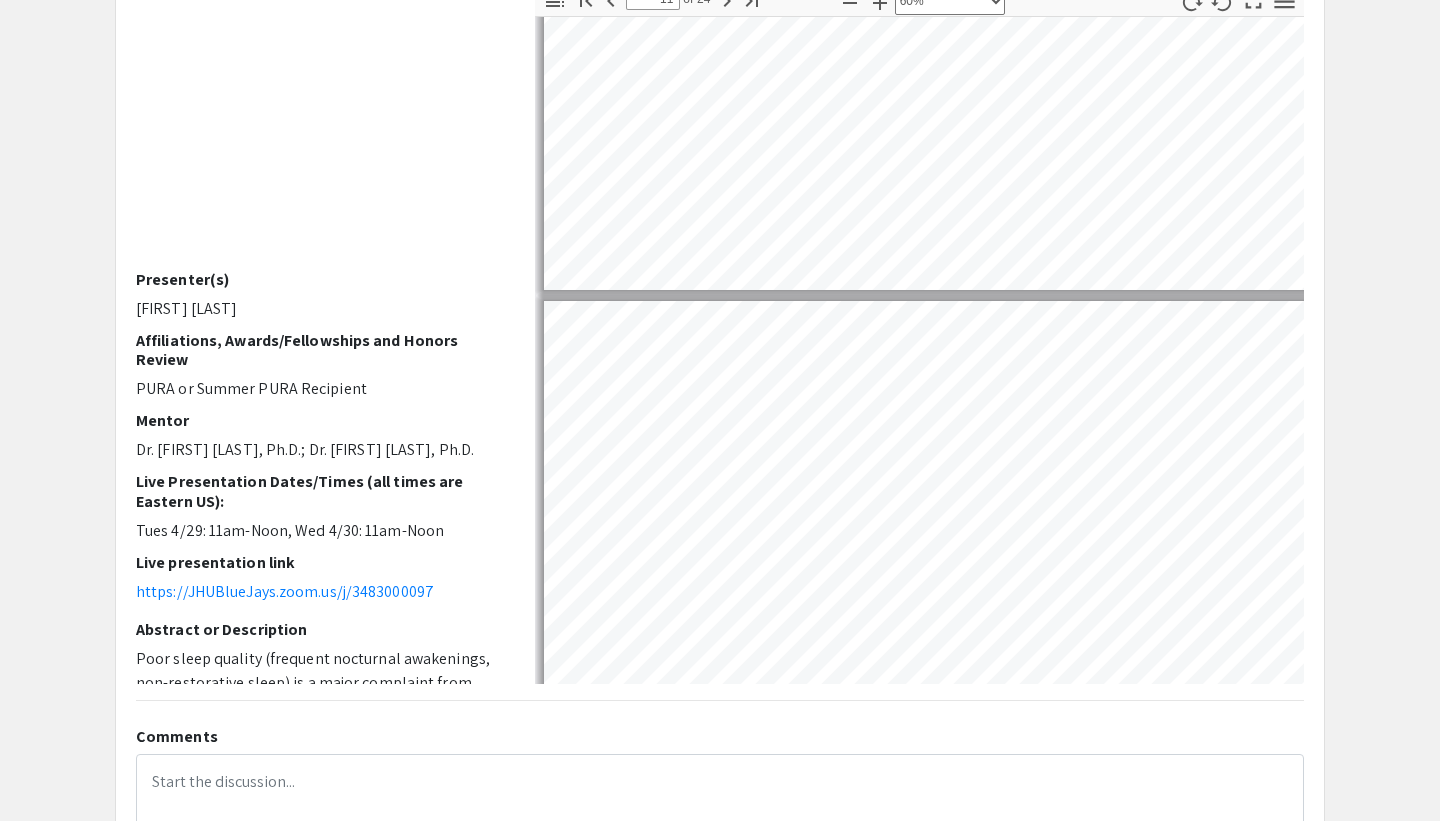 type on "10" 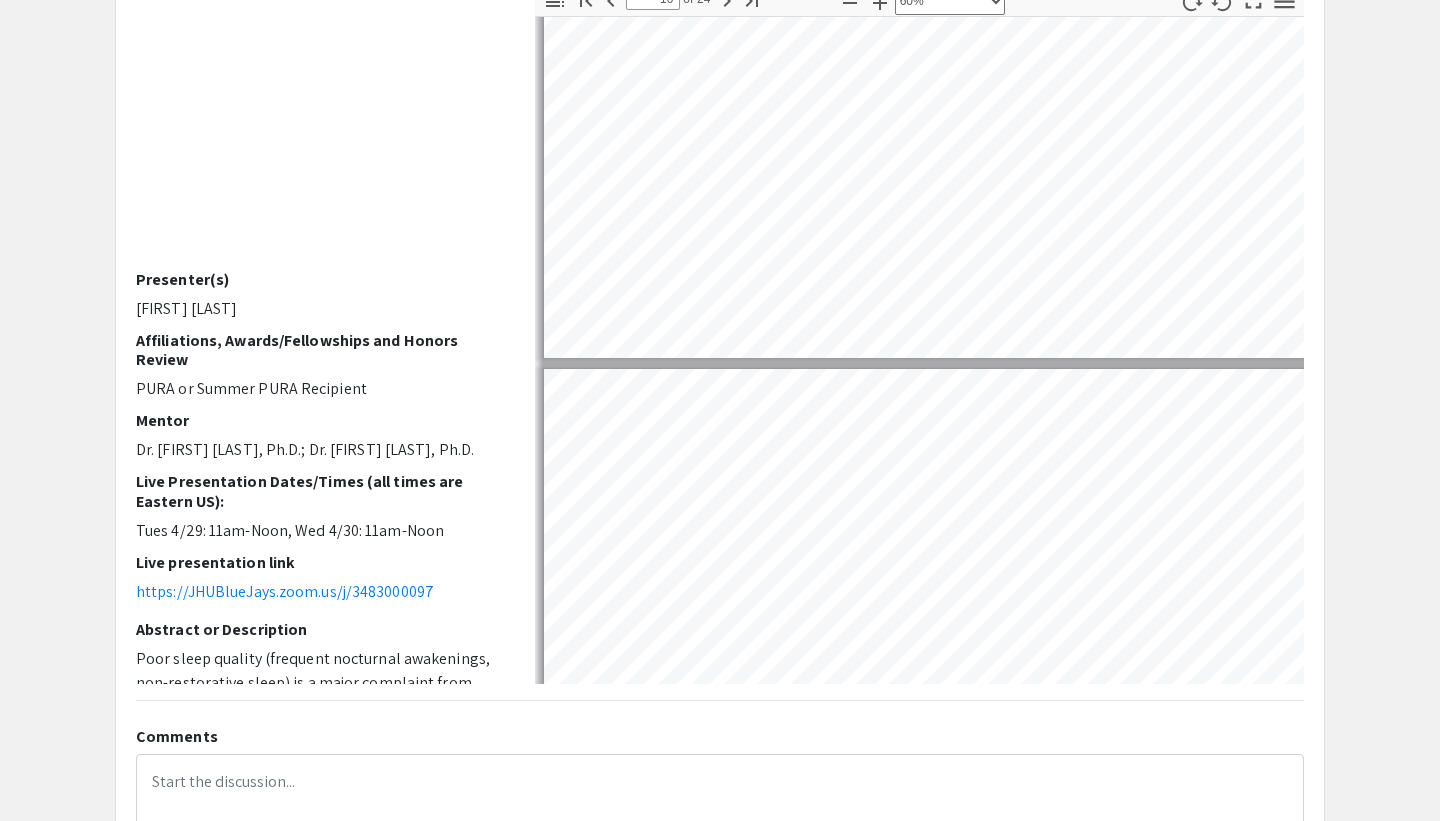 type on "11" 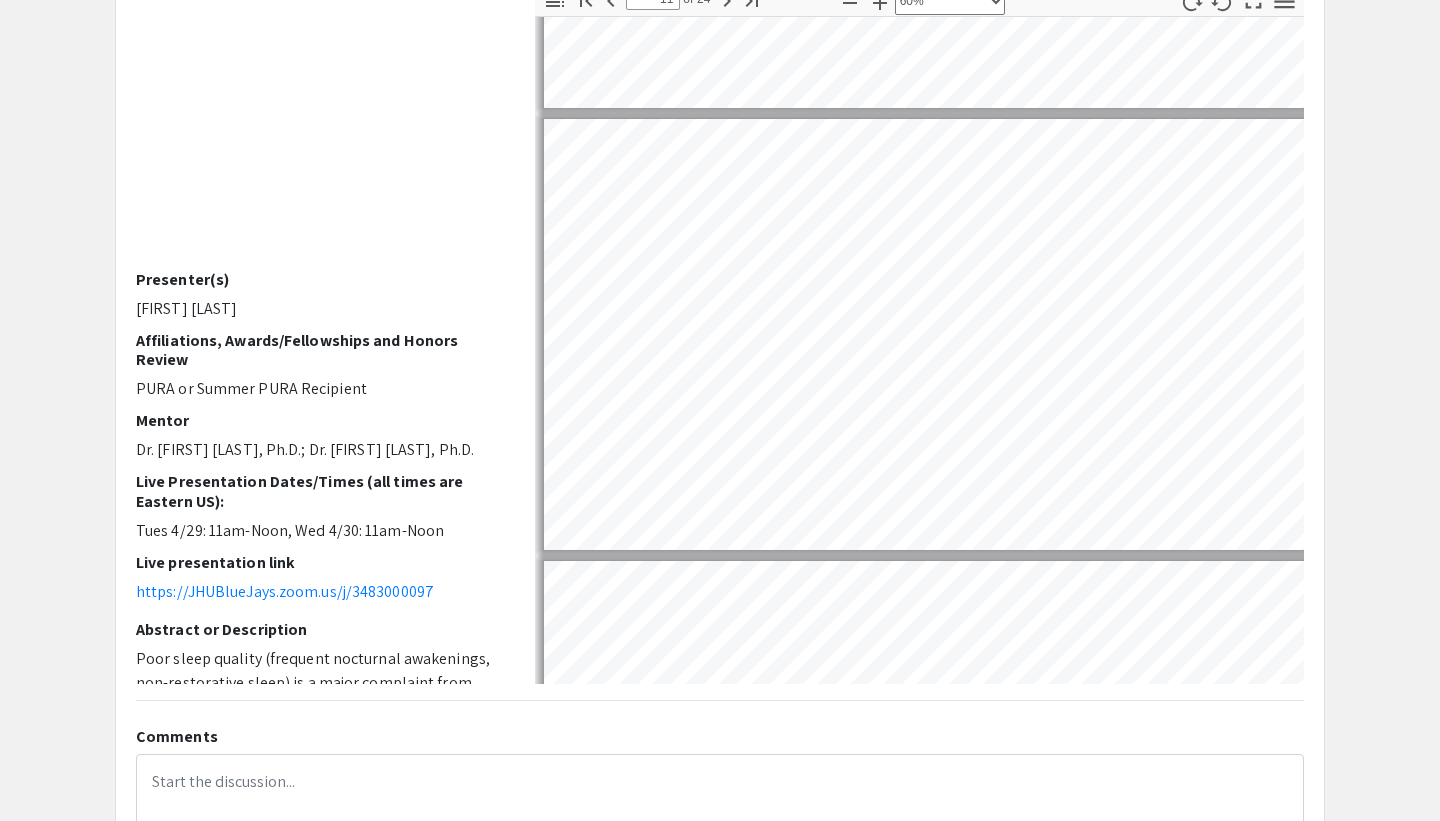 scroll, scrollTop: 4349, scrollLeft: 0, axis: vertical 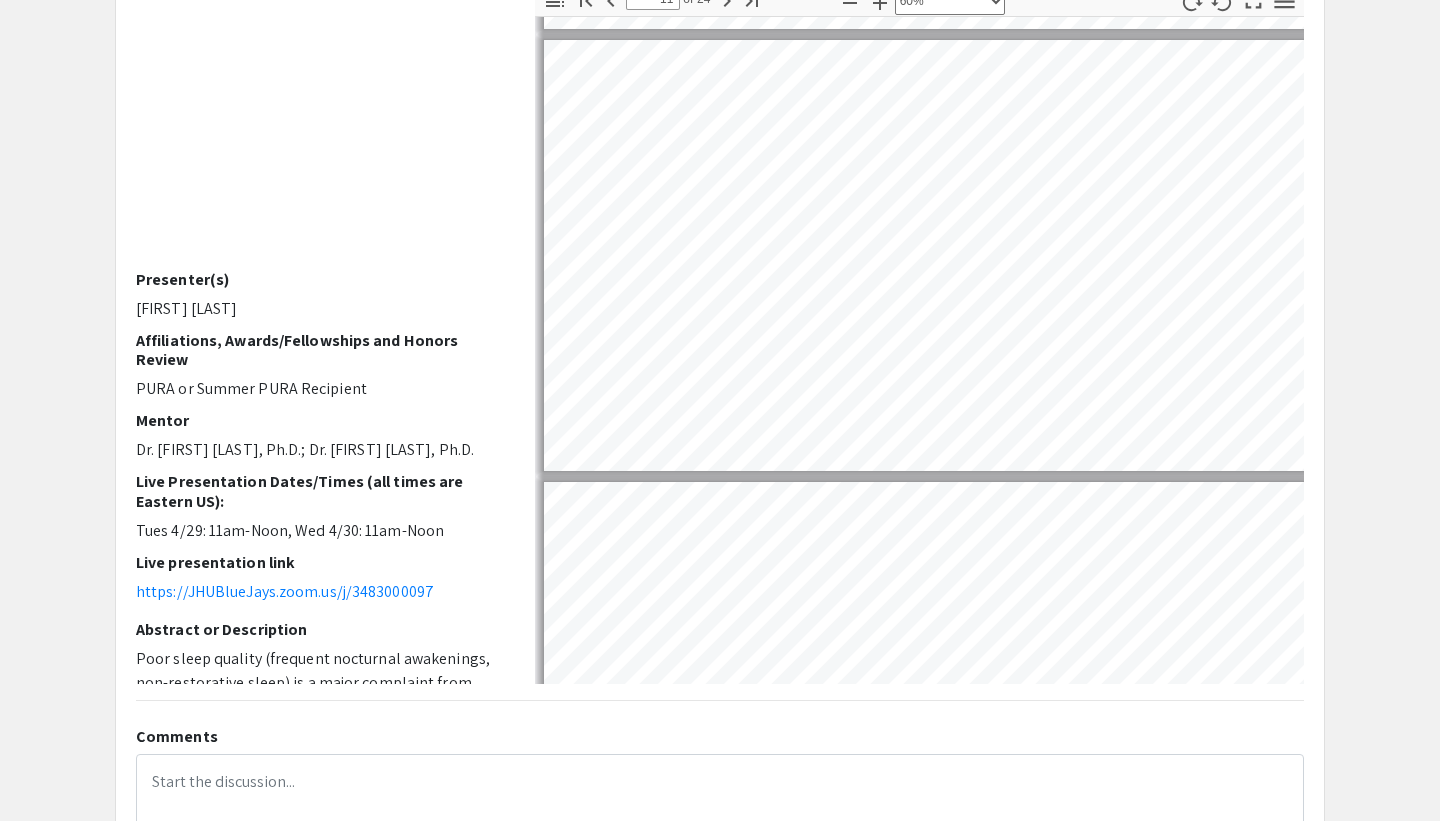 type on "12" 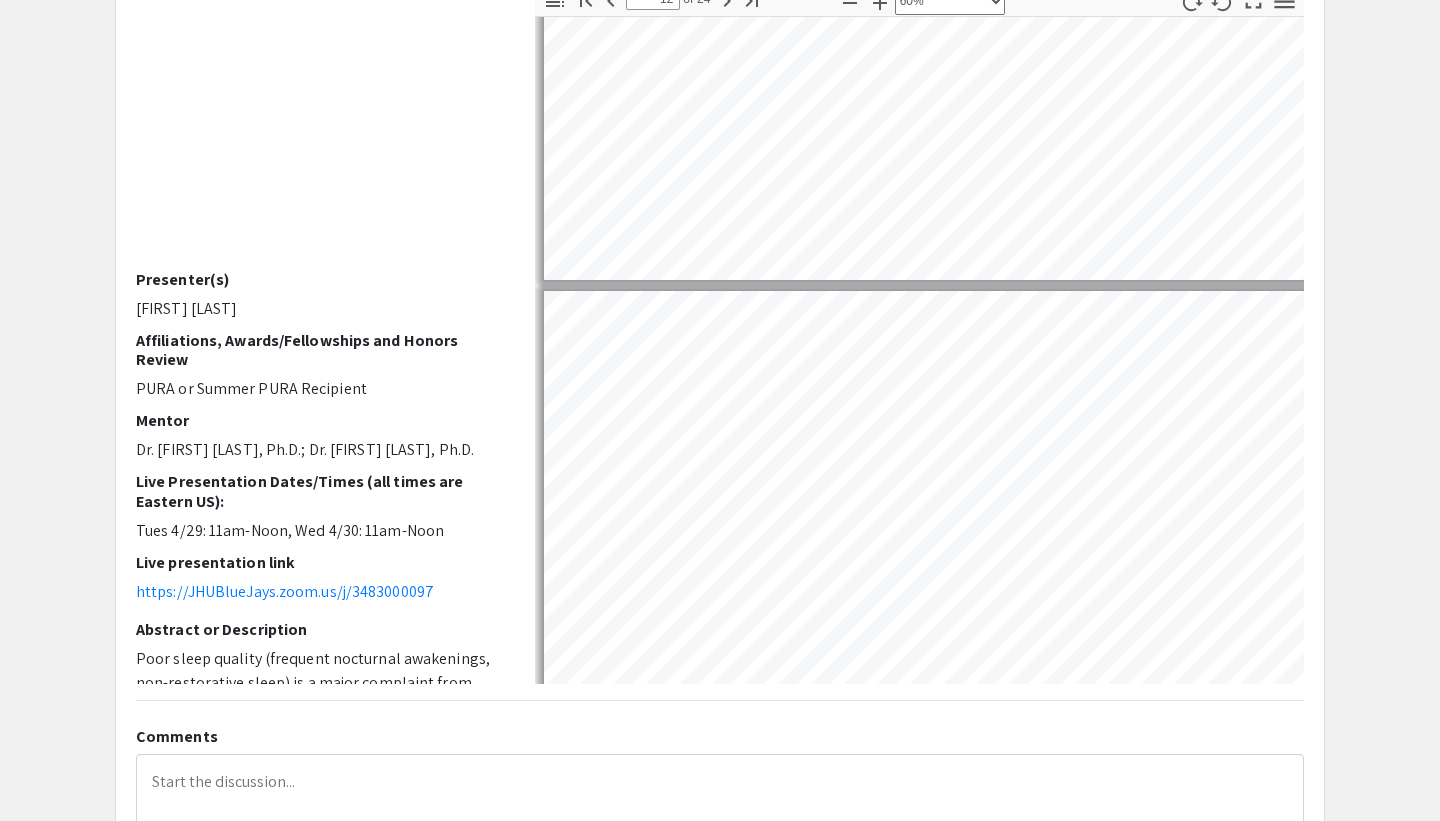 type on "11" 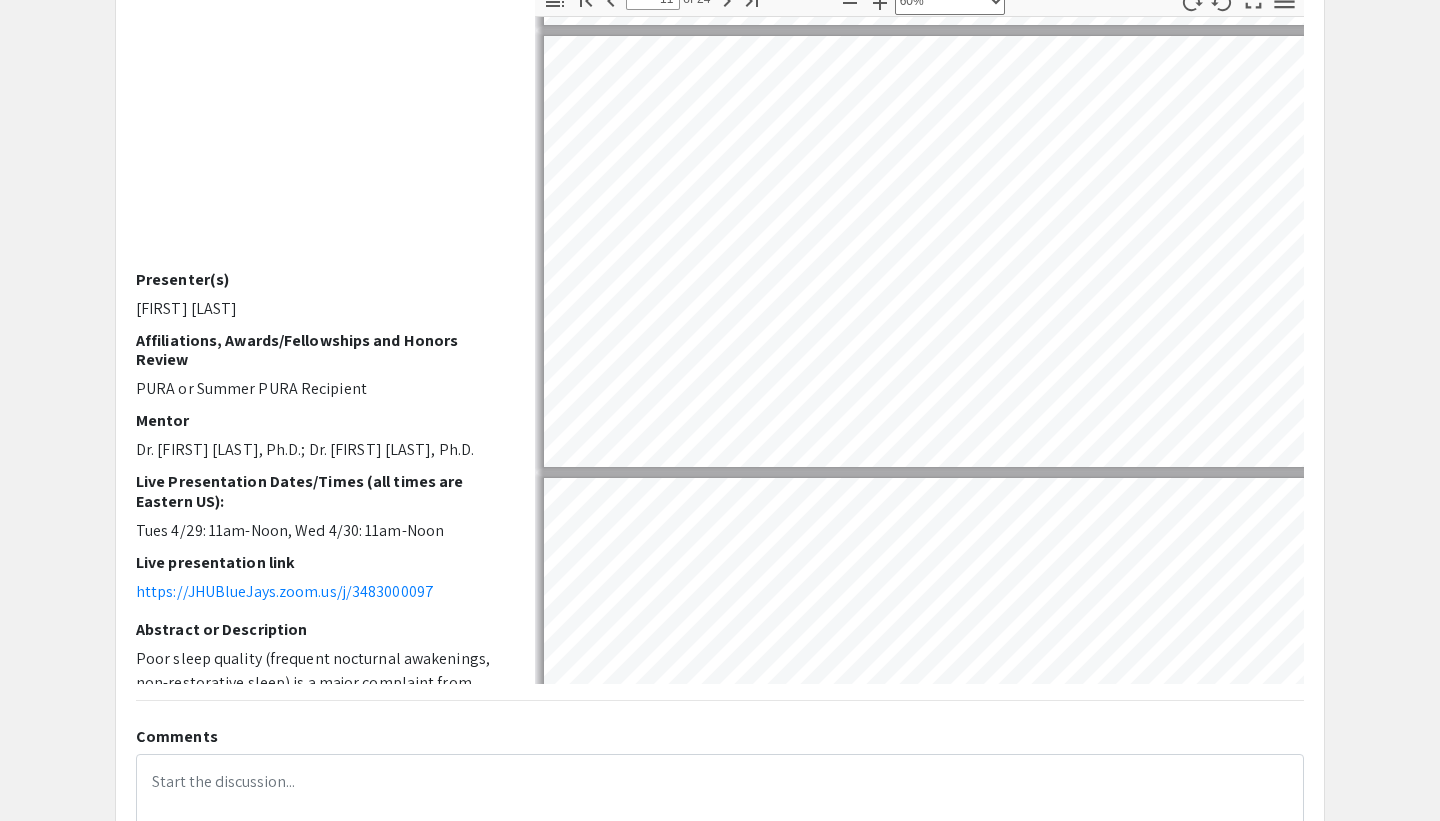 scroll, scrollTop: 4429, scrollLeft: 0, axis: vertical 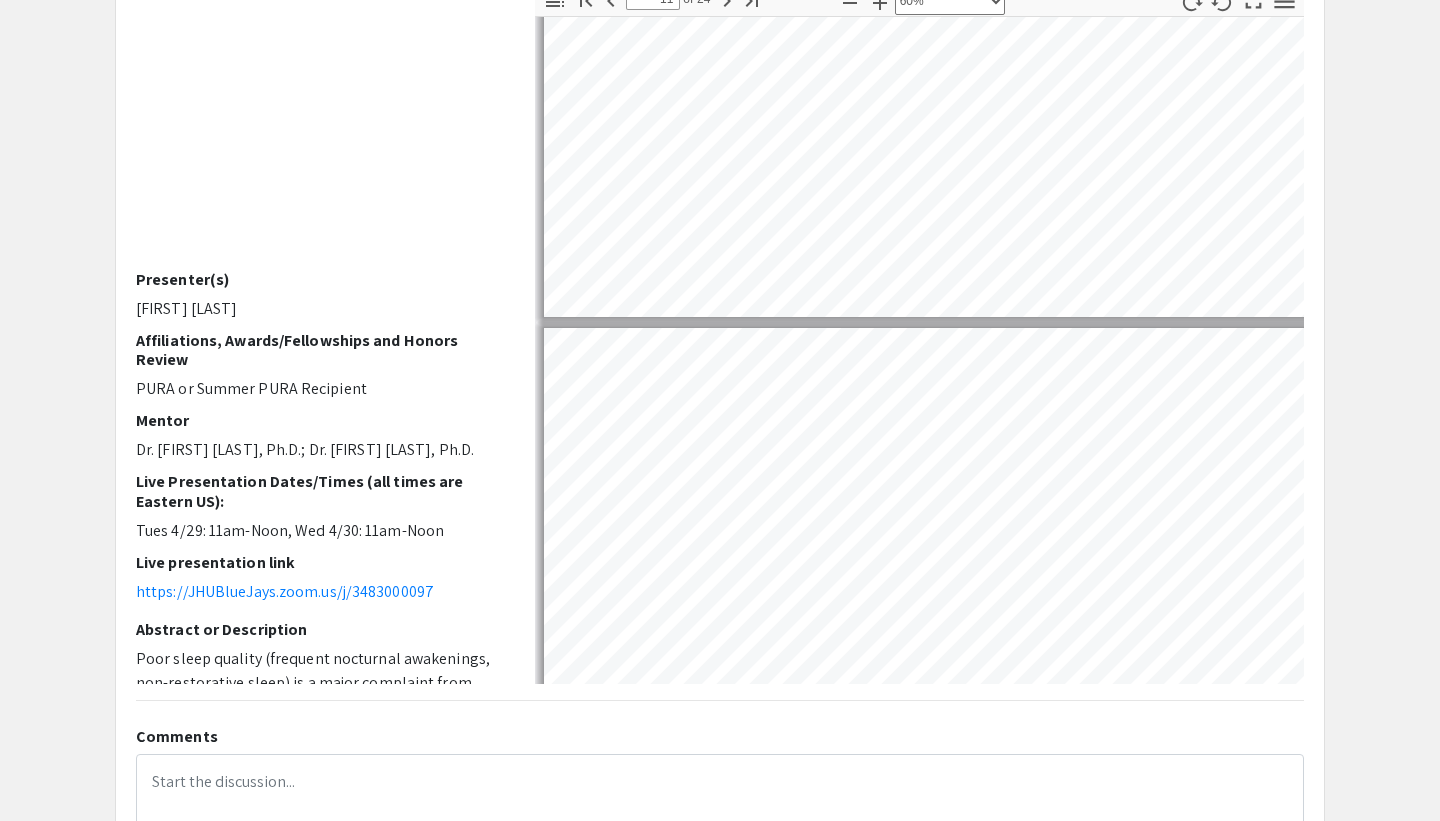 type on "12" 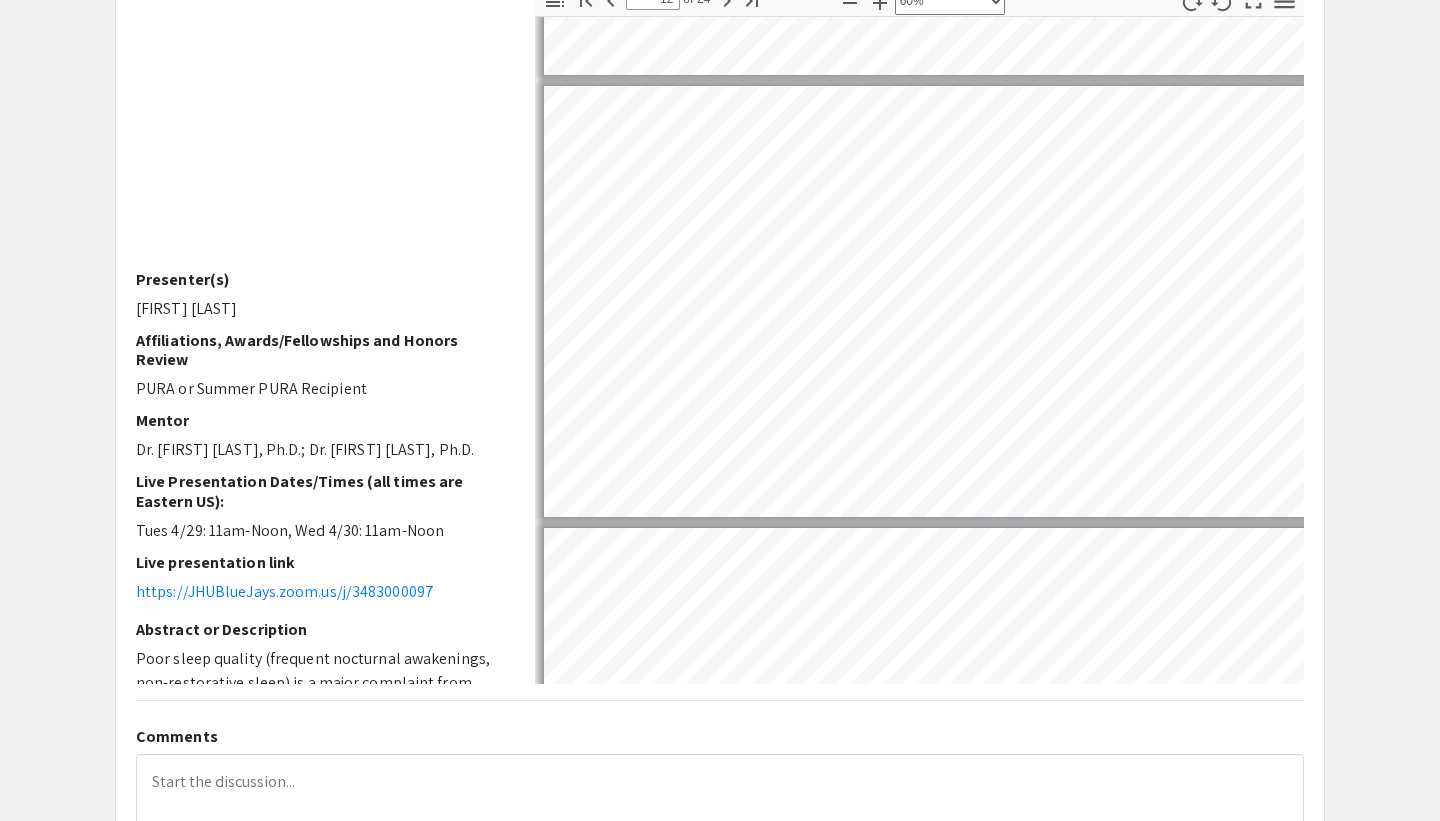 type on "13" 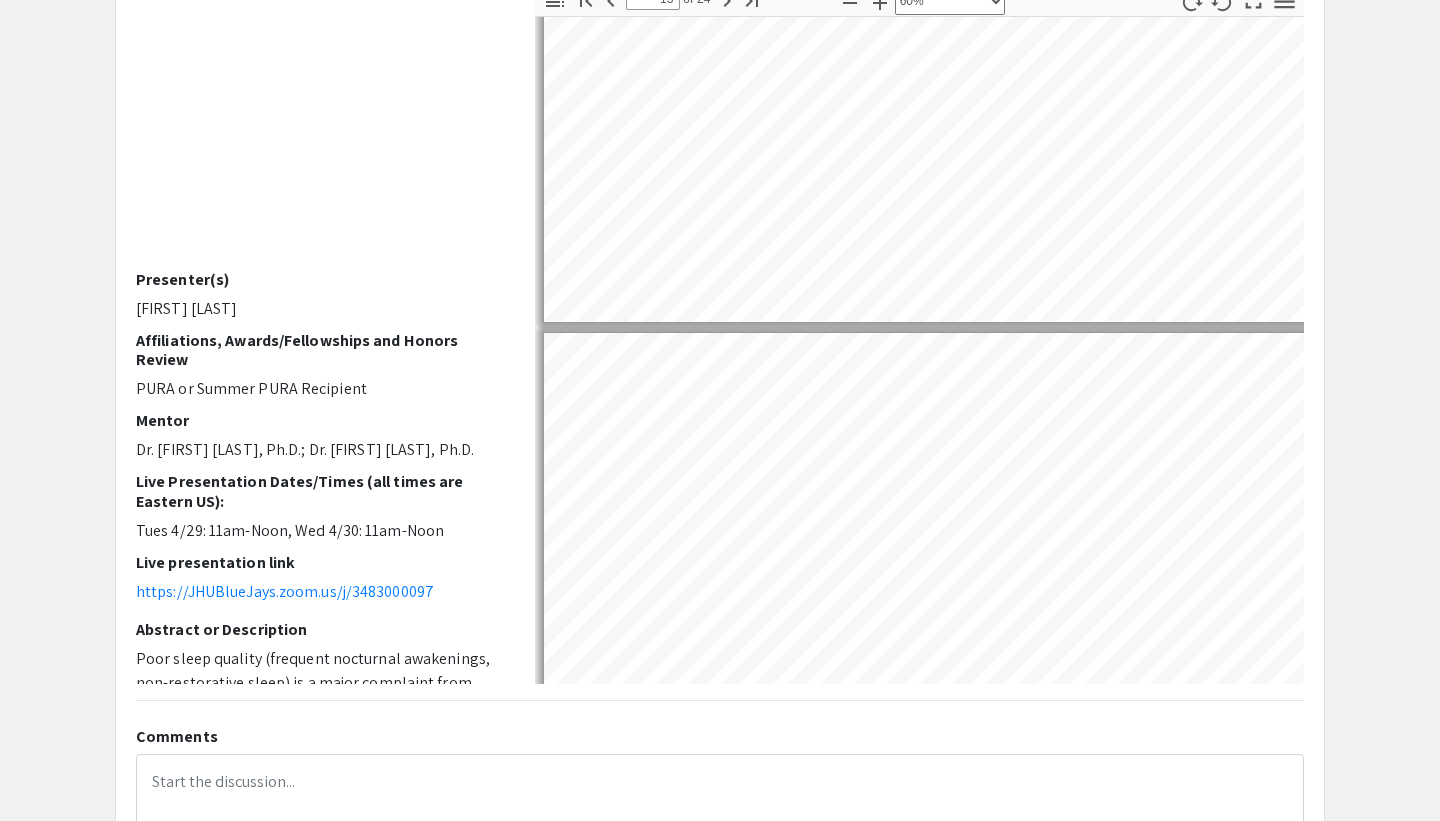 type on "14" 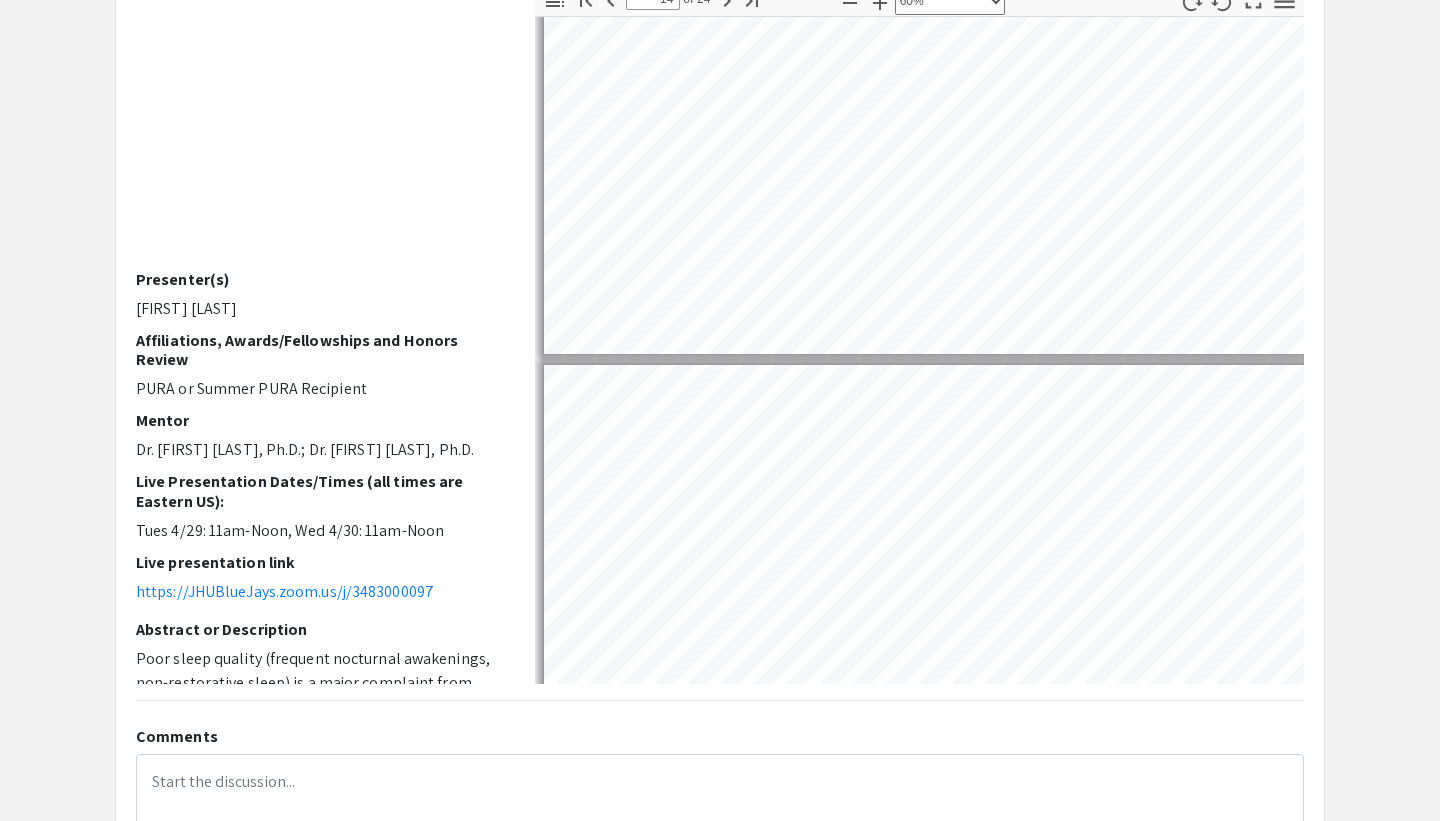 type on "15" 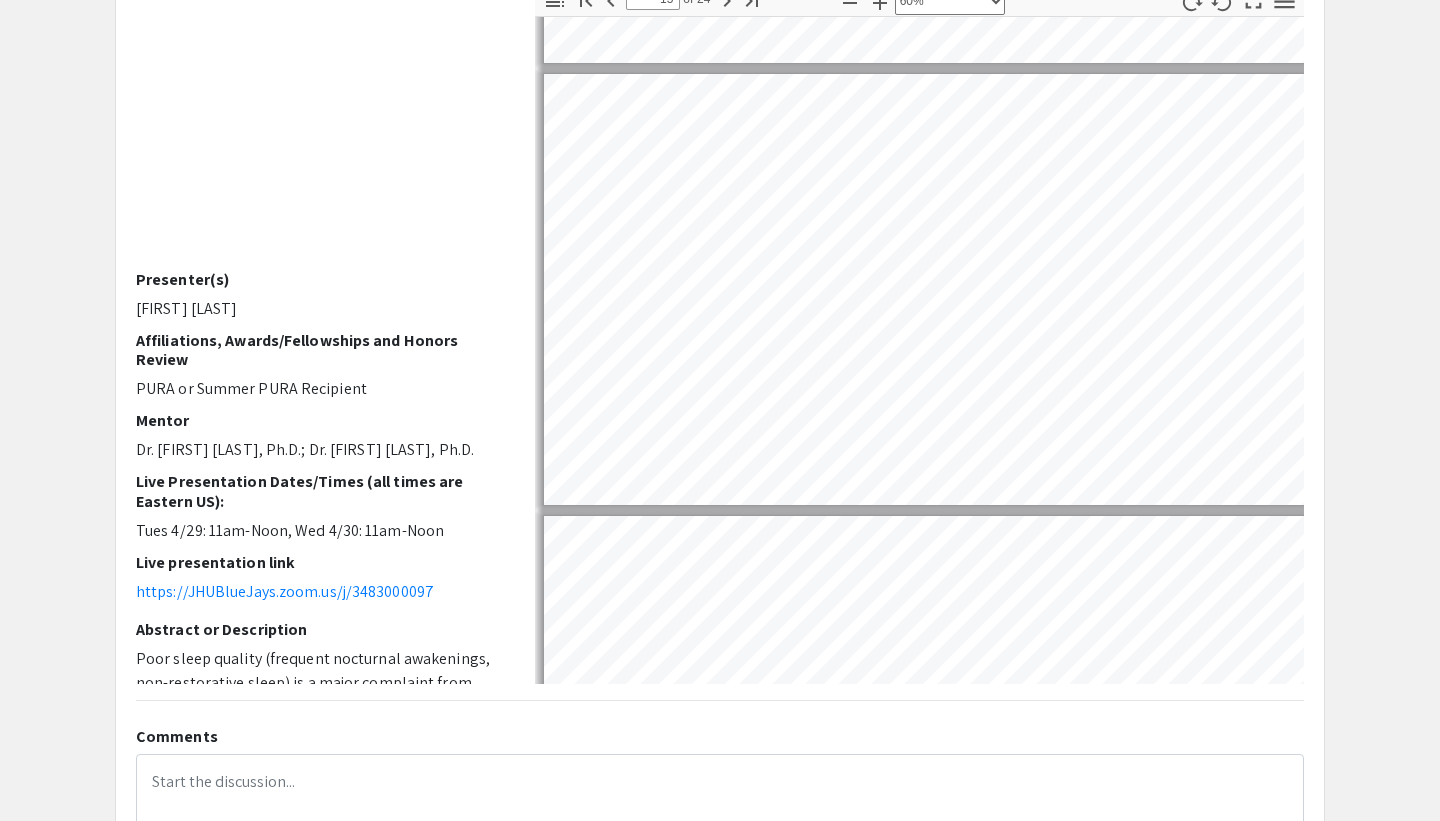 type on "16" 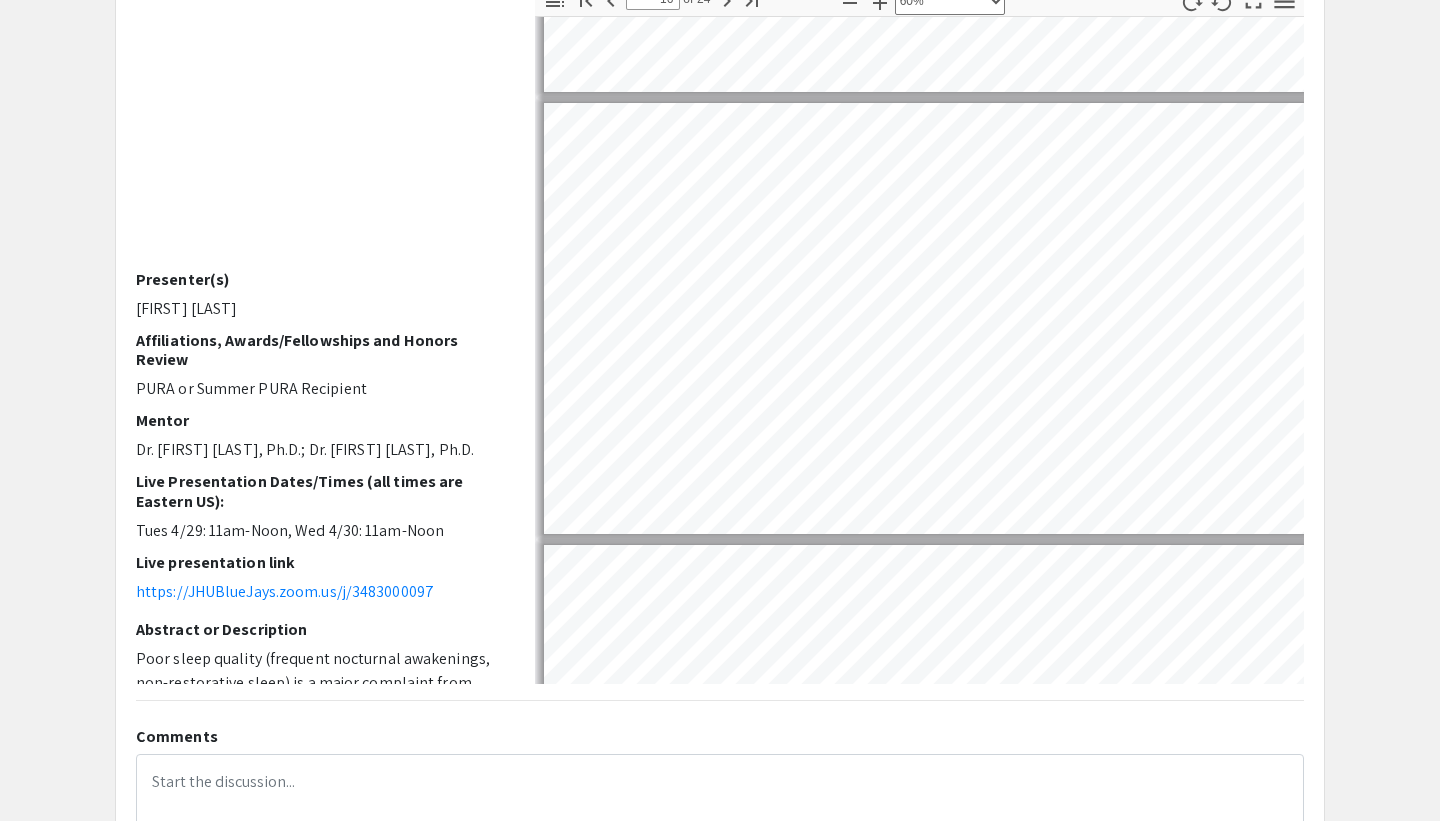 scroll, scrollTop: 6558, scrollLeft: 0, axis: vertical 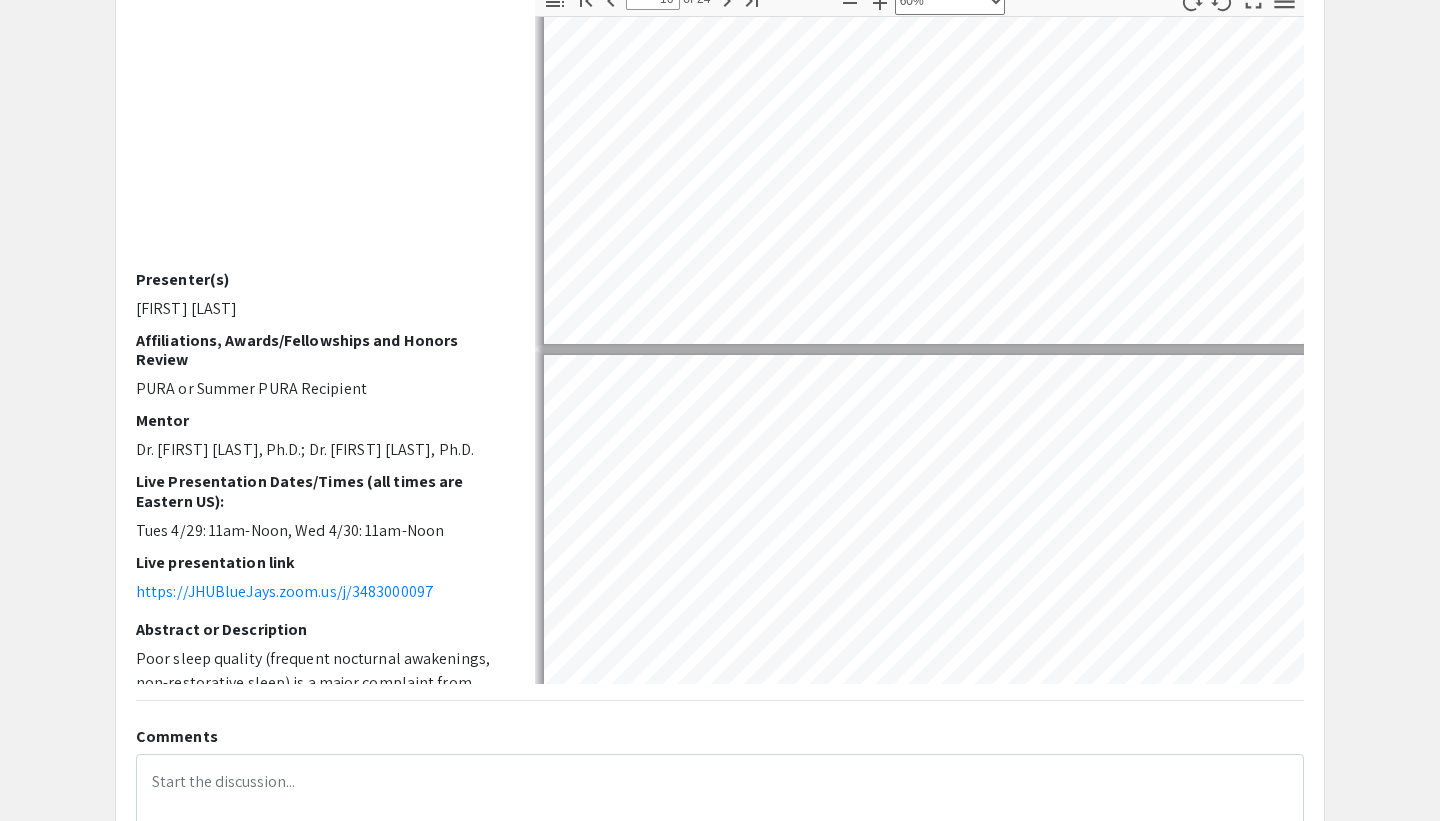 type on "17" 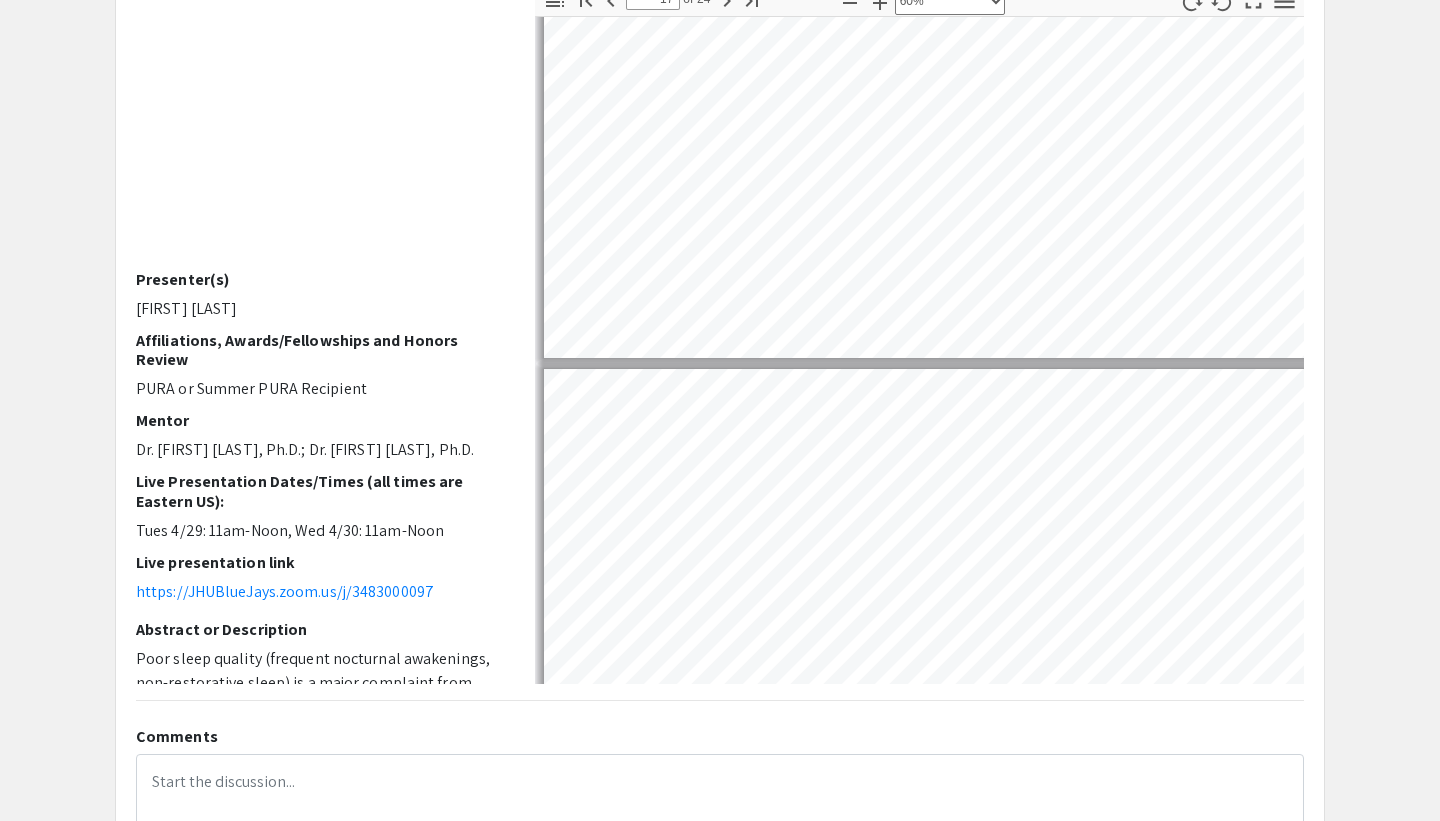type on "18" 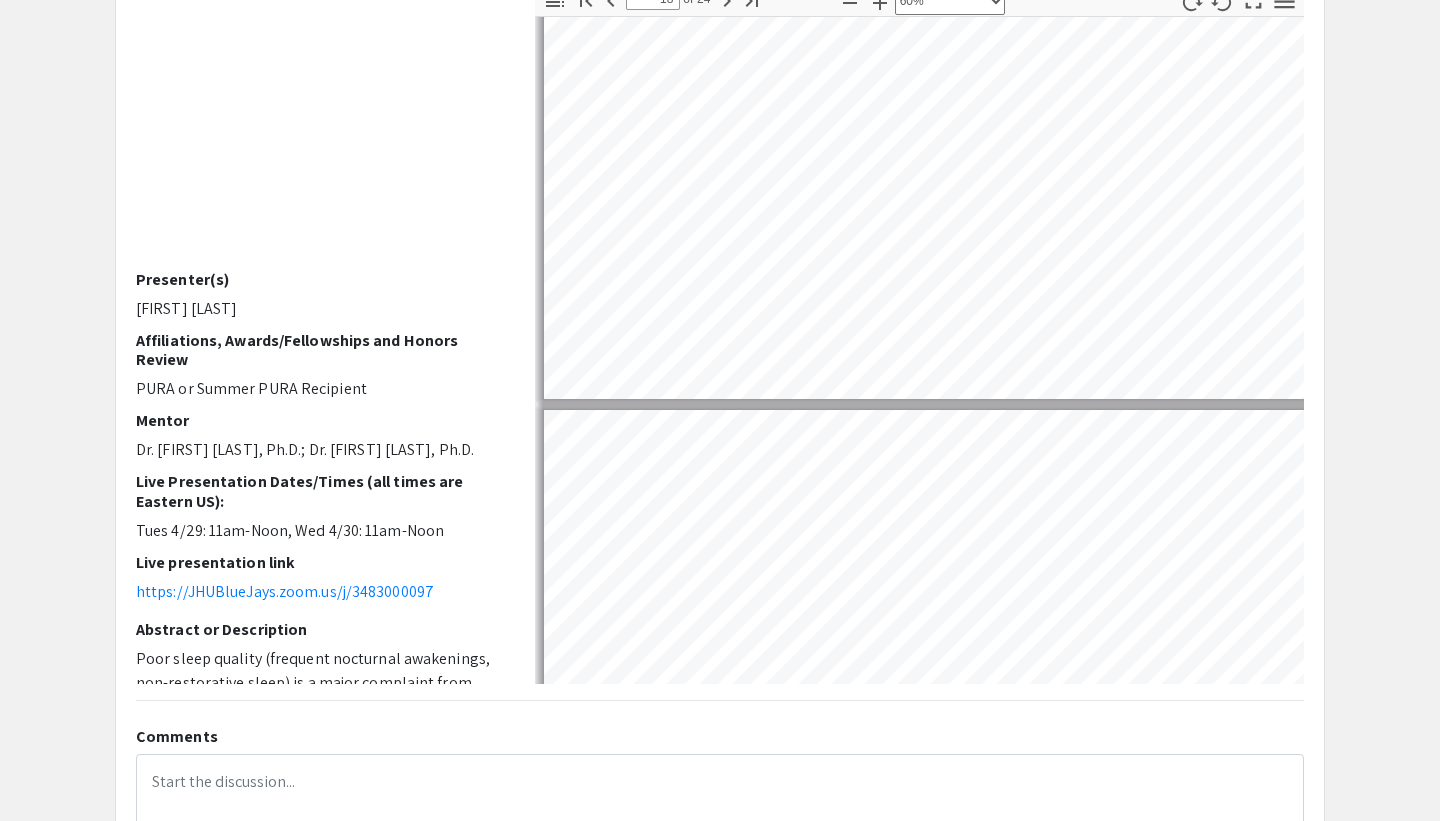 scroll, scrollTop: 7576, scrollLeft: 0, axis: vertical 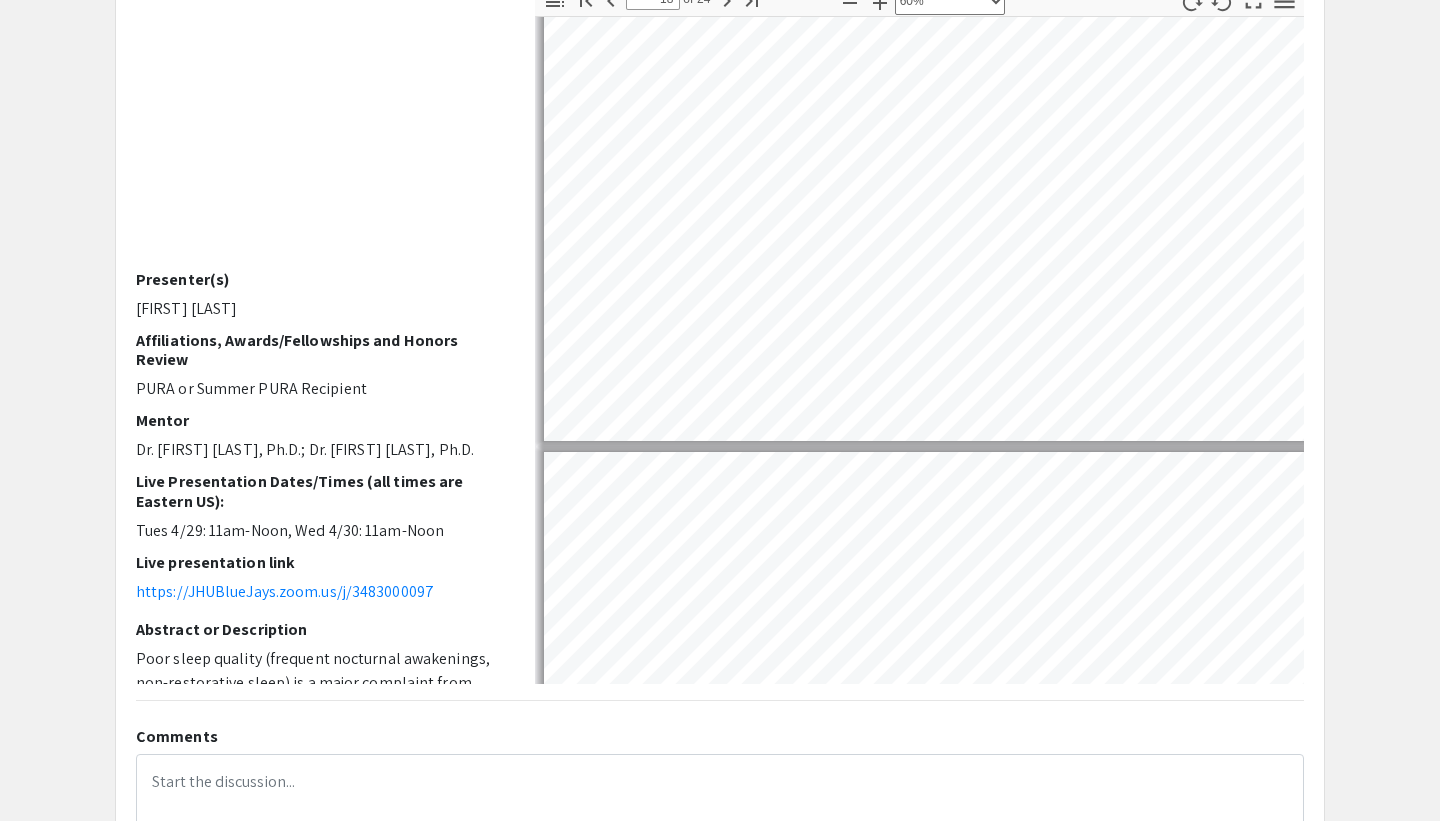 type on "19" 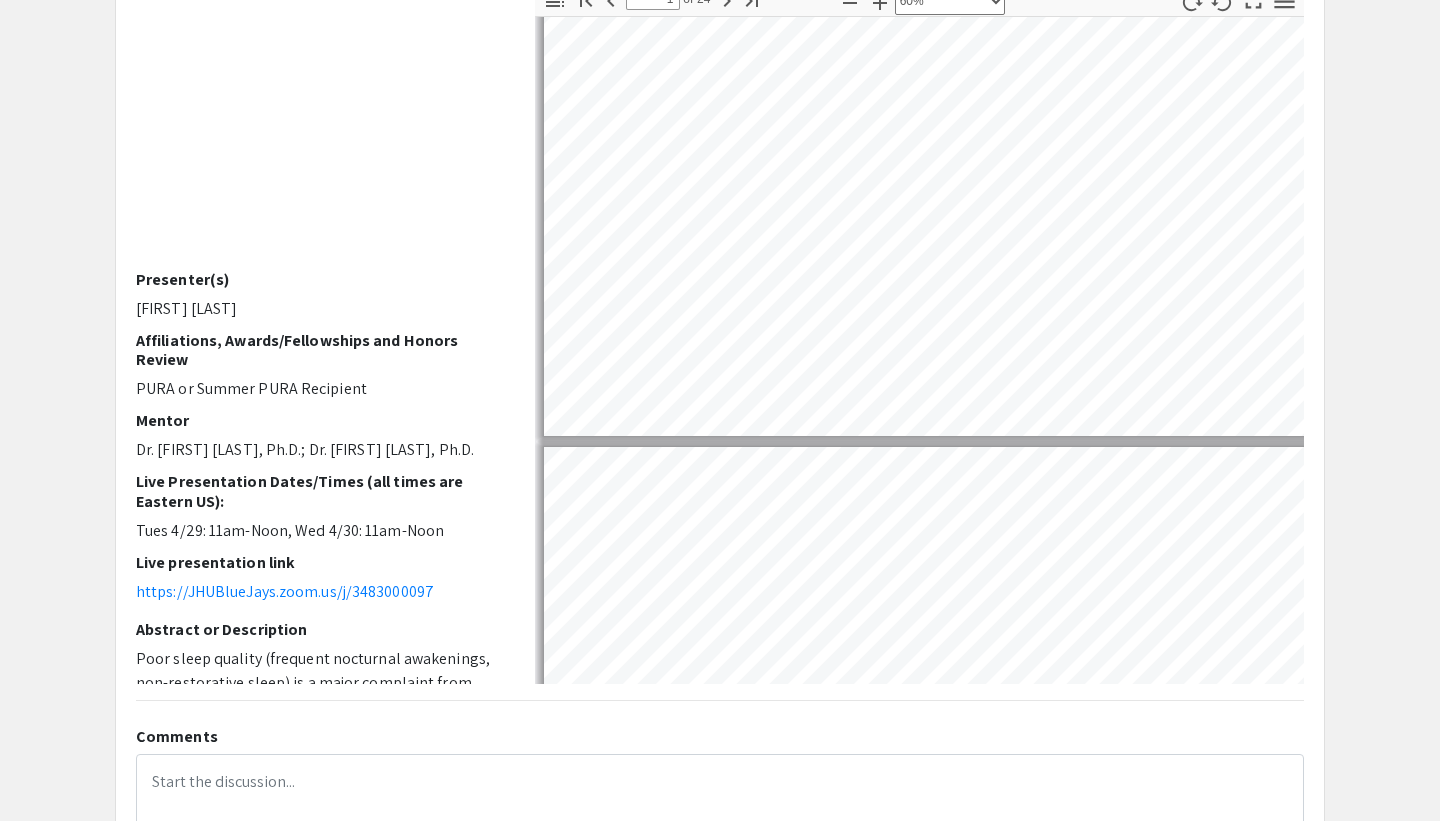 scroll, scrollTop: 0, scrollLeft: 0, axis: both 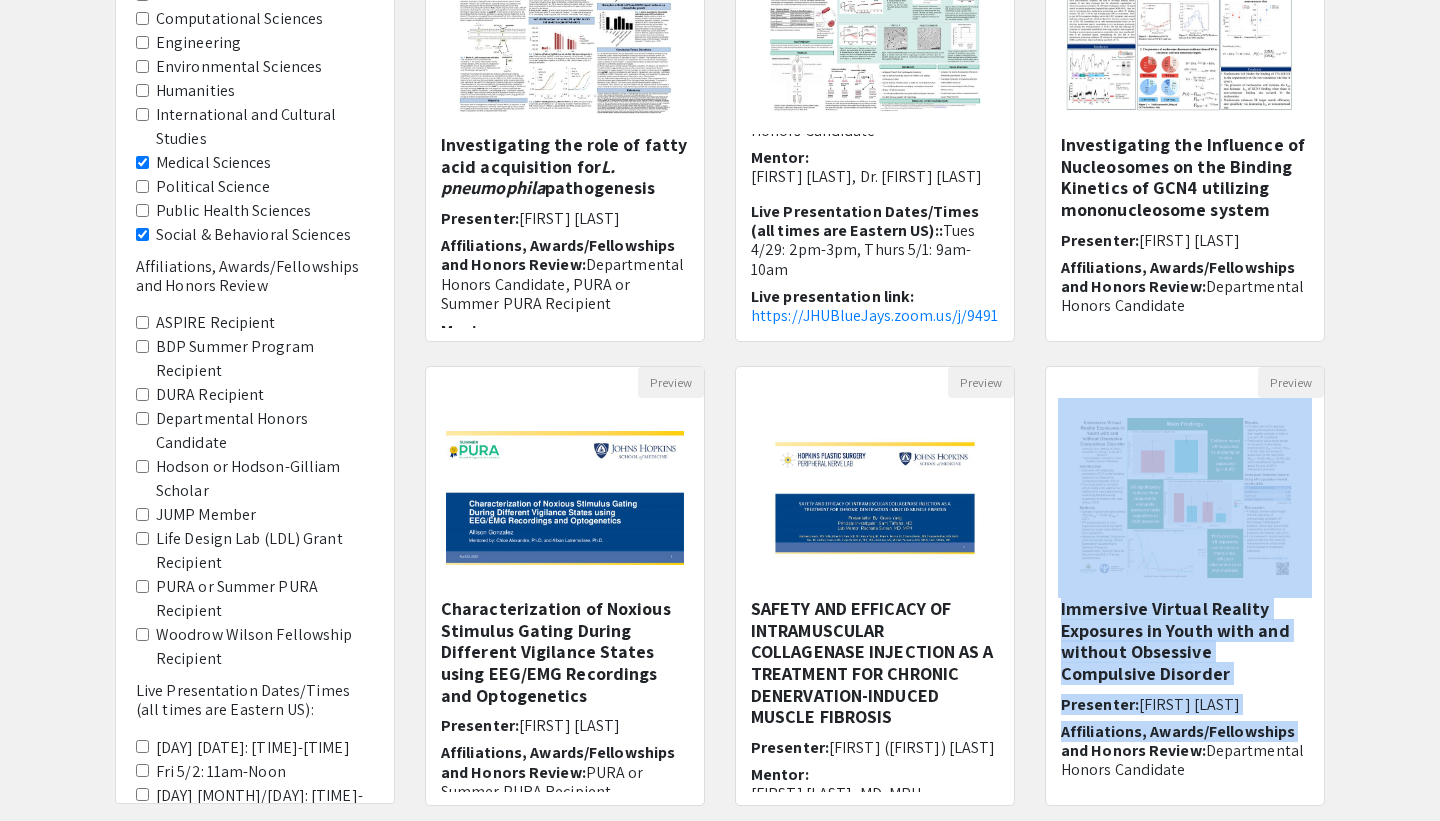 drag, startPoint x: 1036, startPoint y: 534, endPoint x: 1035, endPoint y: 752, distance: 218.00229 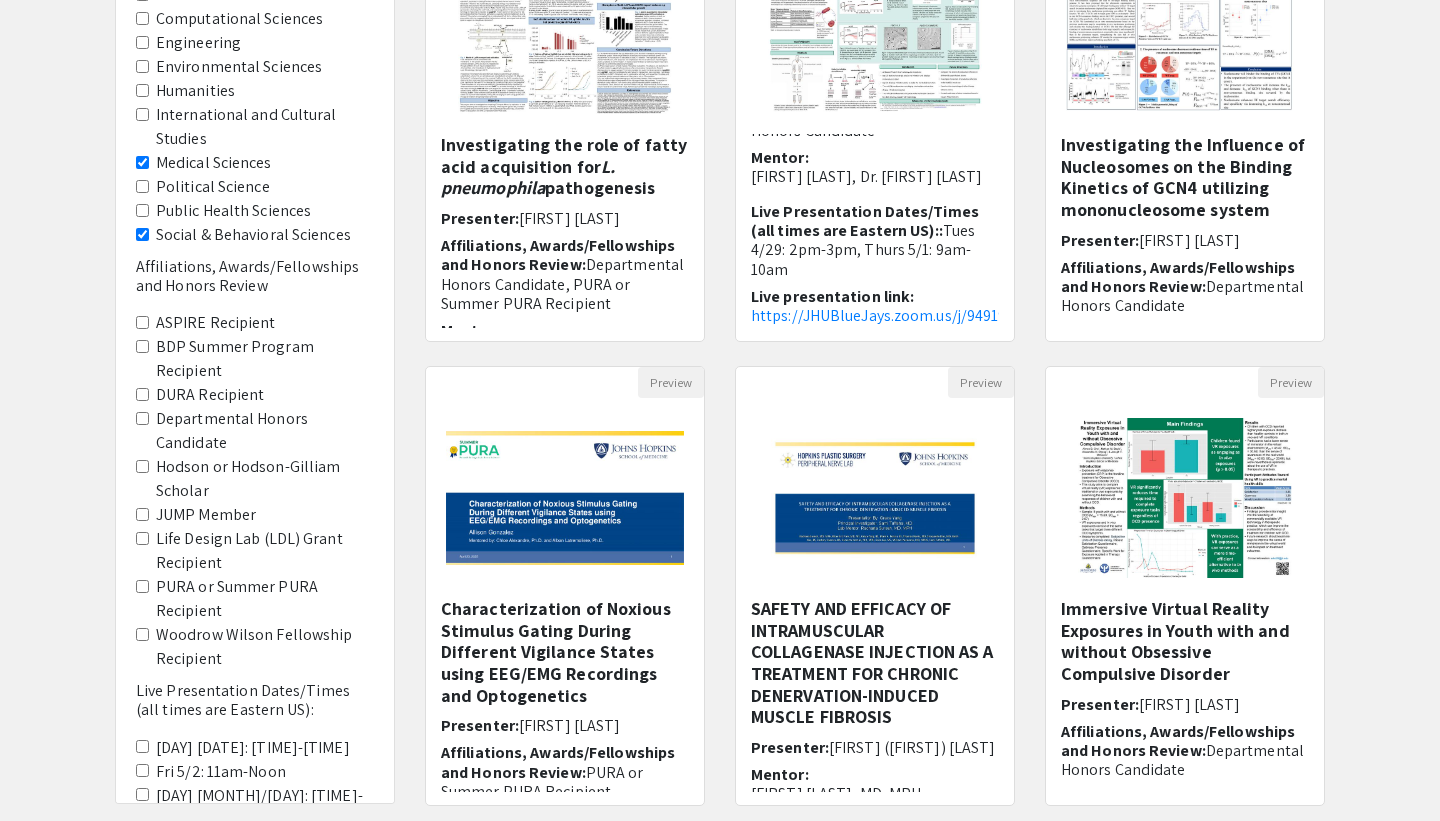 scroll, scrollTop: 384, scrollLeft: 0, axis: vertical 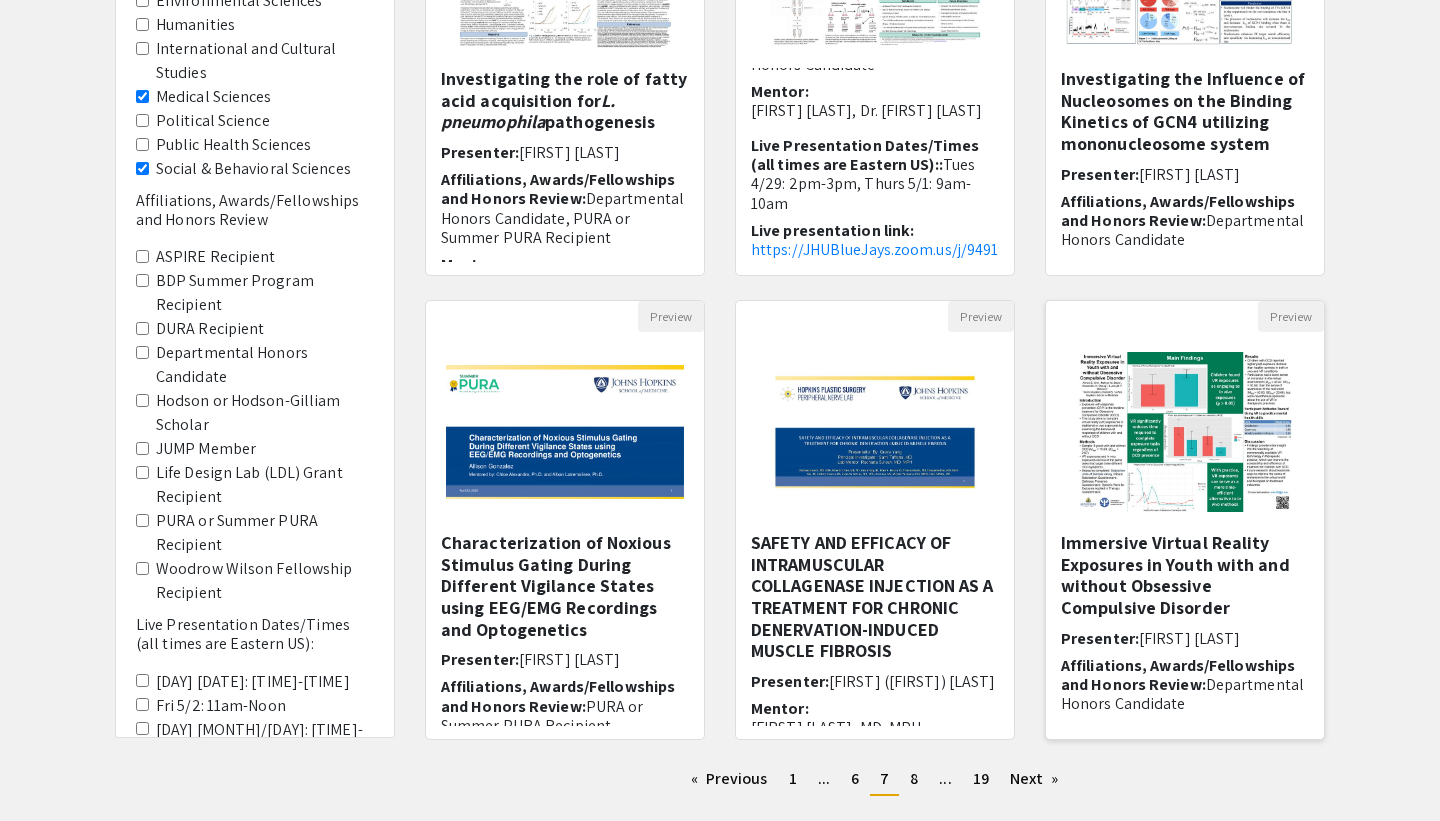 click on "Immersive Virtual Reality Exposures in Youth with and without Obsessive Compulsive Disorder" at bounding box center [1185, 575] 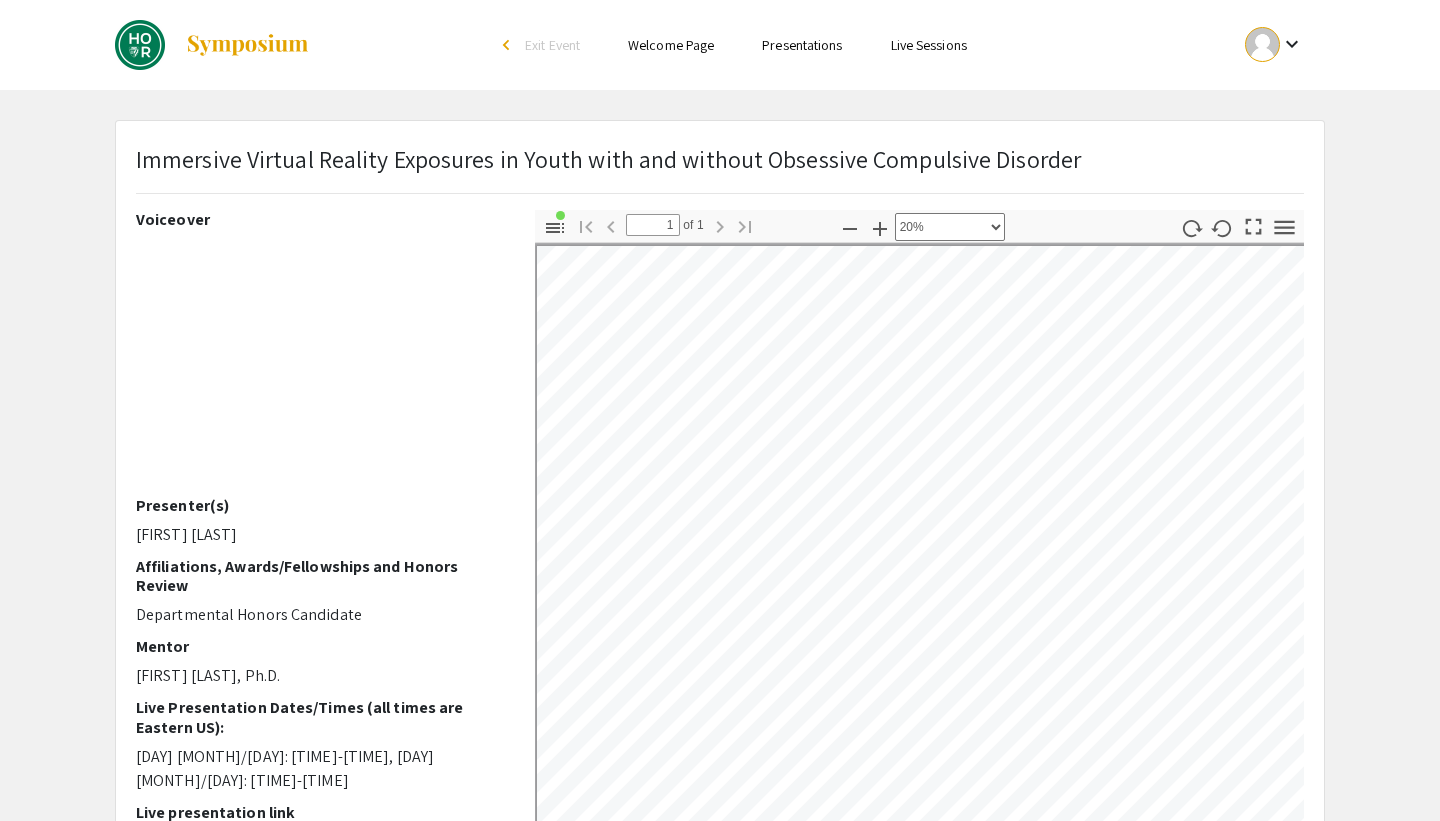 scroll, scrollTop: 43, scrollLeft: 7, axis: both 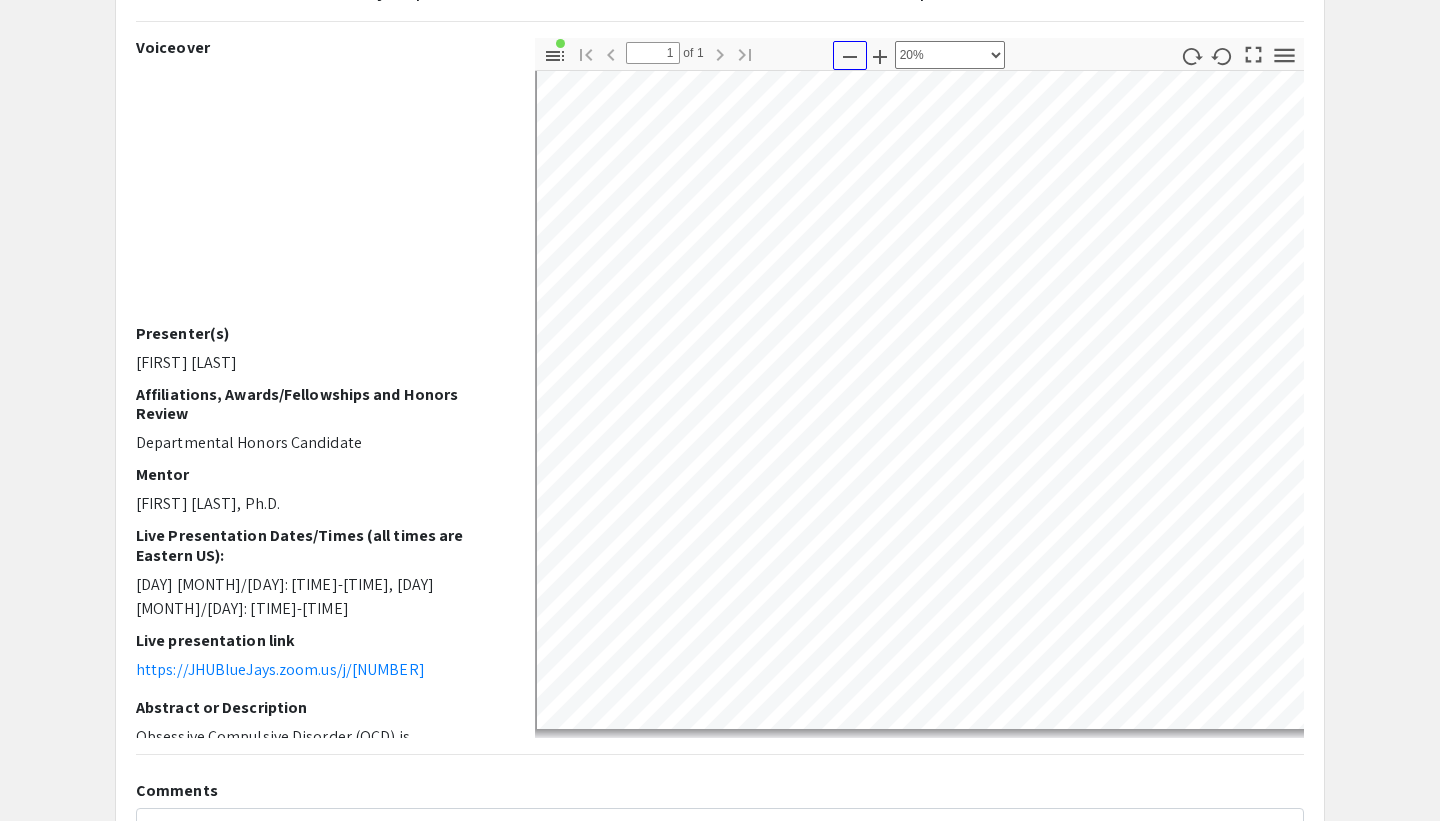 click 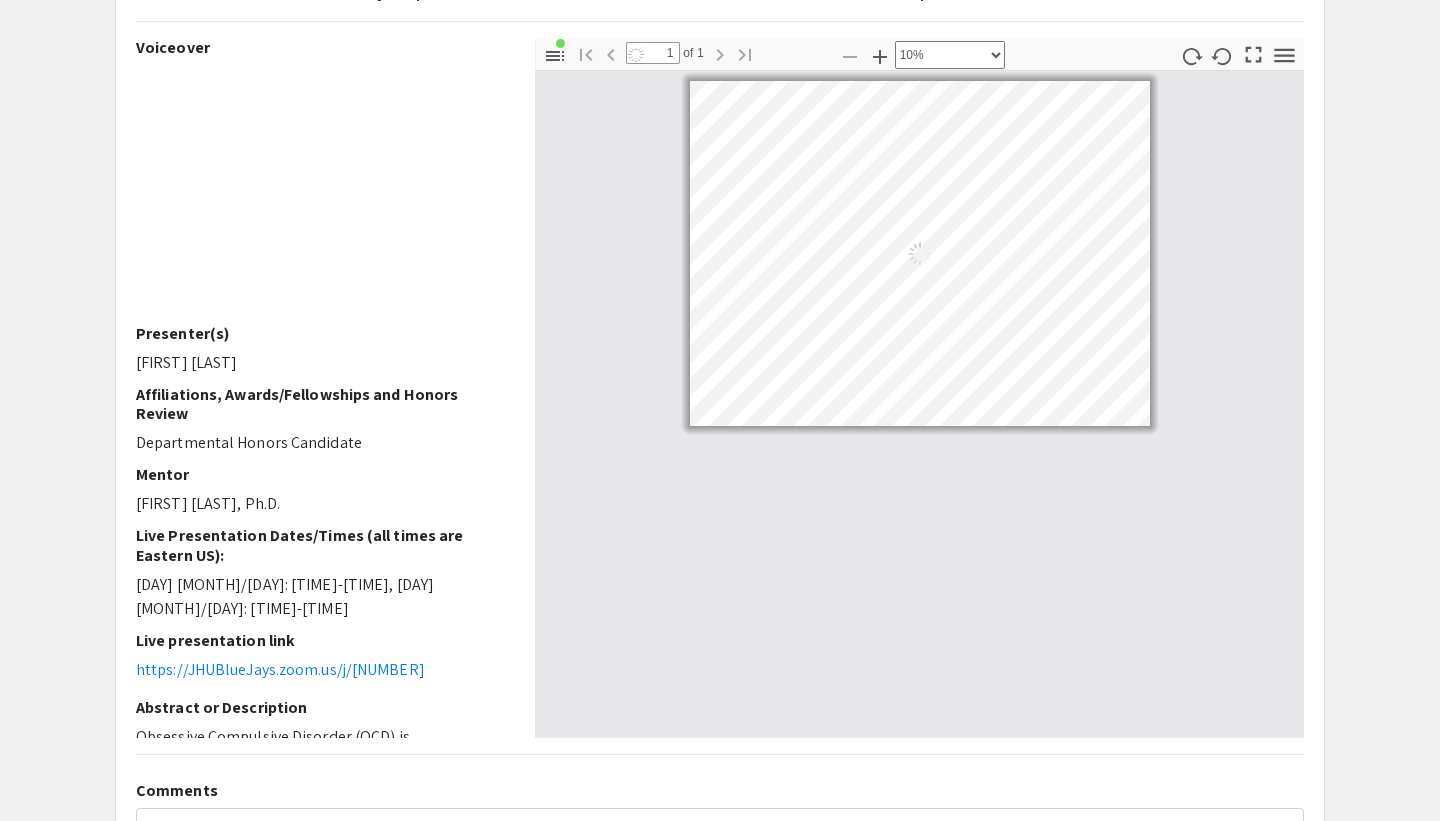 scroll, scrollTop: 0, scrollLeft: 0, axis: both 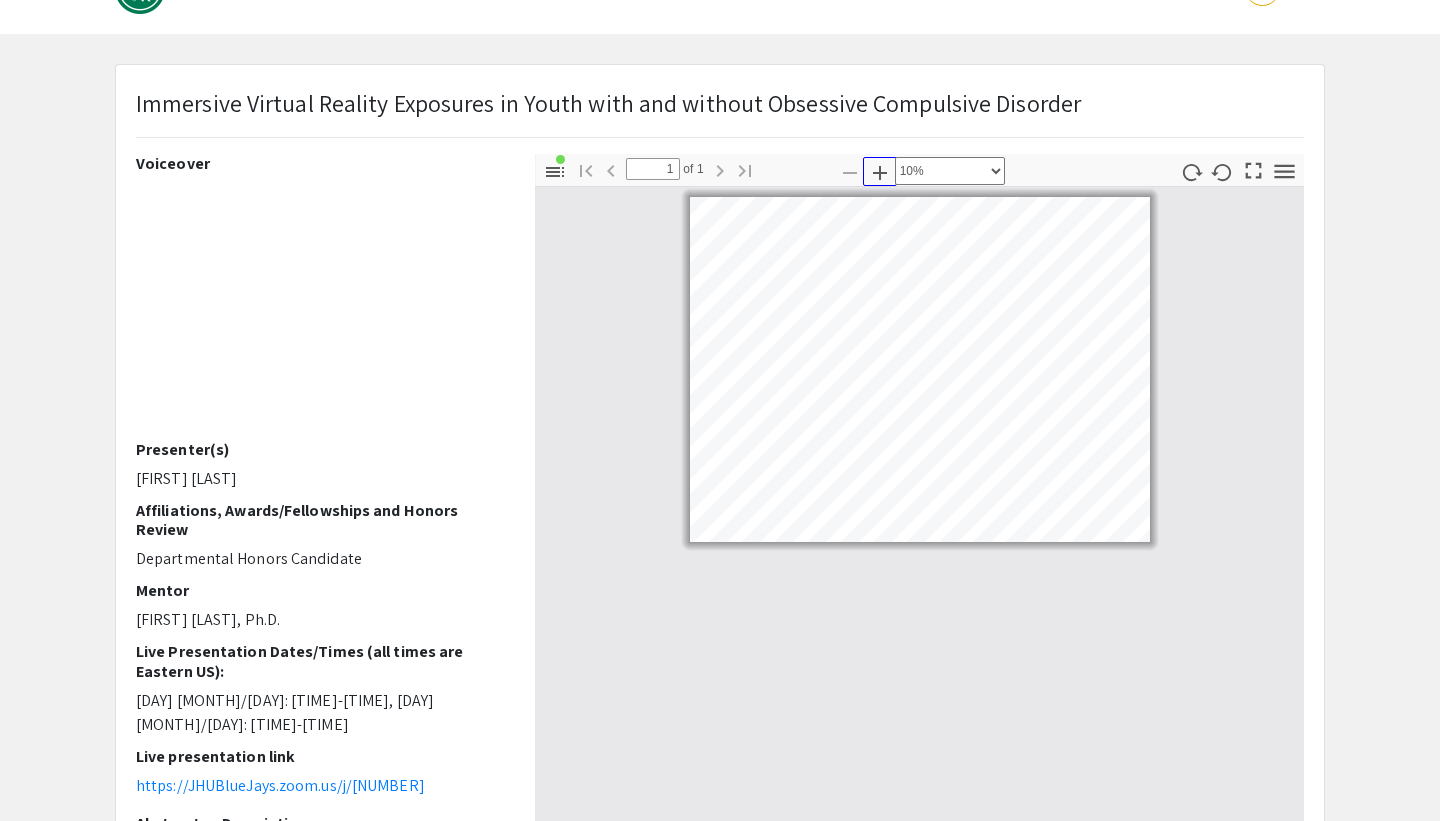 click 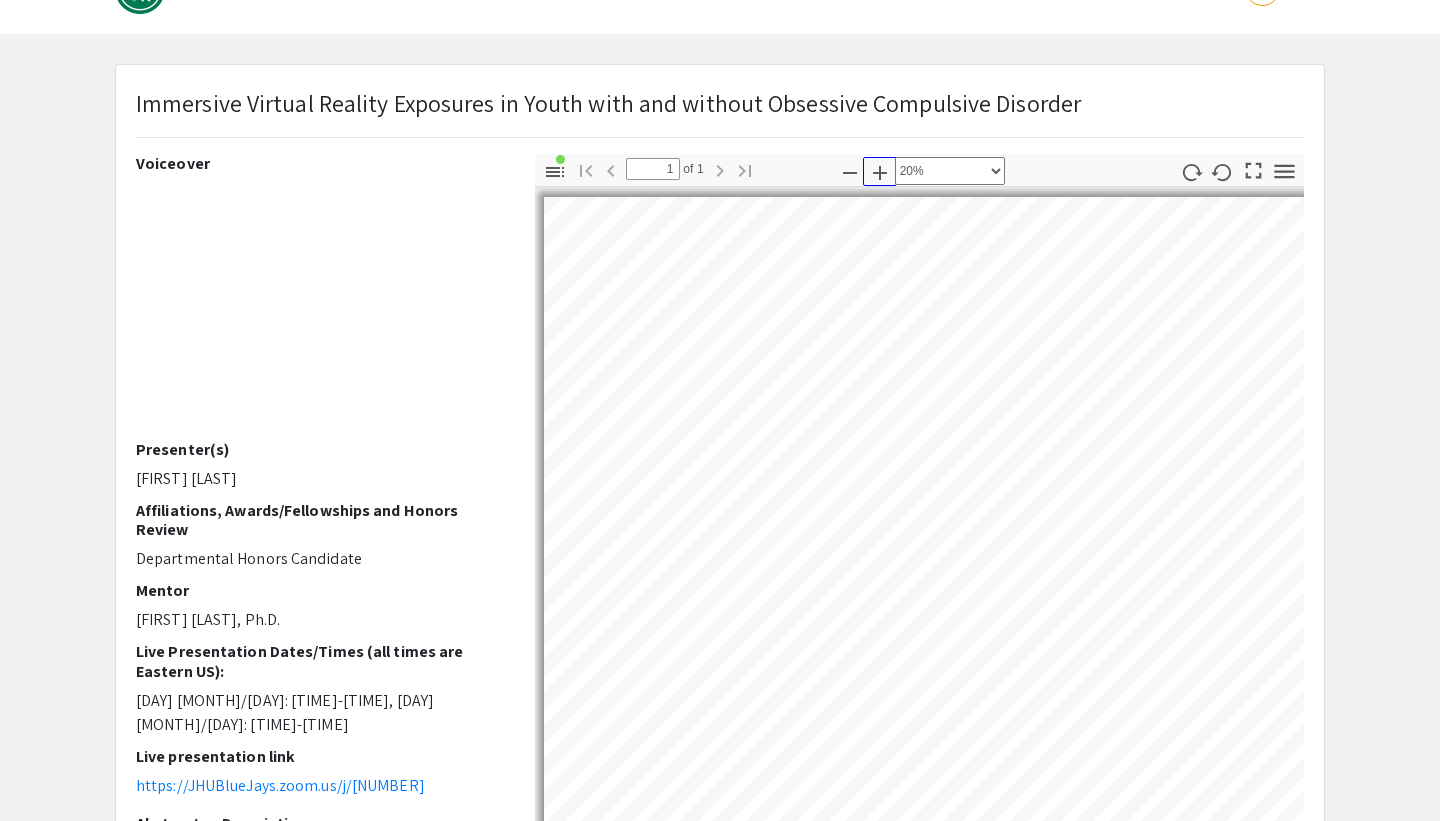 scroll, scrollTop: 43, scrollLeft: 0, axis: vertical 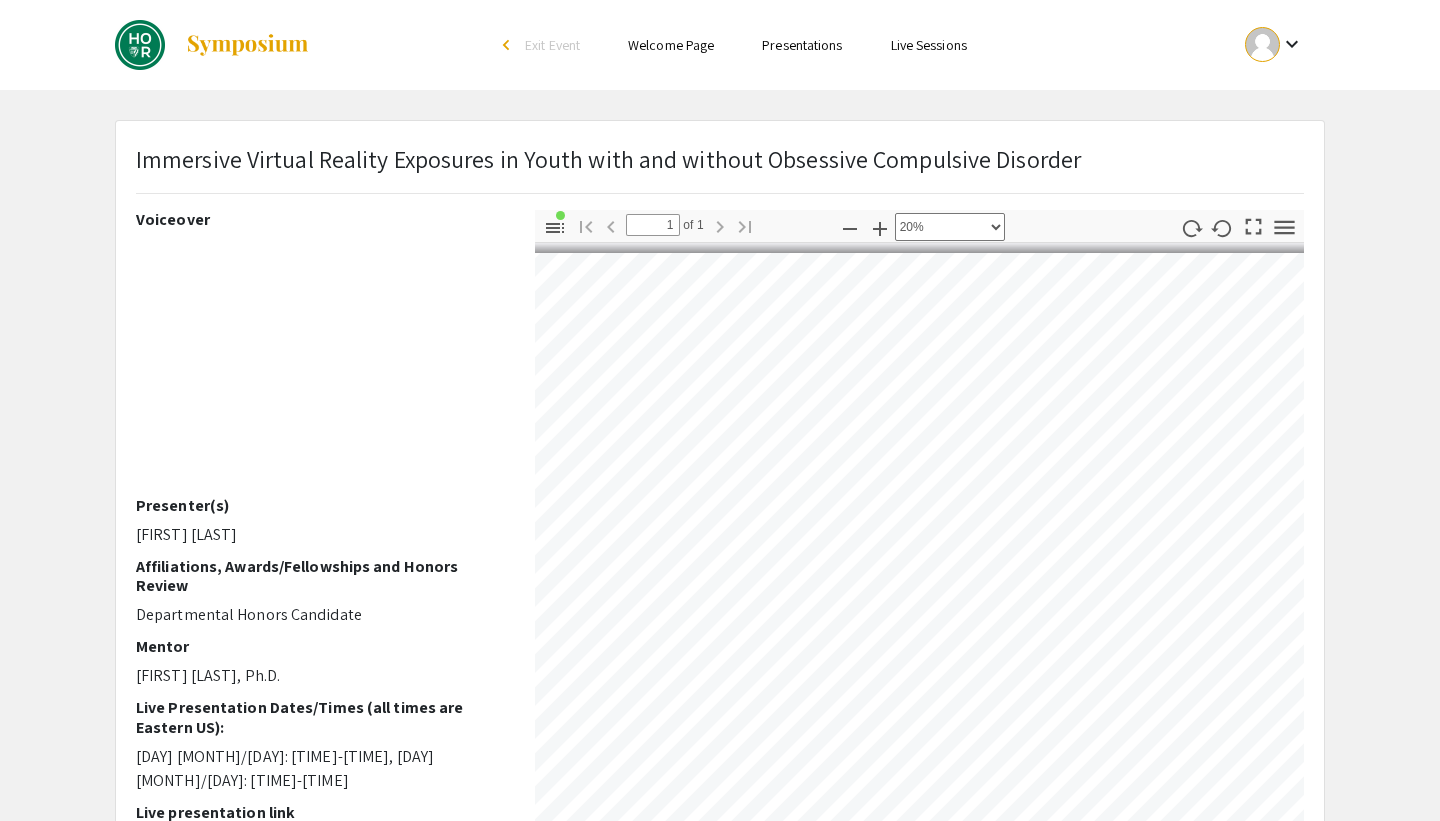 click on "Presentations" at bounding box center [802, 45] 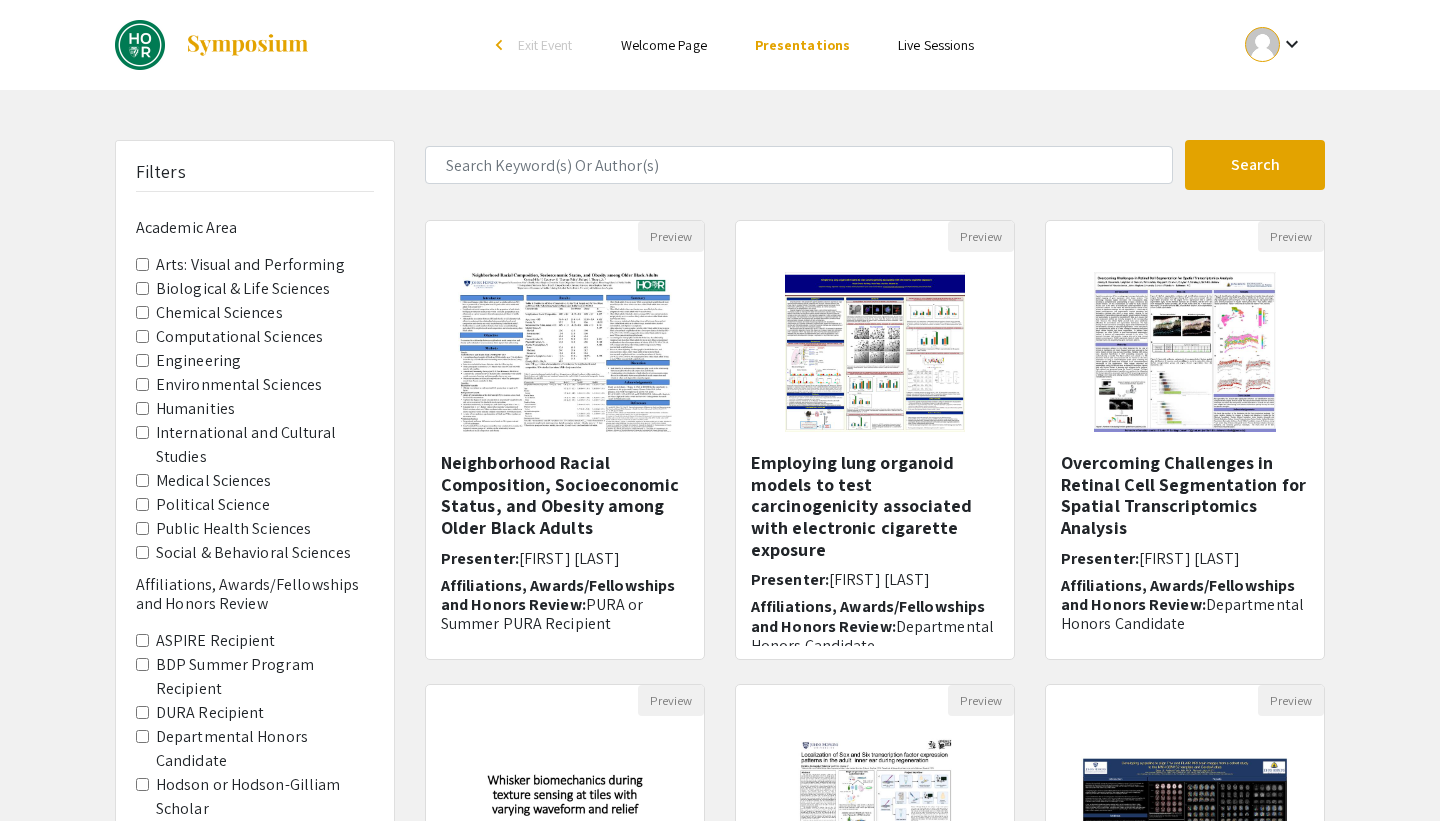 scroll, scrollTop: 505, scrollLeft: 0, axis: vertical 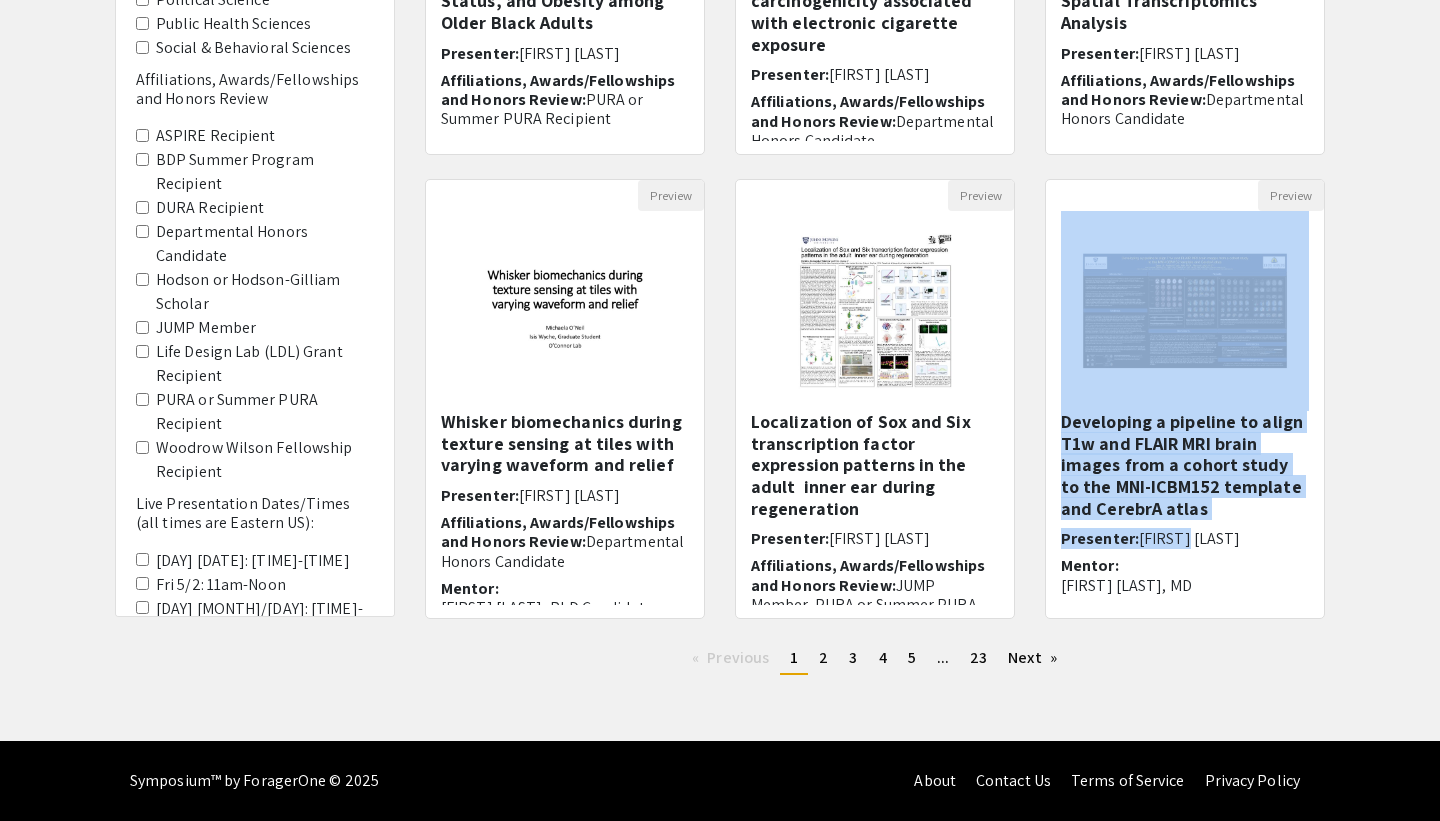 drag, startPoint x: 1384, startPoint y: 291, endPoint x: 1384, endPoint y: 556, distance: 265 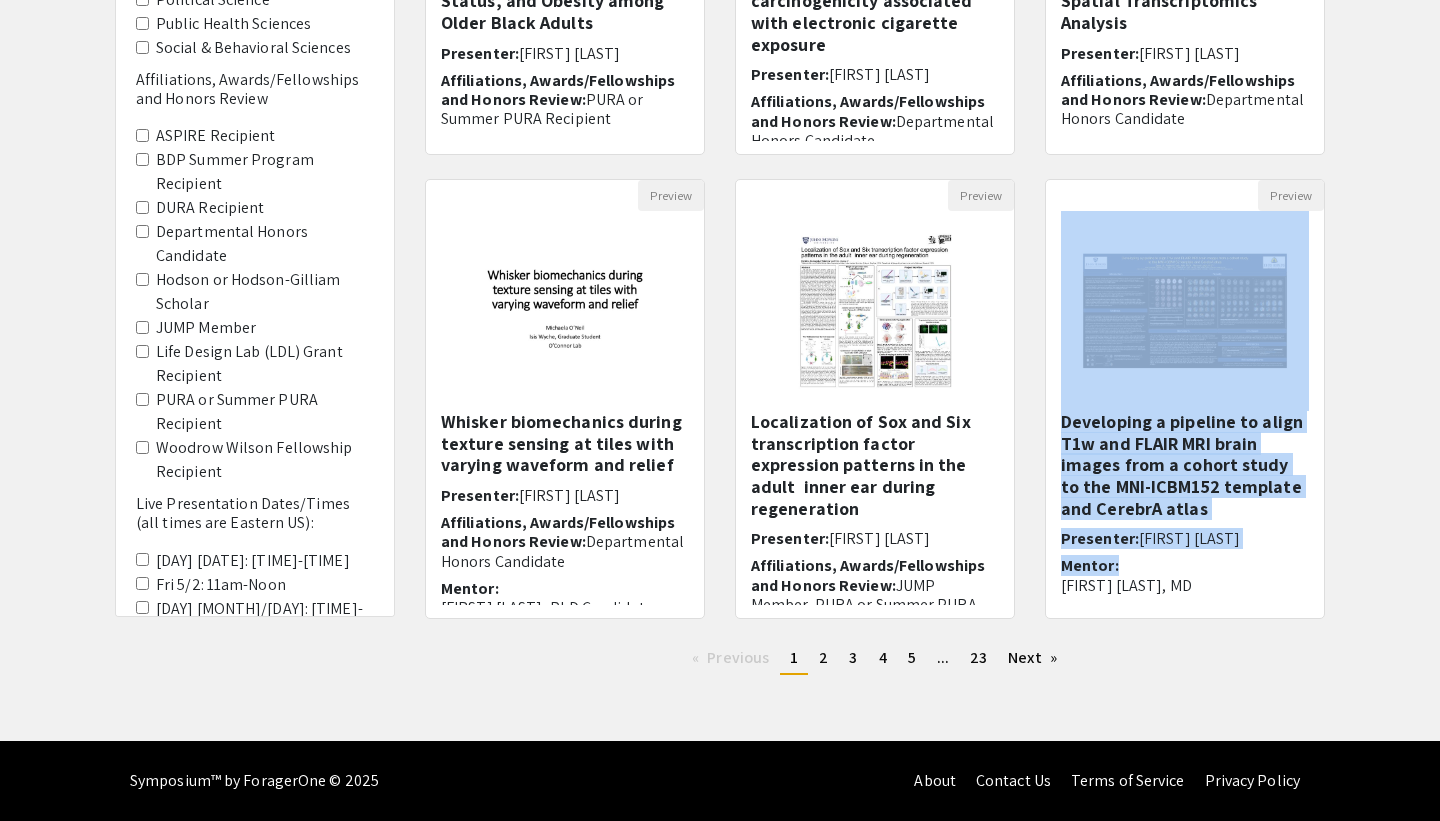 click on "Filters  Academic Area   Arts: Visual and Performing   Biological & Life Sciences   Chemical Sciences   Computational Sciences   Engineering   Environmental Sciences   Humanities   International and Cultural Studies   Medical Sciences   Political Science   Public Health Sciences   Social & Behavioral Sciences   Affiliations, Awards/Fellowships and Honors Review   ASPIRE Recipient   BDP Summer Program Recipient   DURA Recipient   Departmental Honors Candidate   Hodson or Hodson-Gilliam Scholar   JUMP Member   Life Design Lab (LDL) Grant Recipient   PURA or Summer PURA Recipient   Woodrow Wilson Fellowship Recipient   Live Presentation Dates/Times (all times are Eastern US):   Fri 5/2: 10am-11am   Fri 5/2: 11am-Noon   Fri 5/2: 1pm-2pm   Fri 5/2: 2pm-3pm   Fri 5/2: 9am-10am   Fri 5/2: Noon-1pm   Thurs 5/1: 10am-11am   Thurs 5/1: 11am-Noon   Thurs 5/1: 1pm-2pm   Thurs 5/1: 2pm-3pm   Thurs 5/1: 3pm-4pm   Thurs 5/1: 4pm-5pm   Thurs 5/1: 5pm-6pm   Thurs 5/1: 6pm-7pm   Thurs 5/1: 7pm-8pm   Thurs 5/1: 9am-10am  	 page" 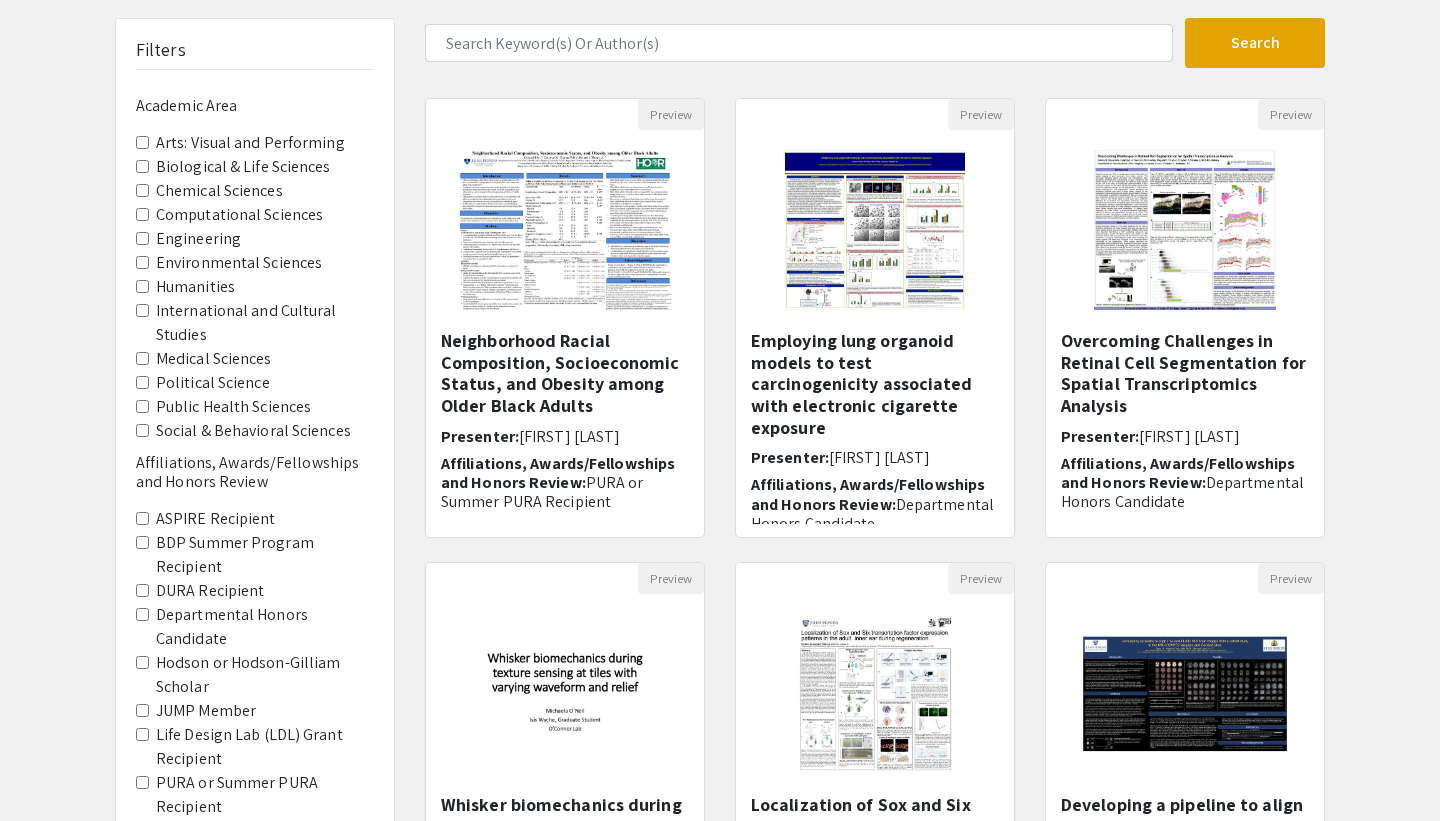 scroll, scrollTop: 121, scrollLeft: 0, axis: vertical 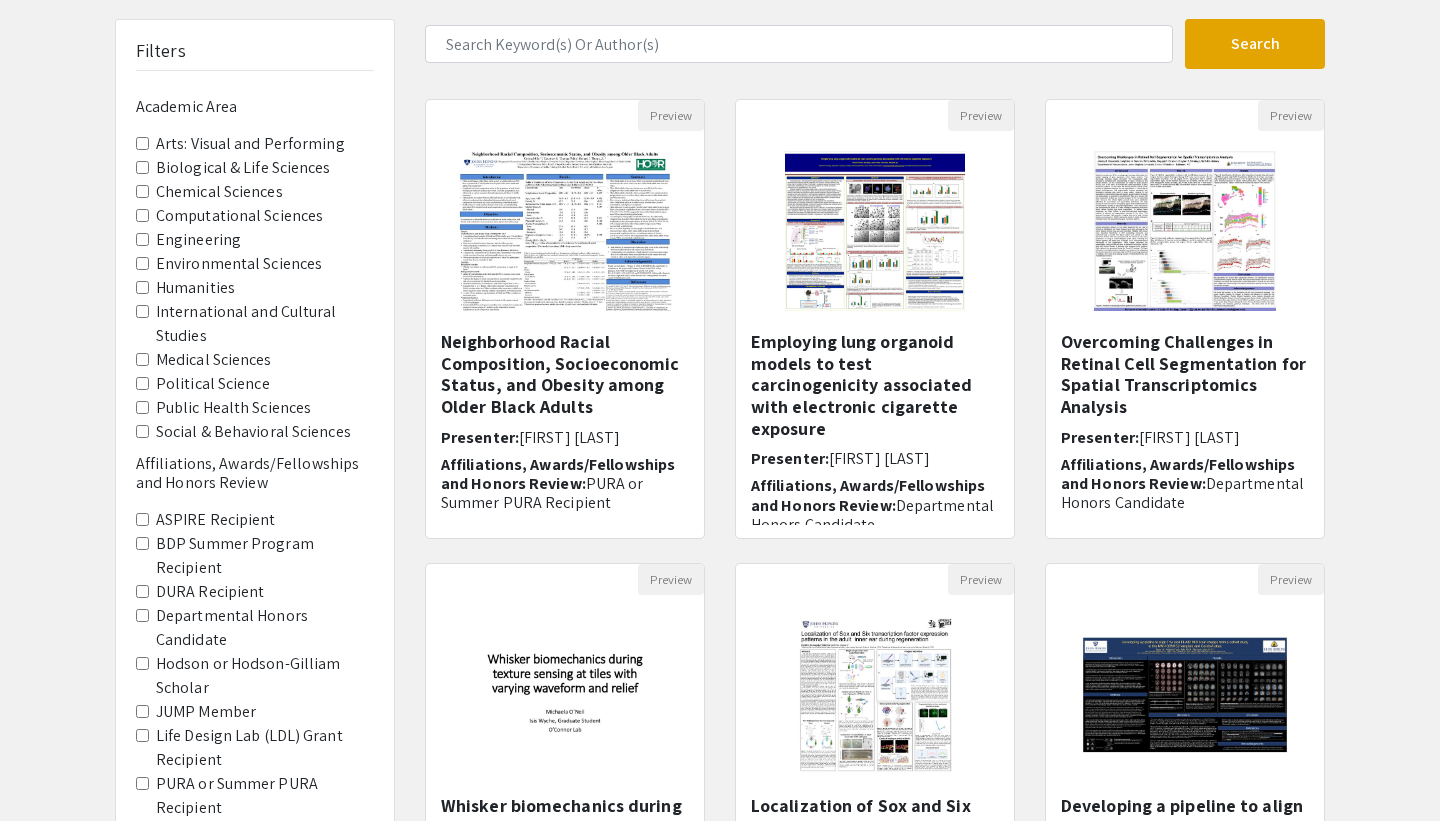 drag, startPoint x: 1384, startPoint y: 501, endPoint x: 1384, endPoint y: 317, distance: 184 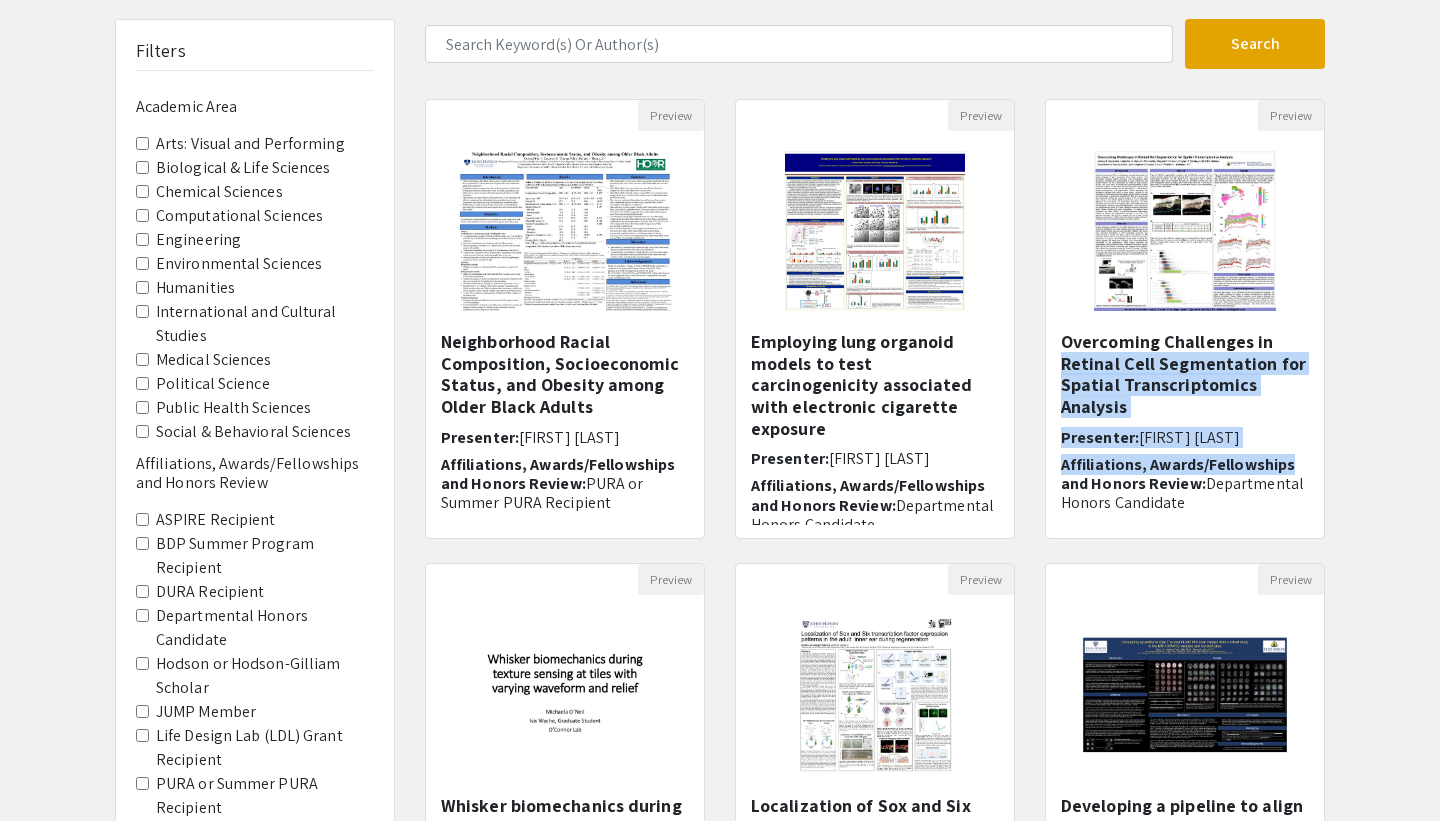 drag, startPoint x: 1375, startPoint y: 345, endPoint x: 1375, endPoint y: 467, distance: 122 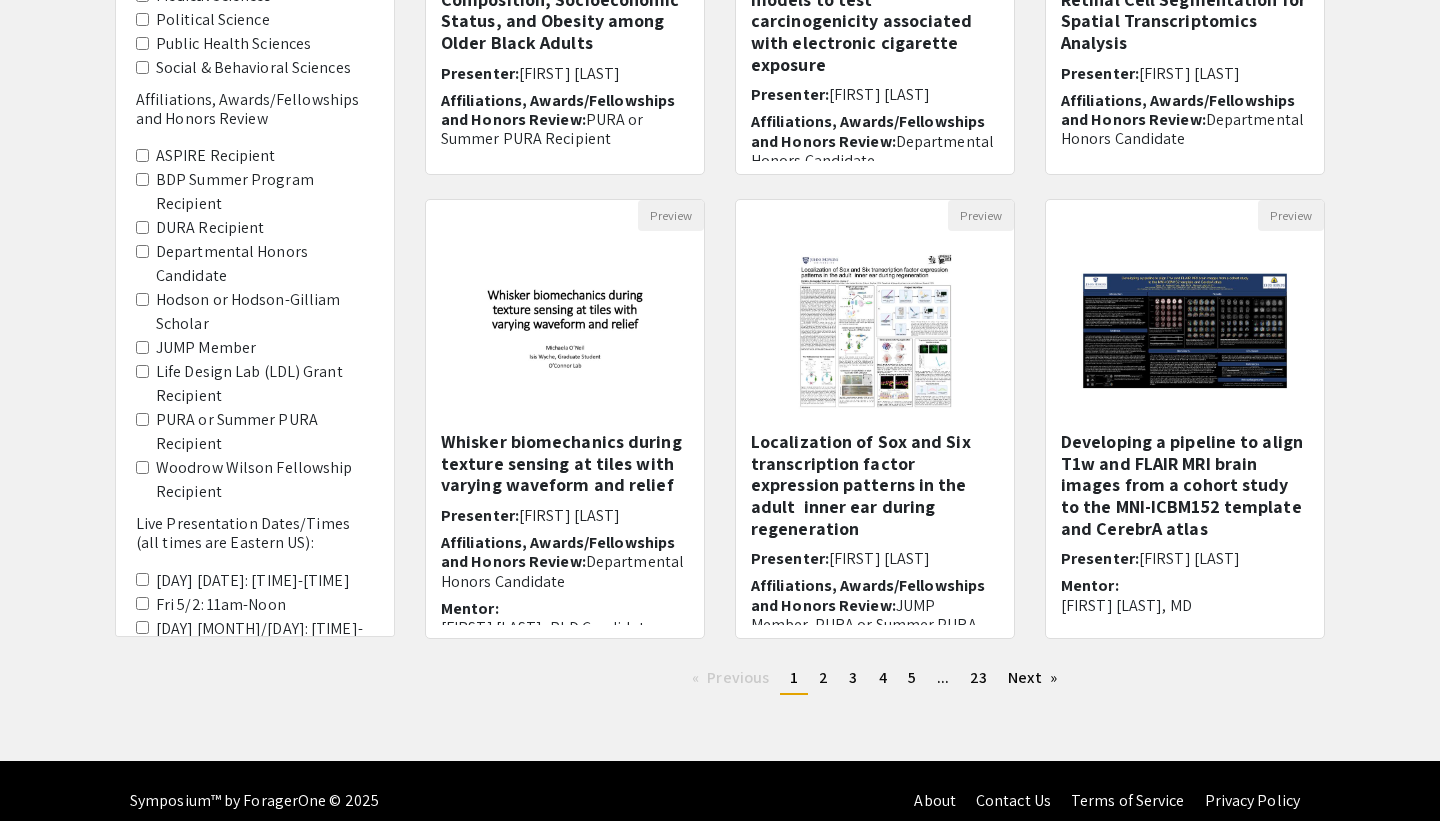 scroll, scrollTop: 505, scrollLeft: 0, axis: vertical 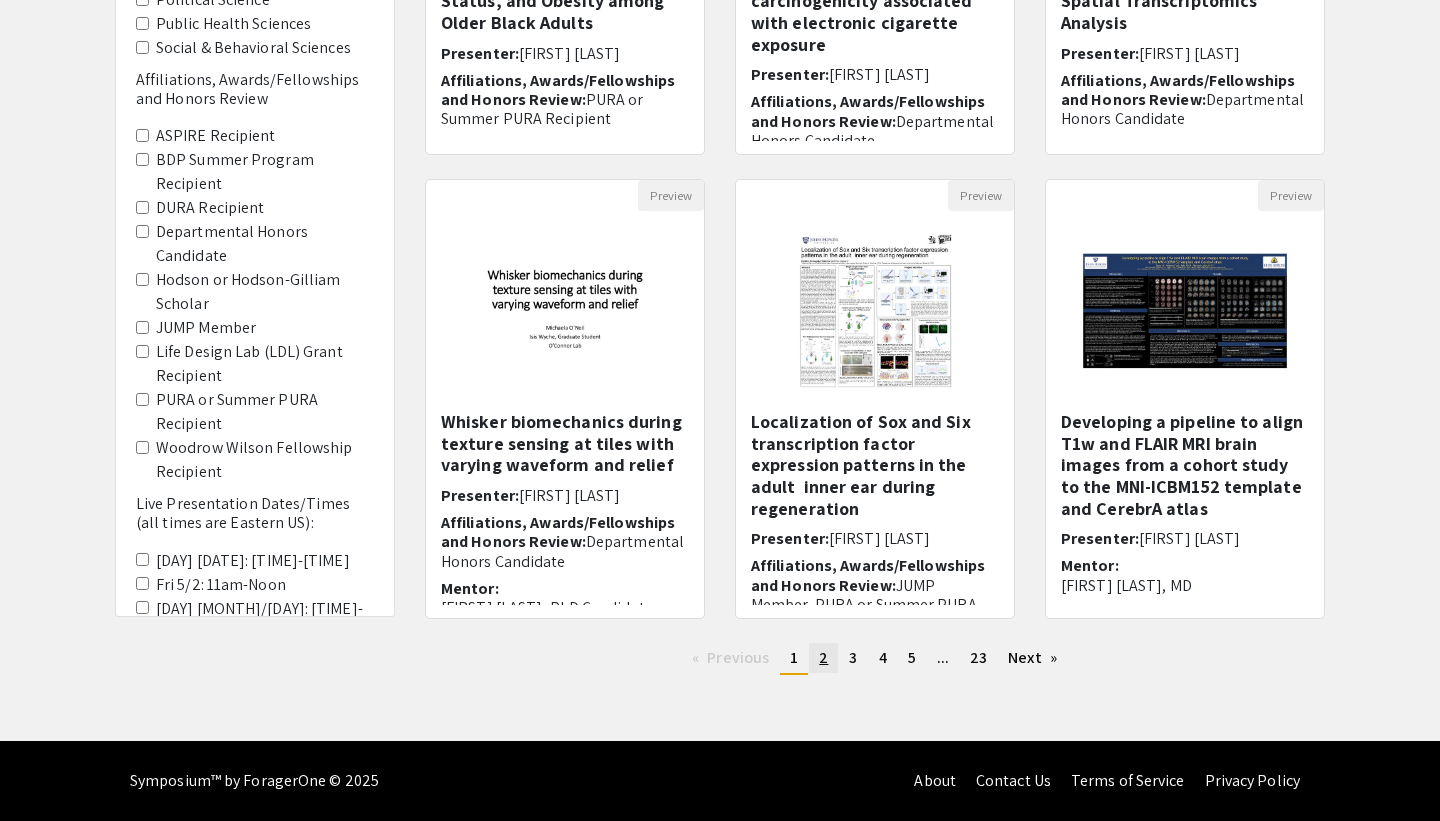 click on "2" 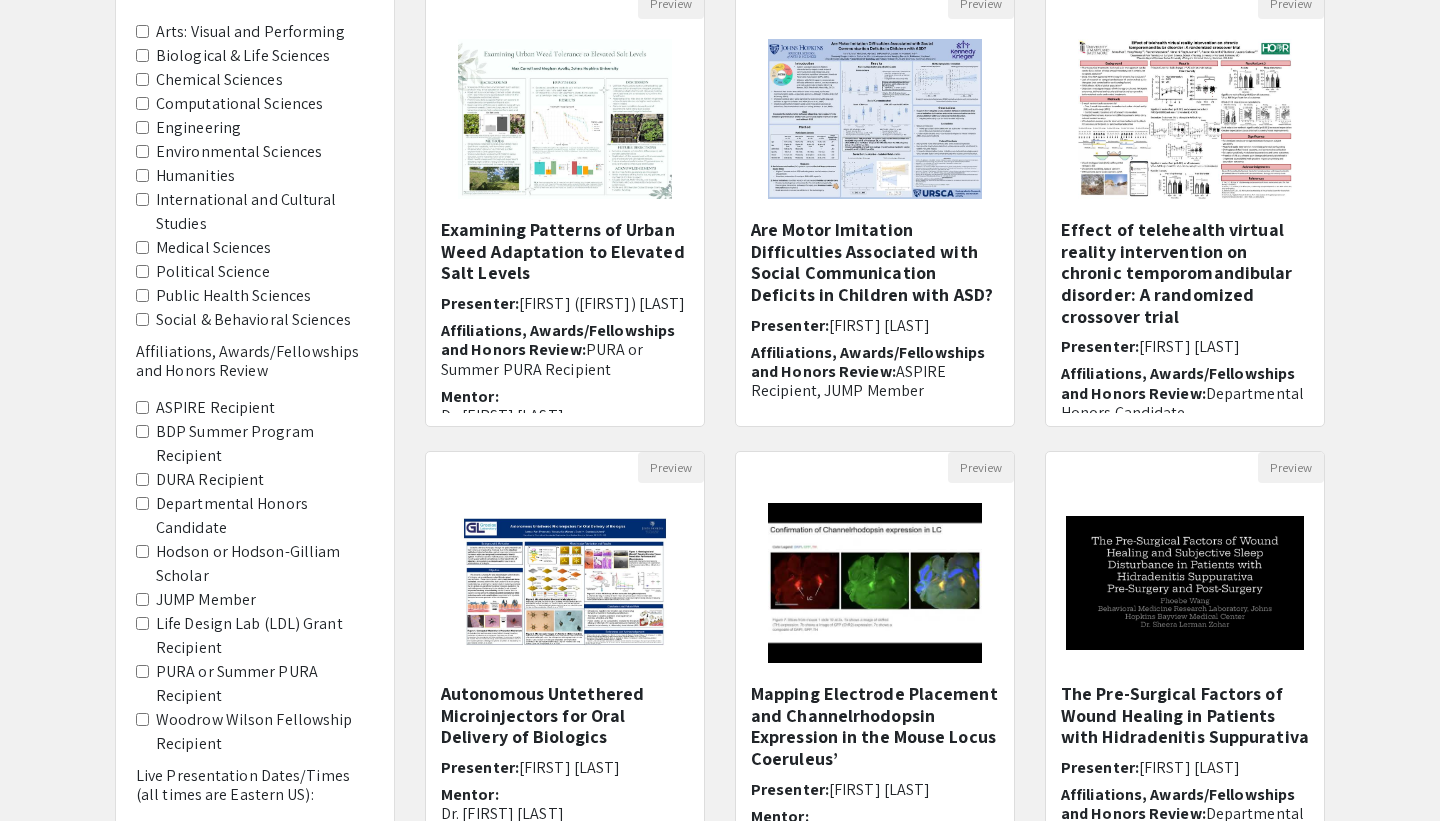 scroll, scrollTop: 256, scrollLeft: 0, axis: vertical 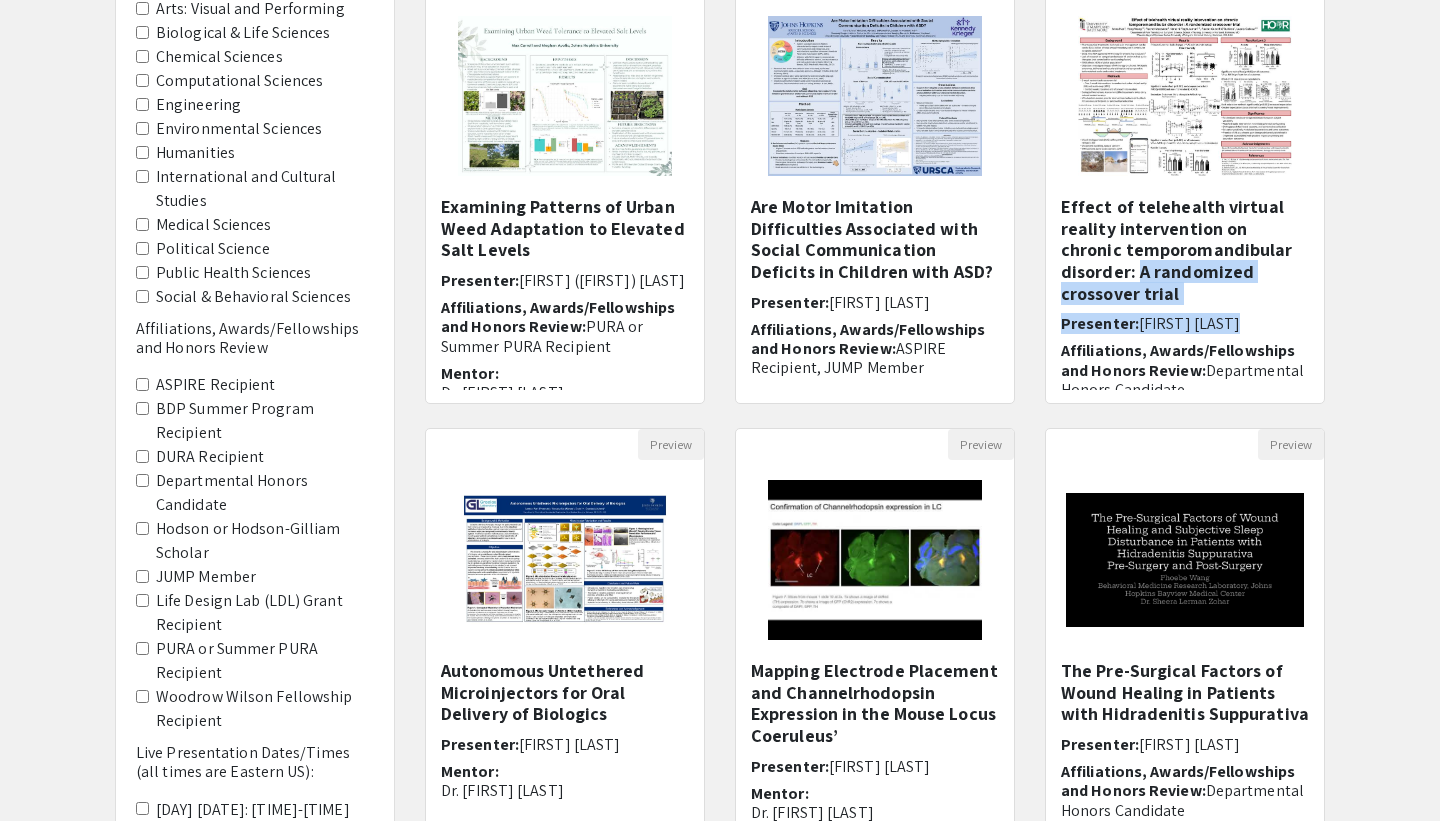 drag, startPoint x: 1038, startPoint y: 334, endPoint x: 1038, endPoint y: 265, distance: 69 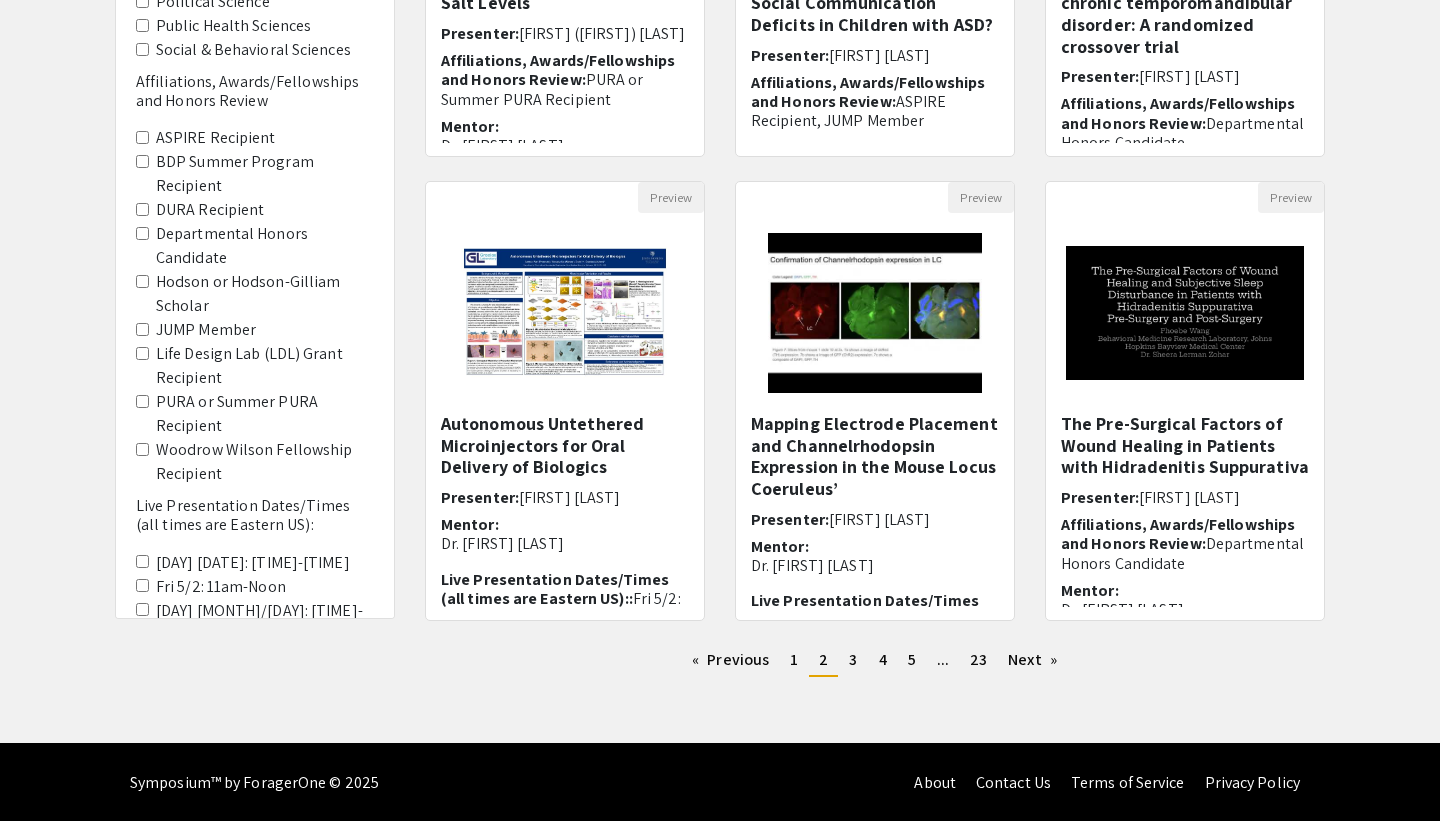 scroll, scrollTop: 505, scrollLeft: 0, axis: vertical 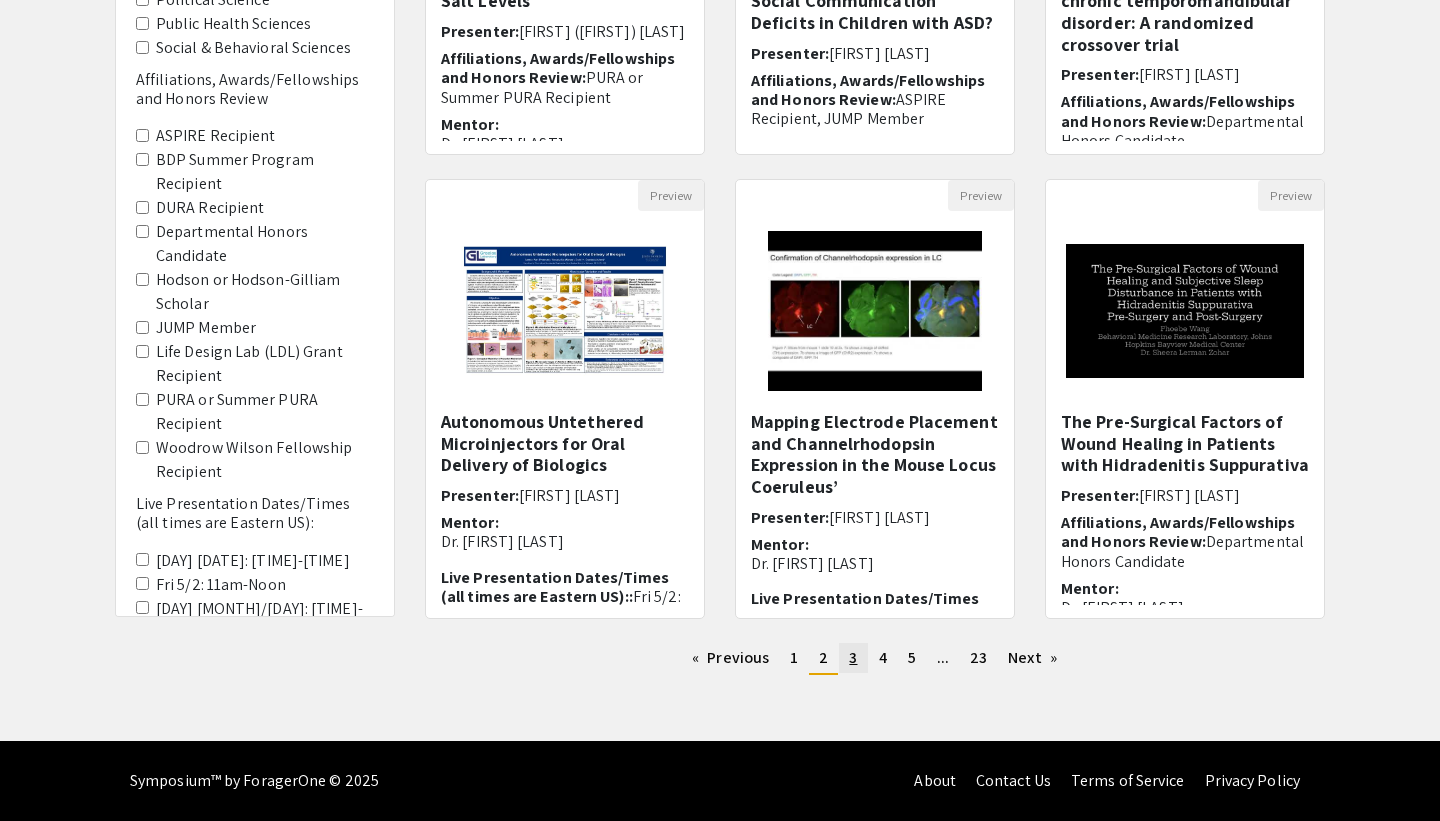 click on "3" 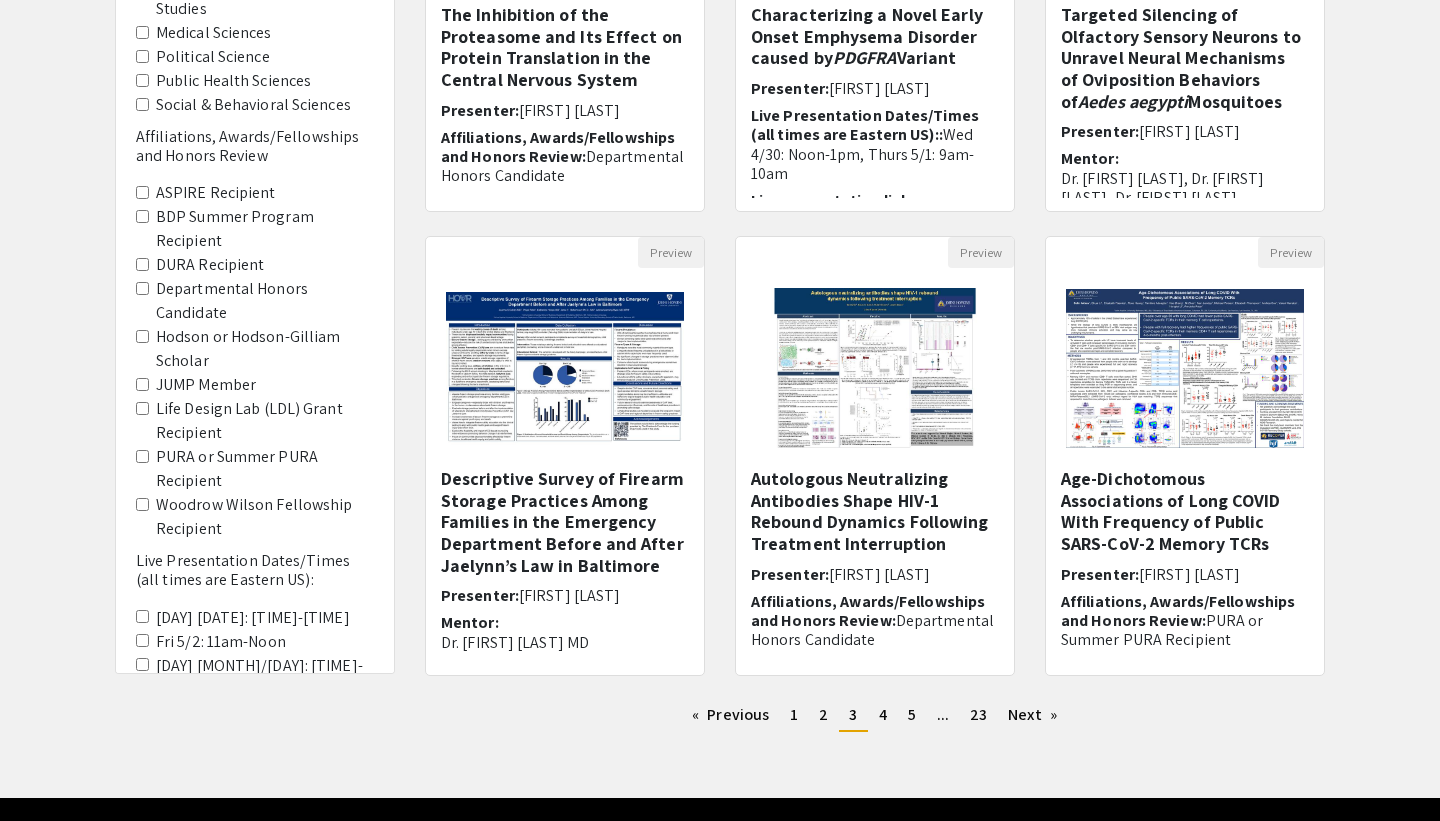 scroll, scrollTop: 505, scrollLeft: 0, axis: vertical 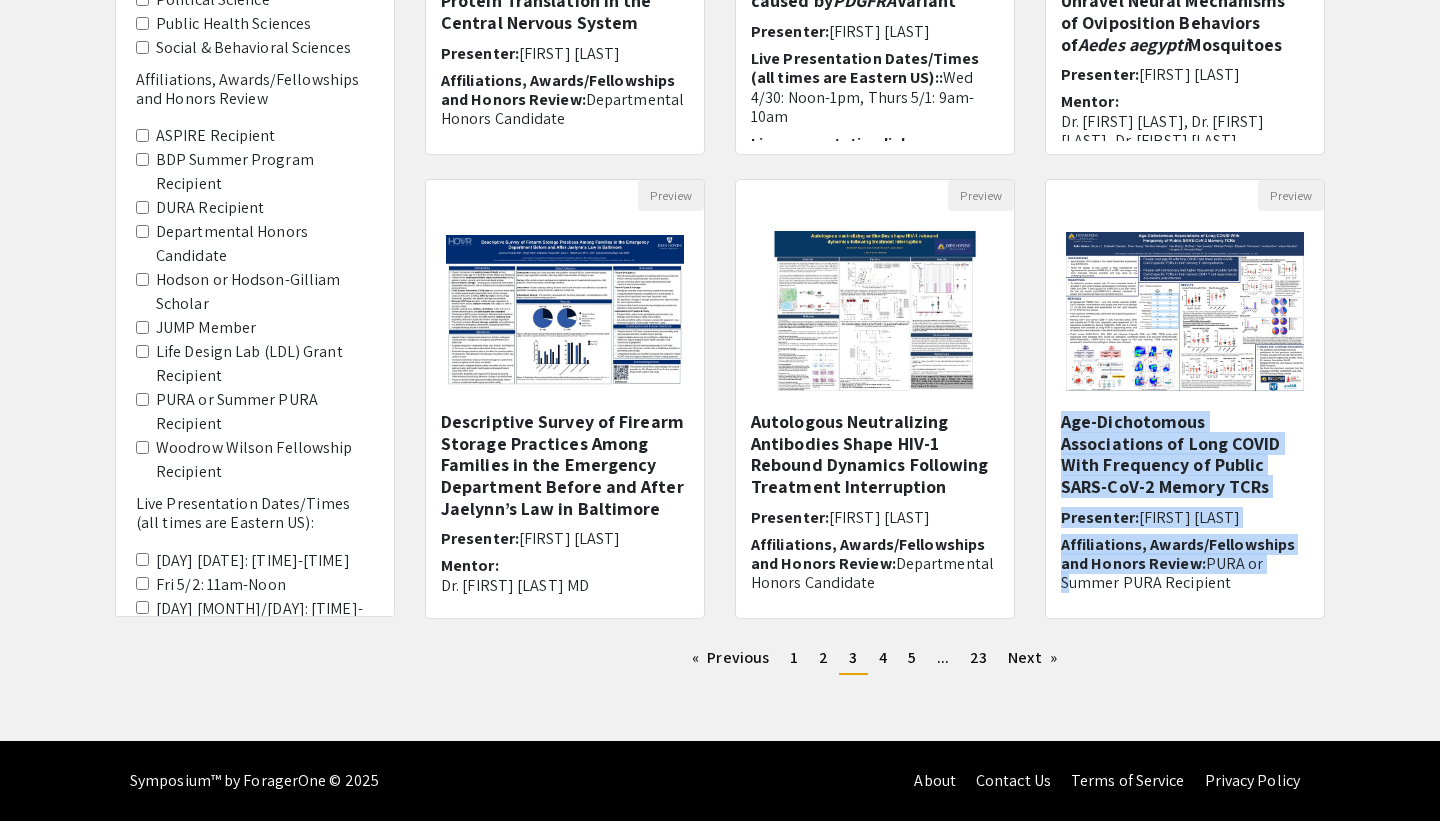 drag, startPoint x: 1043, startPoint y: 586, endPoint x: 1043, endPoint y: 422, distance: 164 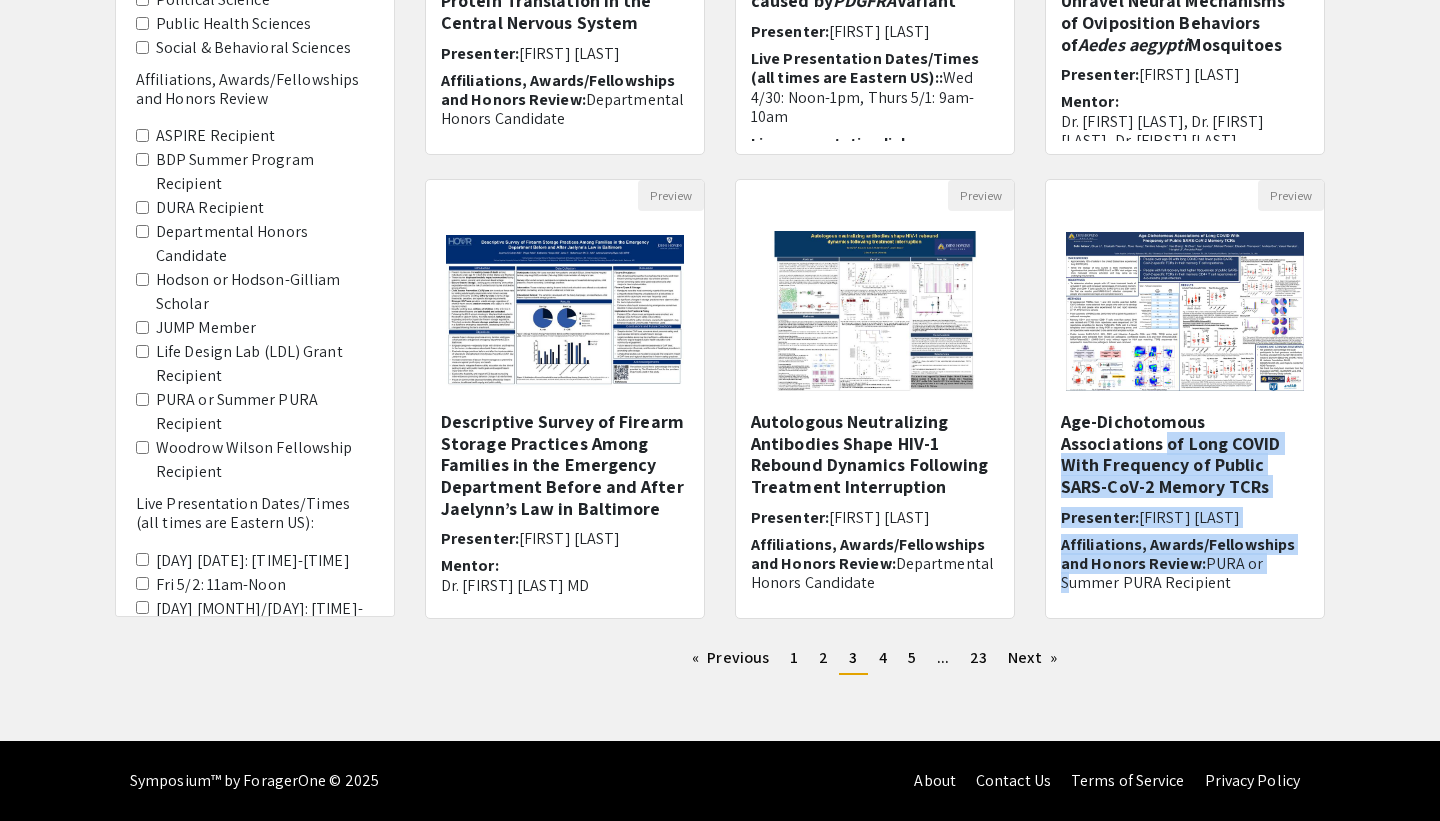 drag, startPoint x: 1041, startPoint y: 439, endPoint x: 1041, endPoint y: 588, distance: 149 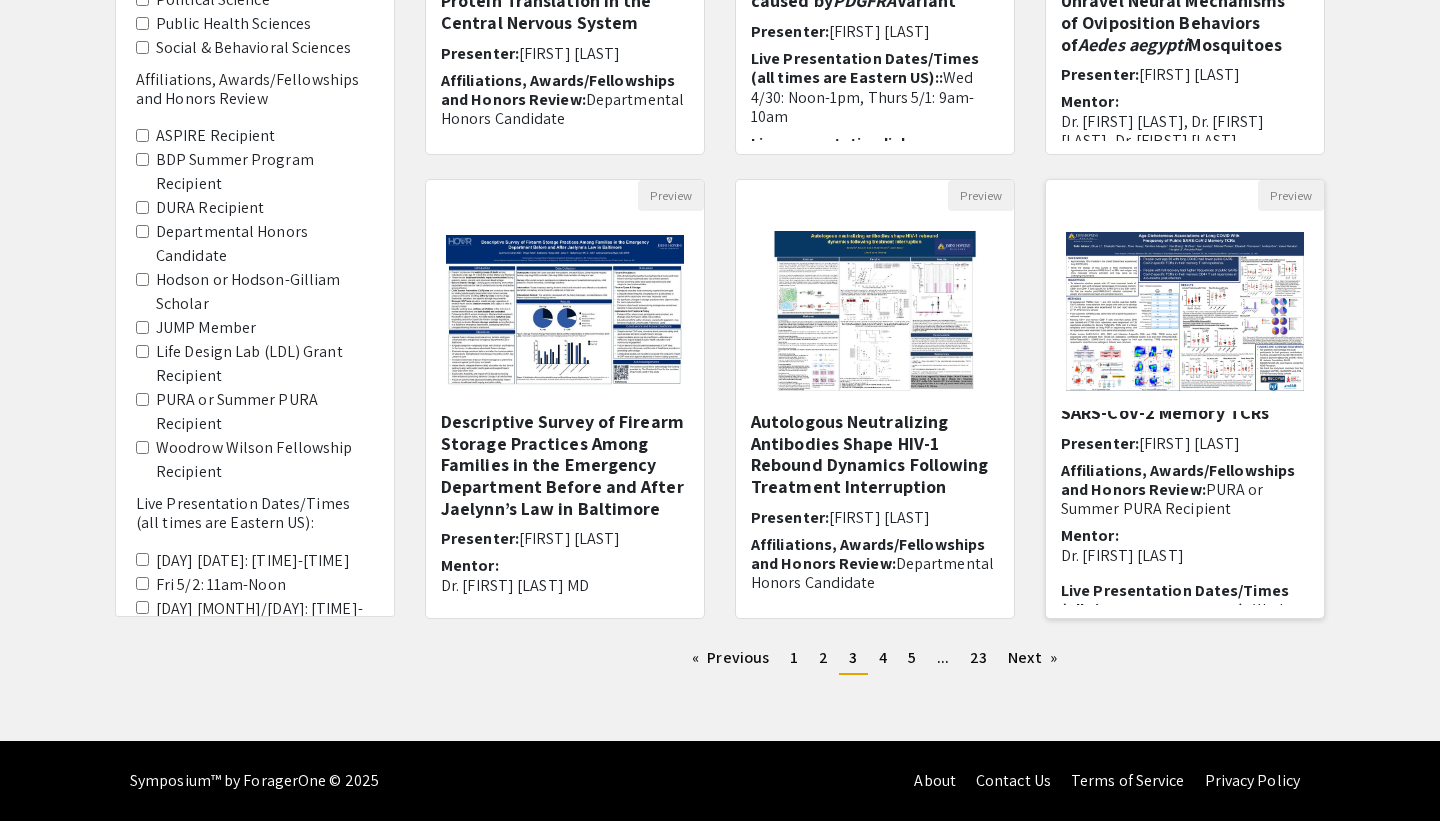 scroll, scrollTop: 0, scrollLeft: 0, axis: both 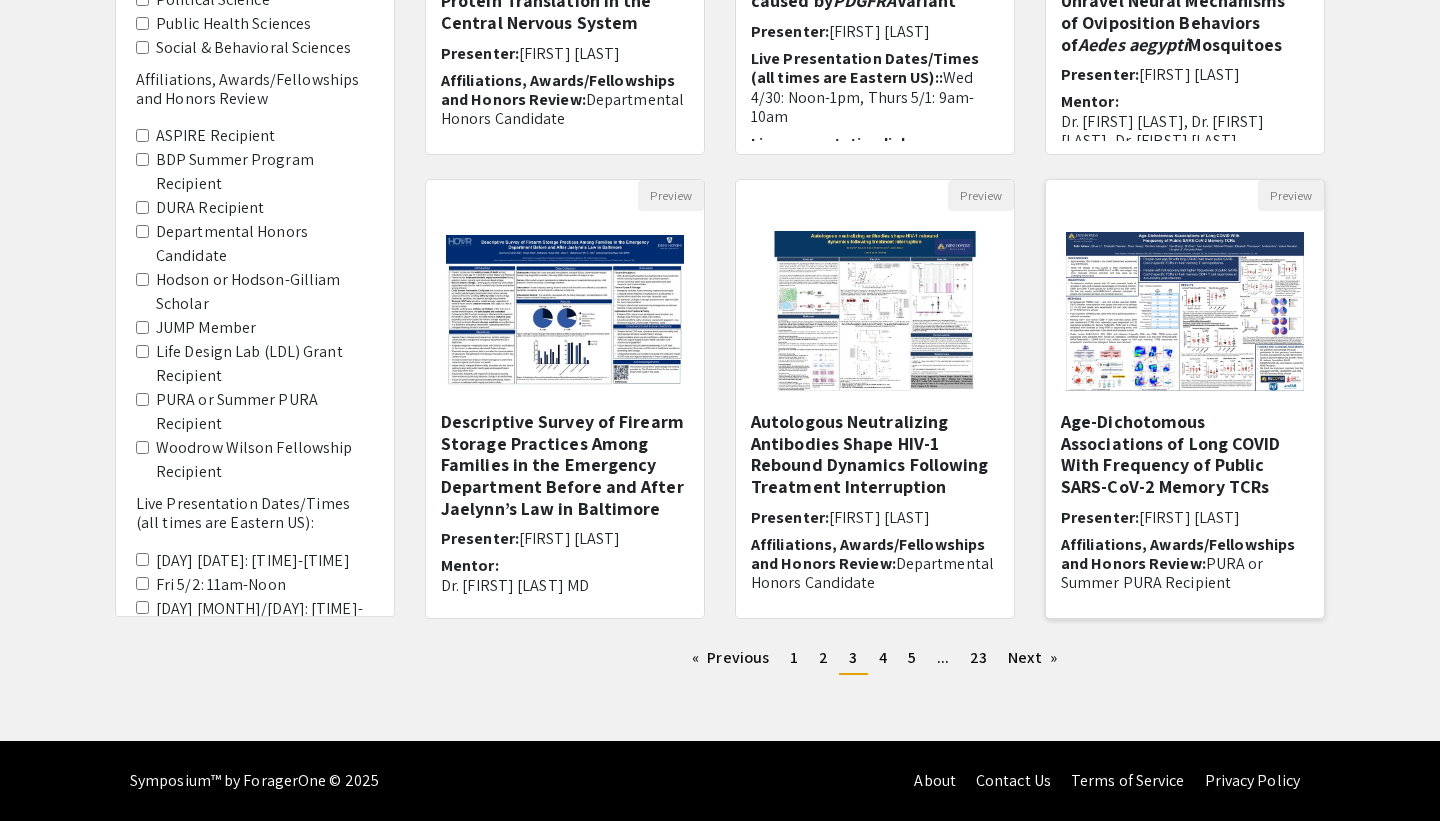 click on "Age-Dichotomous Associations of Long COVID With Frequency of Public SARS-CoV-2 Memory TCRs Presenter: [FIRST] [LAST] Affiliations, Awards/Fellowships and Honors Review: PURA or Summer PURA Recipient Mentor: Dr. [FIRST] [LAST] Live Presentation Dates/Times (all times are Eastern US):: Wed 4/30: 9am-10am, Wed 4/30: 6pm-7pm Live presentation link: Wed 9am-10am: https://JHUBlueJays.zoom.us/j/98105806921 Wed 6pm-7pm: https://JHUBlueJays.zoom.us/j/98343770832 The pathobiological mechanisms of long COVID (LC) remain unknown. Persistent SARS-CoV-2 viral antigen may cause LC, and so we s..." 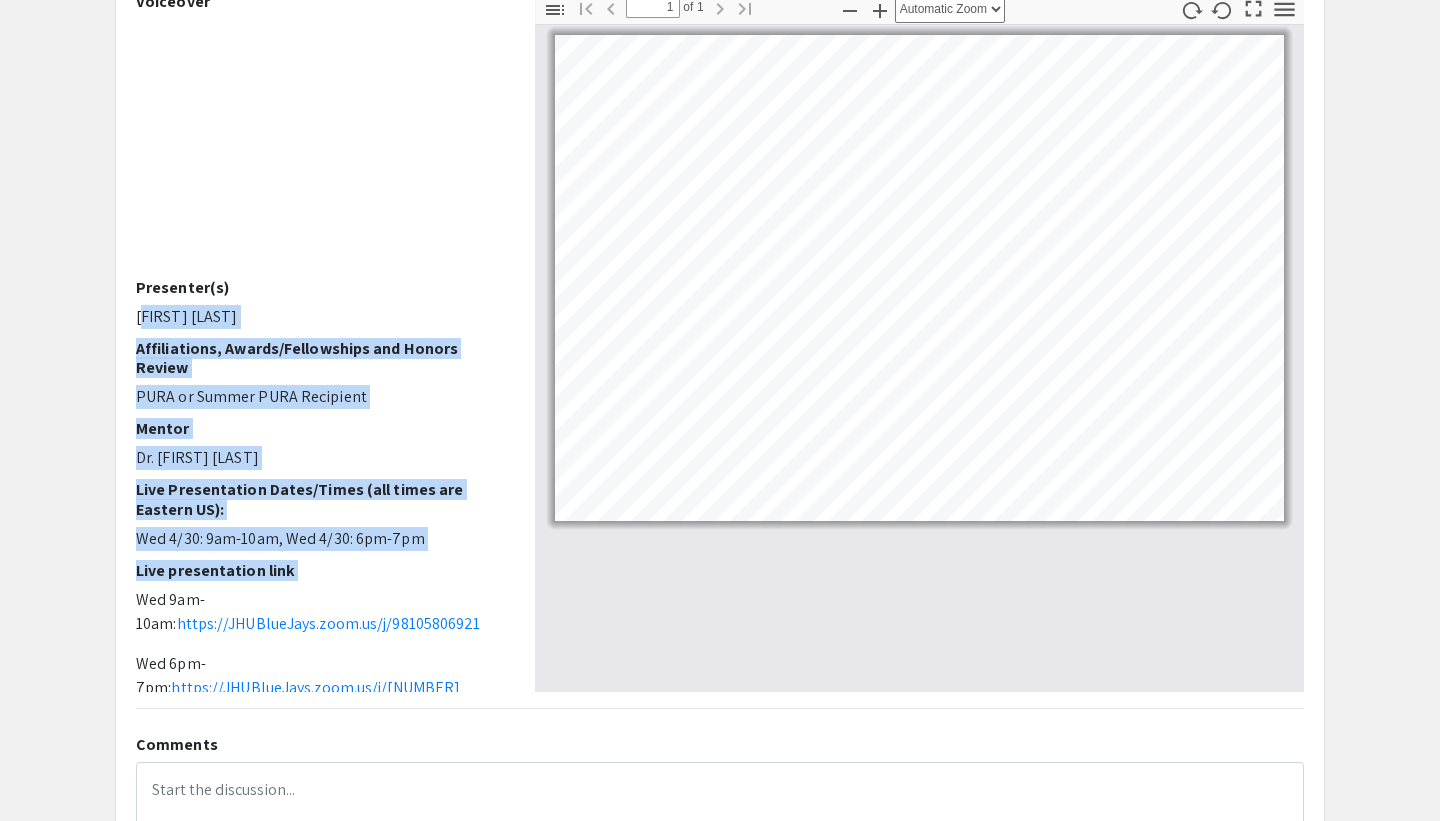 drag, startPoint x: 104, startPoint y: 300, endPoint x: 104, endPoint y: 586, distance: 286 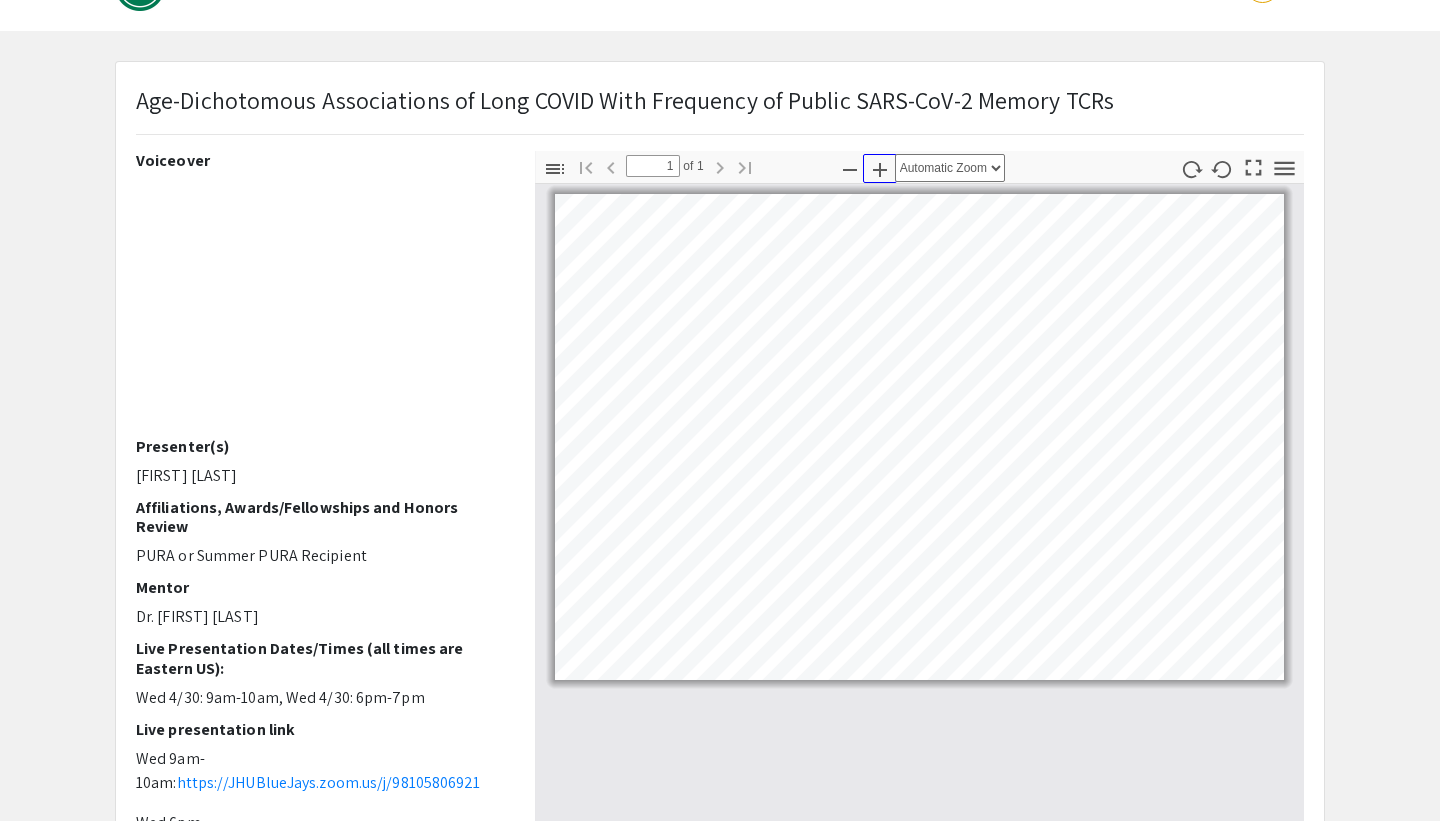 click 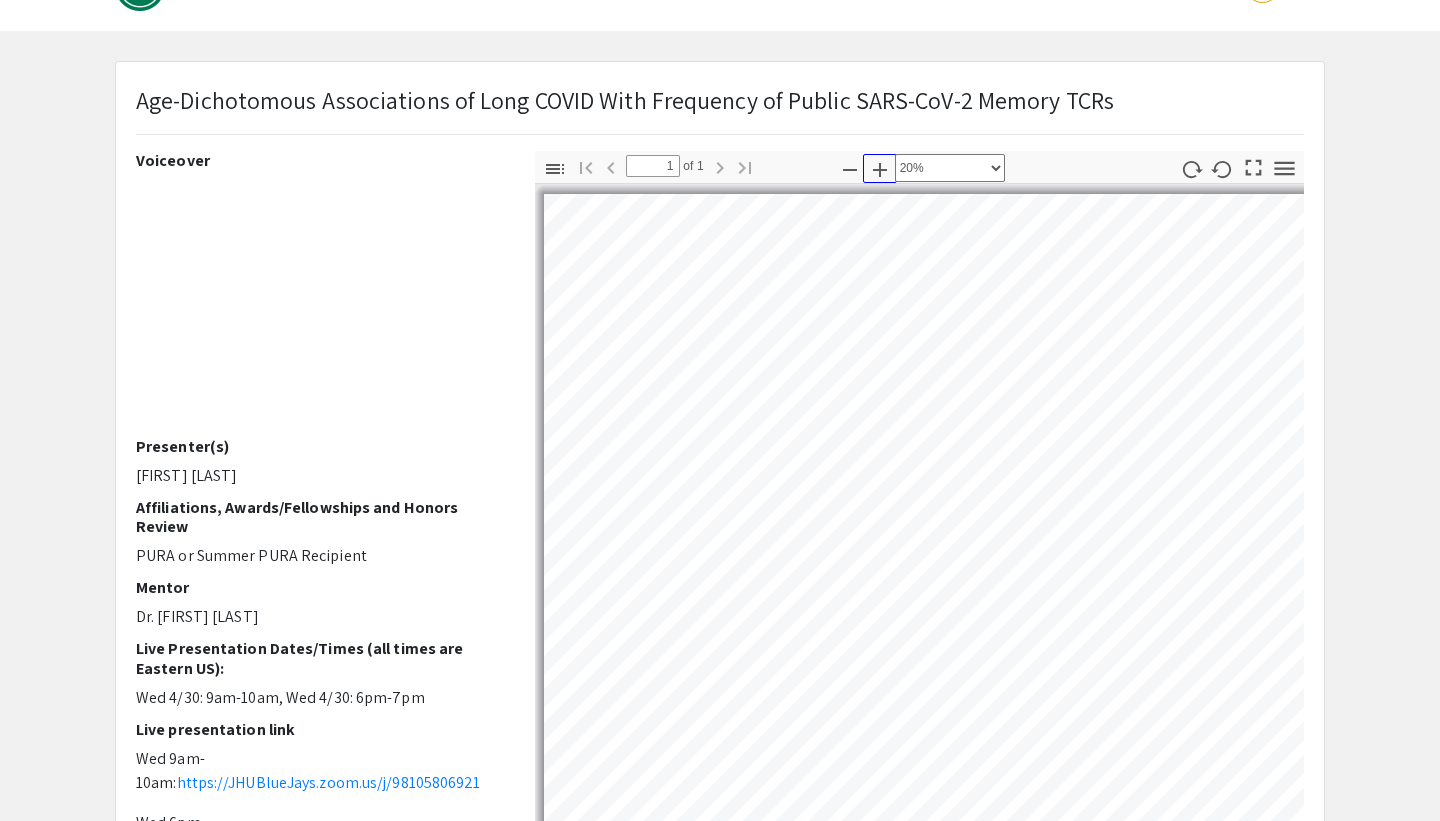 click 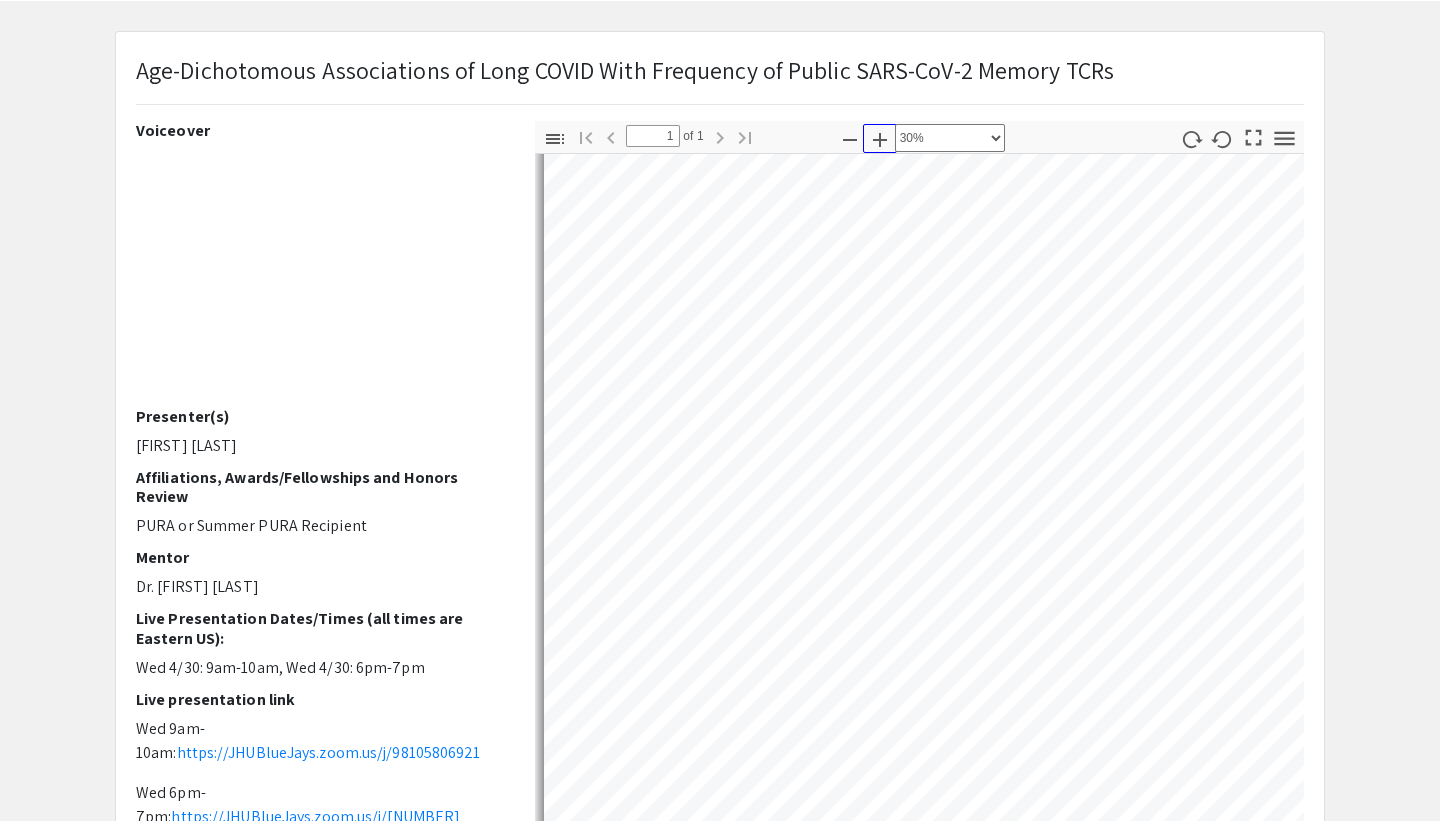 scroll, scrollTop: 51, scrollLeft: 0, axis: vertical 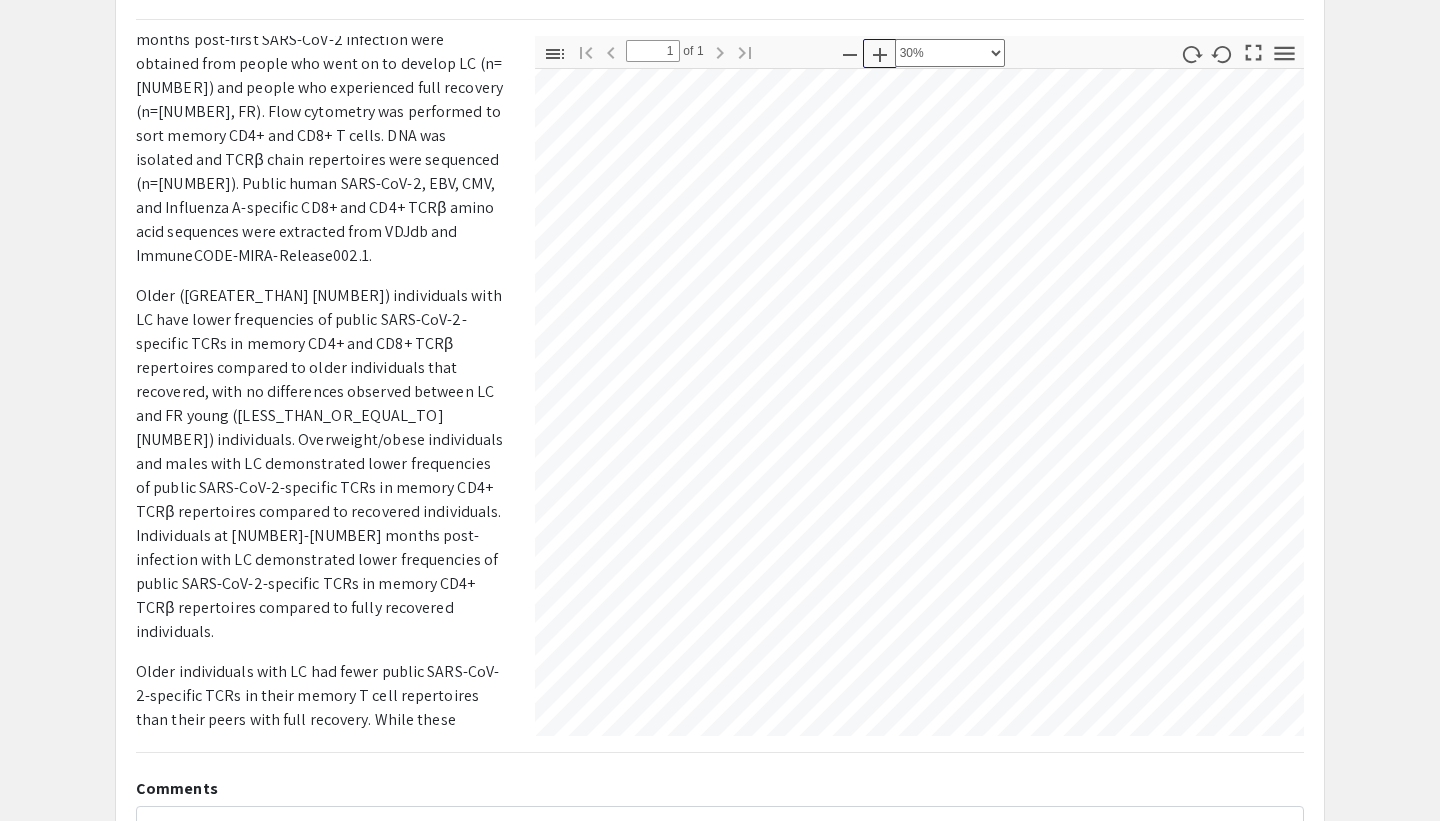 click 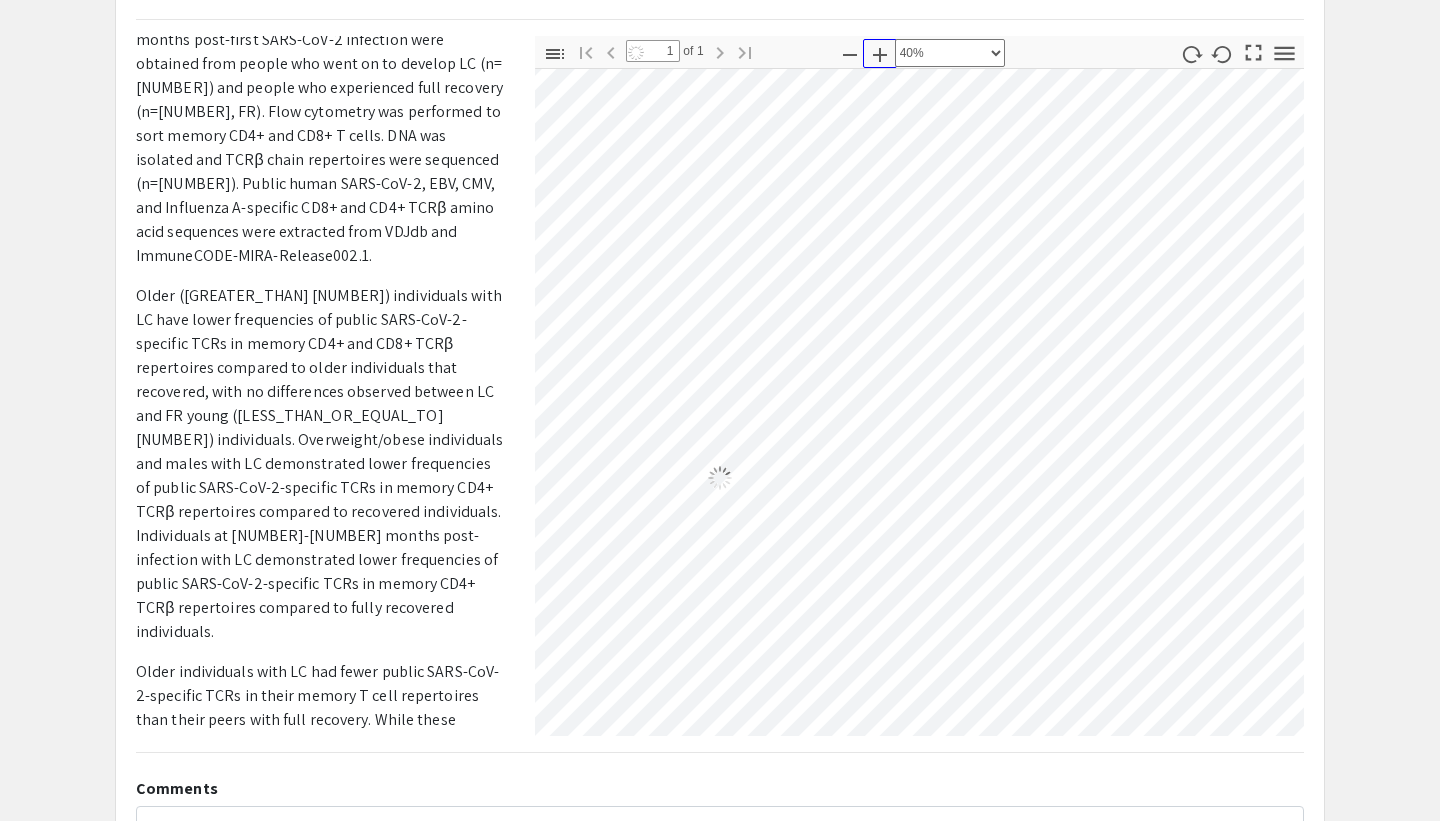 click 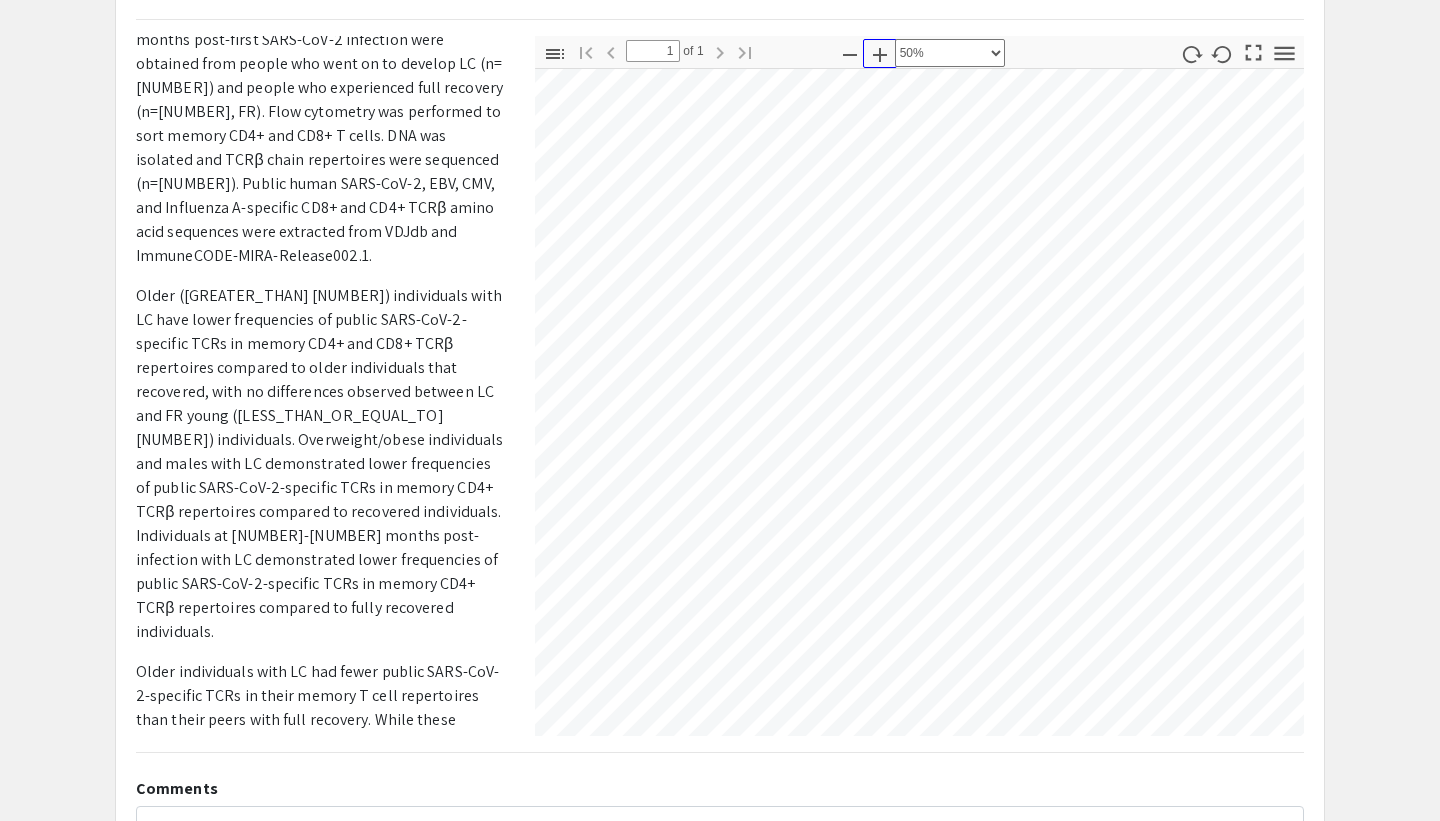 scroll, scrollTop: 525, scrollLeft: 1251, axis: both 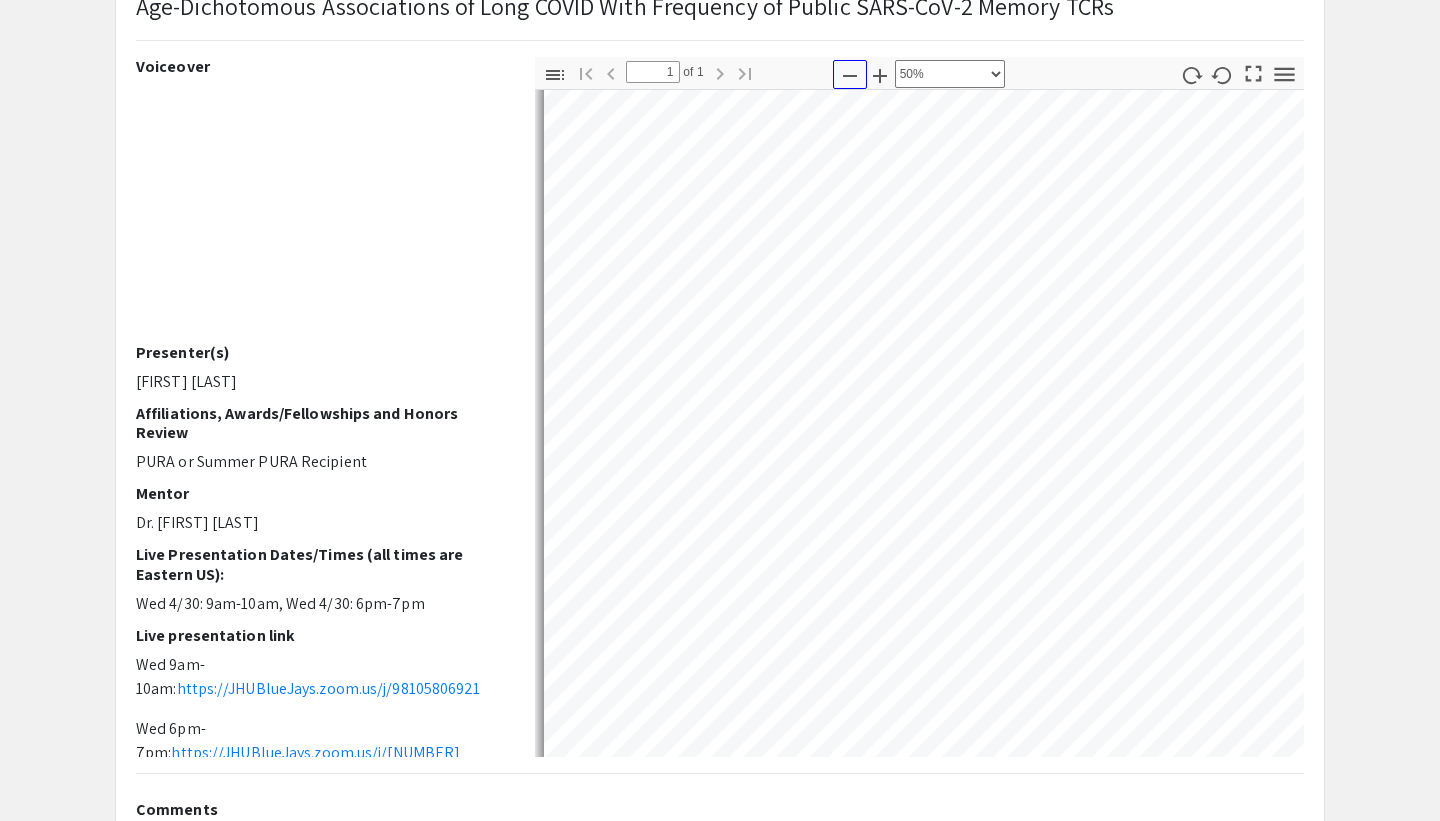 click 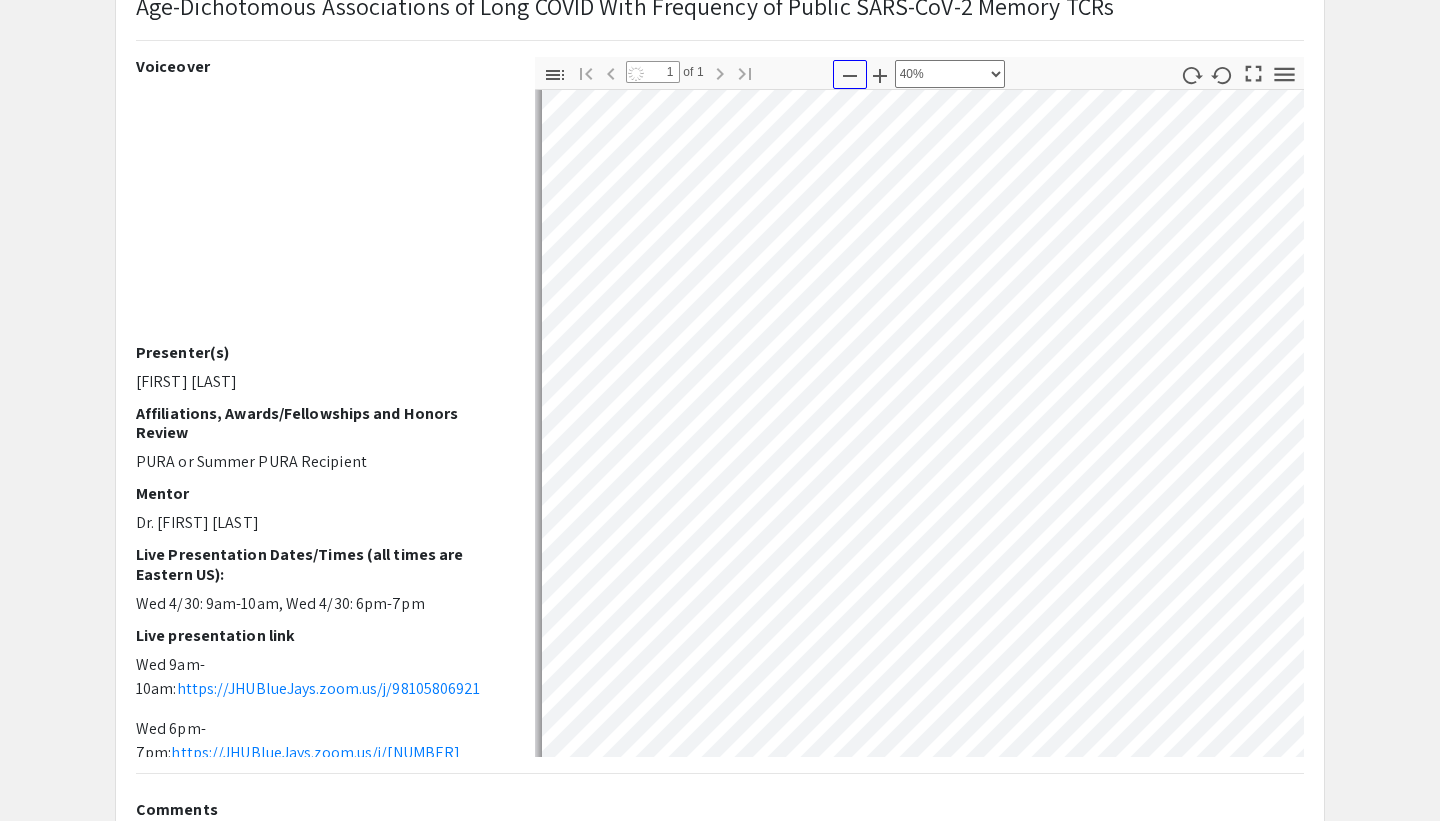 click 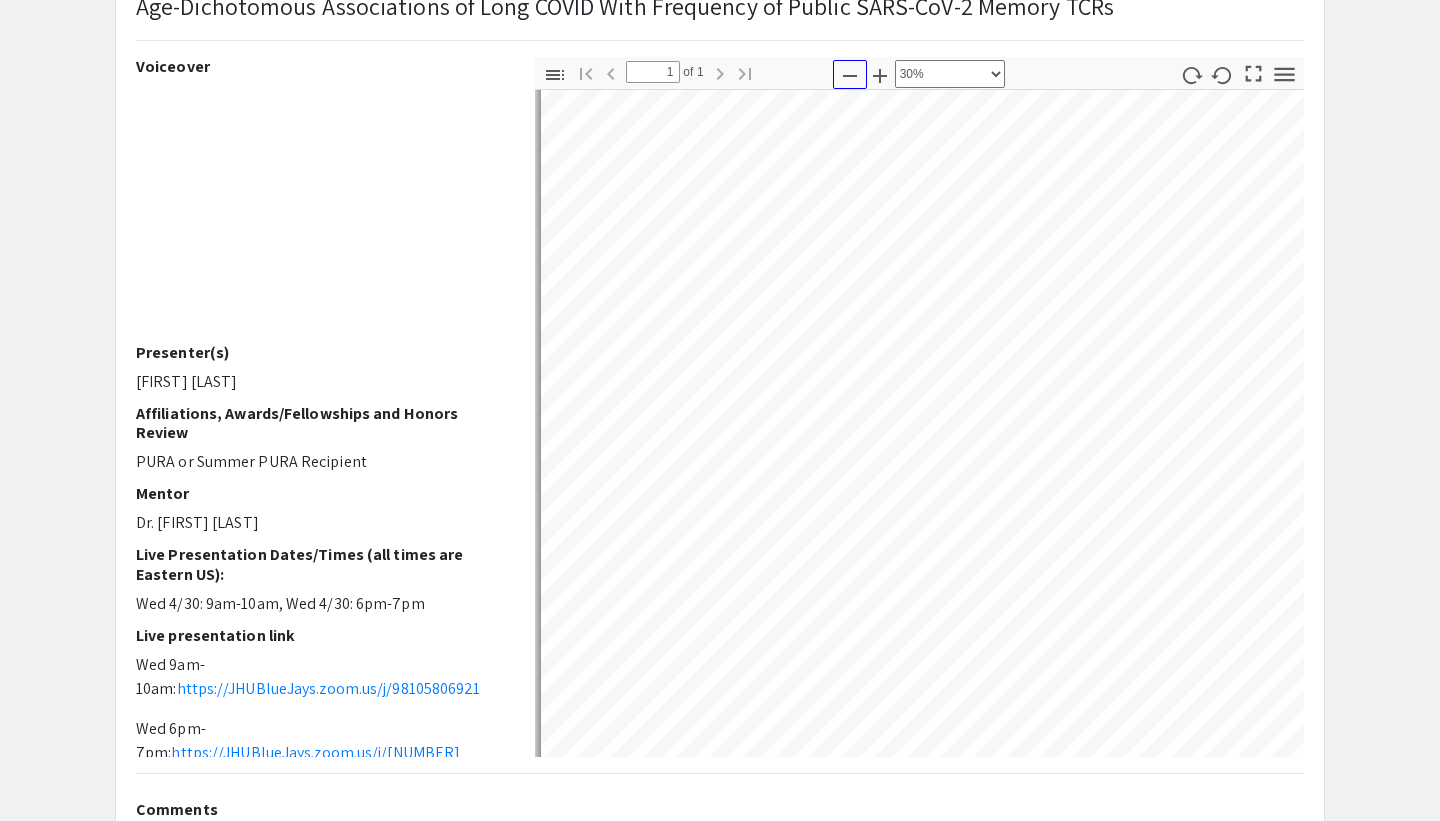scroll, scrollTop: 388, scrollLeft: 3, axis: both 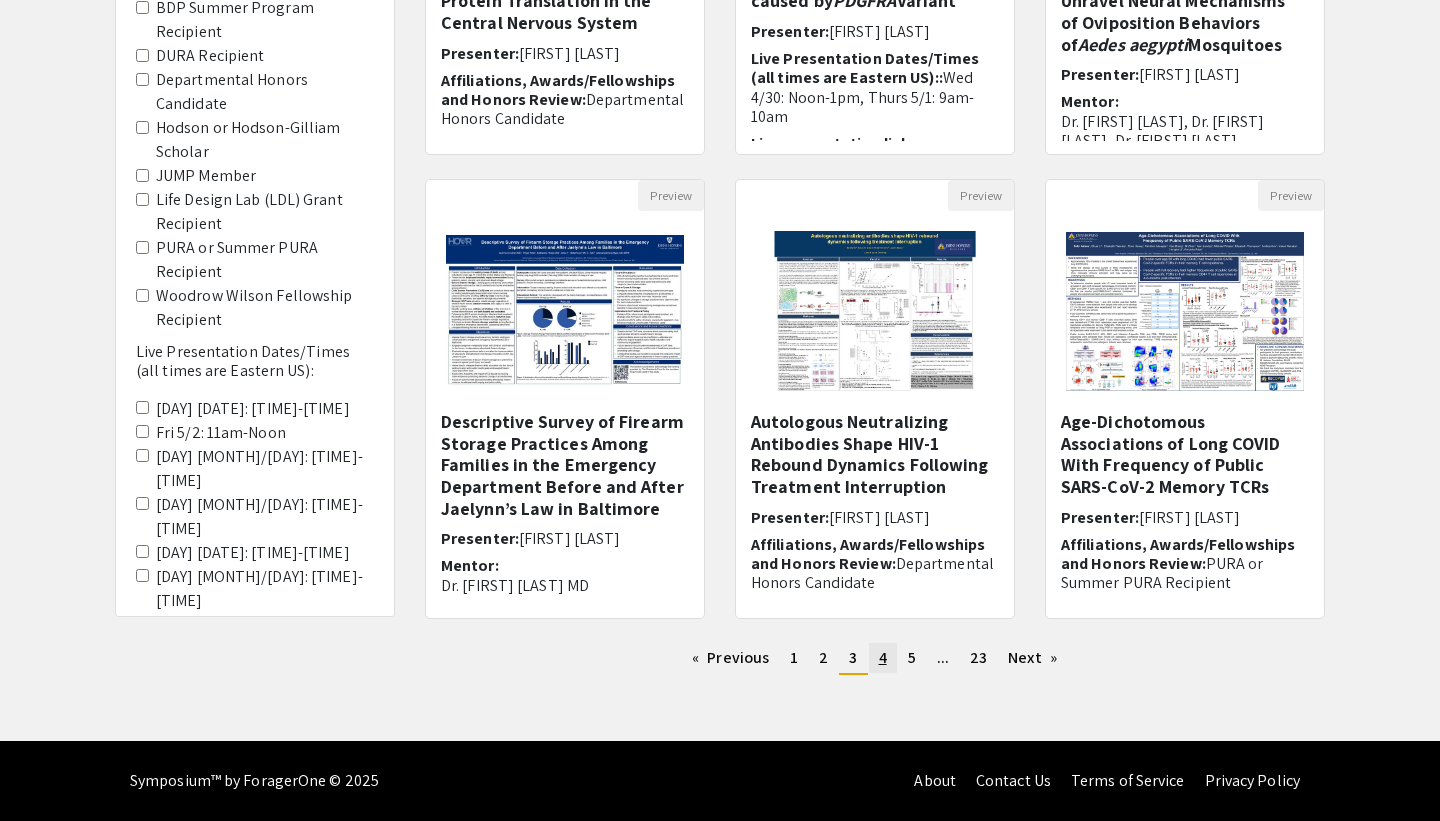click on "4" 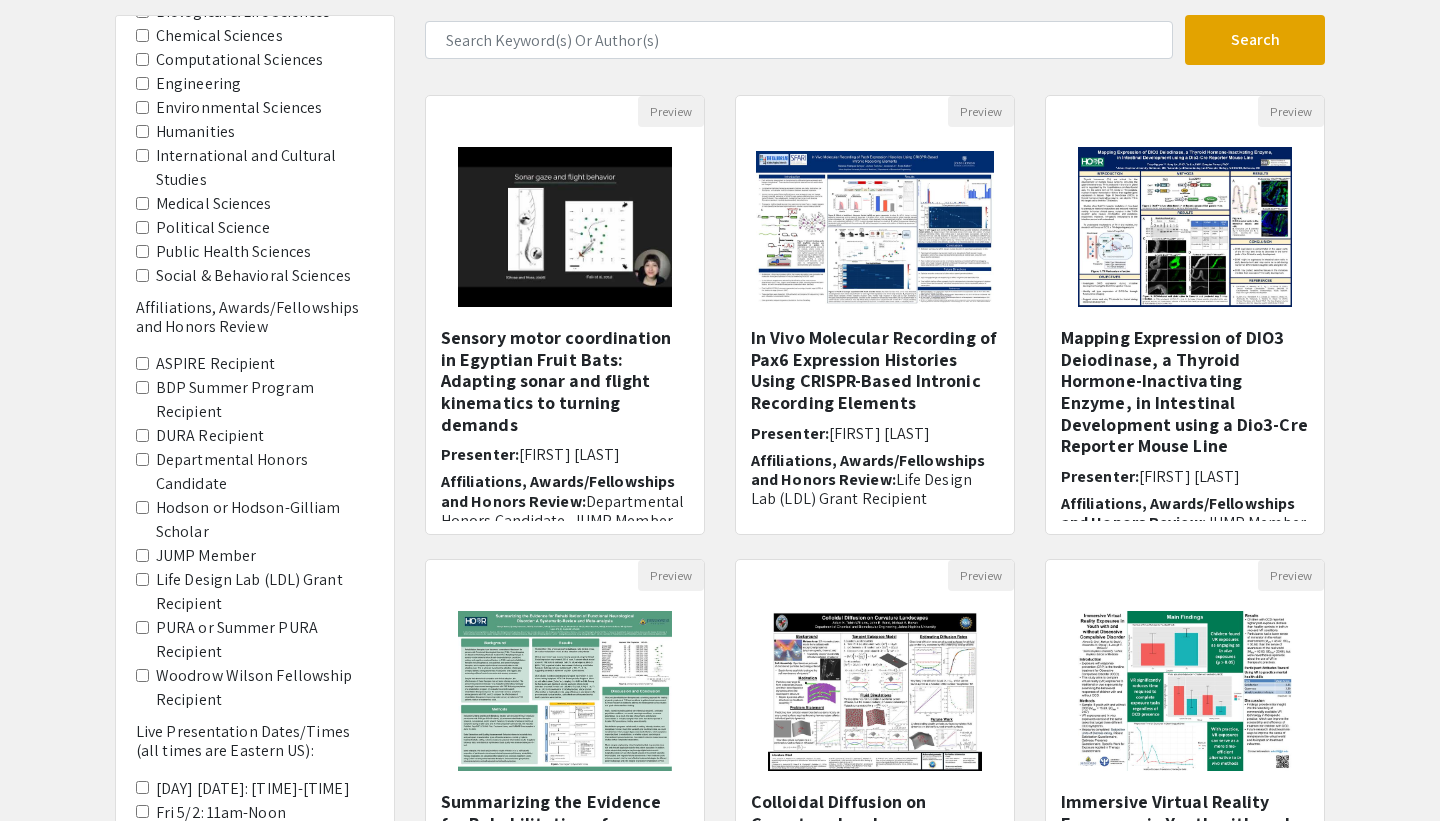 scroll, scrollTop: 138, scrollLeft: 0, axis: vertical 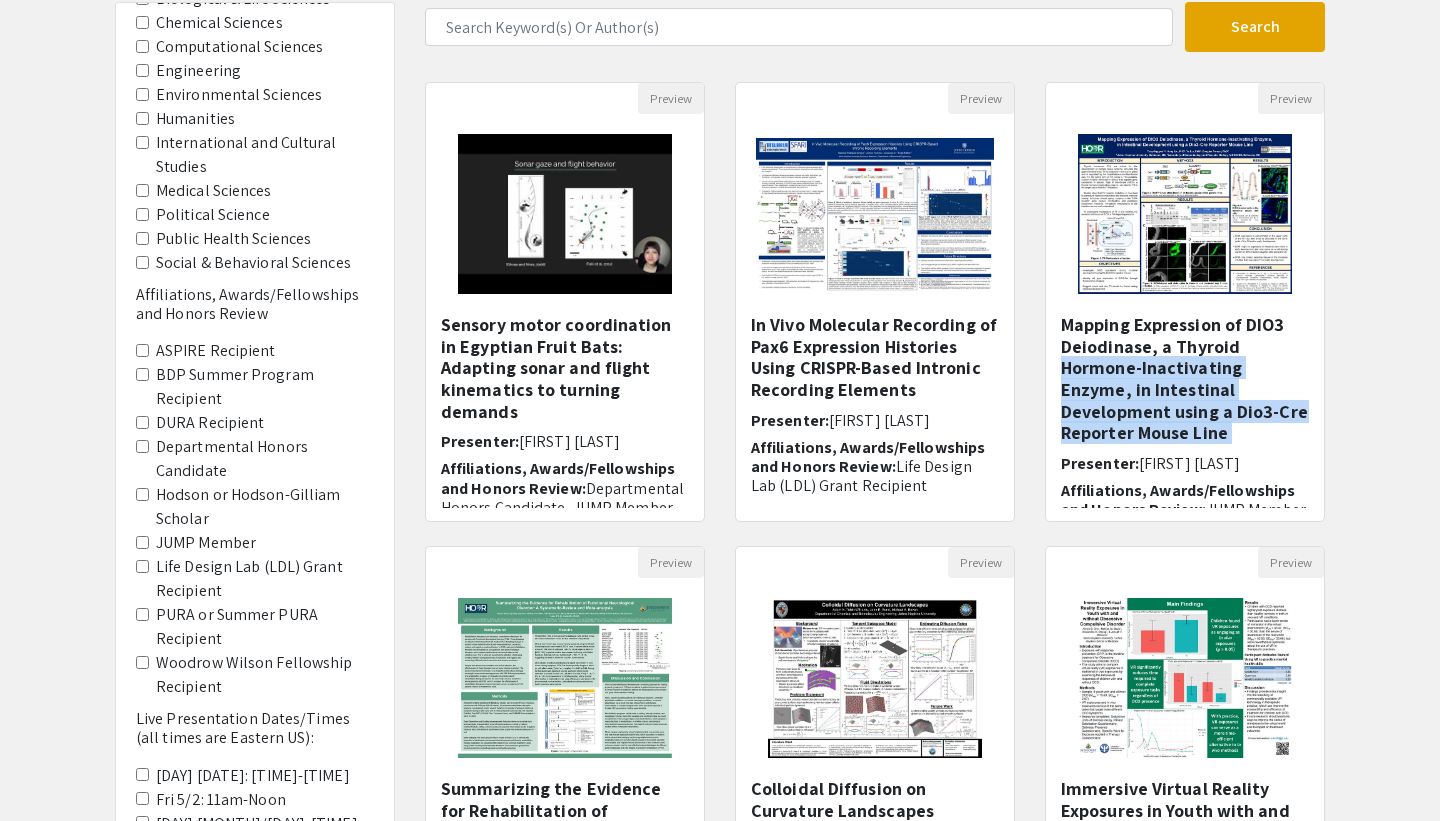 drag, startPoint x: 1387, startPoint y: 448, endPoint x: 1387, endPoint y: 353, distance: 95 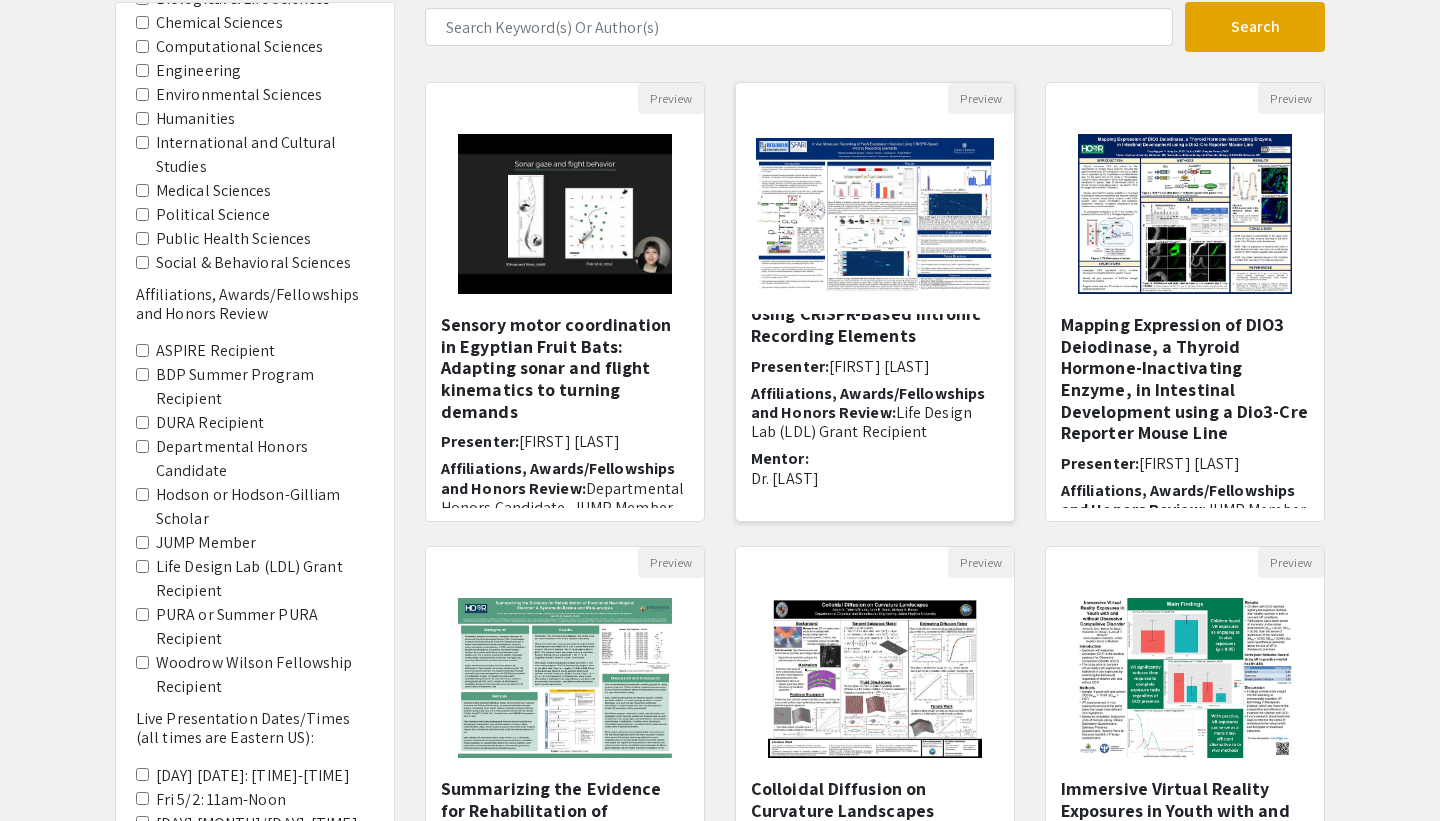 scroll, scrollTop: 0, scrollLeft: 0, axis: both 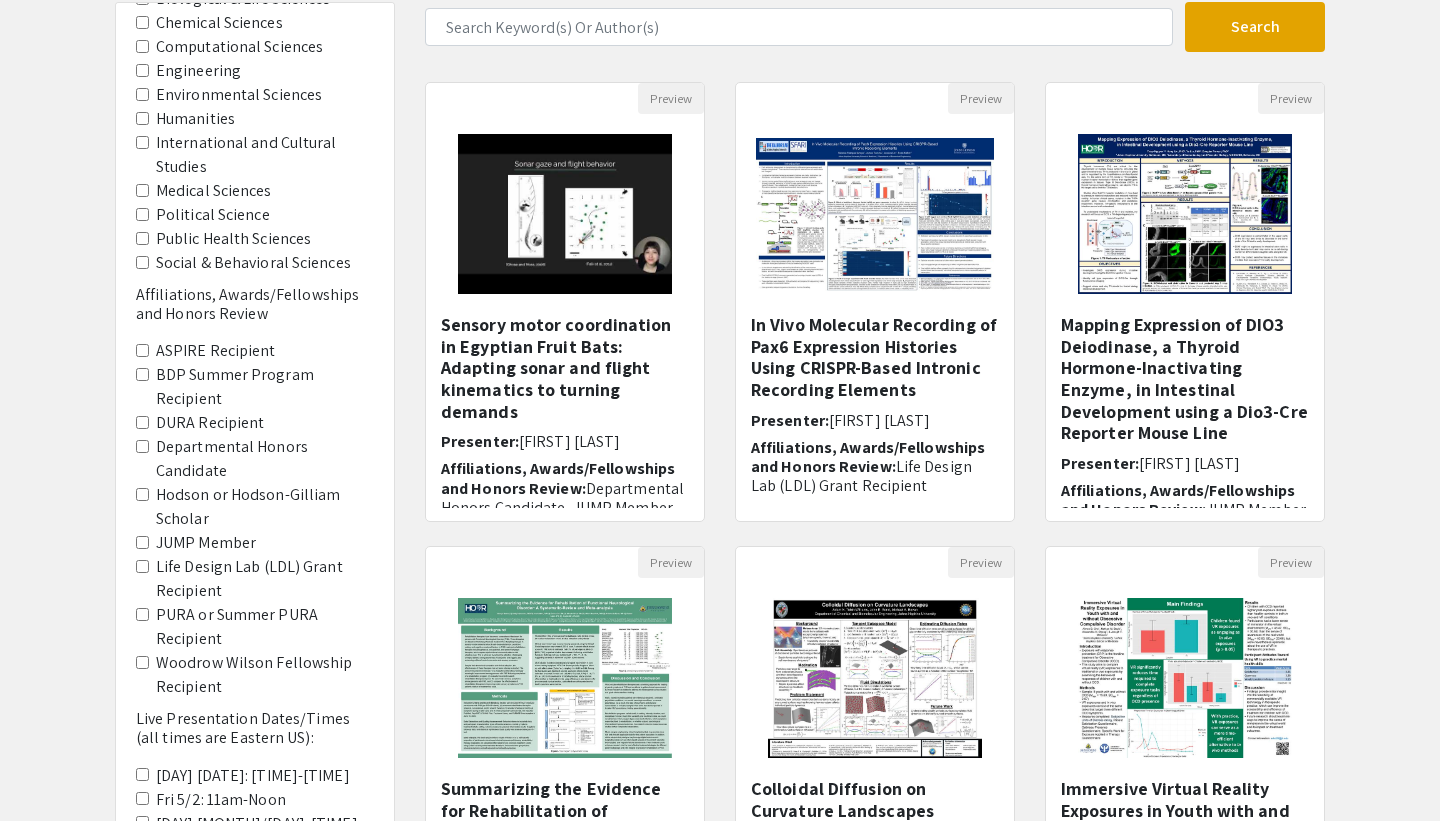 drag, startPoint x: 704, startPoint y: 486, endPoint x: 711, endPoint y: 359, distance: 127.192764 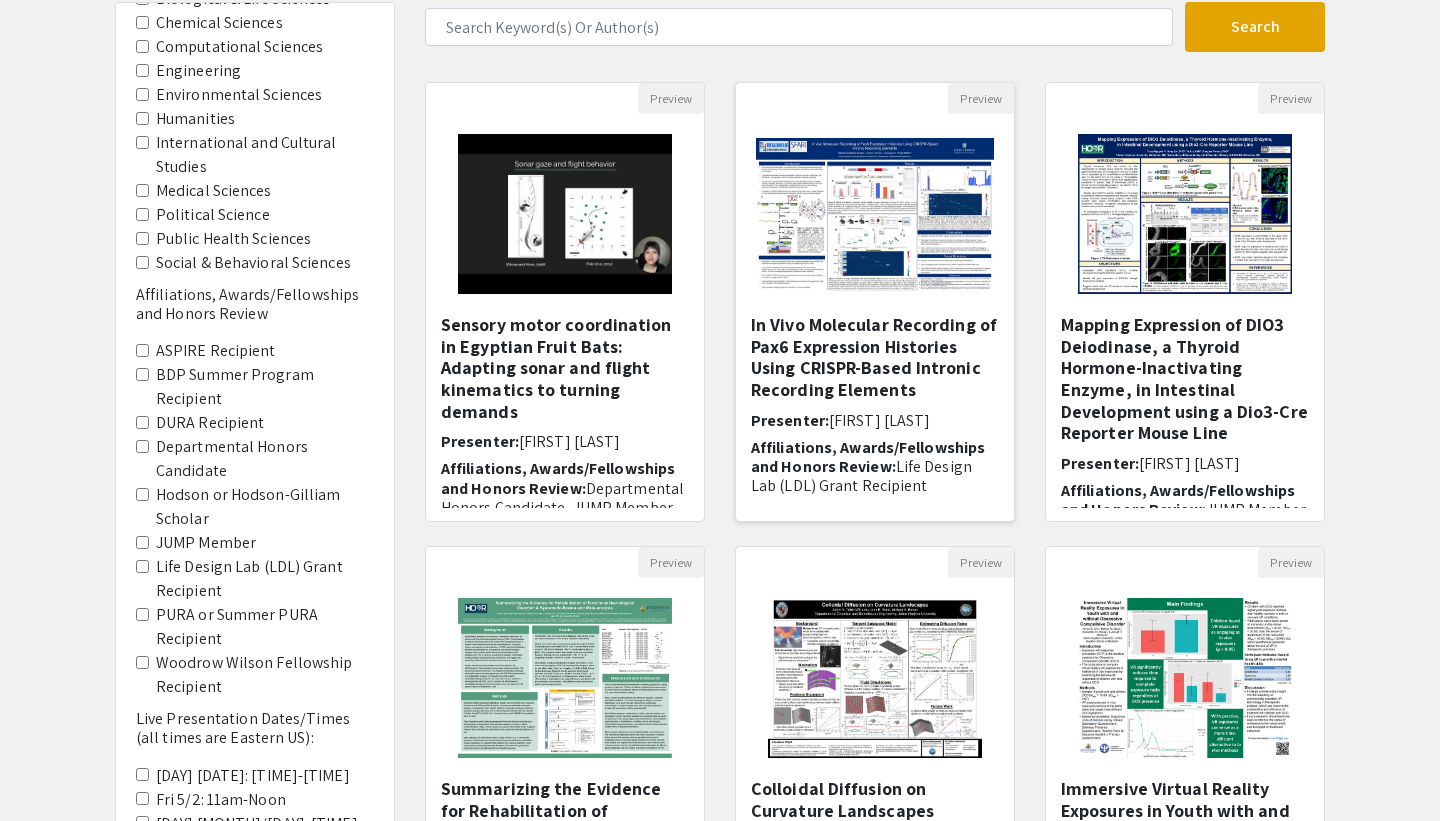 click on "In Vivo Molecular Recording of Pax6 Expression Histories Using CRISPR-Based Intronic Recording Elements  Presenter:  [FIRST] [LAST] Affiliations, Awards/Fellowships and Honors Review:  [ORG] Grant Recipient  Mentor: Dr. [FIRST] [LAST] Live Presentation Dates/Times (all times are Eastern US)::  [DAY] [DATE]: [TIME]-[TIME],  [DAY] [DATE]: [TIME]-[TIME]  Live presentation link: Link:  [FIRST] [LAST]'s Personal Meeting Room https://us05web.zoom.us/j/3200840129?pwd=NU9GZ2poUWpRbHRQaGdPZUFpNSt0dz09 Meeting ID: 320 084 0129 Passcode: BNBEB2 Early embryonic development is characterized by differential ..." 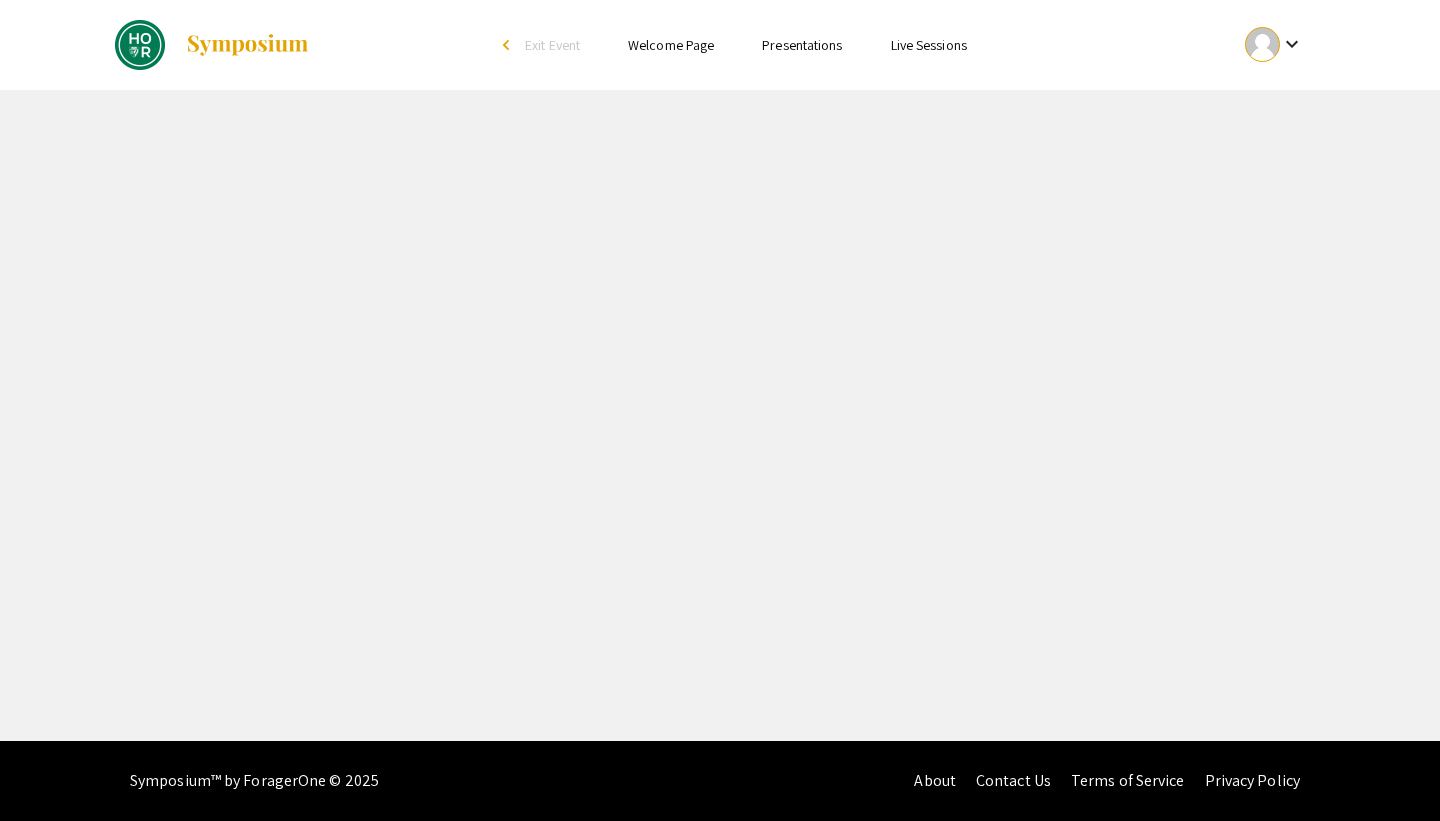 scroll, scrollTop: 0, scrollLeft: 0, axis: both 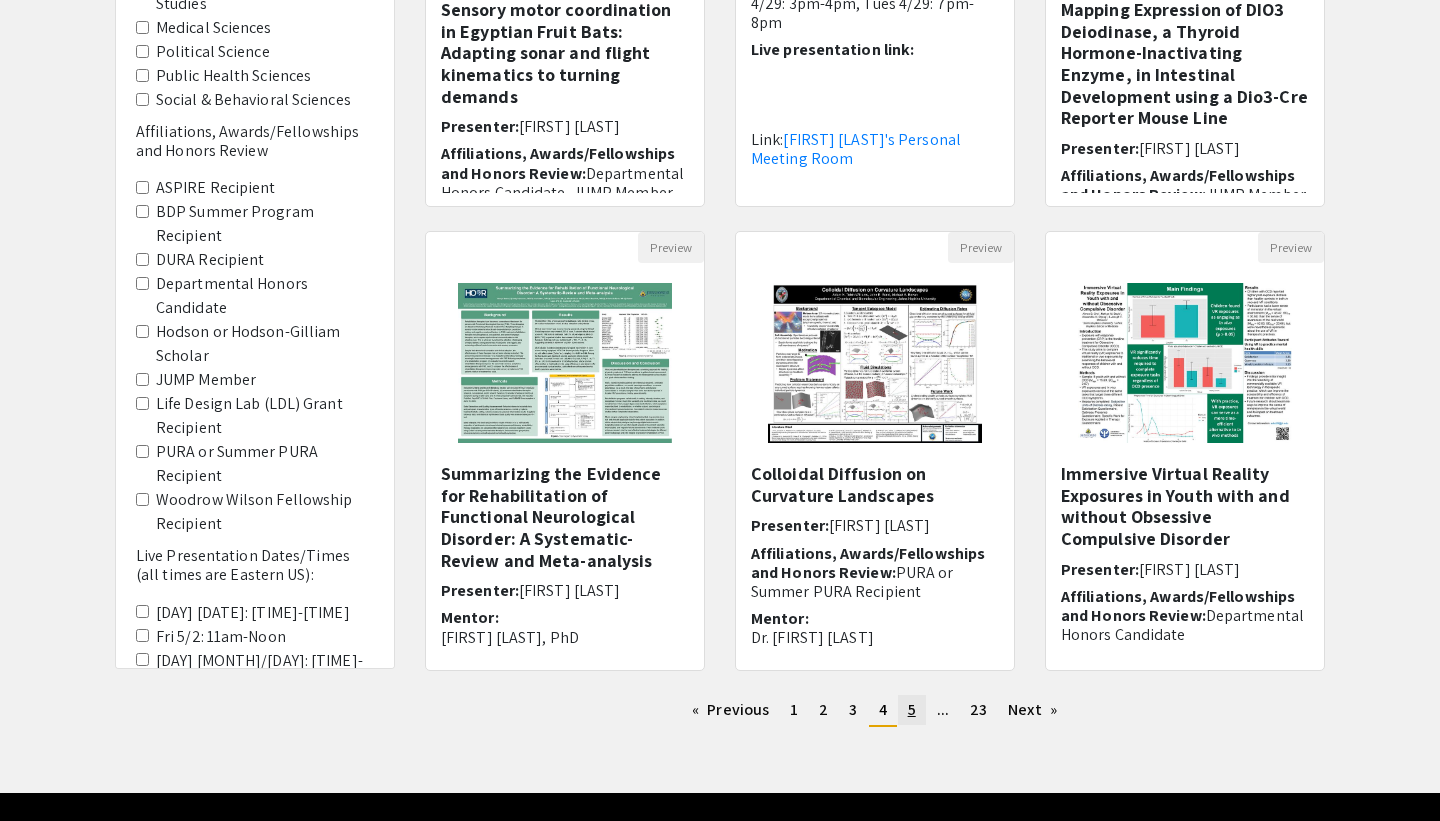 click on "5" 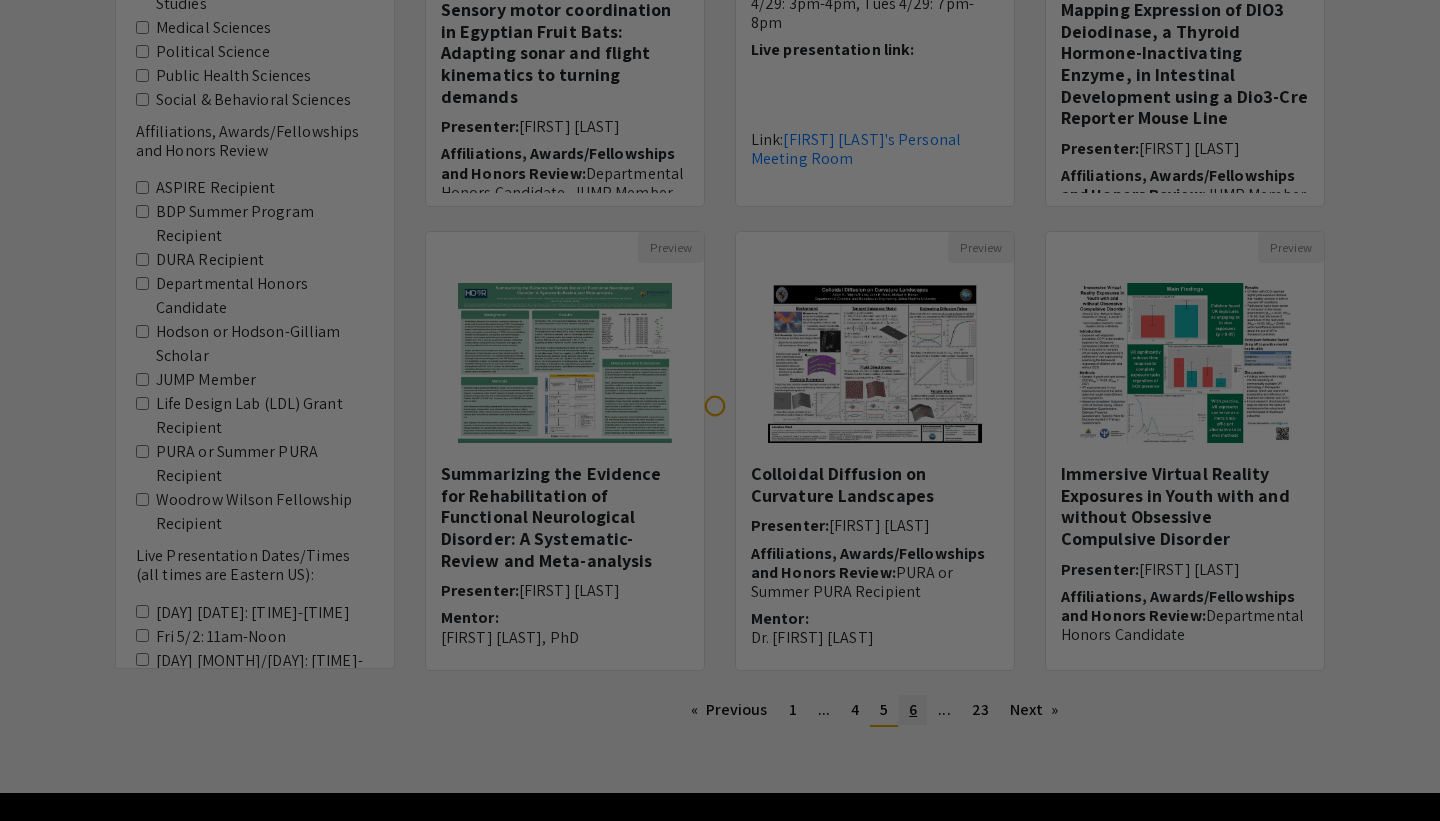 scroll, scrollTop: 0, scrollLeft: 0, axis: both 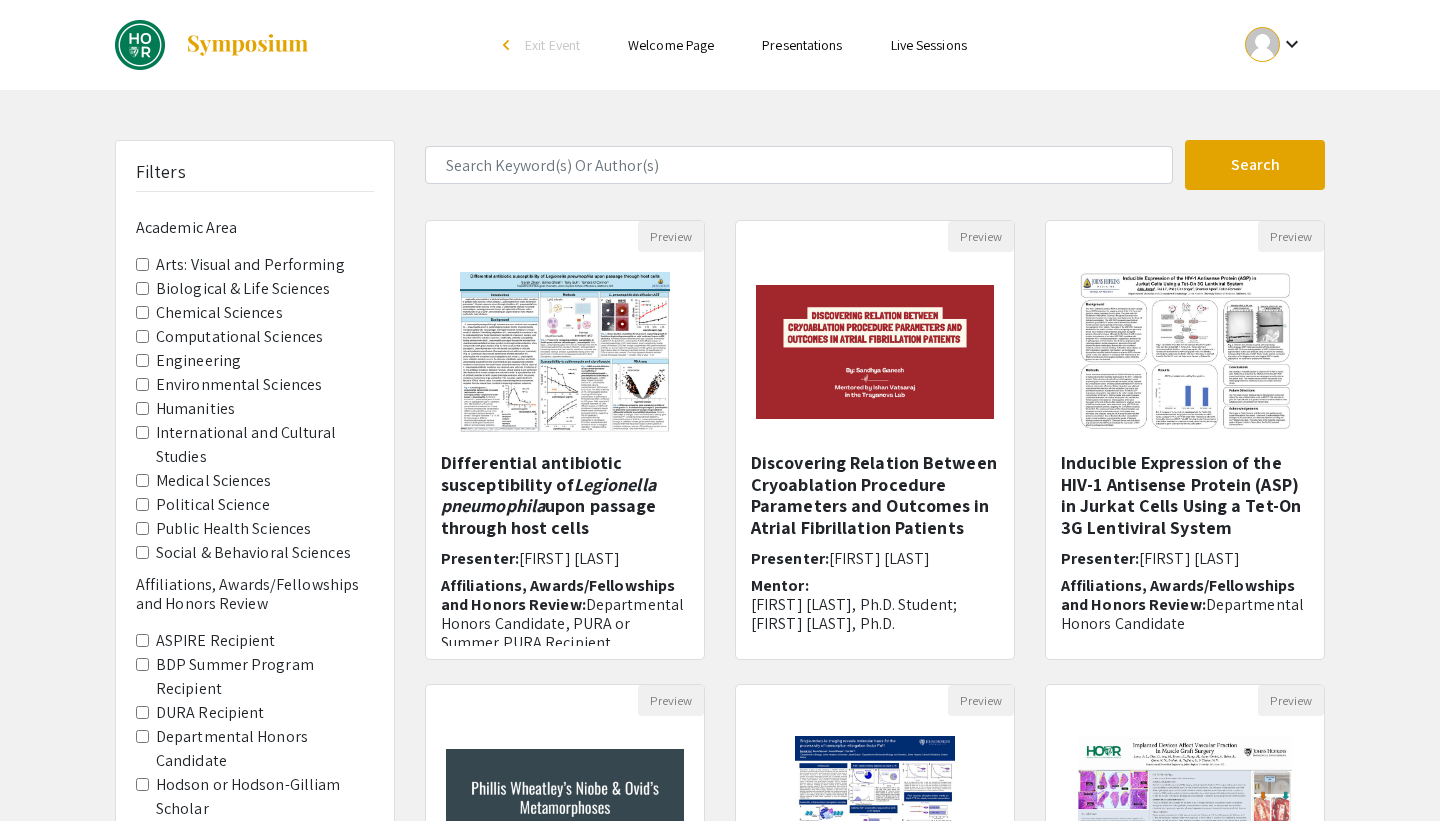click on "Biological & Life Sciences" 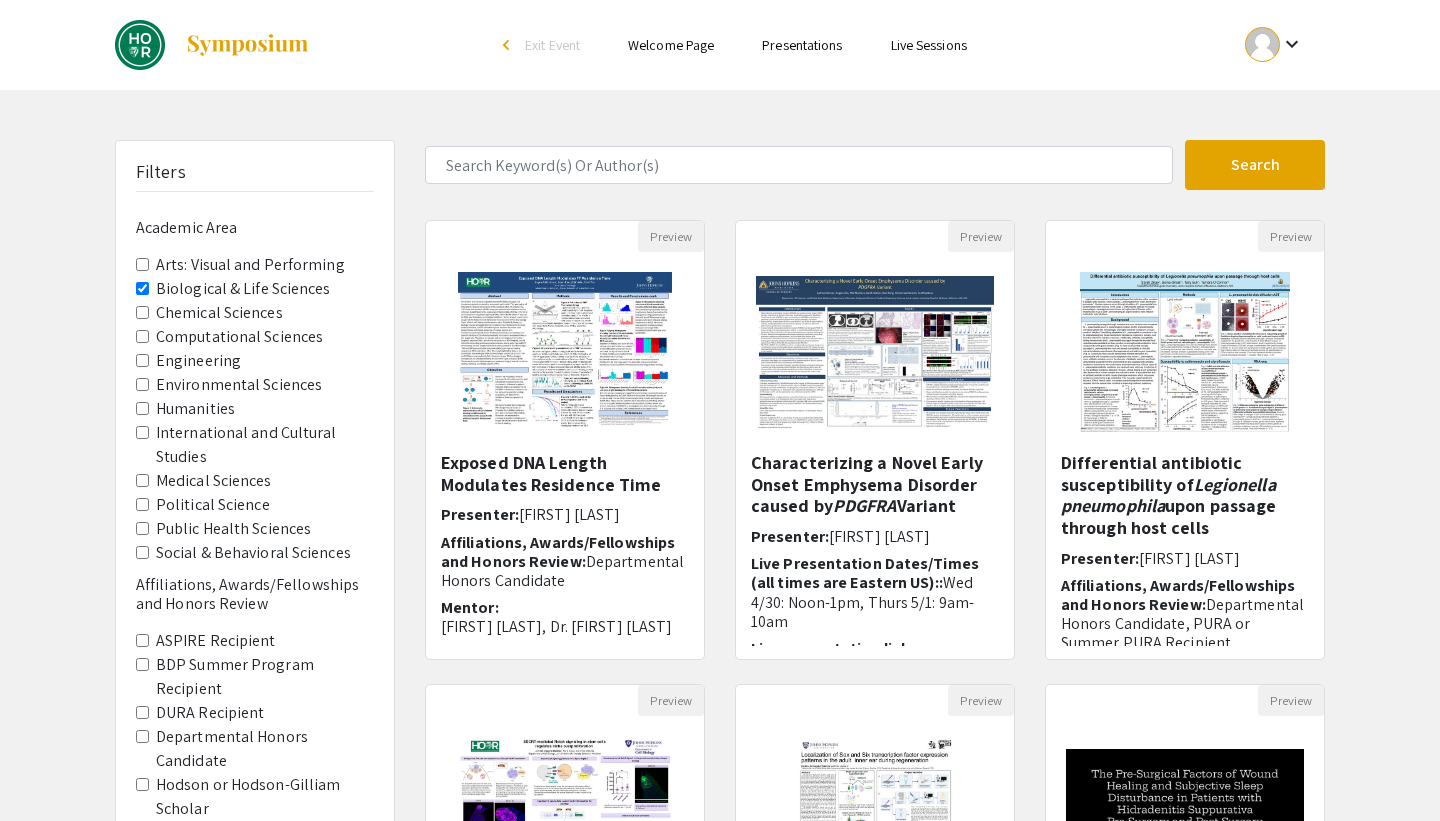click on "Medical Sciences" 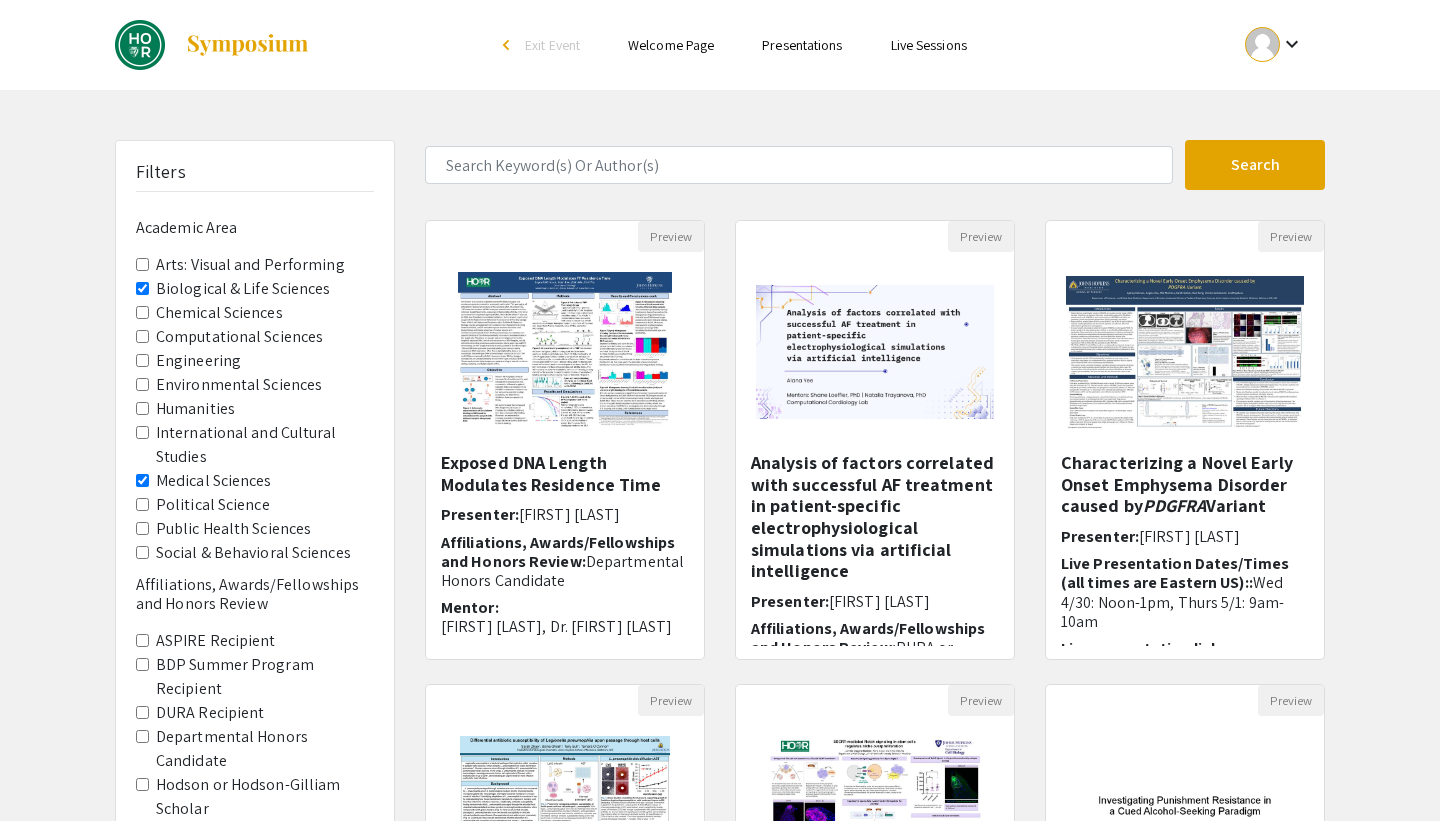 click on "Social & Behavioral Sciences" 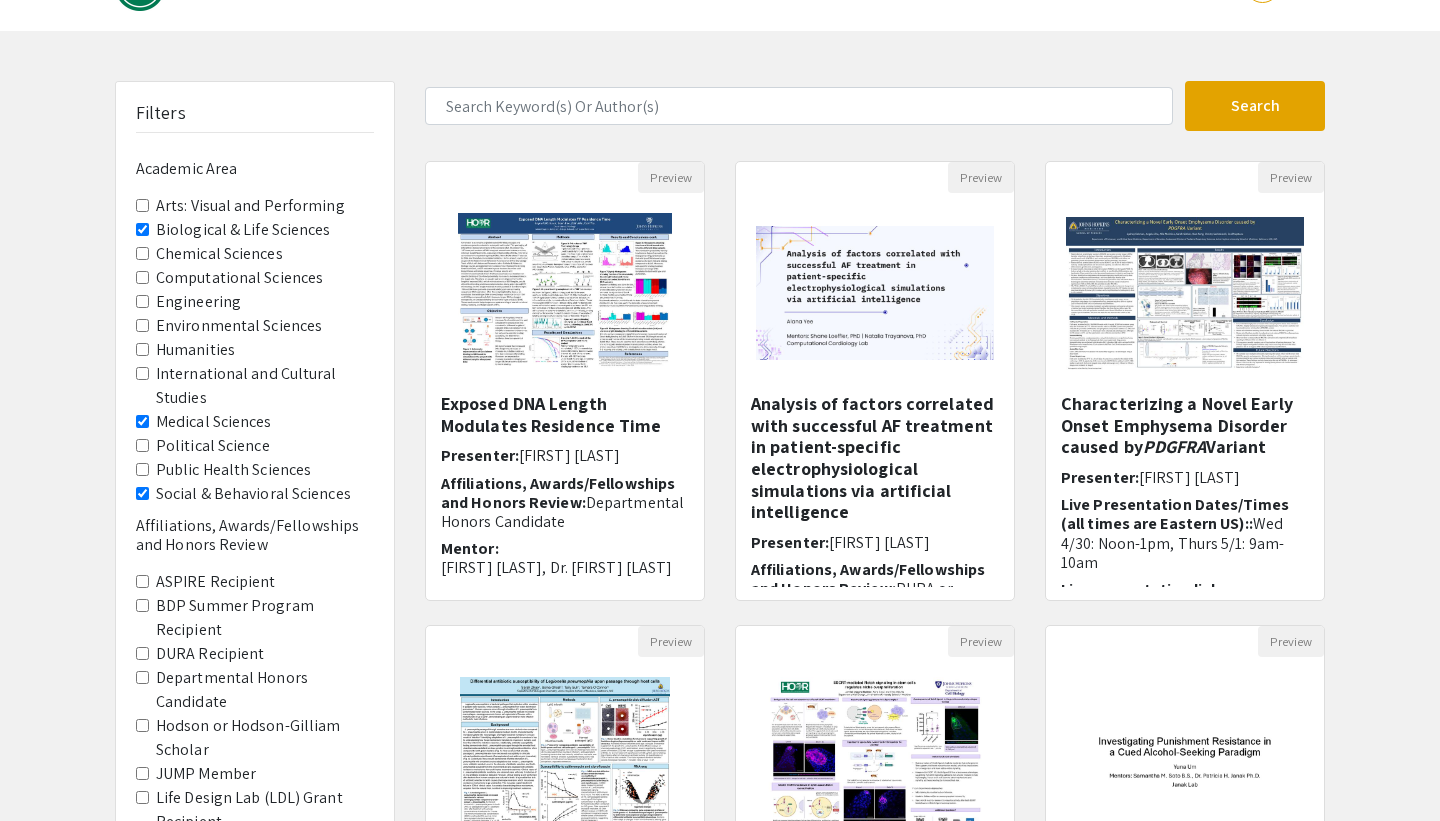 scroll, scrollTop: 505, scrollLeft: 0, axis: vertical 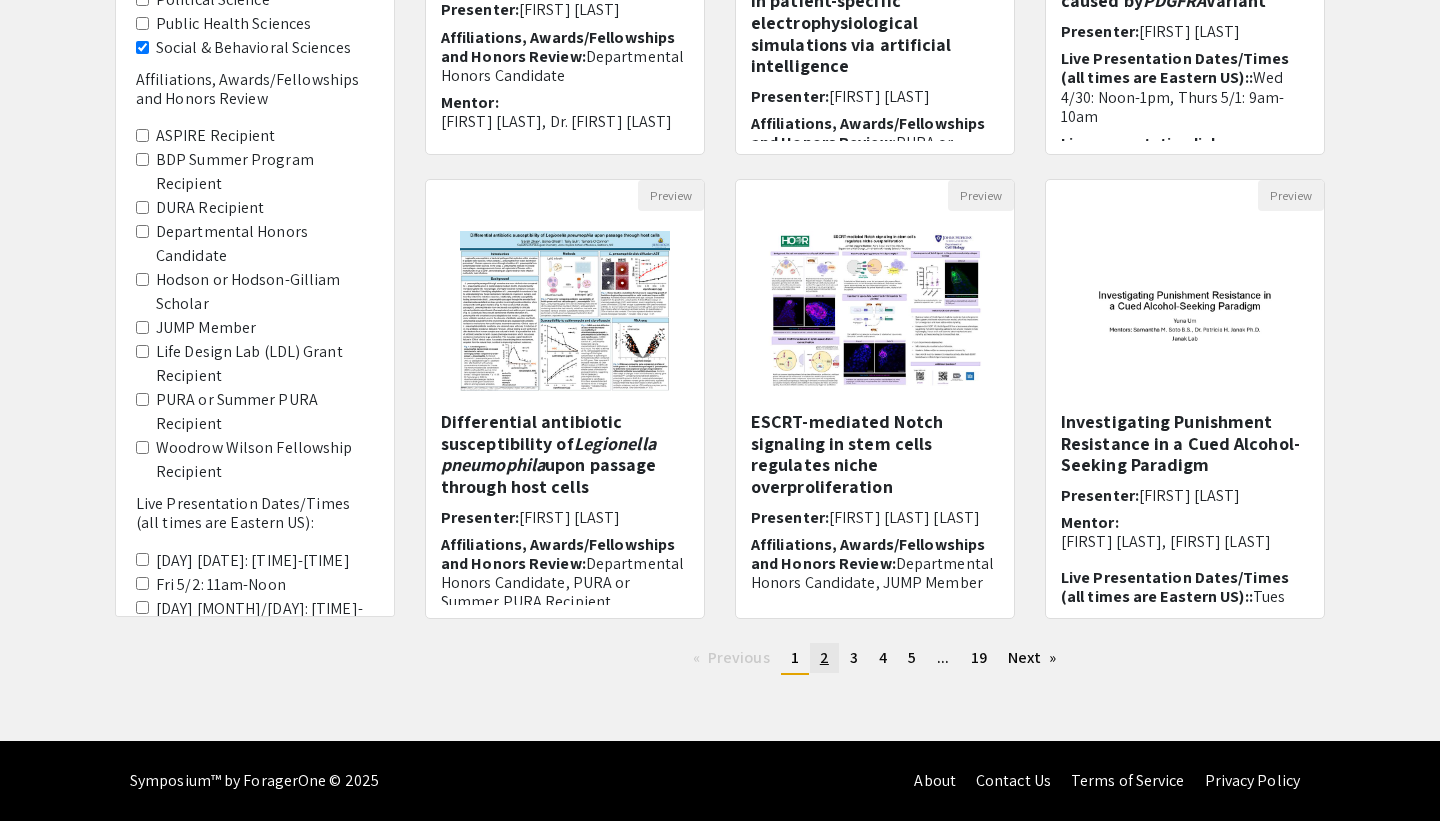 click on "page  2" 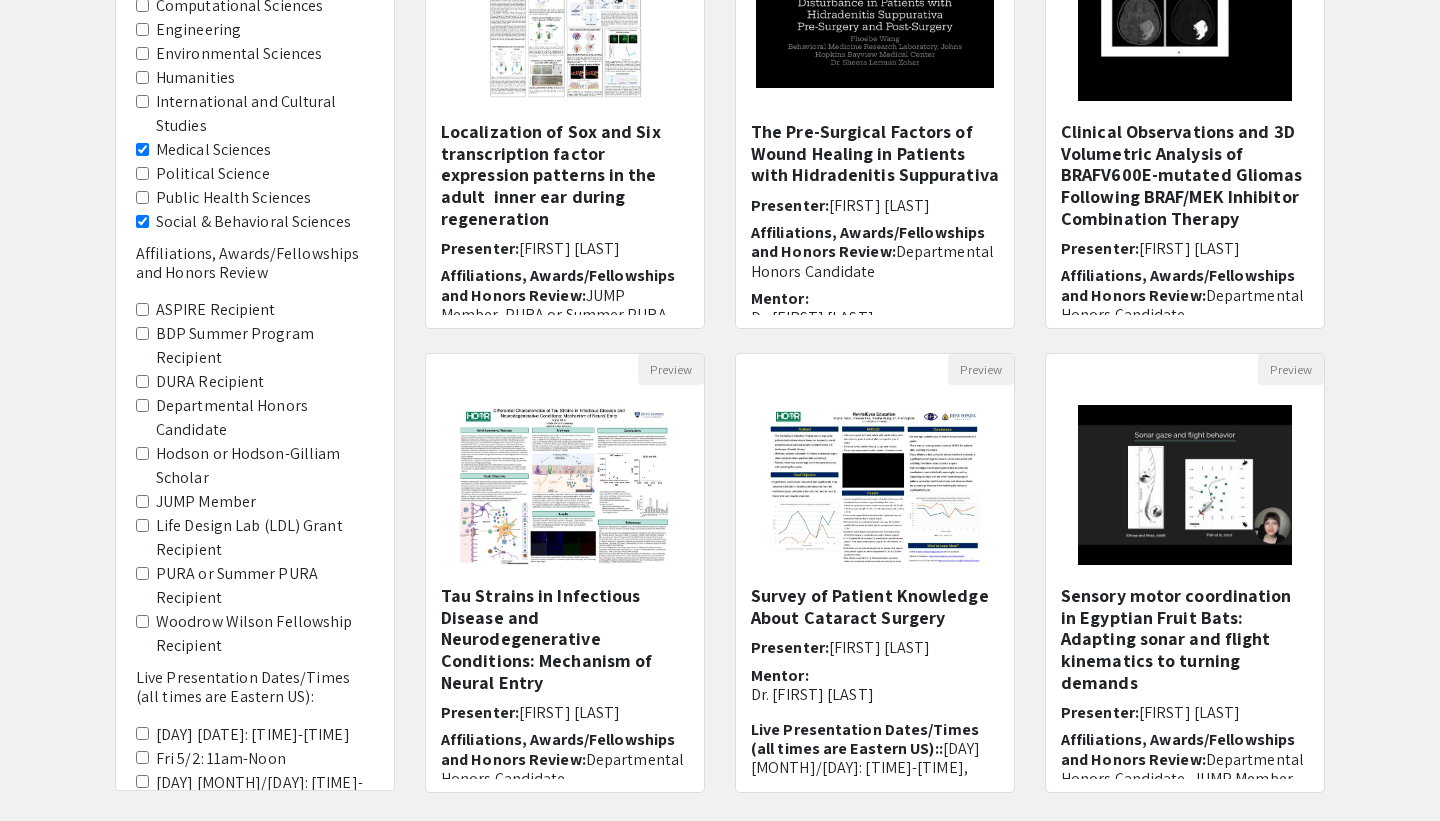 scroll, scrollTop: 505, scrollLeft: 0, axis: vertical 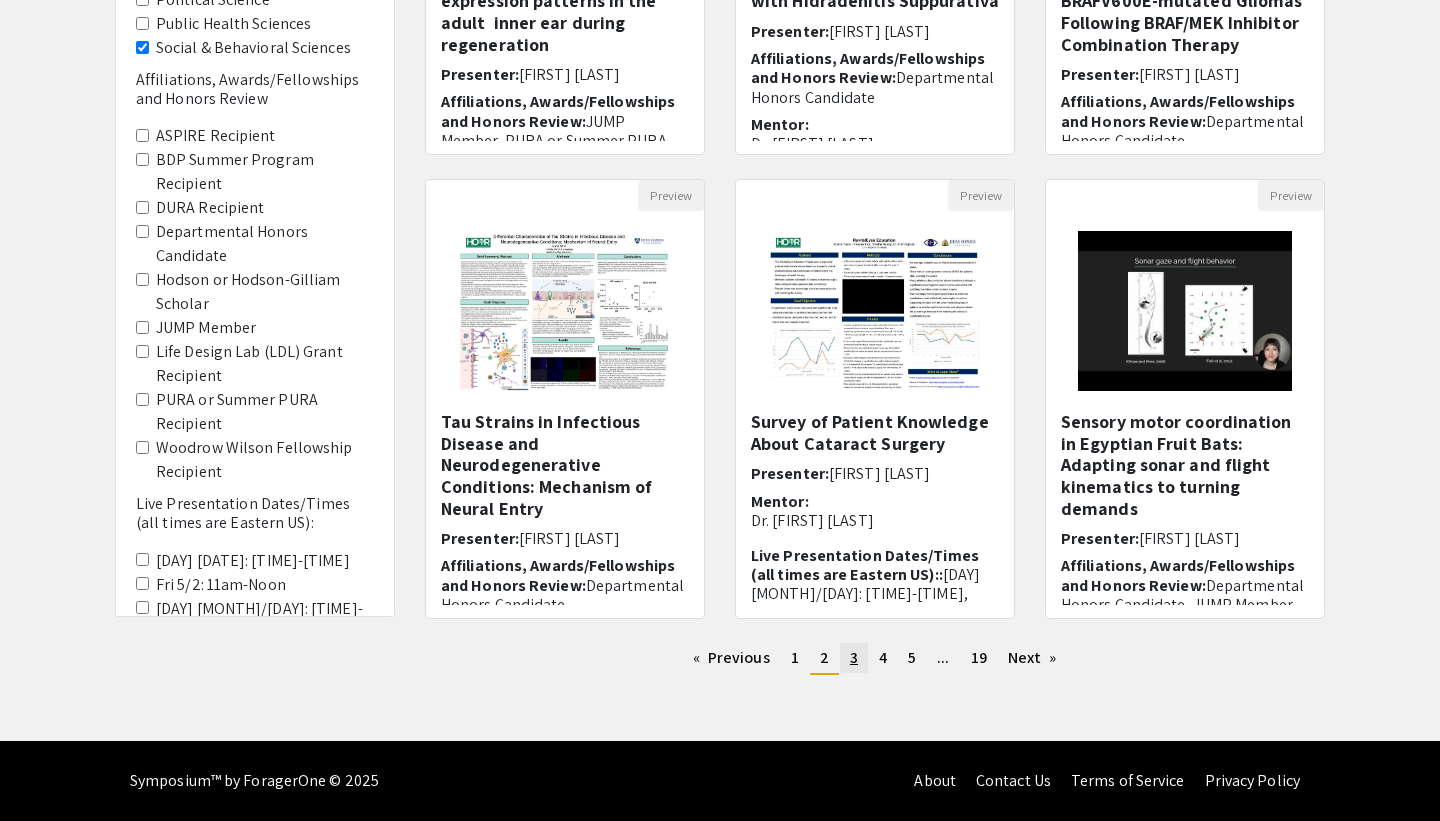 click on "3" 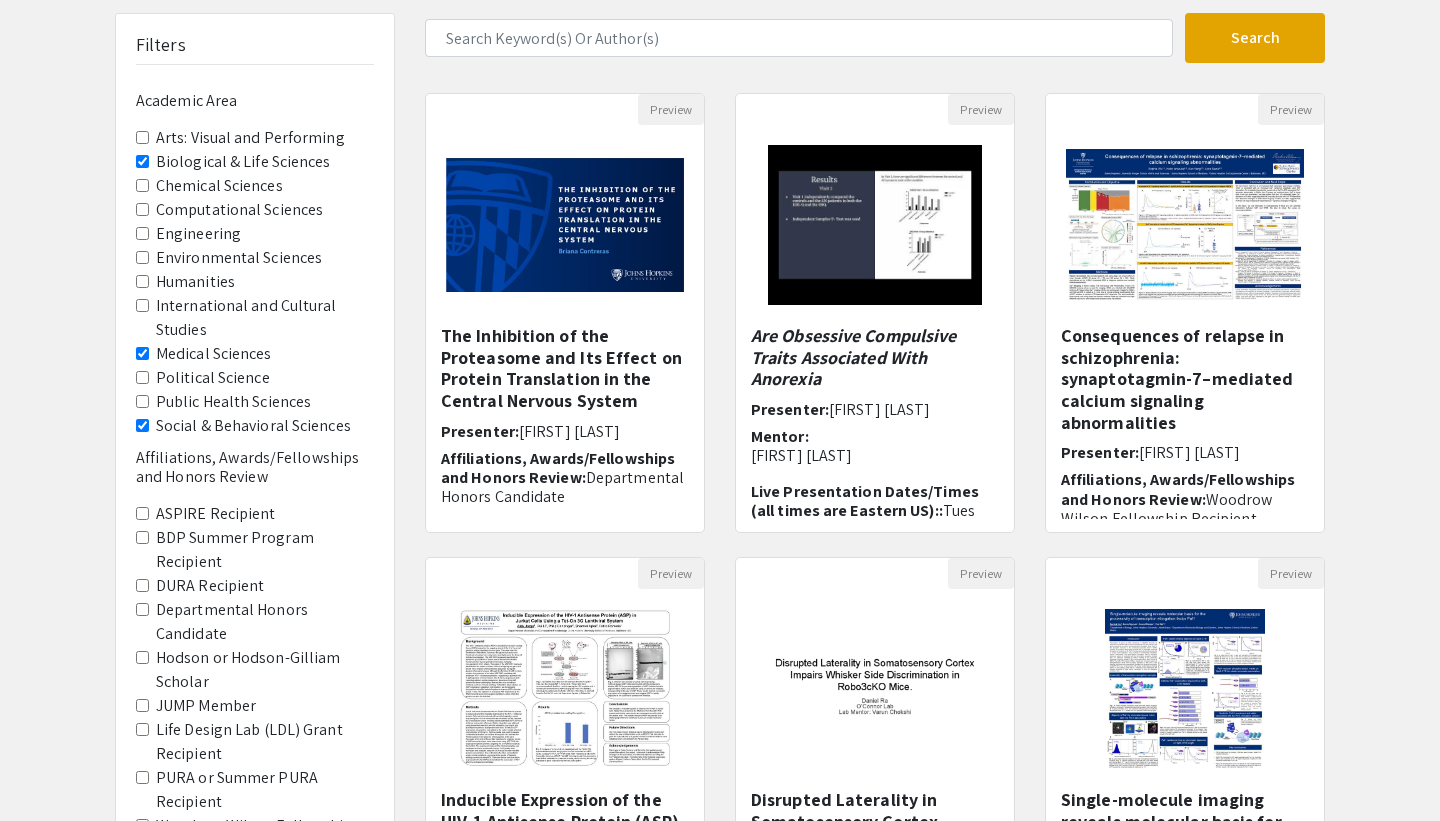 scroll, scrollTop: 298, scrollLeft: 0, axis: vertical 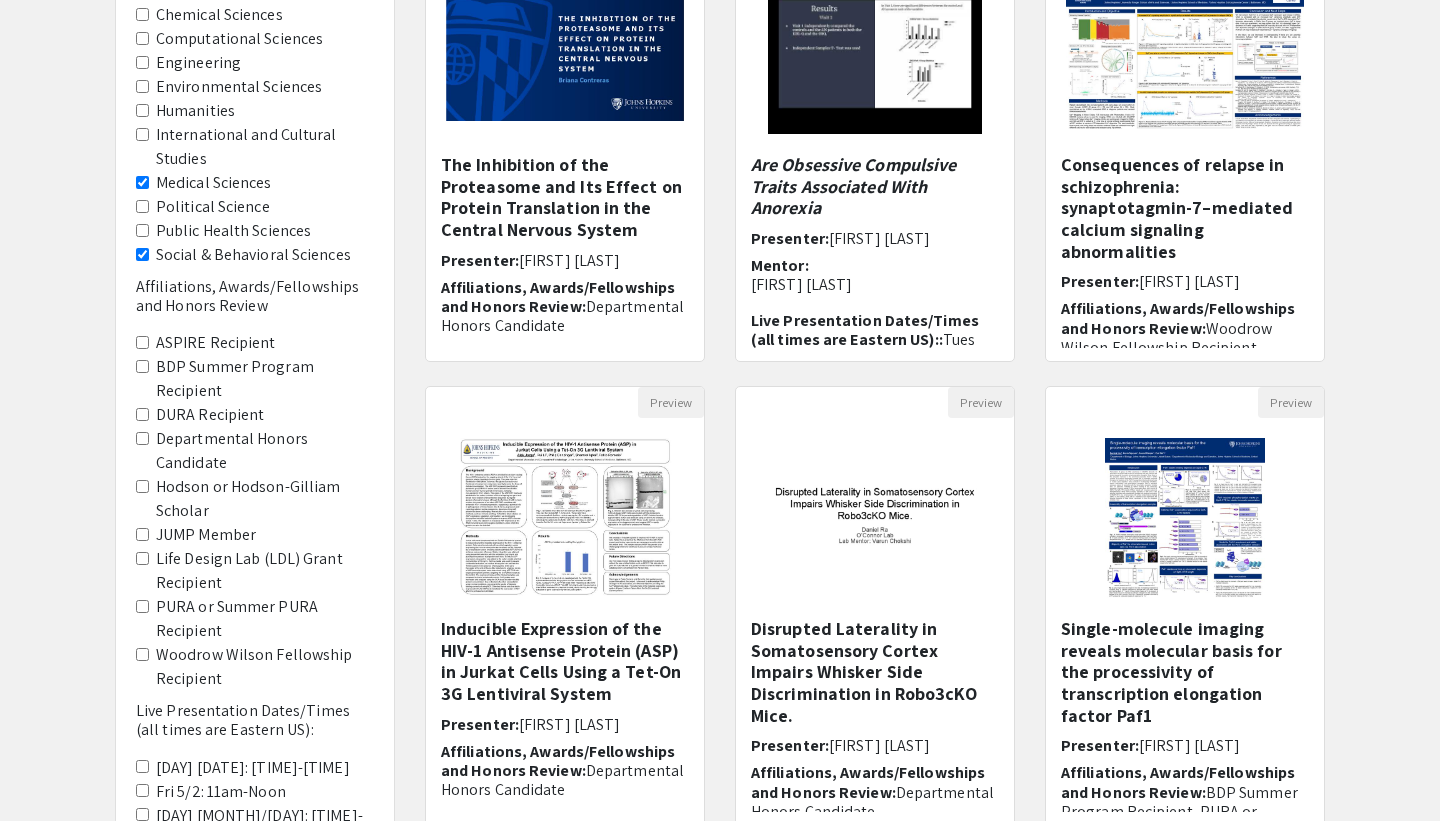 drag, startPoint x: 1354, startPoint y: 287, endPoint x: 1354, endPoint y: 171, distance: 116 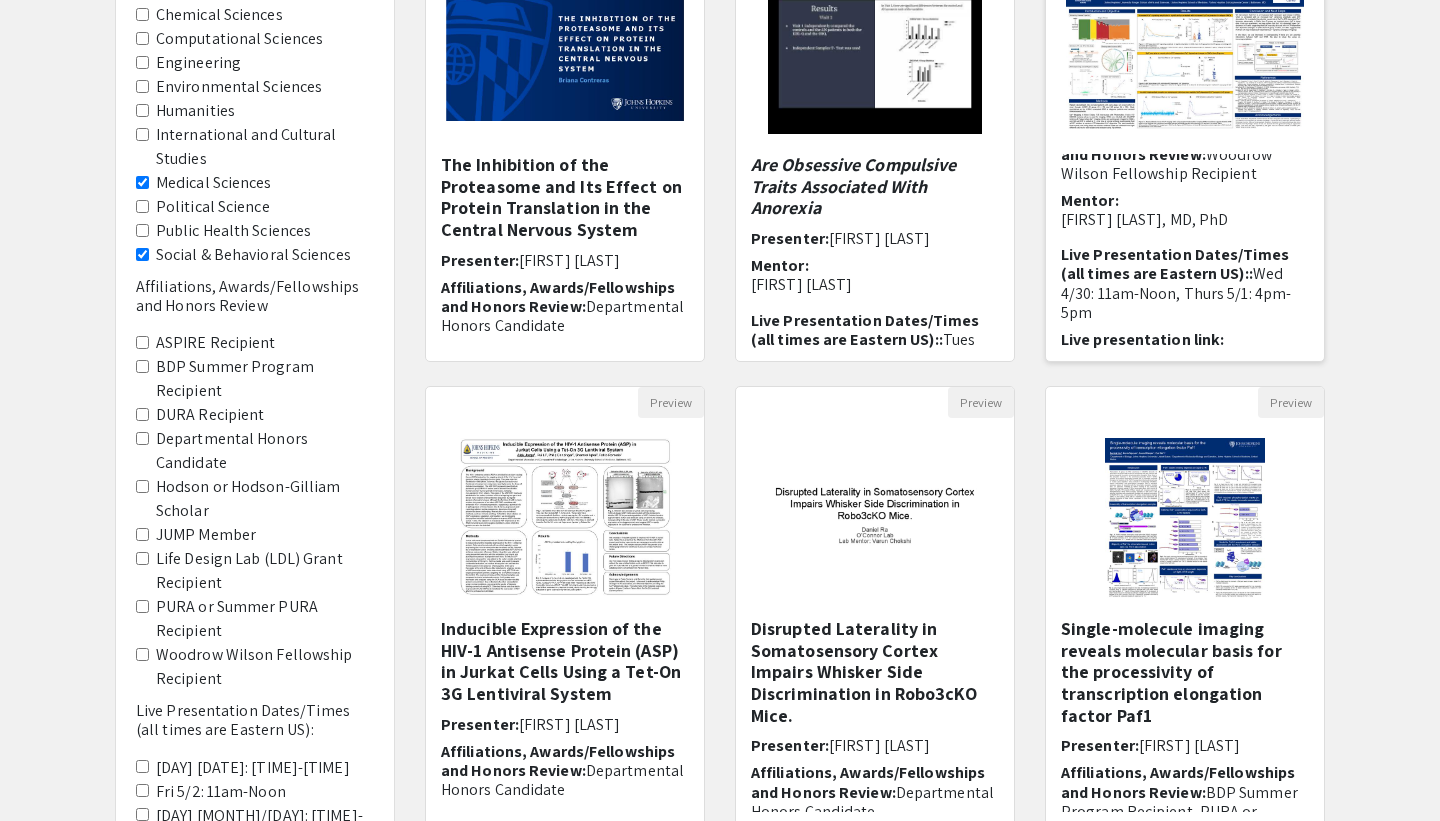 scroll, scrollTop: 175, scrollLeft: 0, axis: vertical 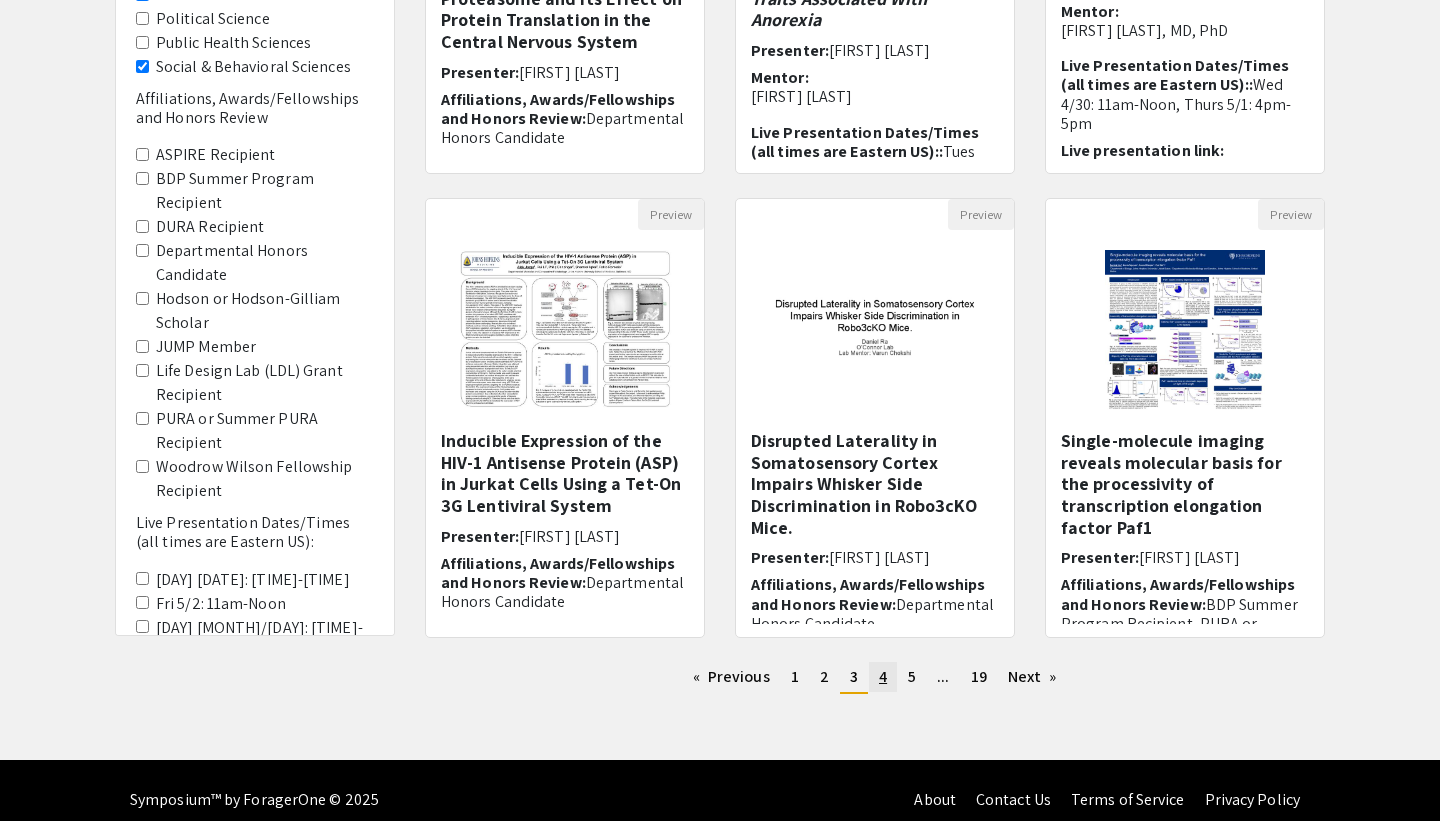 click on "4" 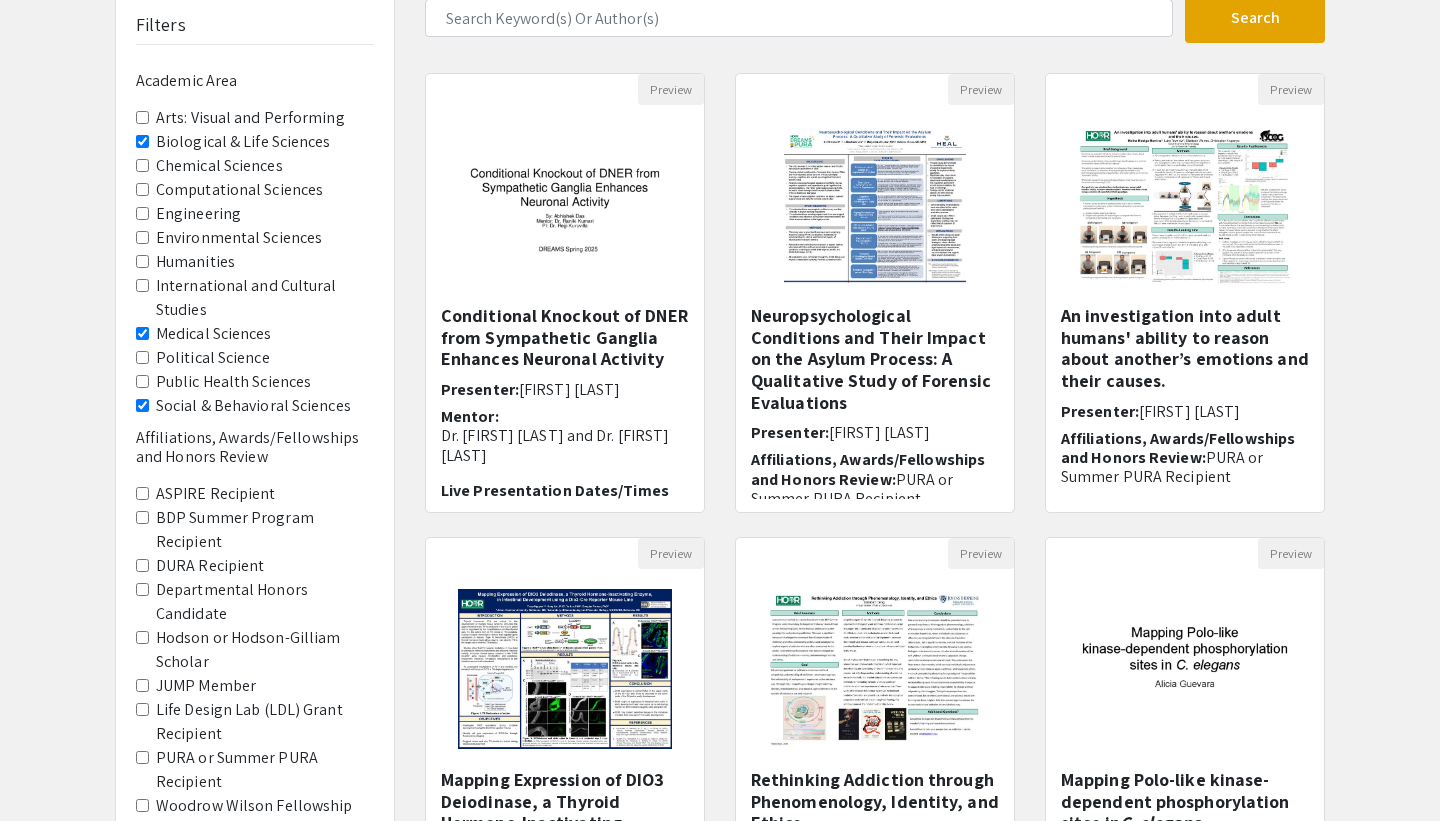 scroll, scrollTop: 149, scrollLeft: 0, axis: vertical 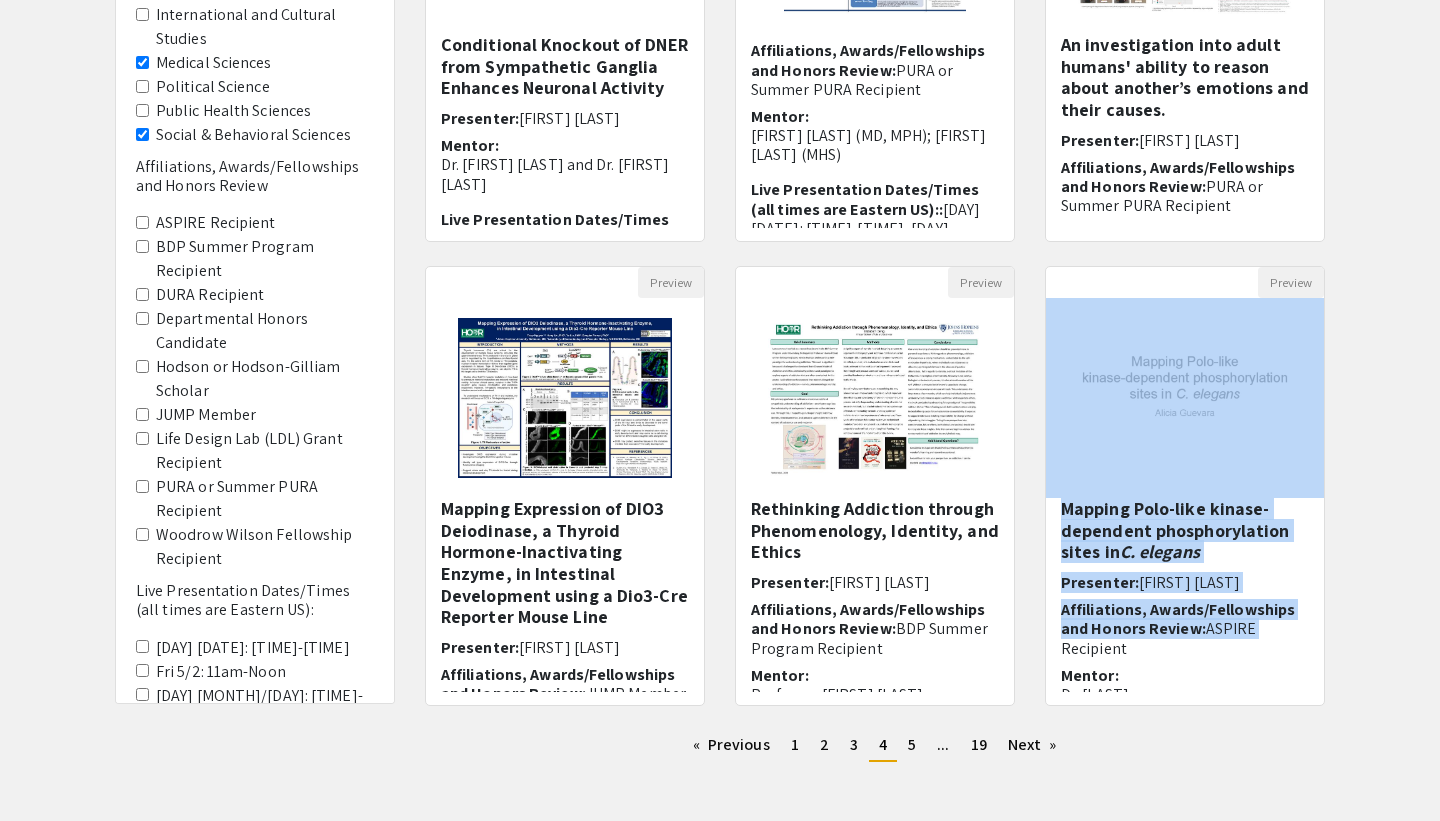 drag, startPoint x: 1354, startPoint y: 496, endPoint x: 1354, endPoint y: 631, distance: 135 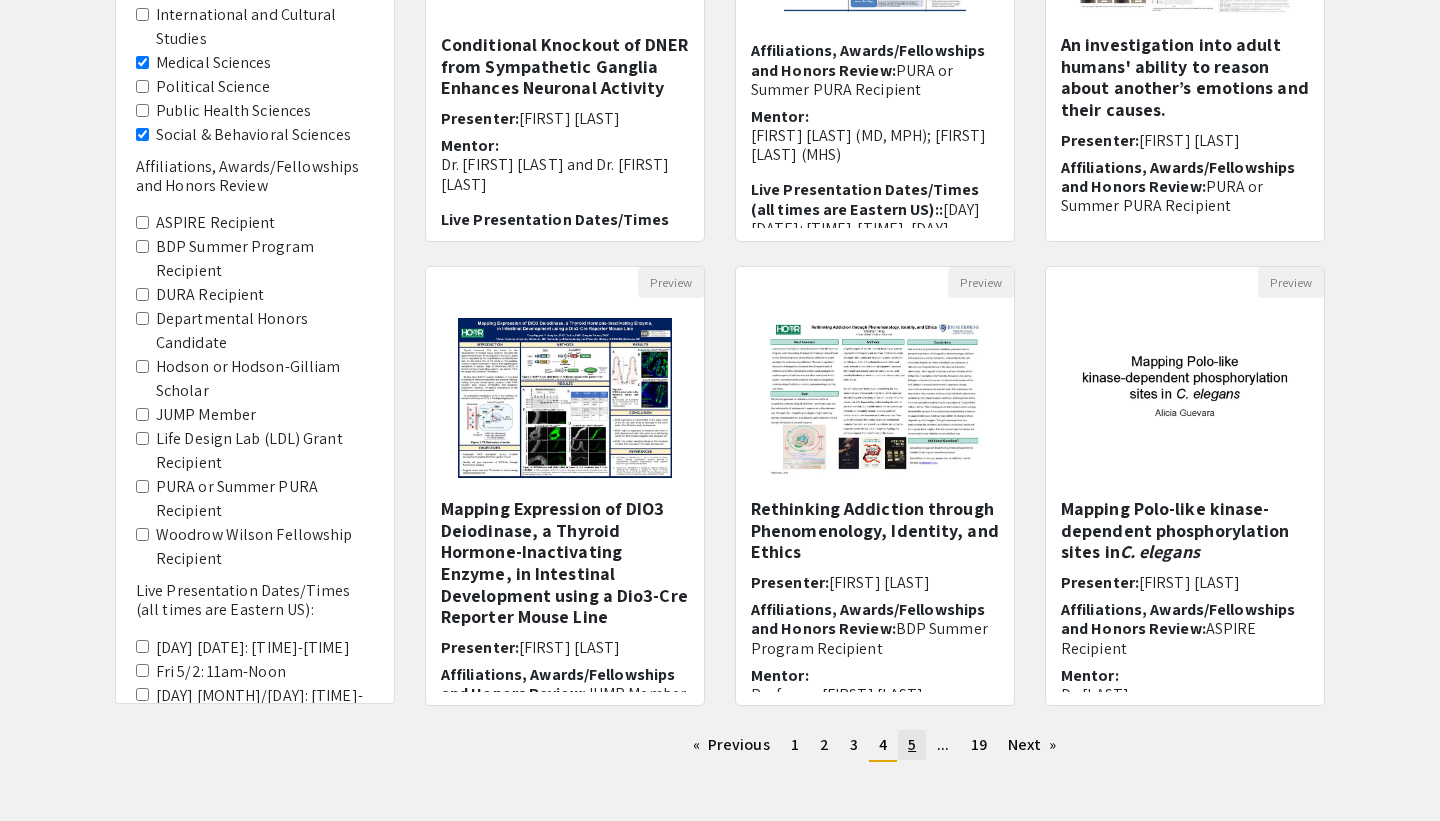 click on "page  5" 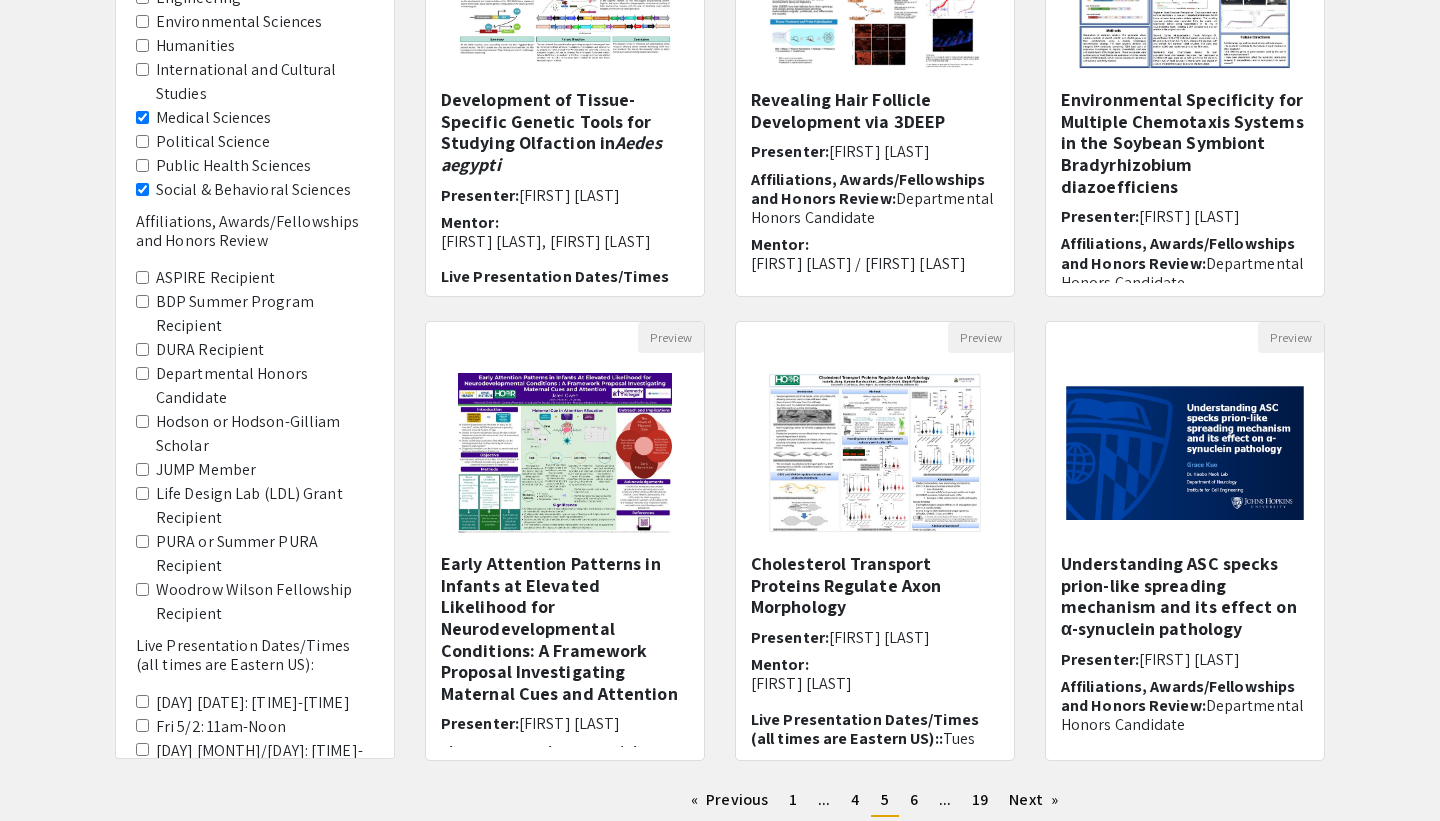 scroll, scrollTop: 505, scrollLeft: 0, axis: vertical 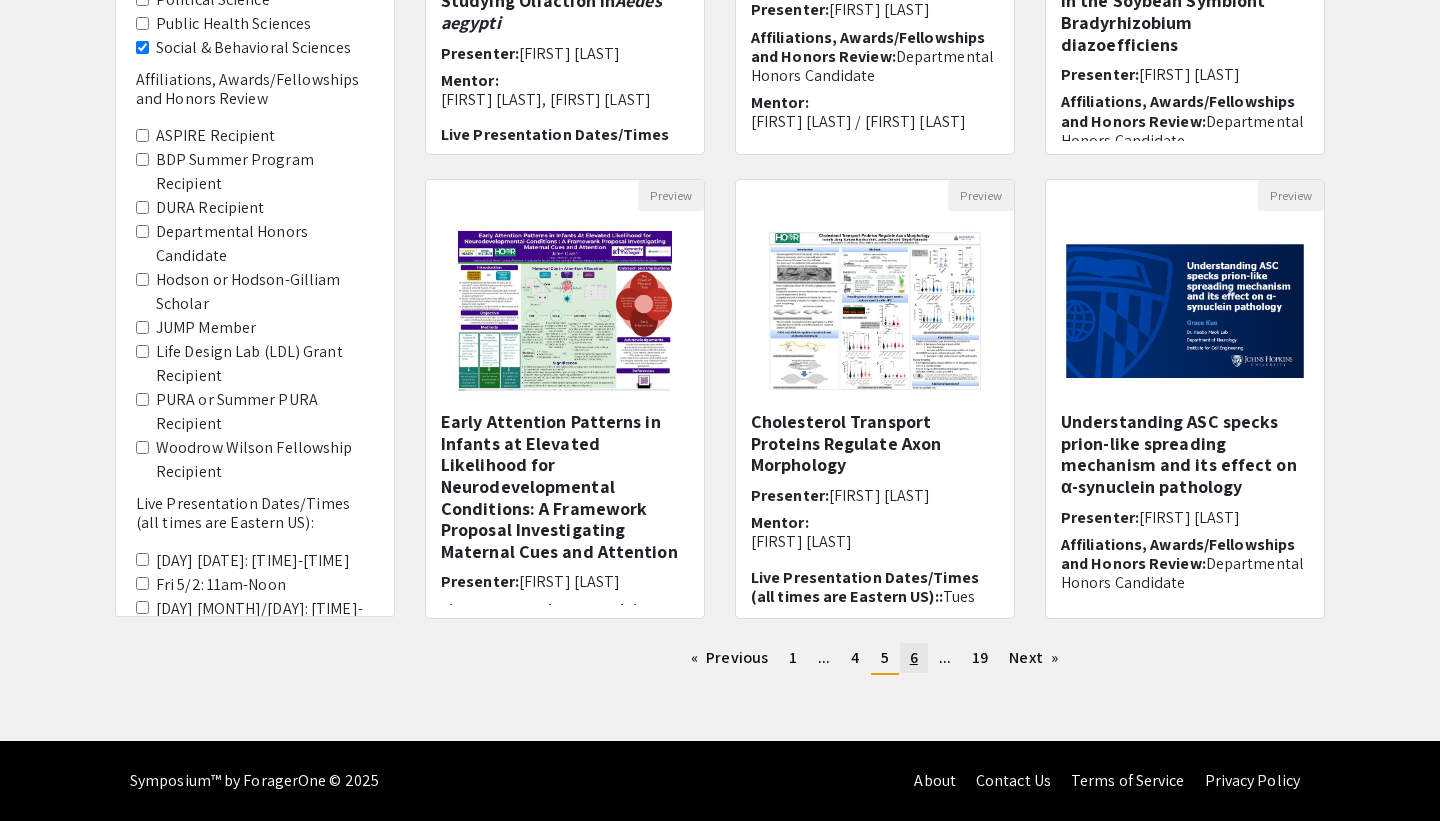 click on "page  6" 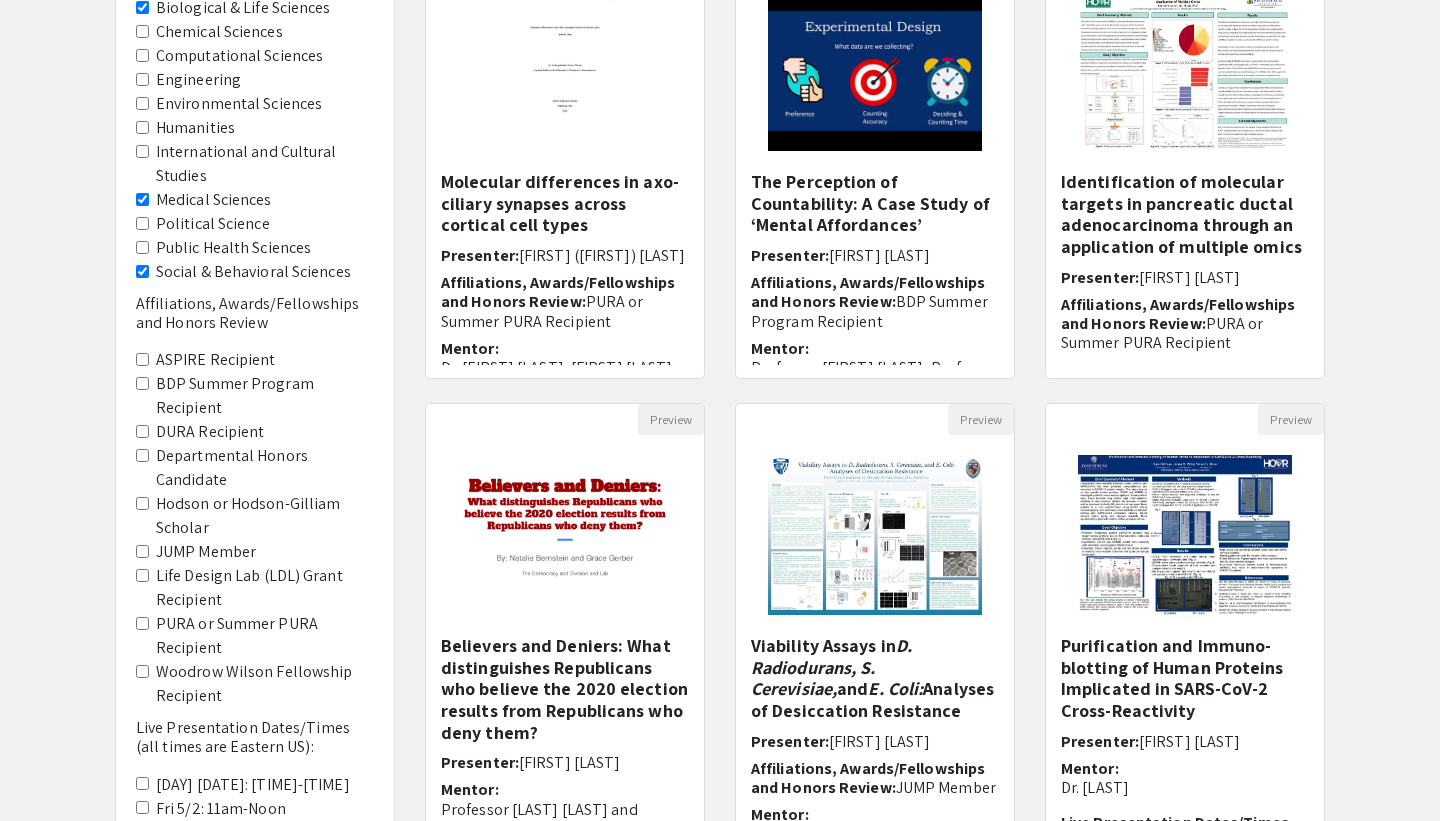 scroll, scrollTop: 213, scrollLeft: 0, axis: vertical 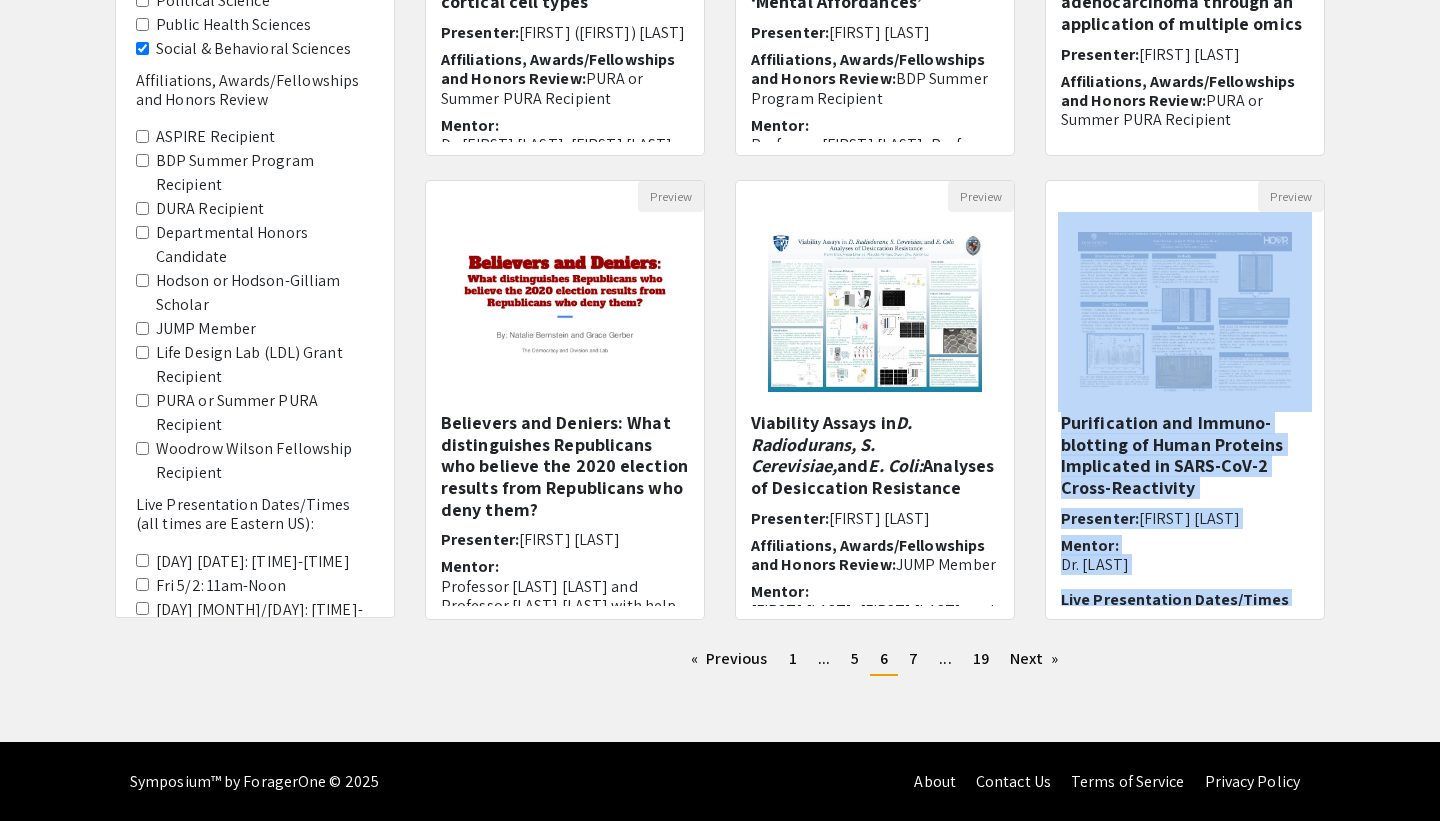 drag, startPoint x: 1400, startPoint y: 382, endPoint x: 1400, endPoint y: 634, distance: 252 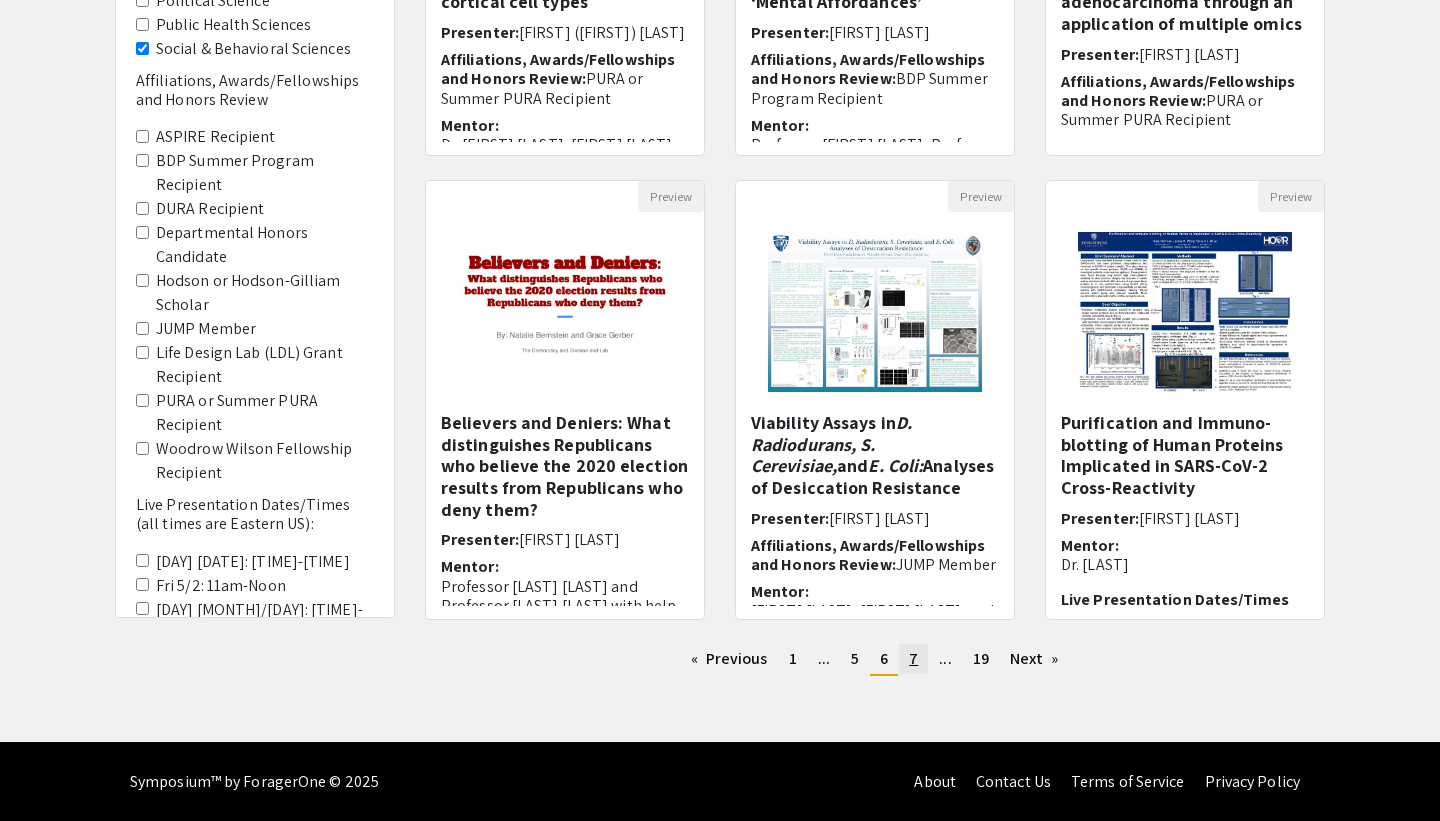 click on "7" 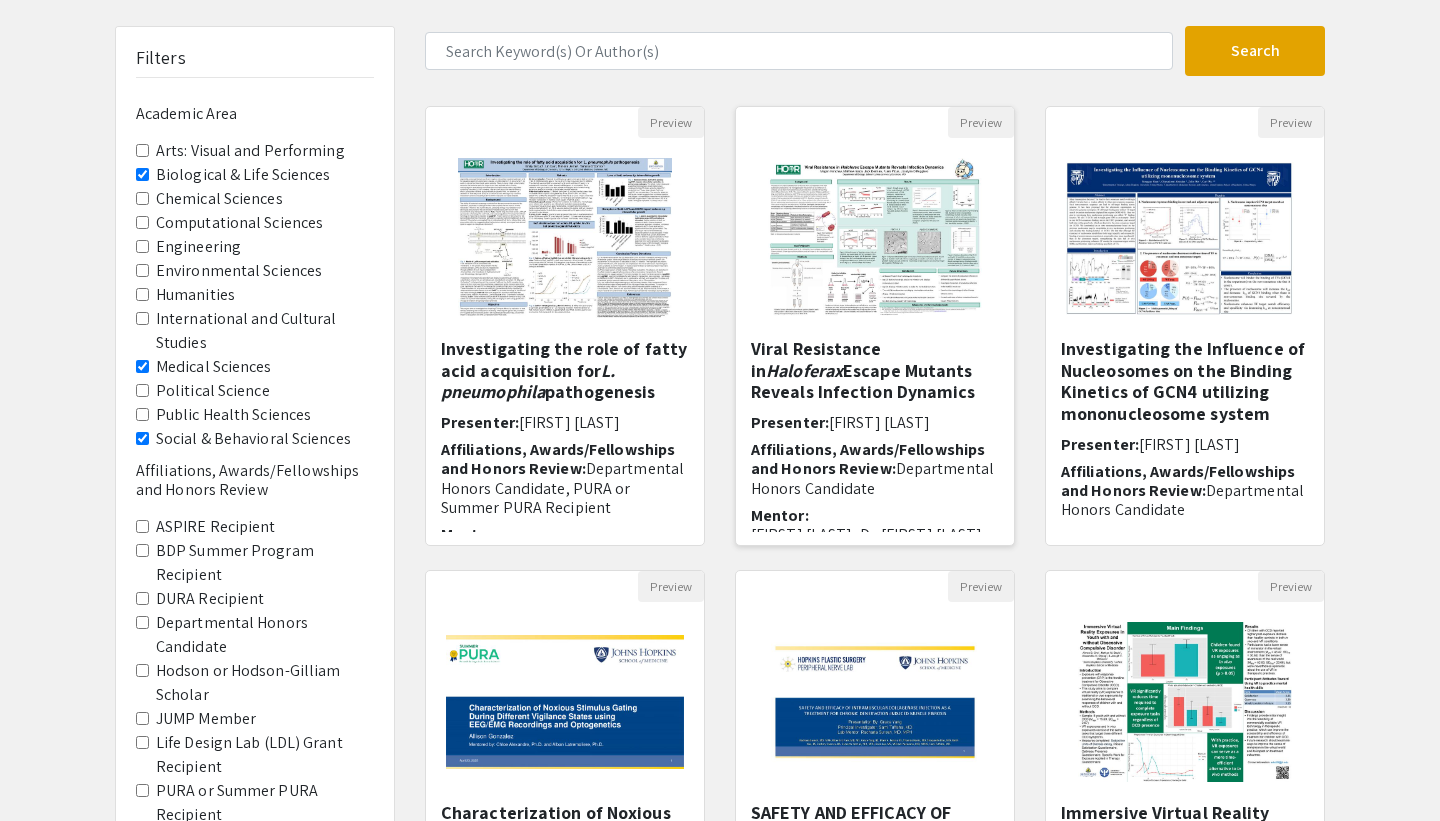 scroll, scrollTop: 119, scrollLeft: 0, axis: vertical 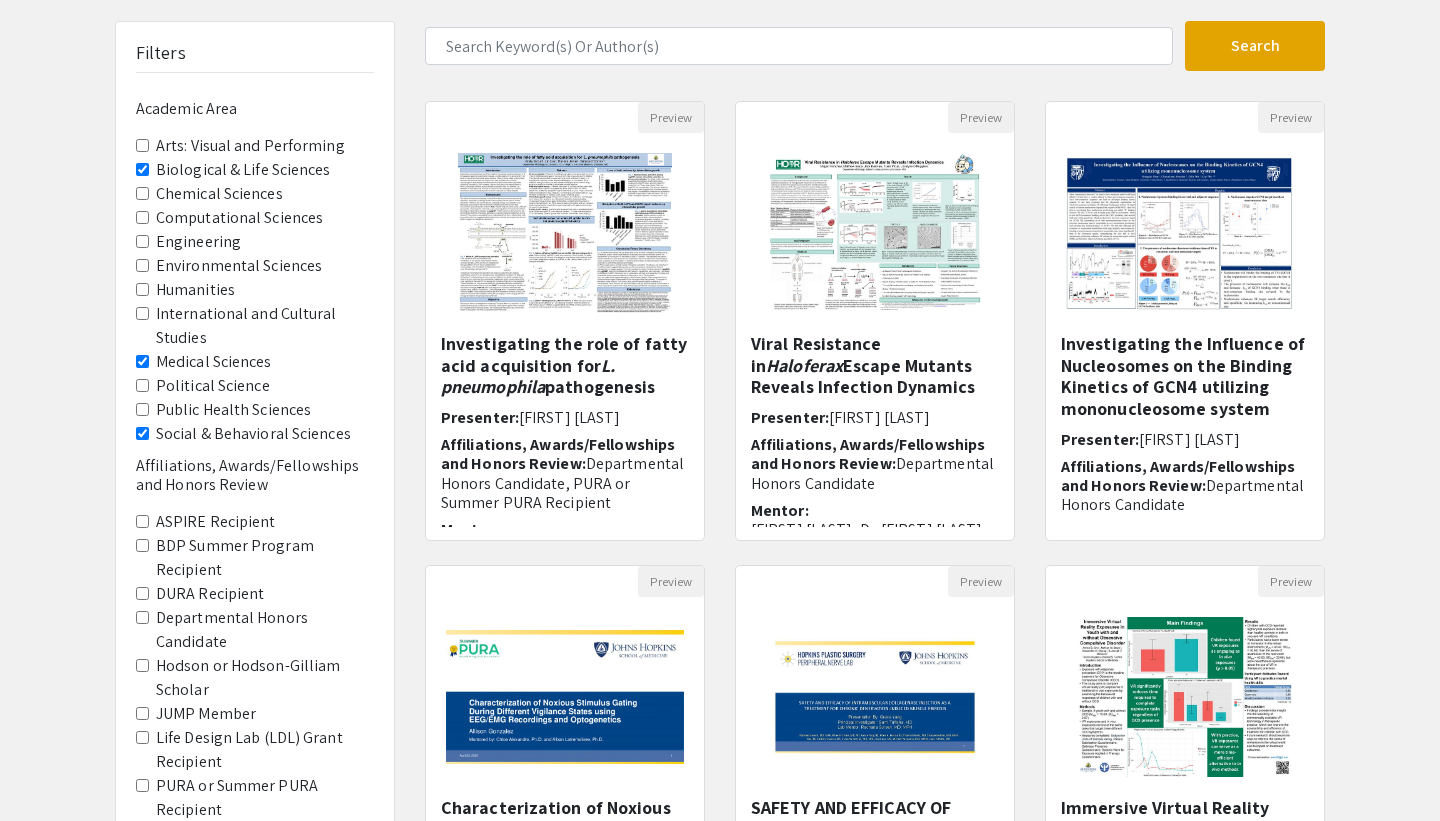 drag, startPoint x: 1351, startPoint y: 498, endPoint x: 1351, endPoint y: 367, distance: 131 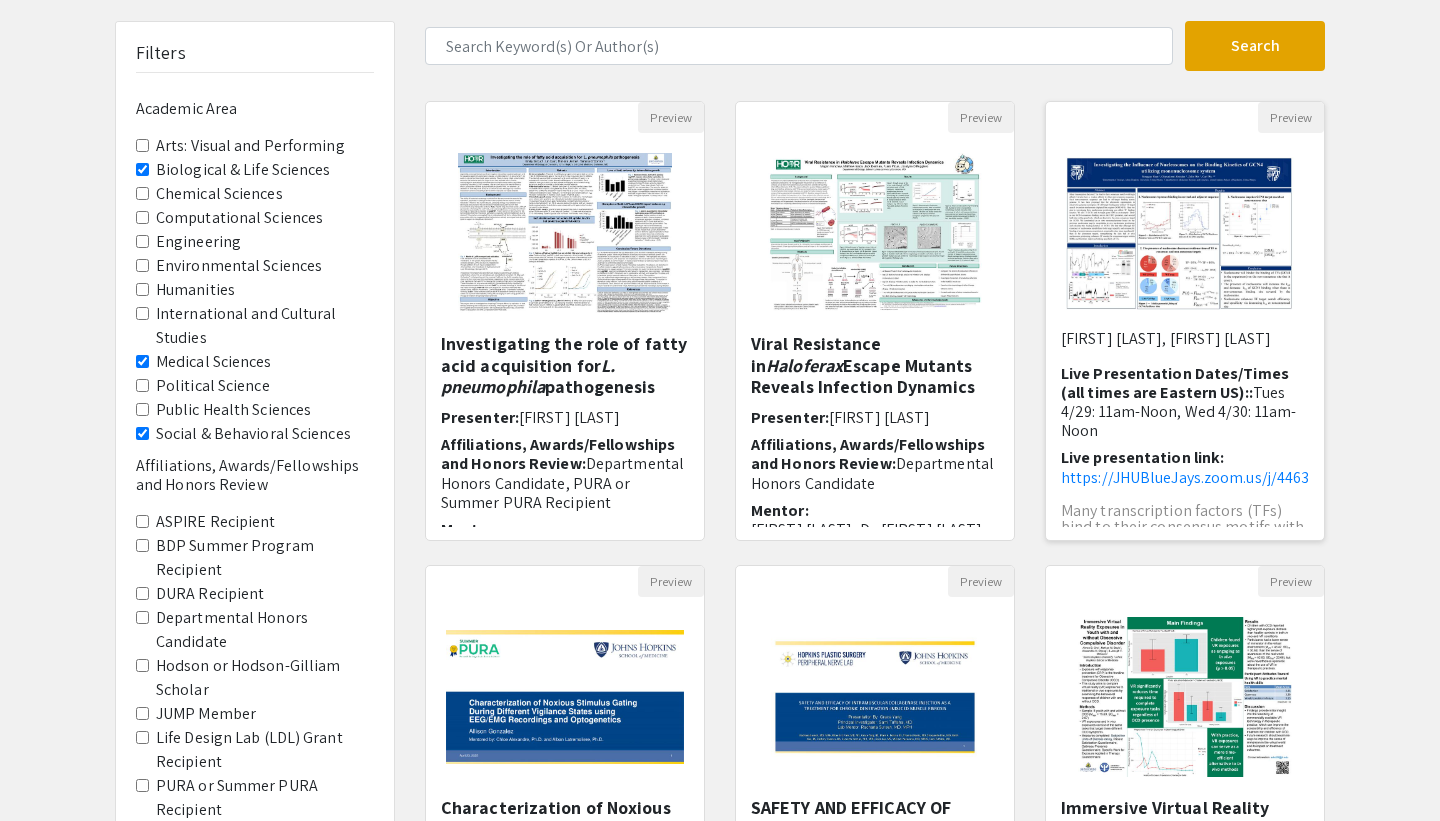scroll, scrollTop: 169, scrollLeft: 0, axis: vertical 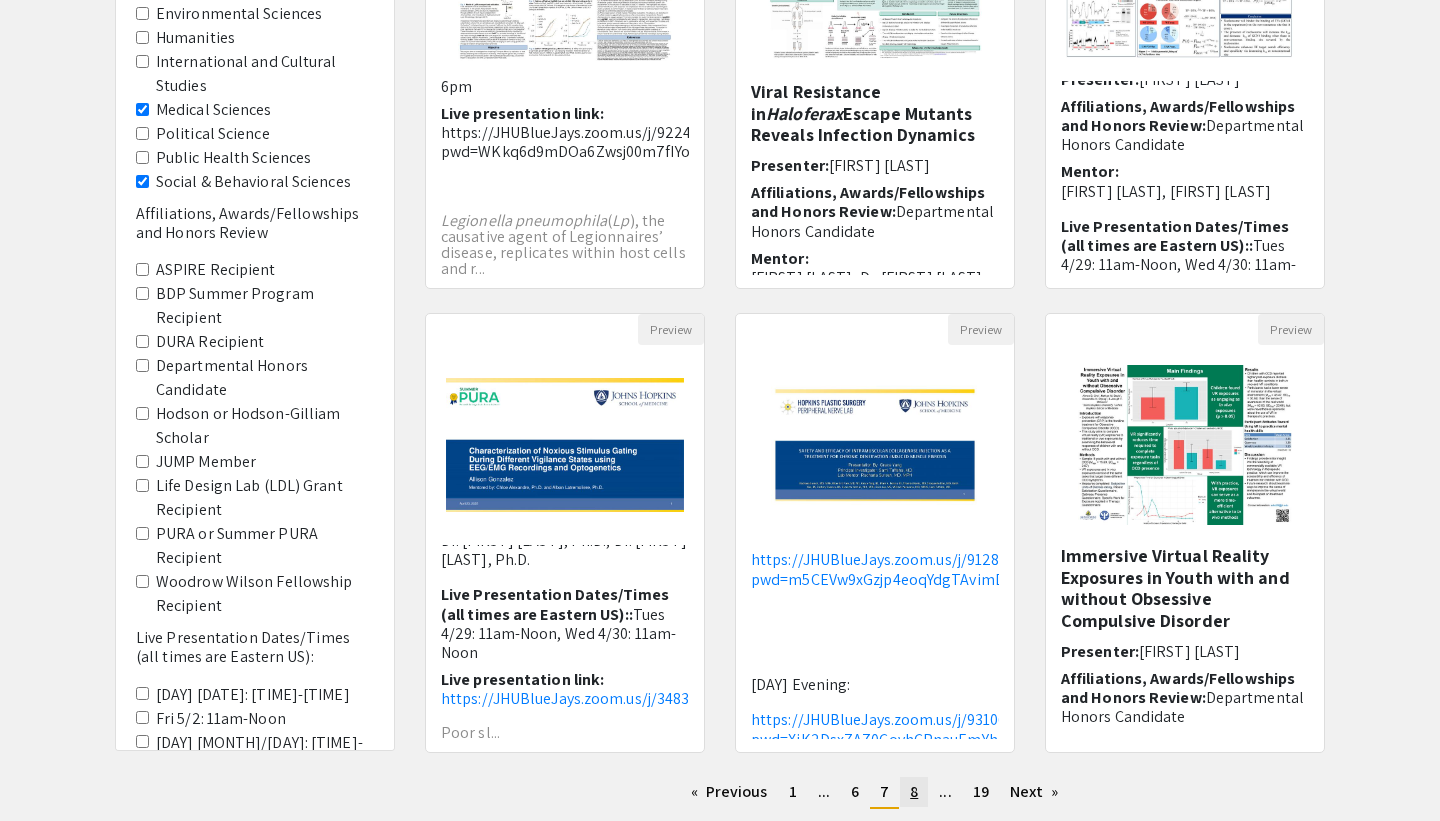 click on "8" 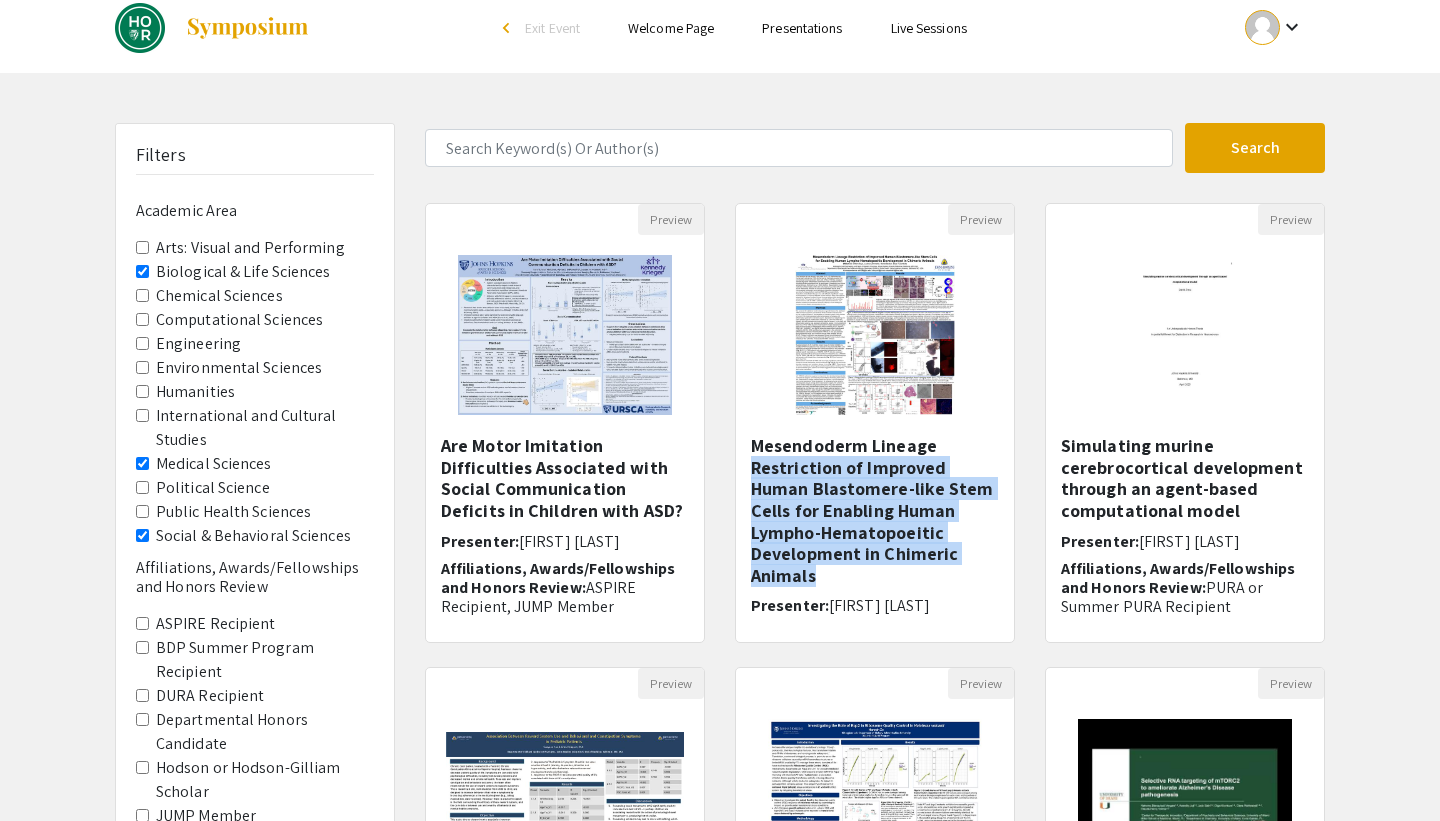 drag, startPoint x: 1027, startPoint y: 568, endPoint x: 1026, endPoint y: 449, distance: 119.0042 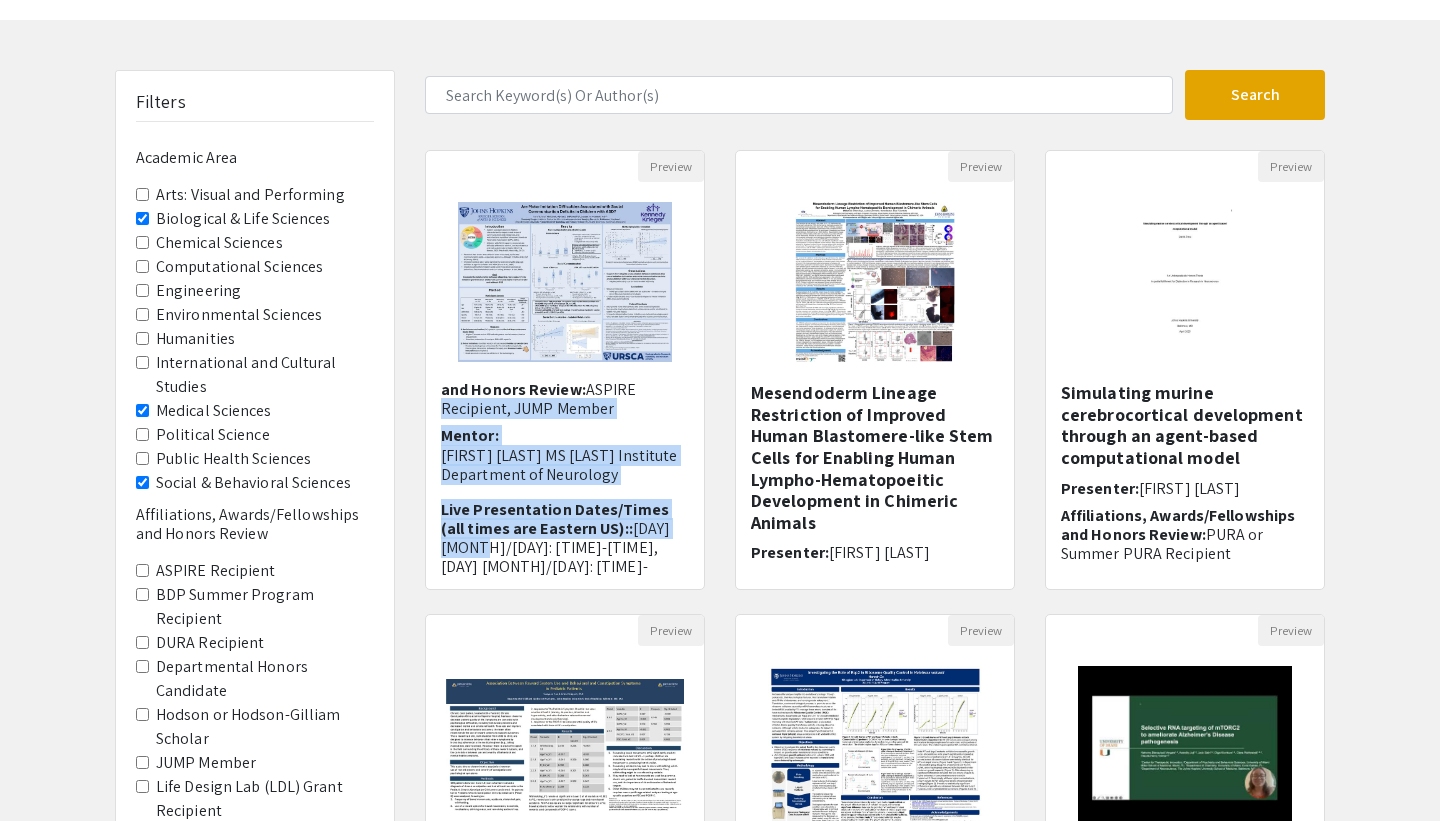 drag, startPoint x: 717, startPoint y: 552, endPoint x: 717, endPoint y: 383, distance: 169 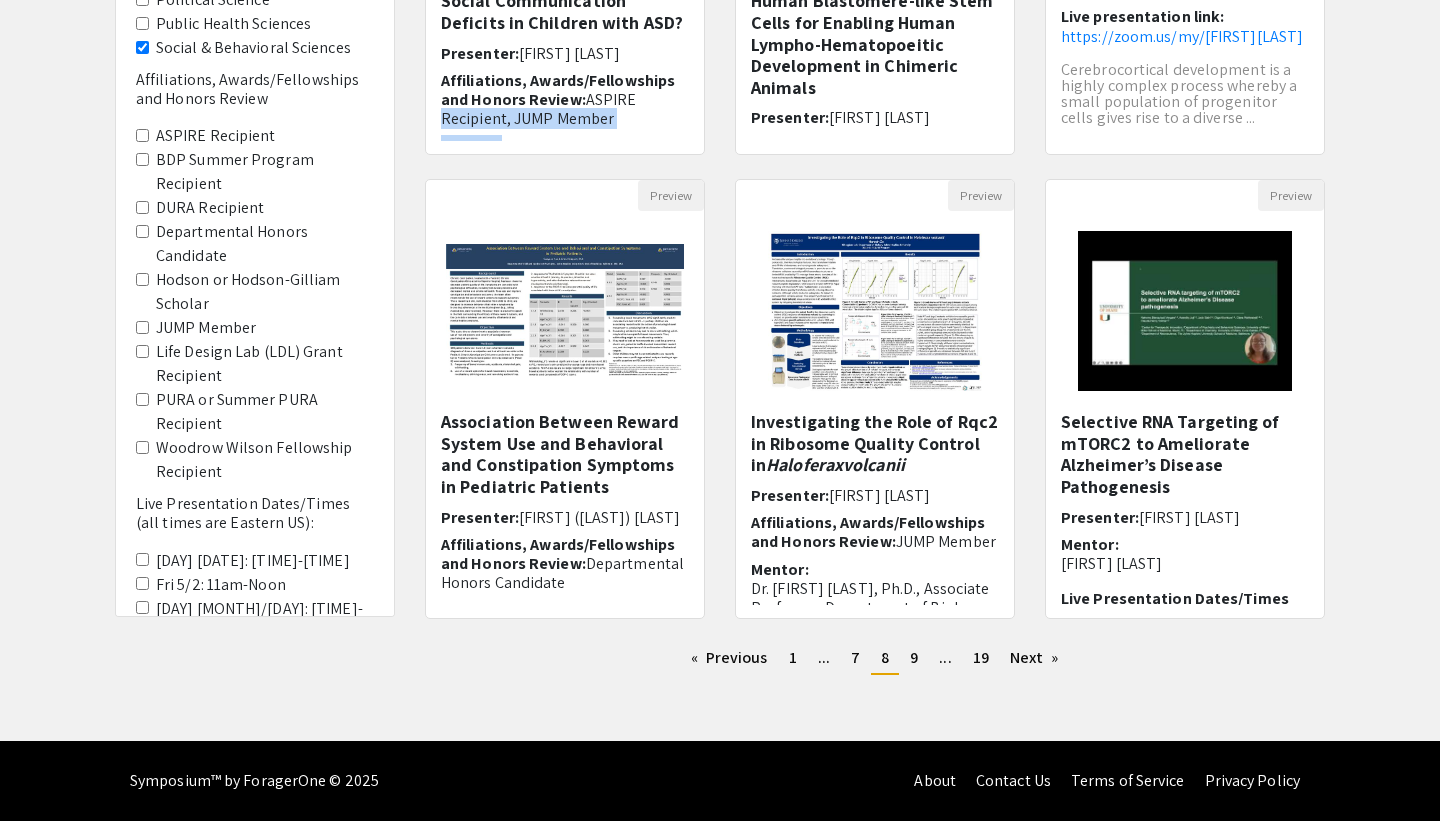 drag, startPoint x: 1348, startPoint y: 417, endPoint x: 1348, endPoint y: 545, distance: 128 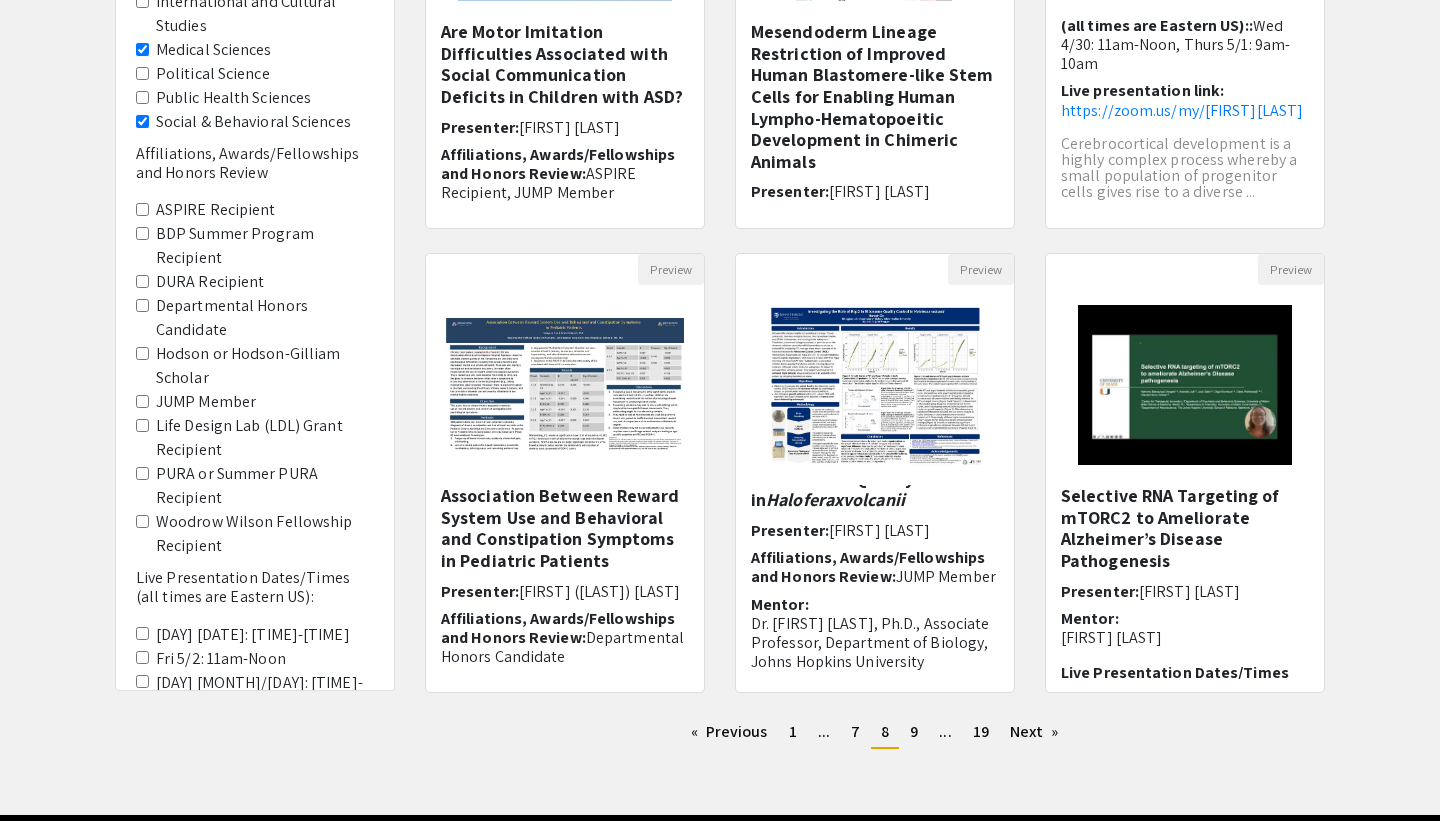 click on "Filters  Academic Area   Arts: Visual and Performing   Biological &amp; Life Sciences   Chemical Sciences   Computational Sciences   Engineering   Environmental Sciences   Humanities   International and Cultural Studies   Medical Sciences   Political Science   Public Health Sciences   Social &amp; Behavioral Sciences   Affiliations, Awards/Fellowships and Honors Review   ASPIRE Recipient   BDP Summer Program Recipient   DURA Recipient   Departmental Honors Candidate   Hodson or Hodson-Gilliam Scholar   JUMP Member   Life Design Lab (LDL) Grant Recipient   PURA or Summer PURA Recipient   Woodrow Wilson Fellowship Recipient   Live Presentation Dates/Times (all times are Eastern US):   Fri 5/2: 10am-11am   Fri 5/2: 11am-Noon   Fri 5/2: 1pm-2pm   Fri 5/2: 2pm-3pm   Fri 5/2: 9am-10am   Fri 5/2: Noon-1pm   Thurs 5/1: 10am-11am   Thurs 5/1: 11am-Noon   Thurs 5/1: 1pm-2pm   Thurs 5/1: 2pm-3pm   Thurs 5/1: 3pm-4pm   Thurs 5/1: 4pm-5pm   Thurs 5/1: 5pm-6pm   Thurs 5/1: 6pm-7pm   Thurs 5/1: 7pm-8pm   Thurs 5/1: 9am-10am" 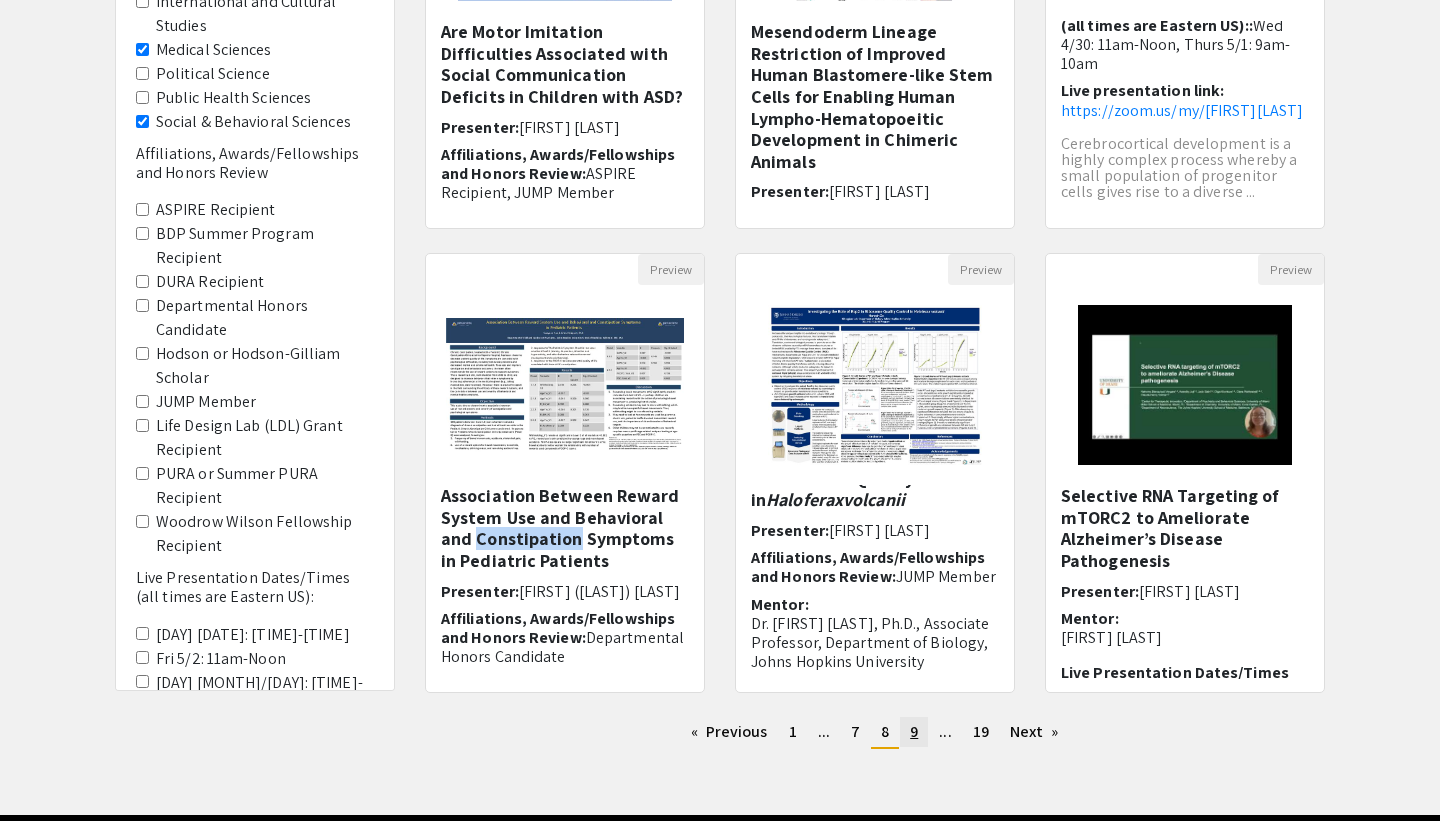 click on "9" 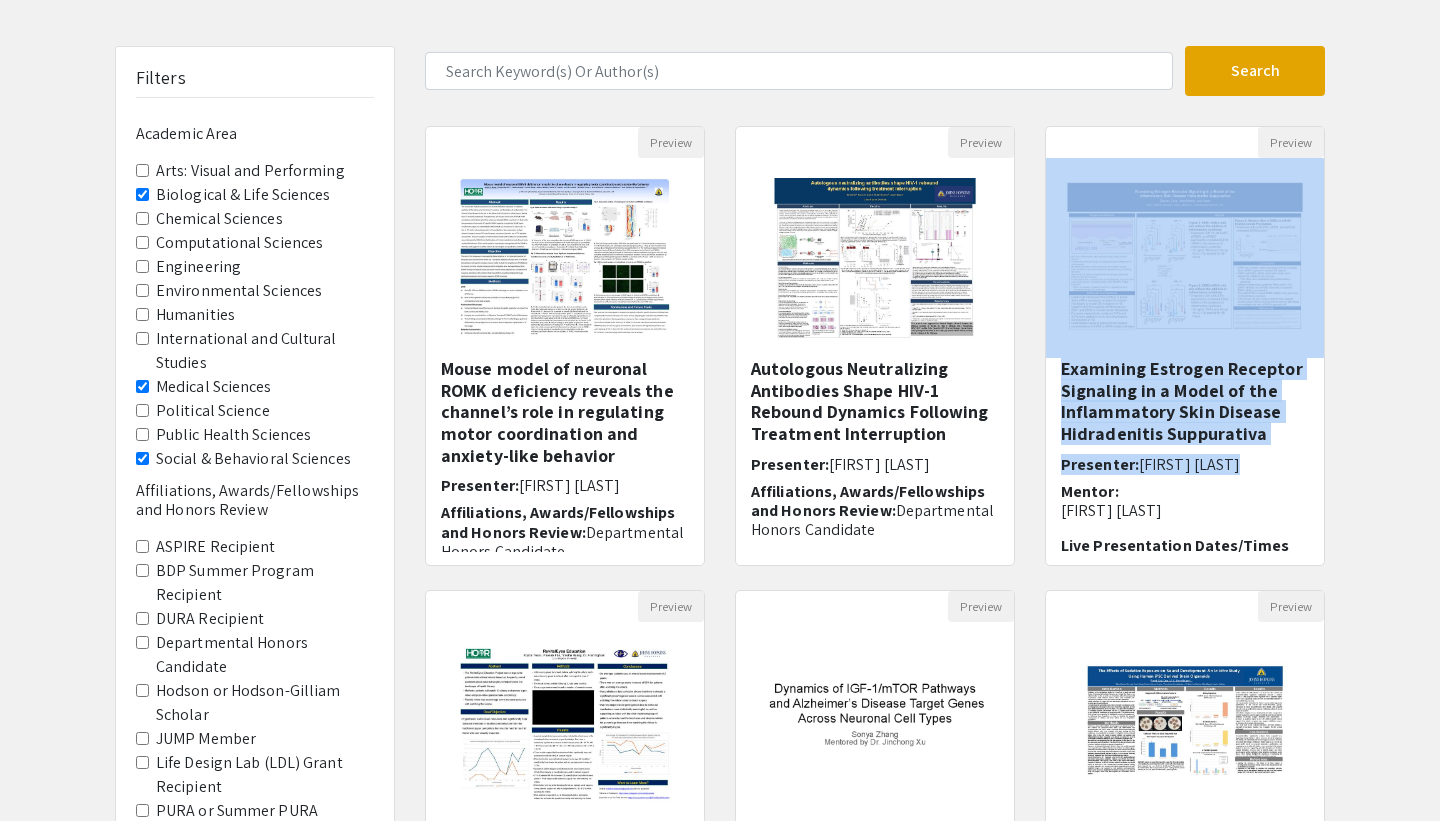 drag, startPoint x: 1397, startPoint y: 481, endPoint x: 1397, endPoint y: 345, distance: 136 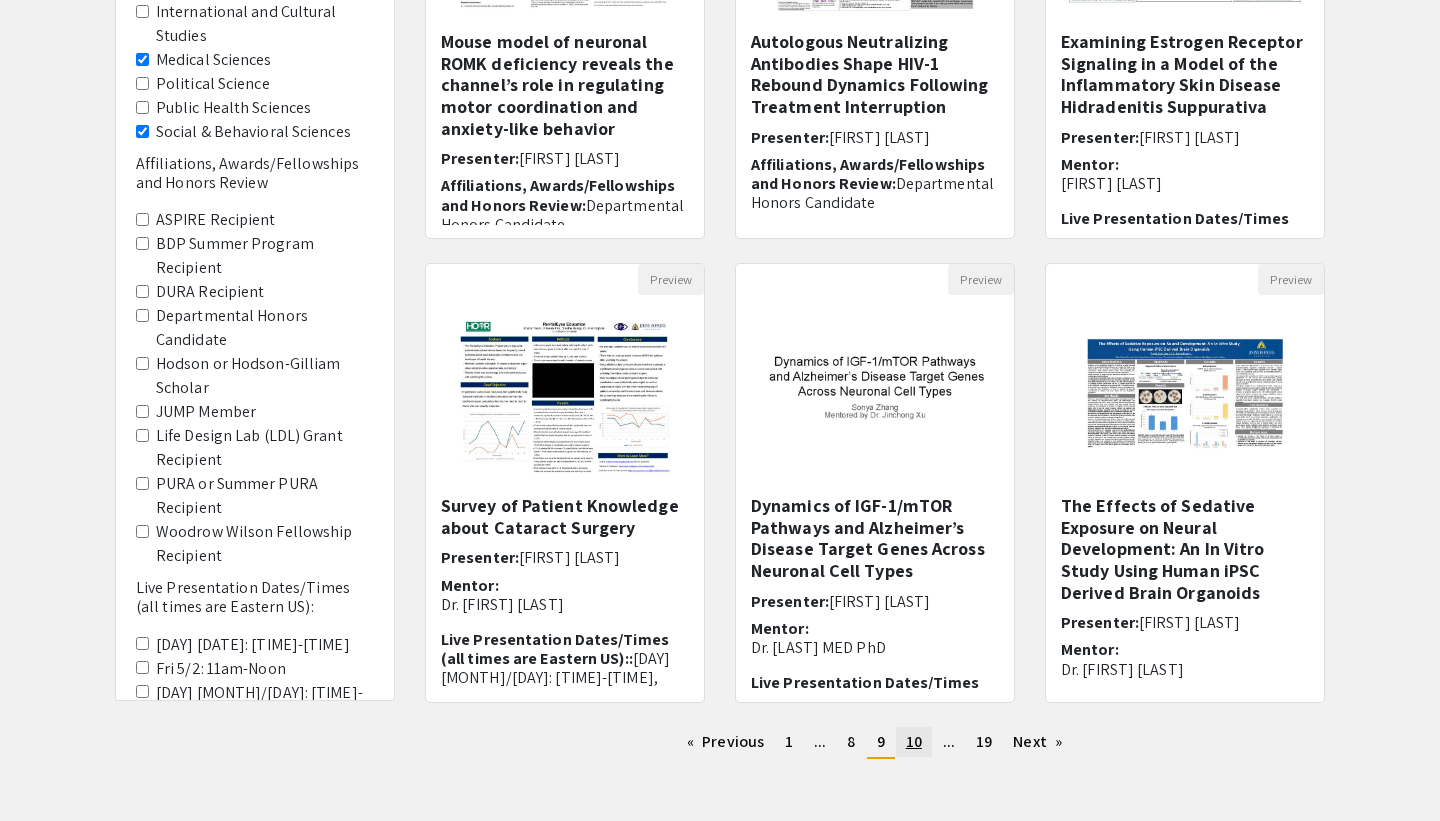 click on "10" 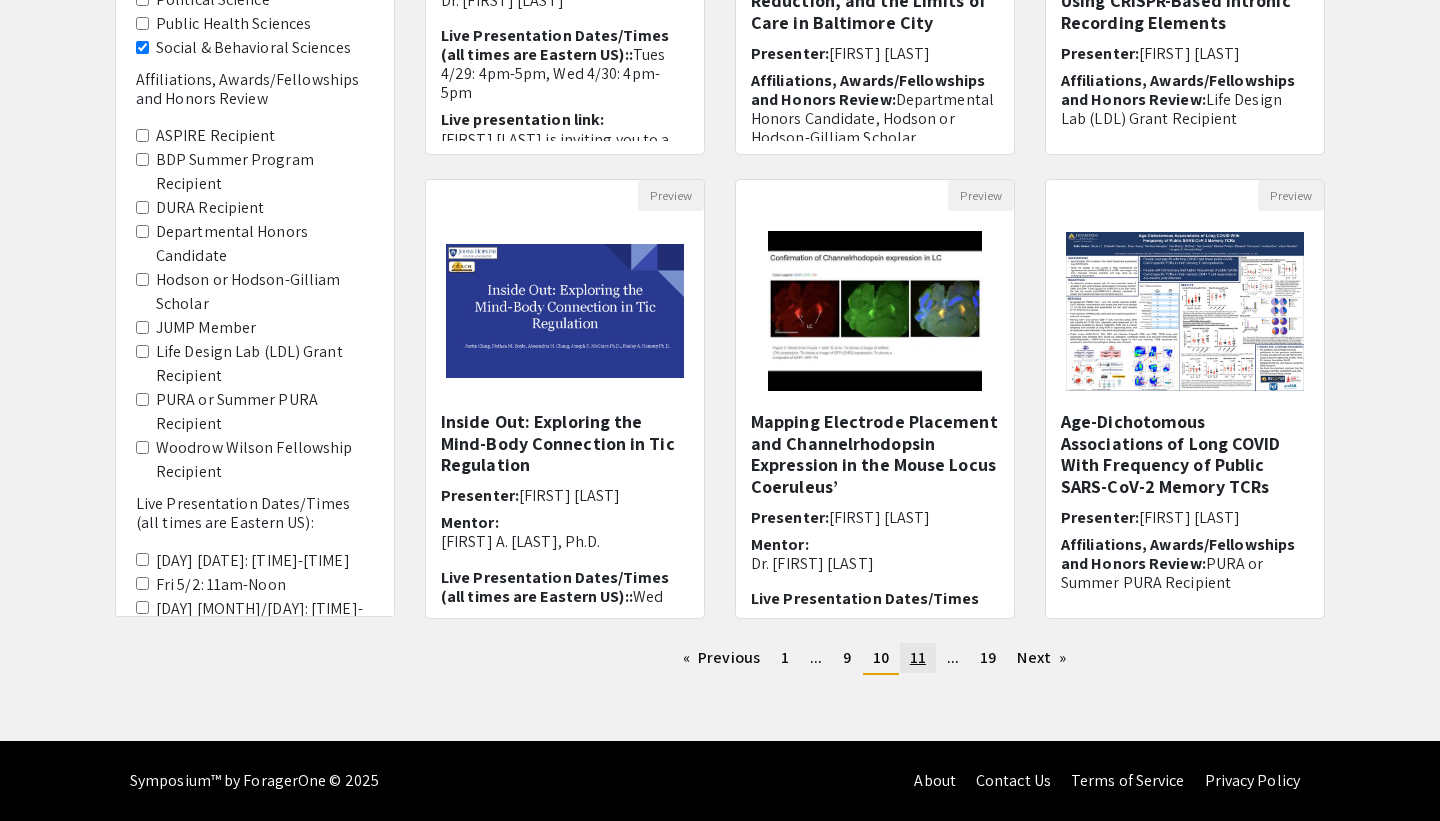 click on "11" 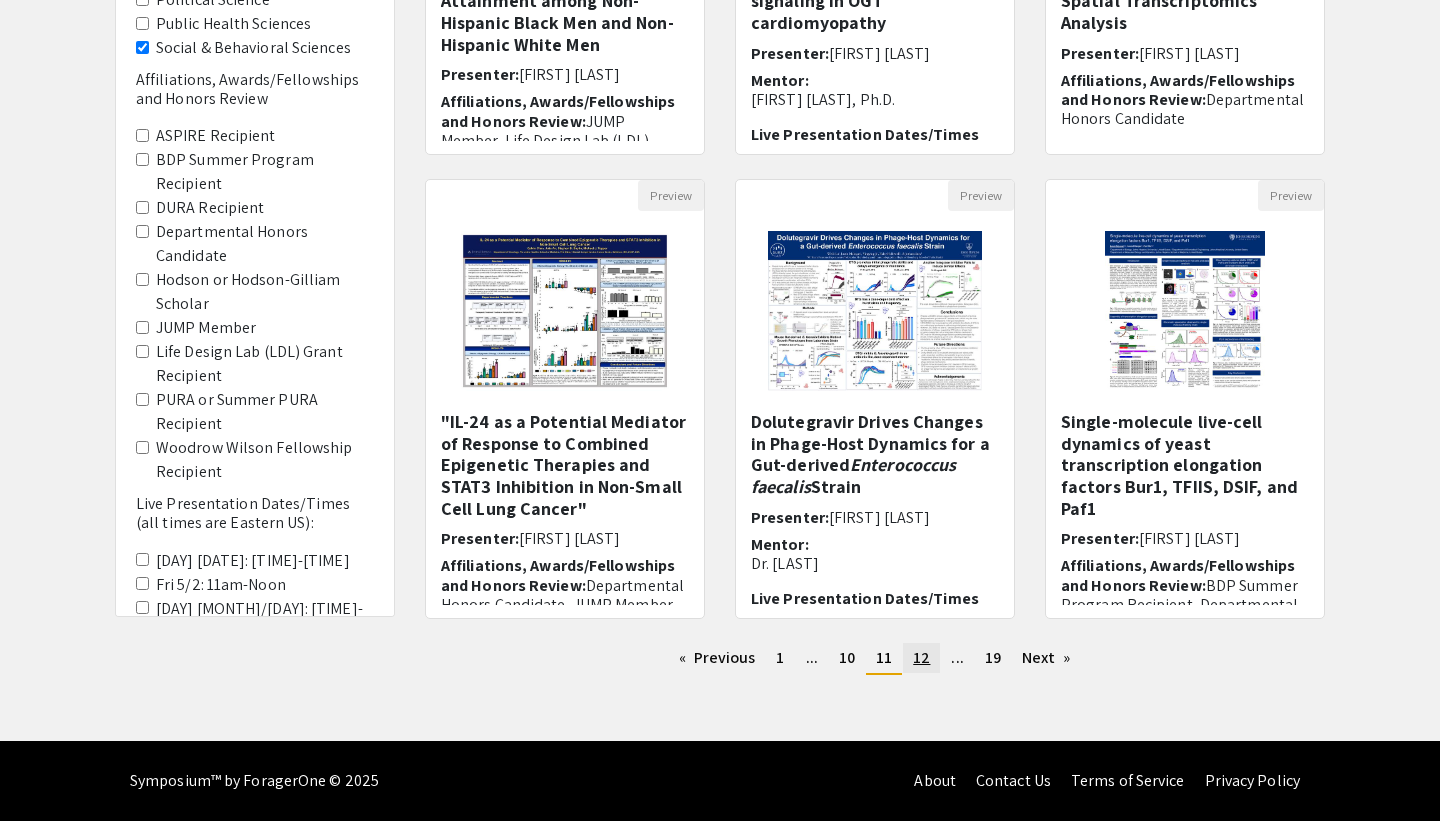 click on "page  12" 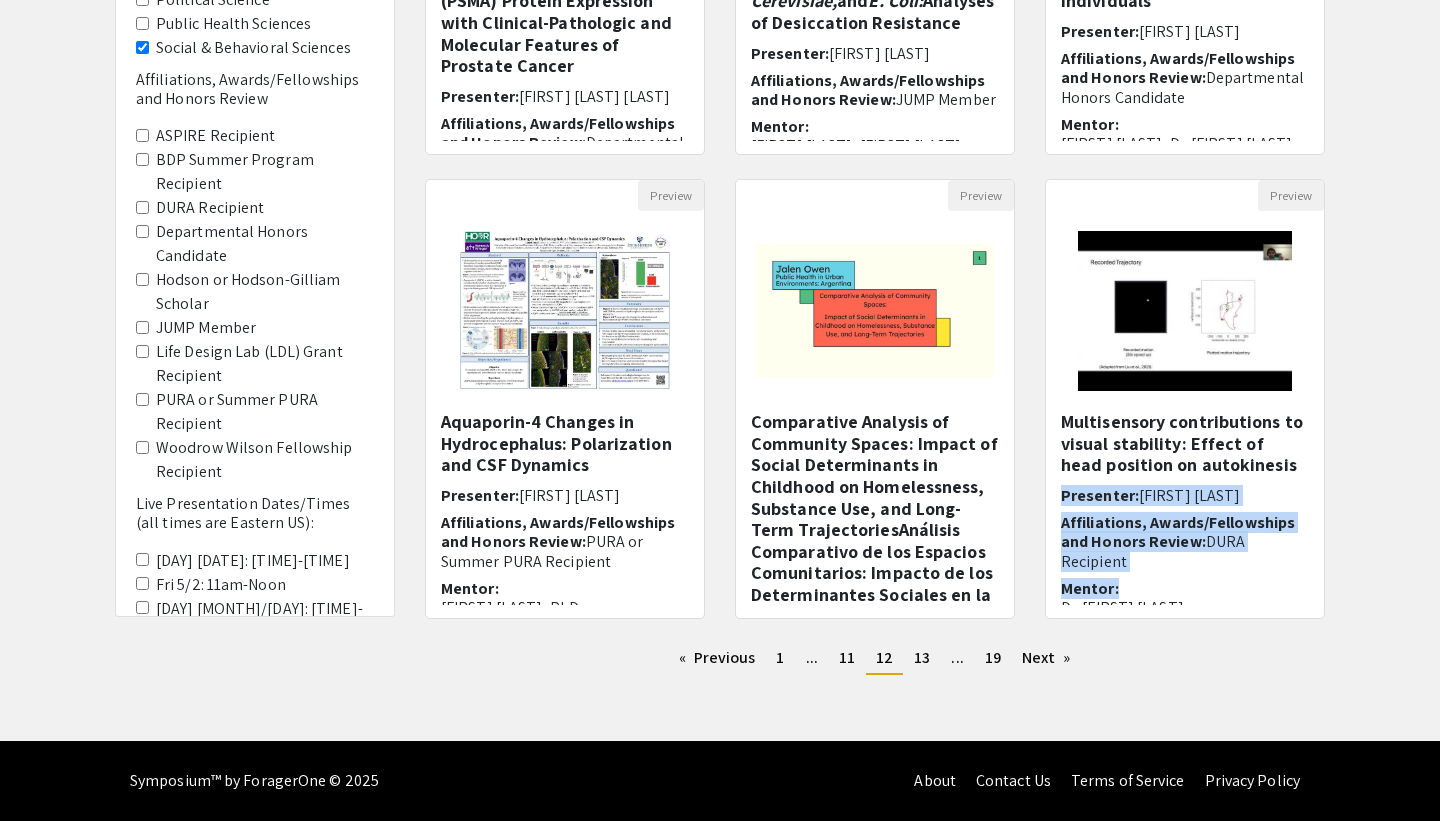 drag, startPoint x: 1352, startPoint y: 468, endPoint x: 1352, endPoint y: 592, distance: 124 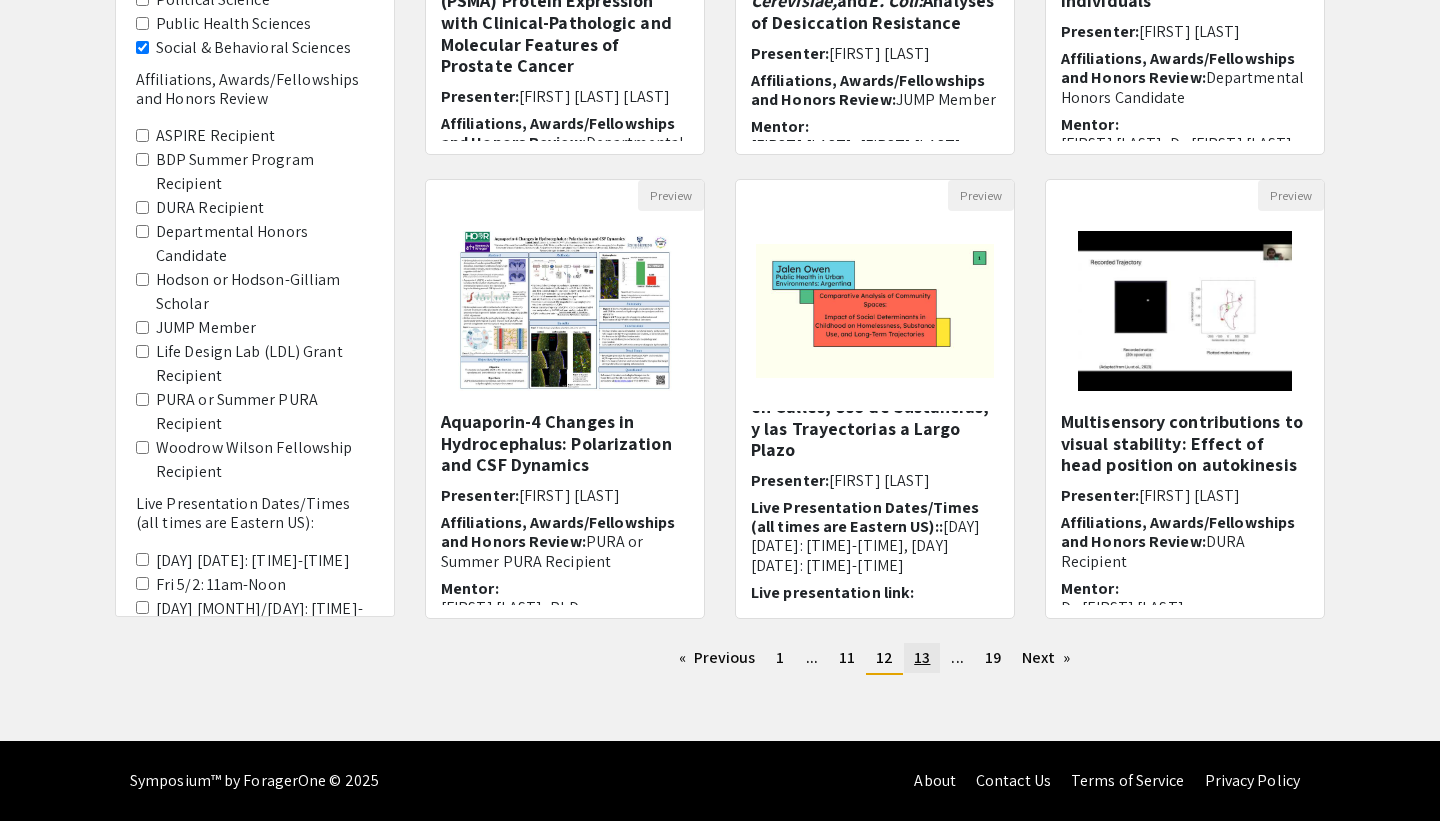 click on "13" 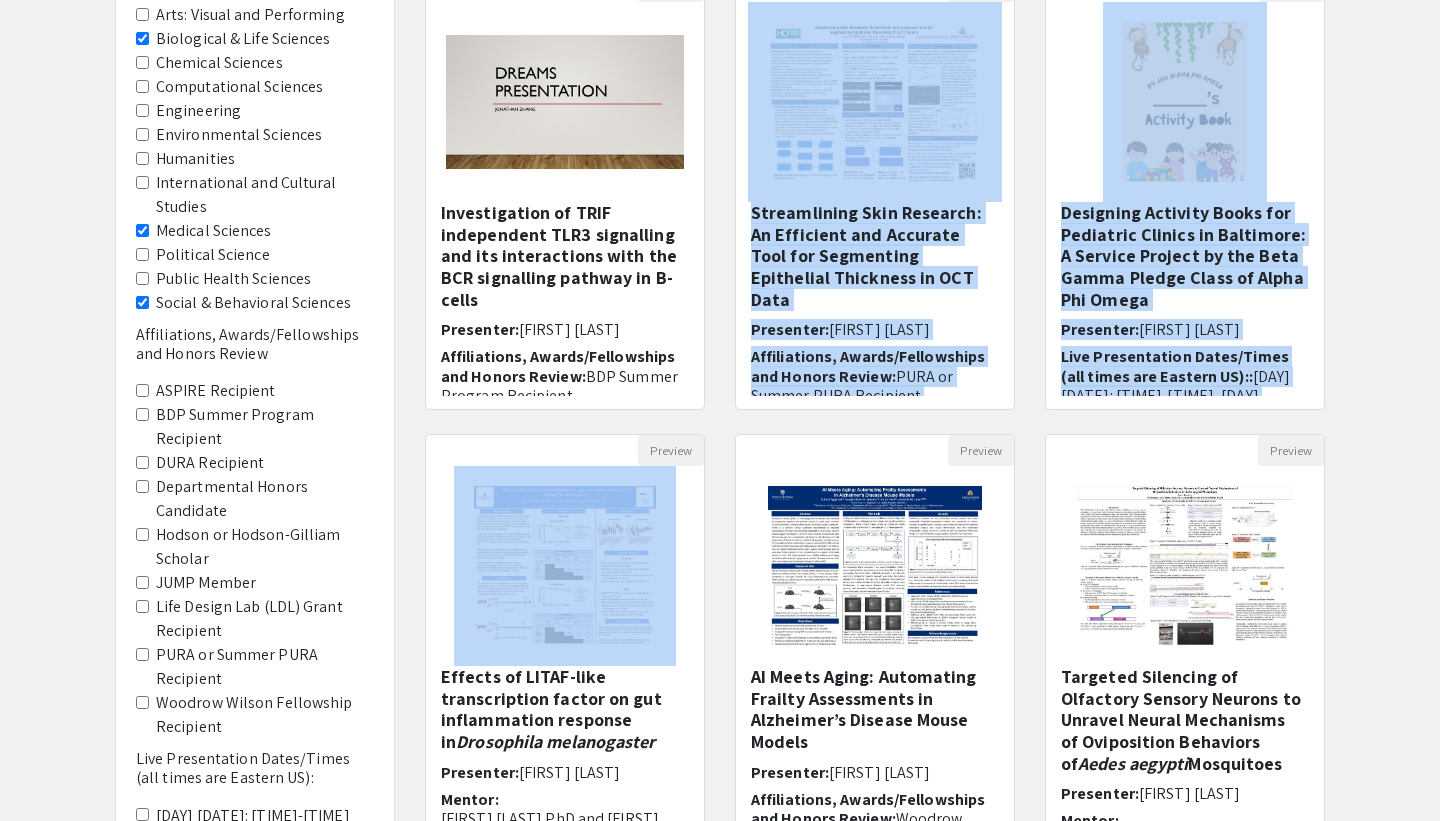 drag, startPoint x: 717, startPoint y: 409, endPoint x: 716, endPoint y: 669, distance: 260.00192 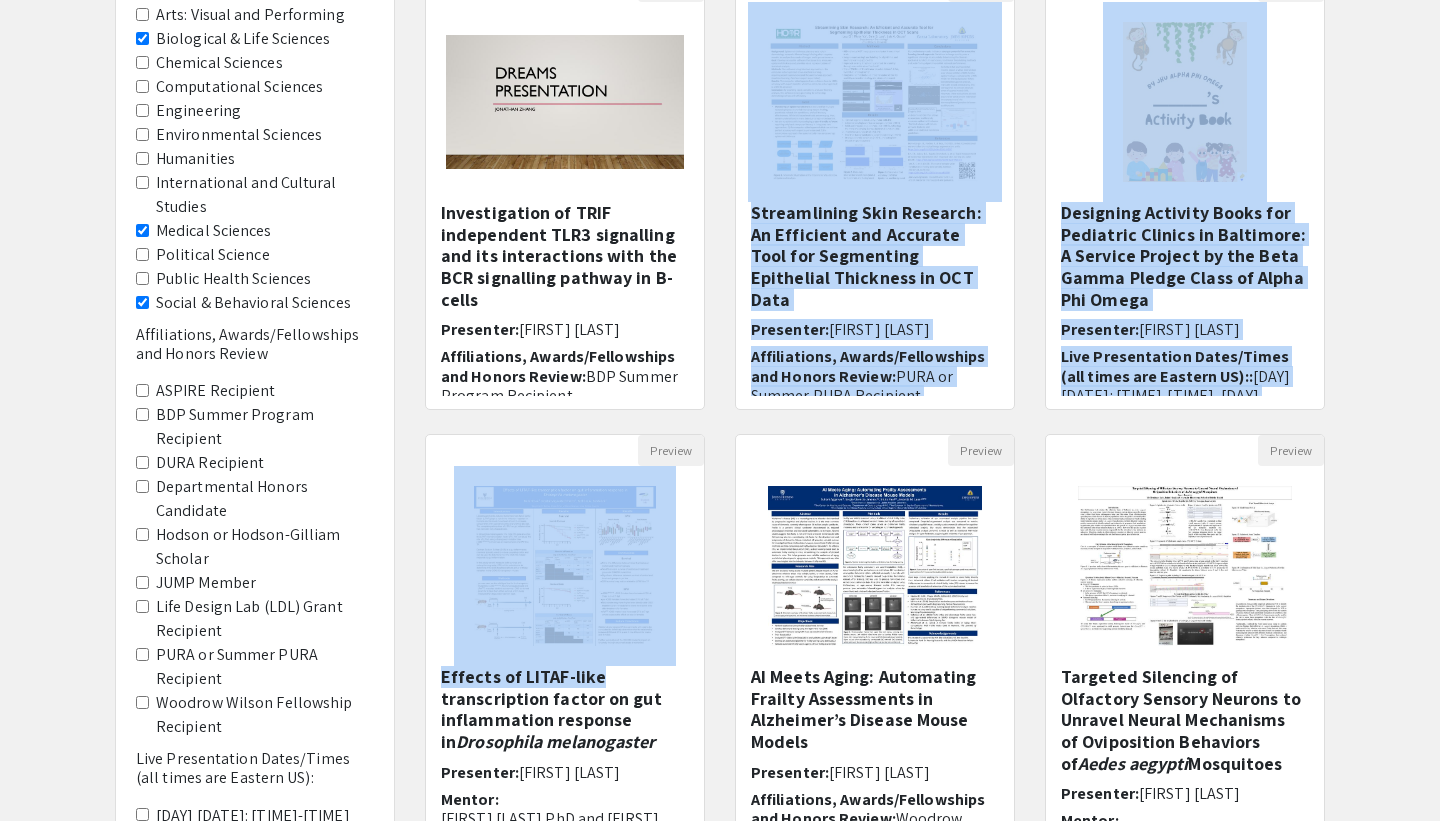 click on "Preview  Effects of LITAF-like transcription factor on gut inflammation response in  Drosophila melanogaster  Presenter:  [FIRST] [LAST] Mentor: [FIRST] [LAST] PhD and [FIRST] [LAST] PhD Live Presentation Dates/Times (all times are Eastern US)::  Tues 4/29: Noon-1pm, Tues 4/29: 6pm-7pm  Live presentation link: https://jhubluejays.zoom.us/j/7856538426" 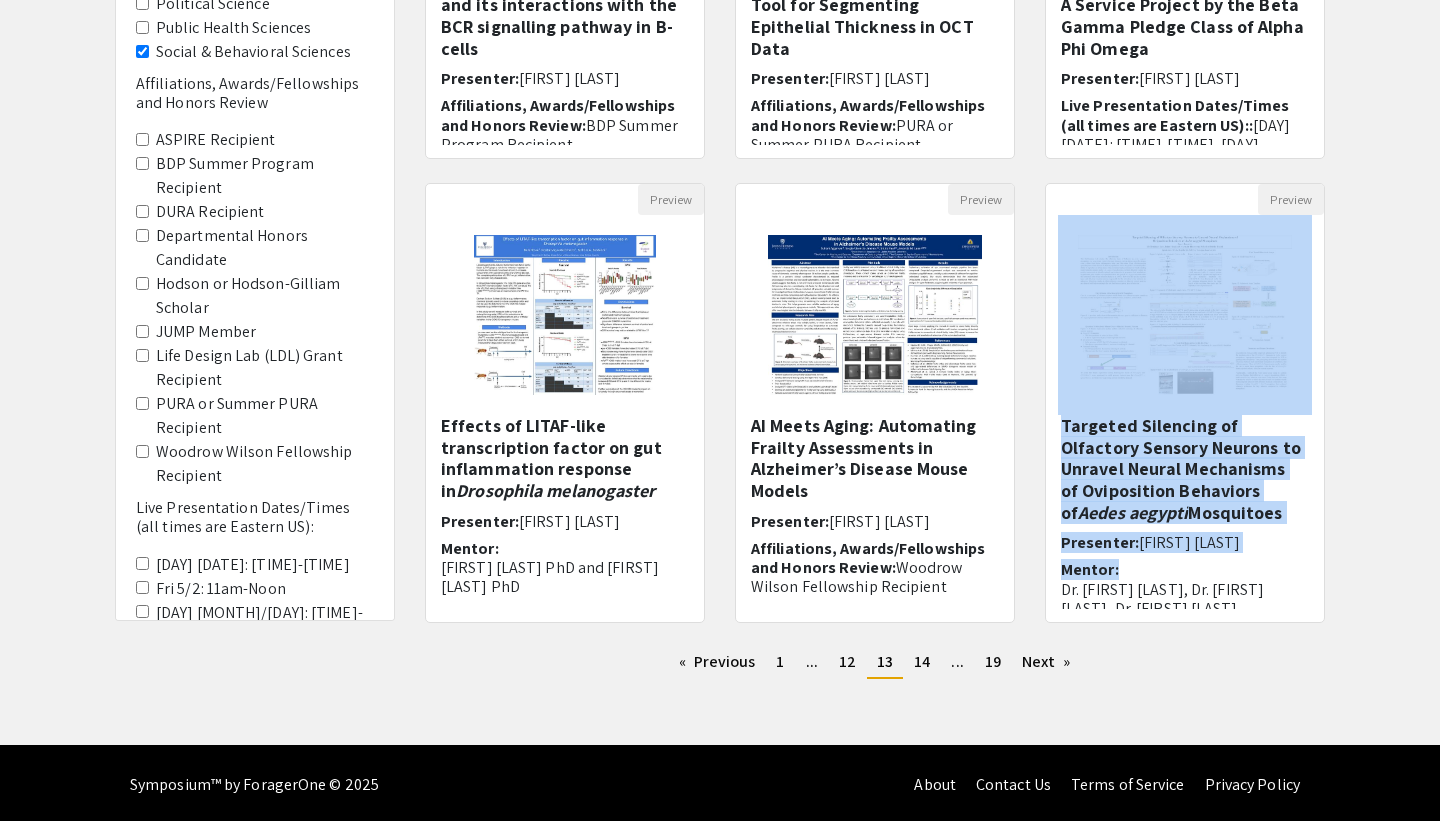 drag, startPoint x: 1381, startPoint y: 569, endPoint x: 1381, endPoint y: 410, distance: 159 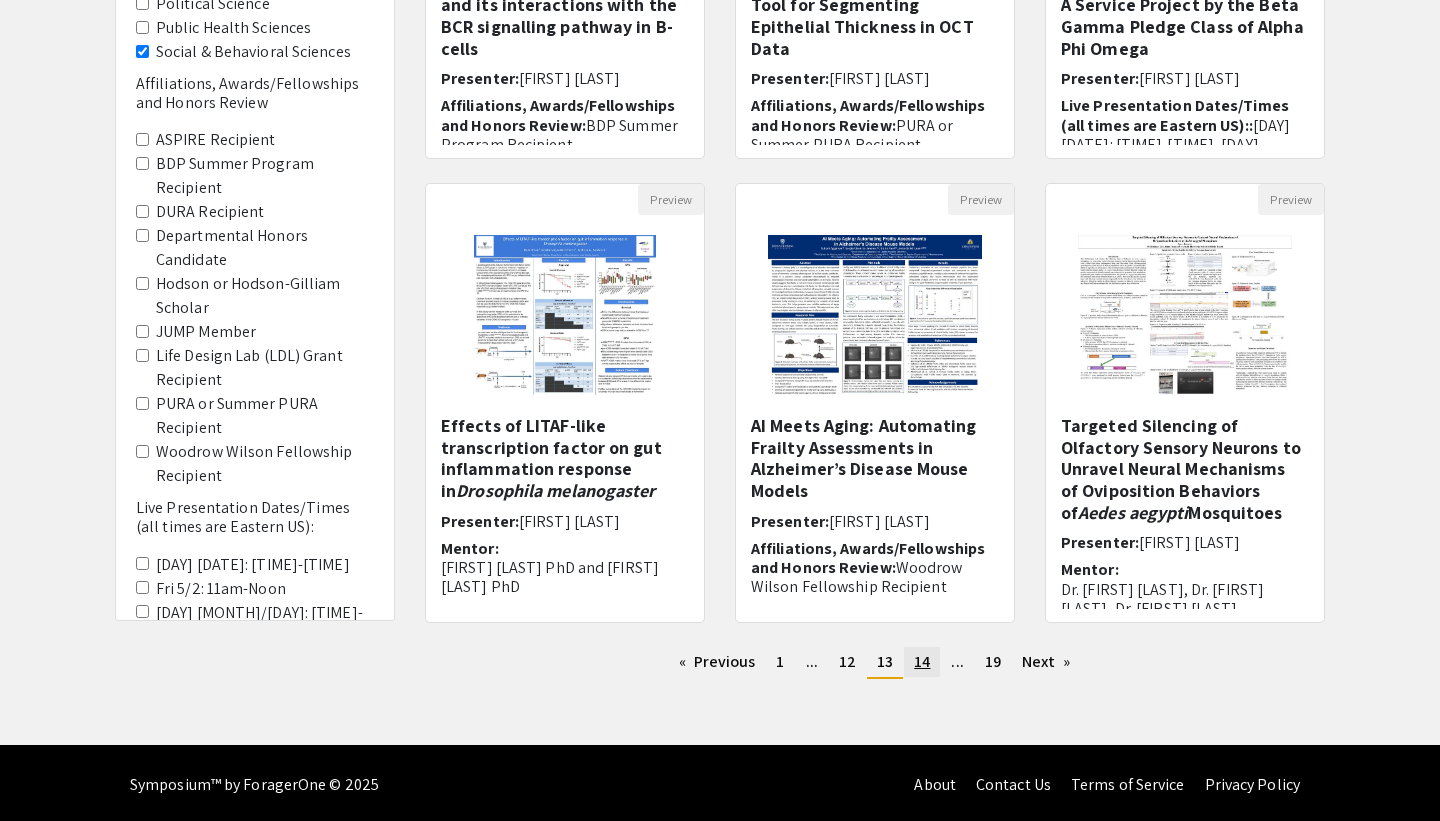 click on "14" 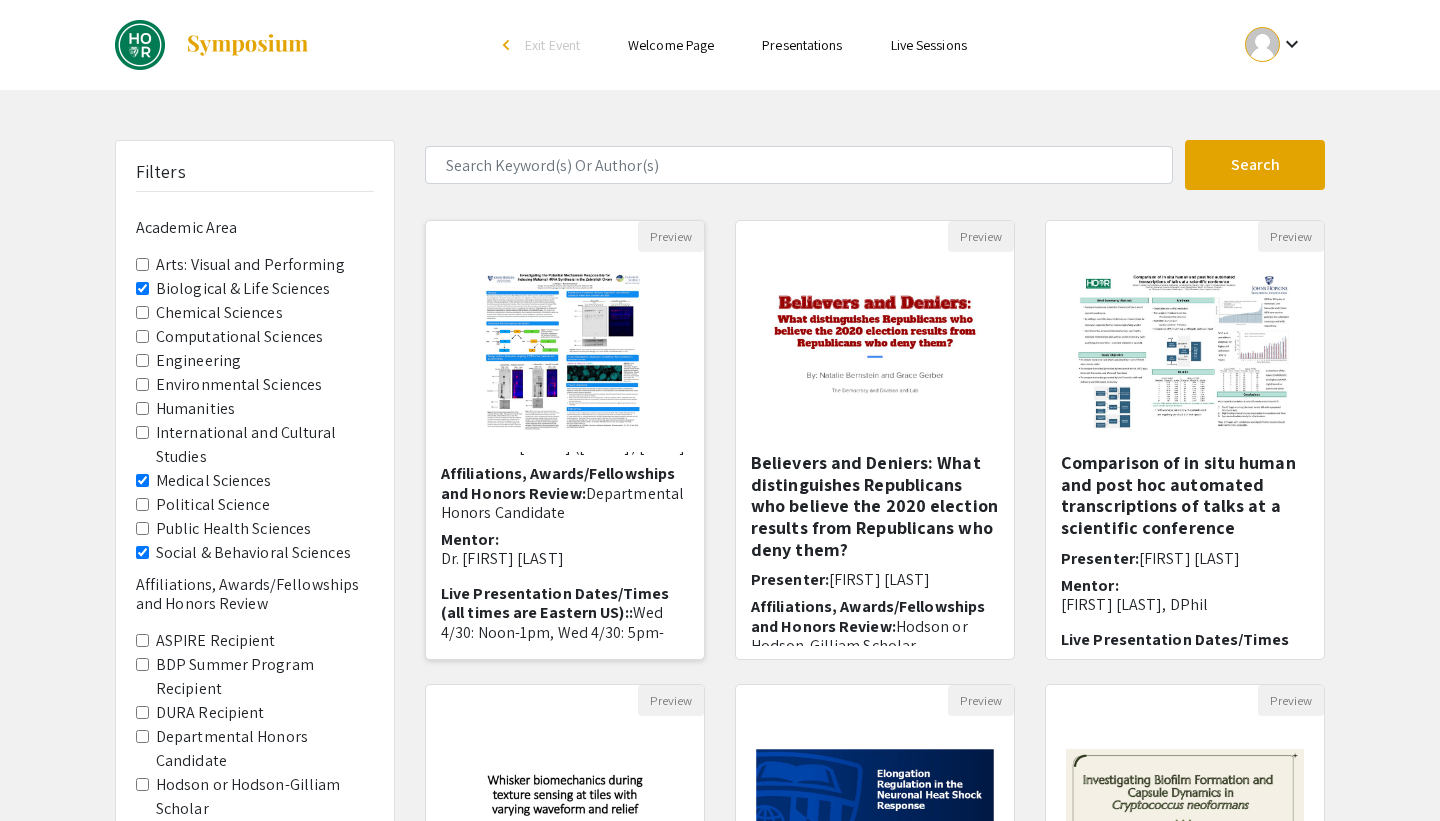 scroll, scrollTop: 147, scrollLeft: 0, axis: vertical 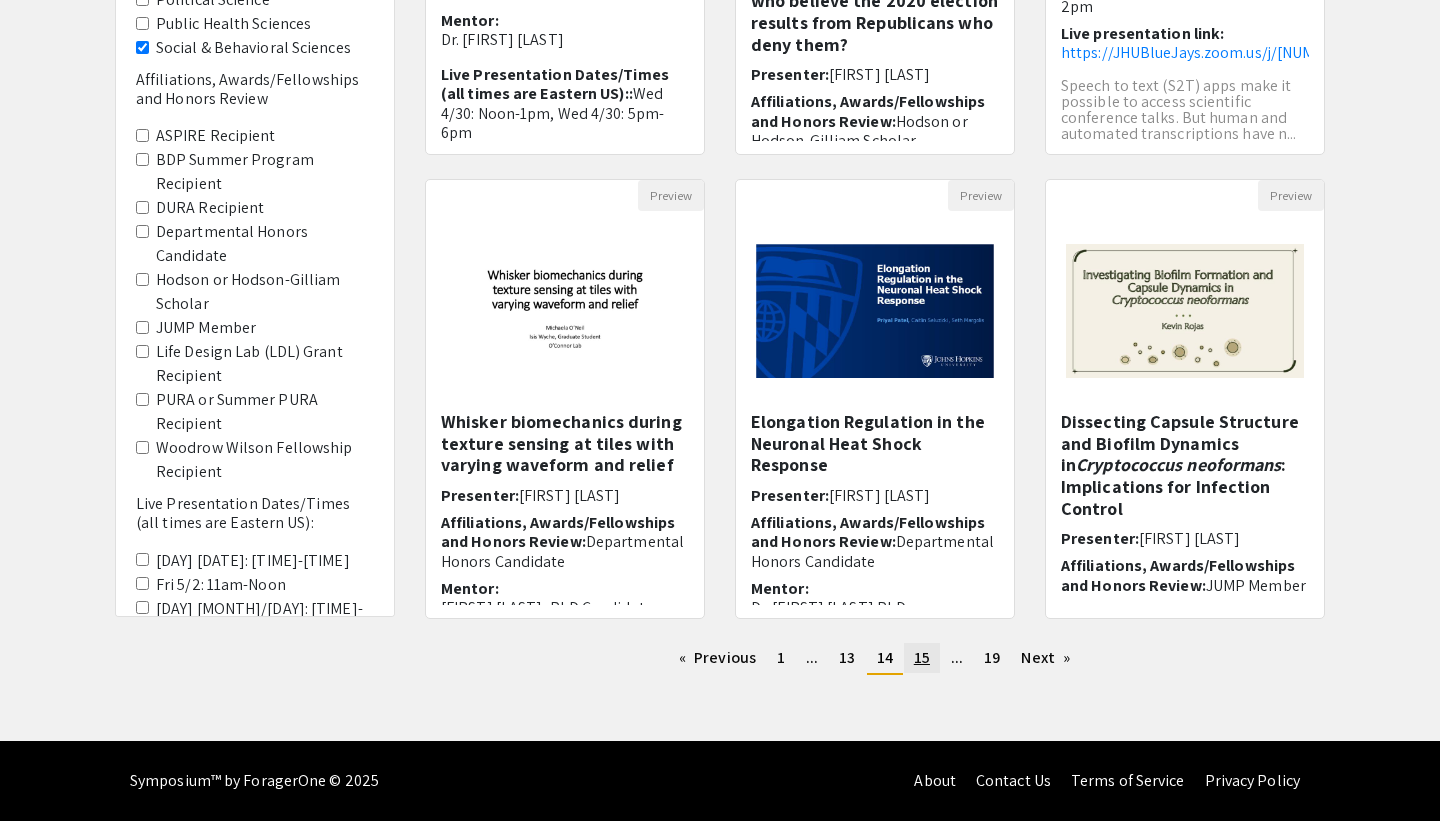click on "15" 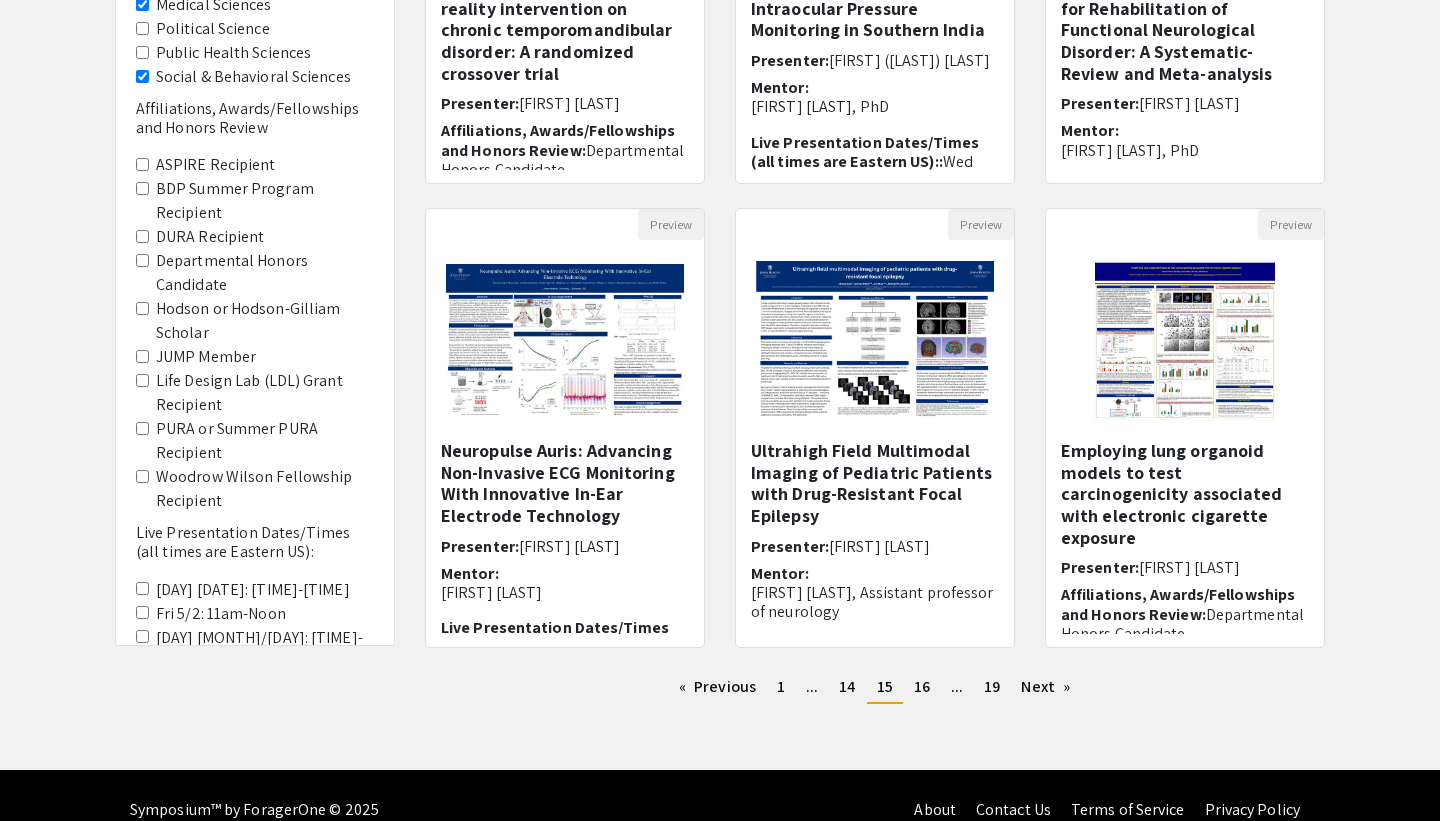 scroll, scrollTop: 505, scrollLeft: 0, axis: vertical 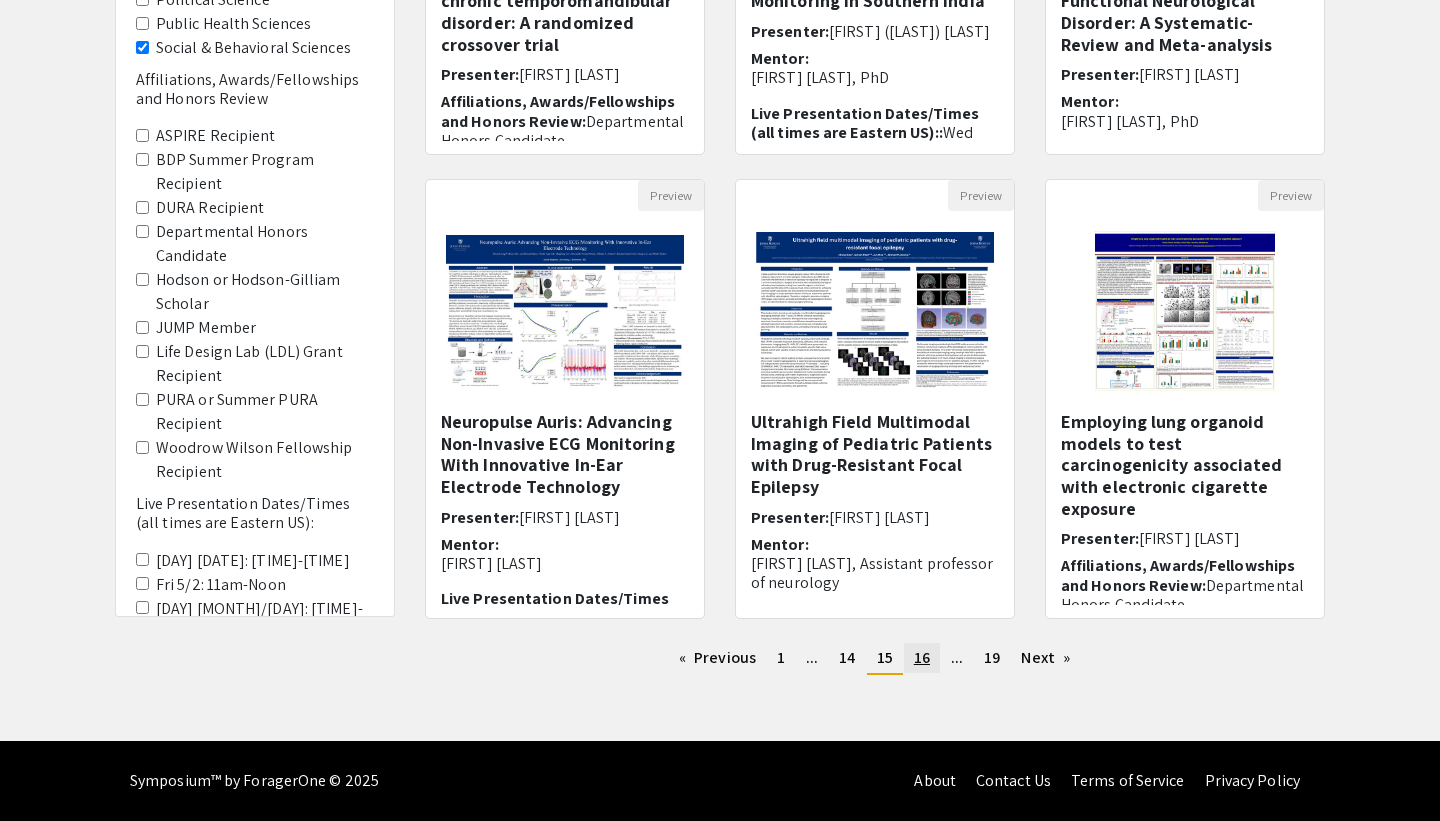 click on "16" 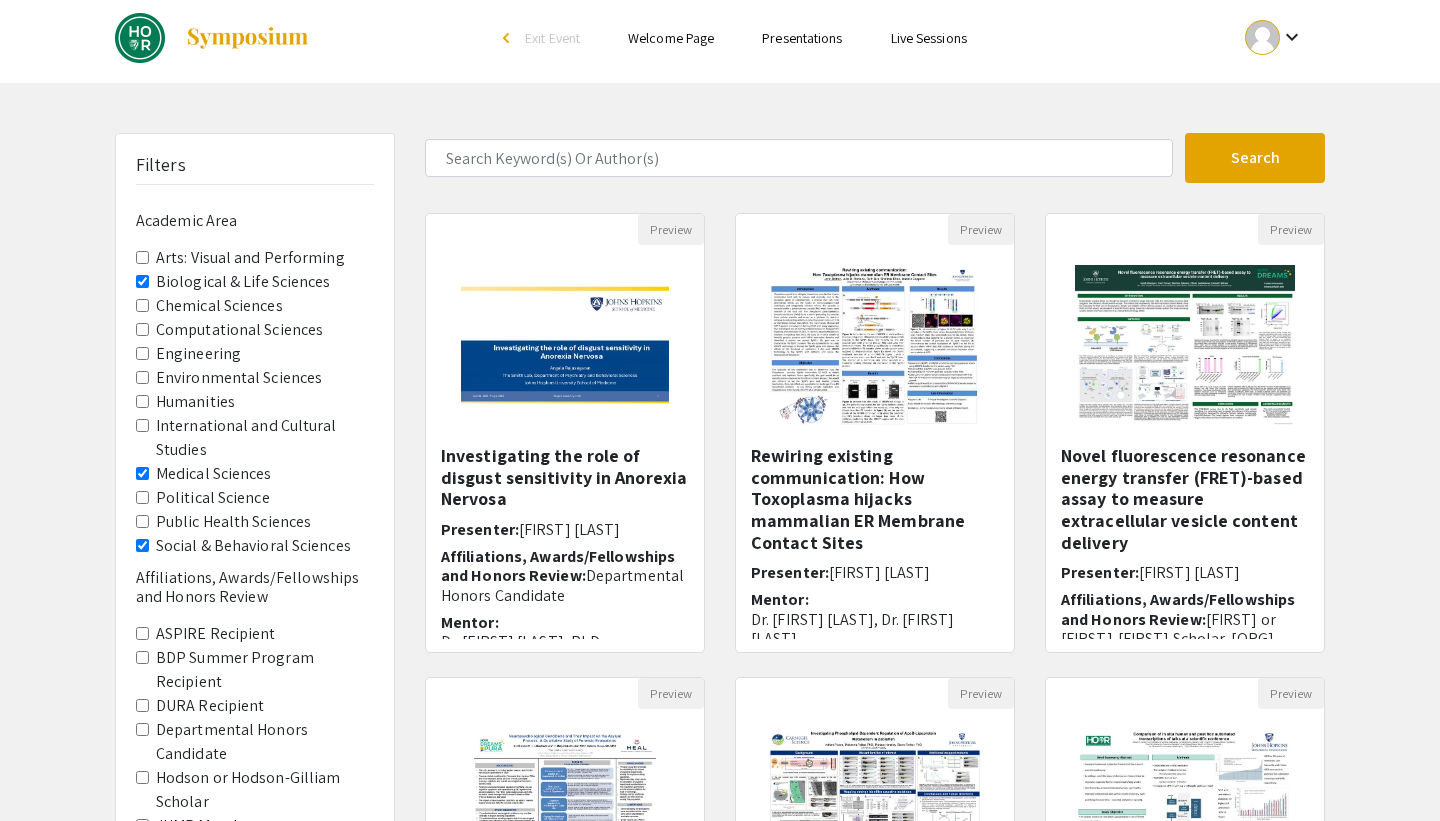 scroll, scrollTop: 9, scrollLeft: 0, axis: vertical 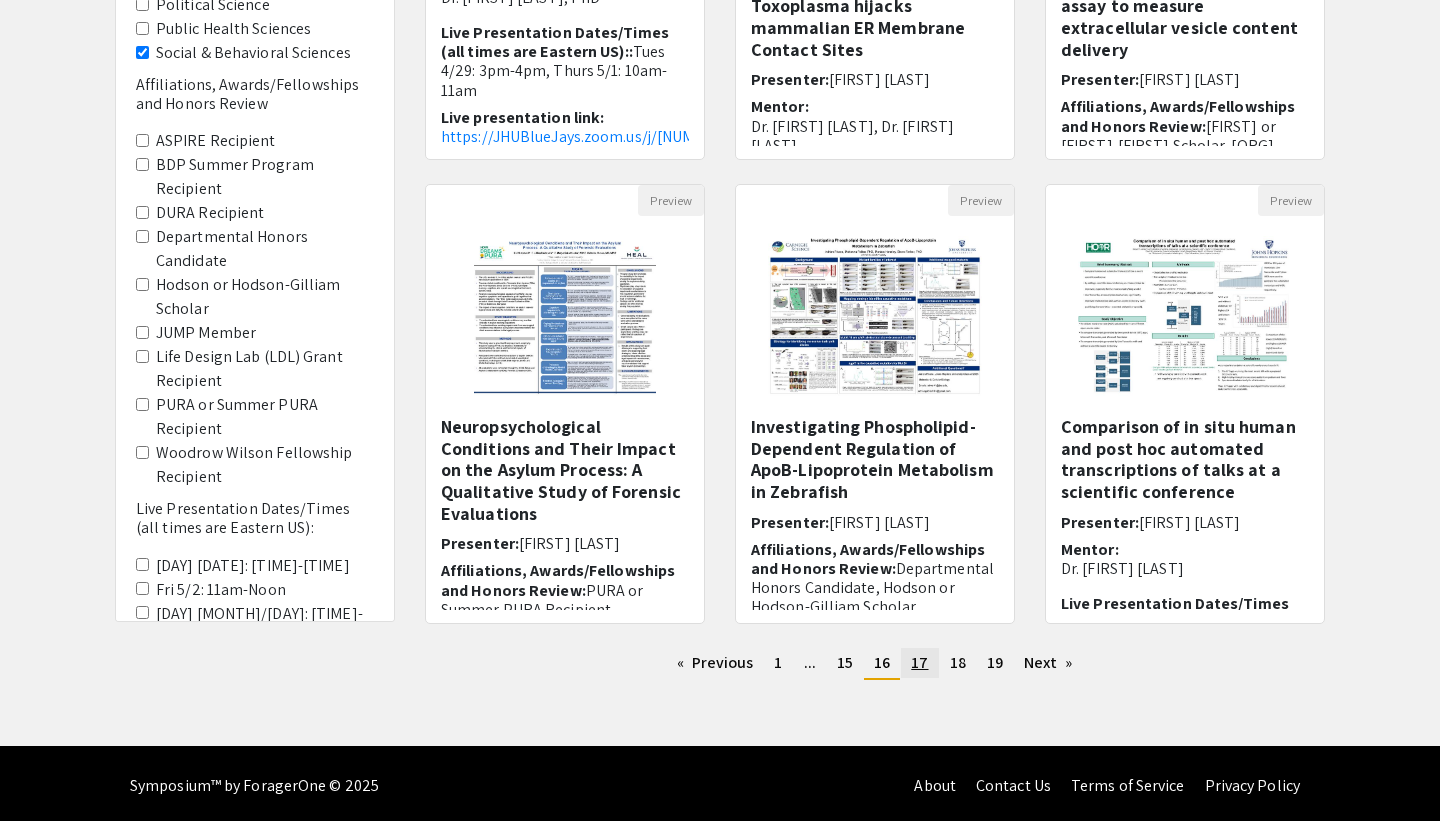 click on "17" 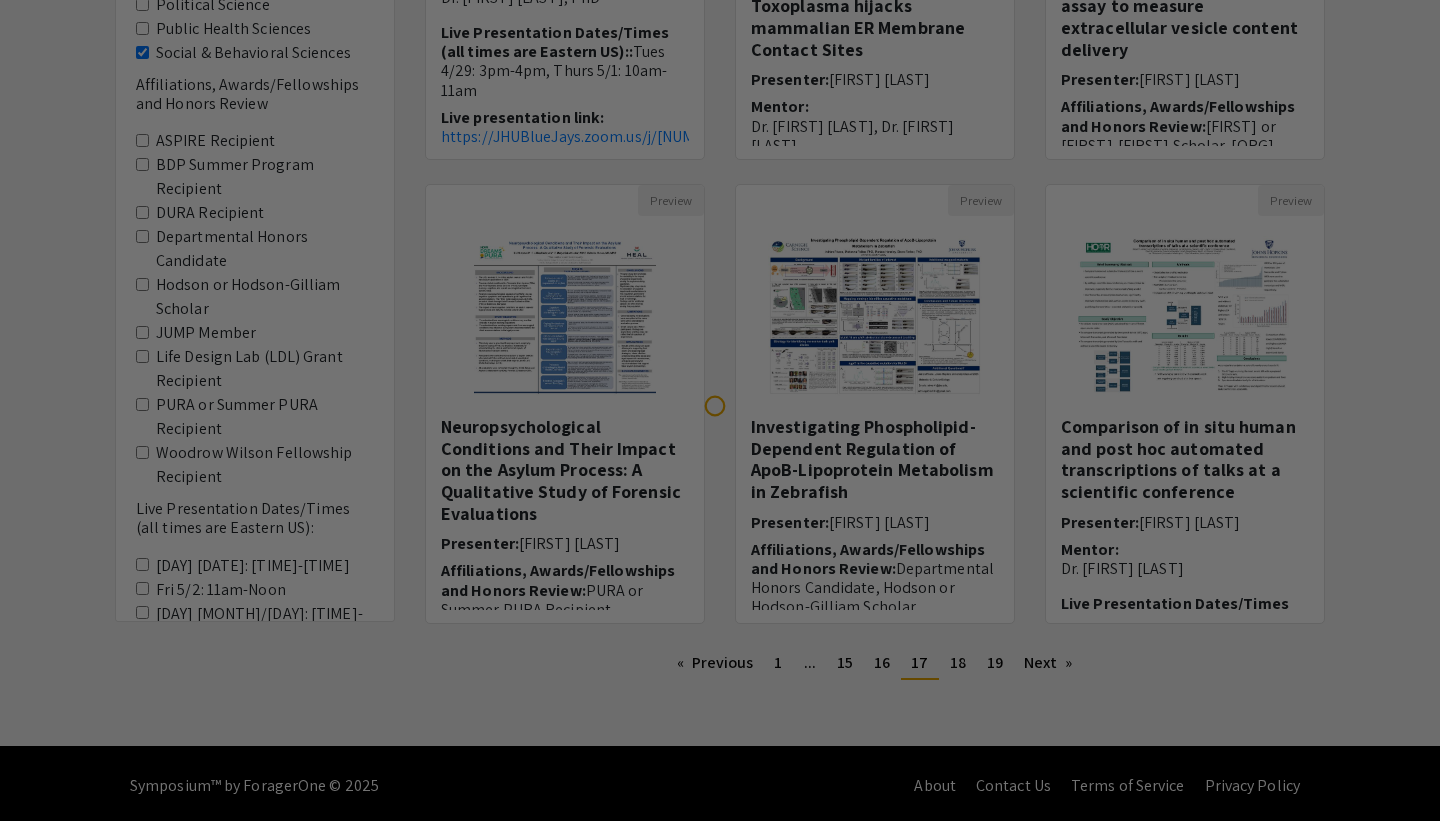 scroll, scrollTop: 0, scrollLeft: 0, axis: both 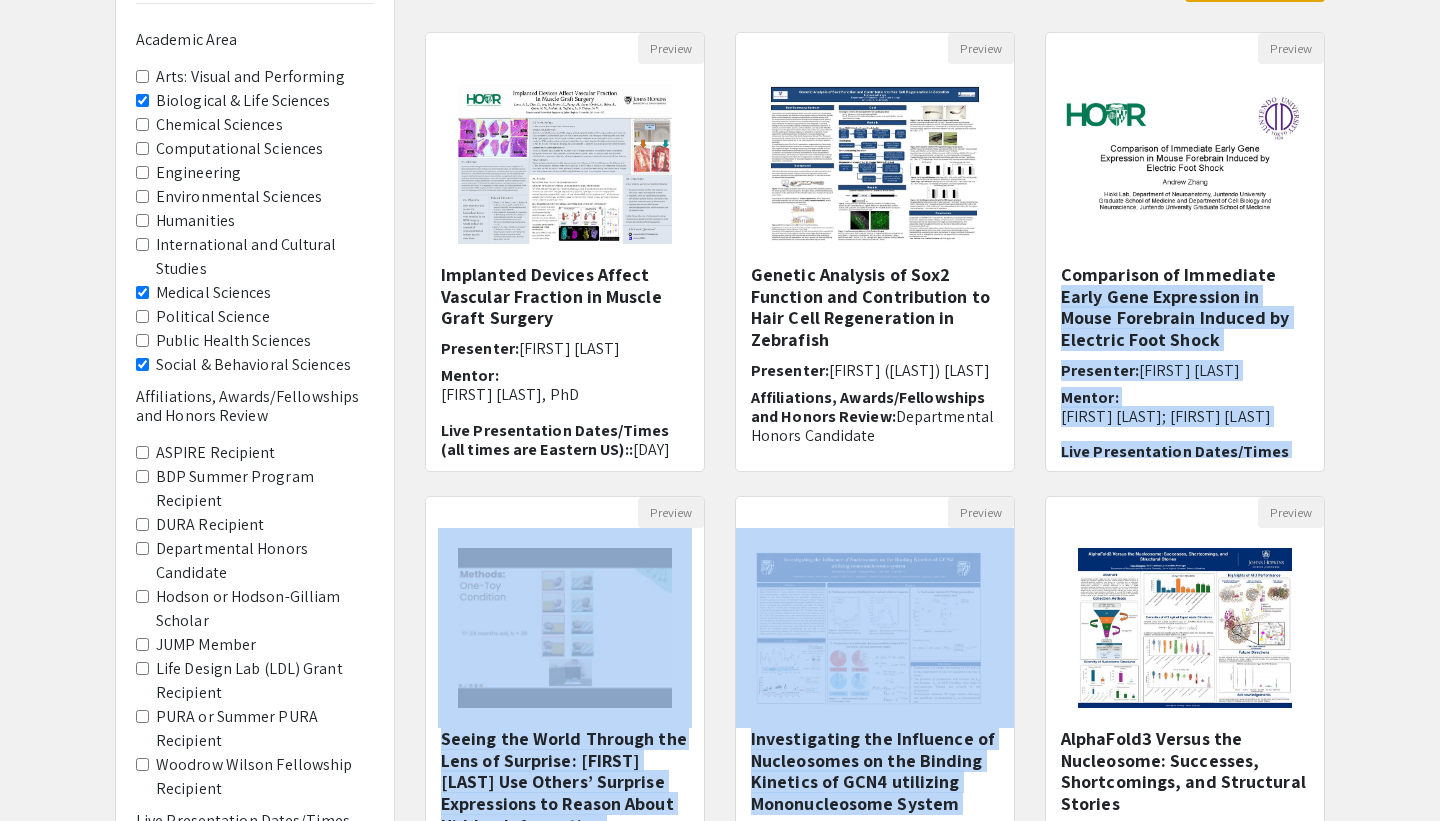 drag, startPoint x: 1331, startPoint y: 496, endPoint x: 1331, endPoint y: 263, distance: 233 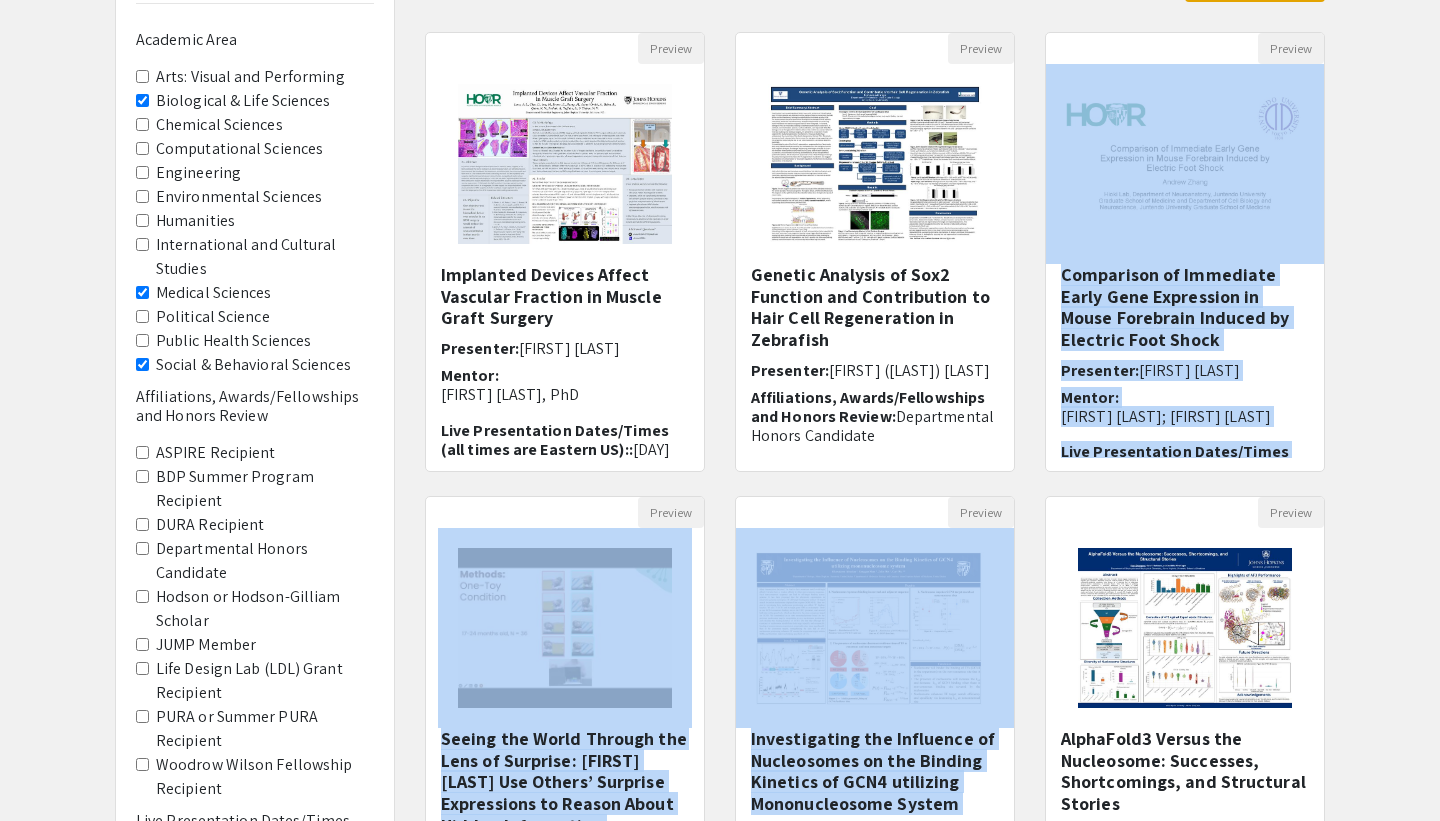 click on "Preview  Comparison of Immediate Early Gene Expression in Mouse Forebrain Induced by Electric Foot Shock  Presenter:  [FIRST] [LAST] Mentor: [FIRST] [LAST] MD,PhD; [FIRST] [LAST] MD, PhD Live Presentation Dates/Times (all times are Eastern US)::  [DAY] [DATE]: [TIME]-[TIME], [DAY] [DATE]: [TIME]-[TIME]  Live presentation link: https://jhubluejays.zoom.us/j/5202487593?pwd=hrkOq1m40EzNgGbUI2yAeGu3H20xSJ.1&omn=96823315608 Introduction:" 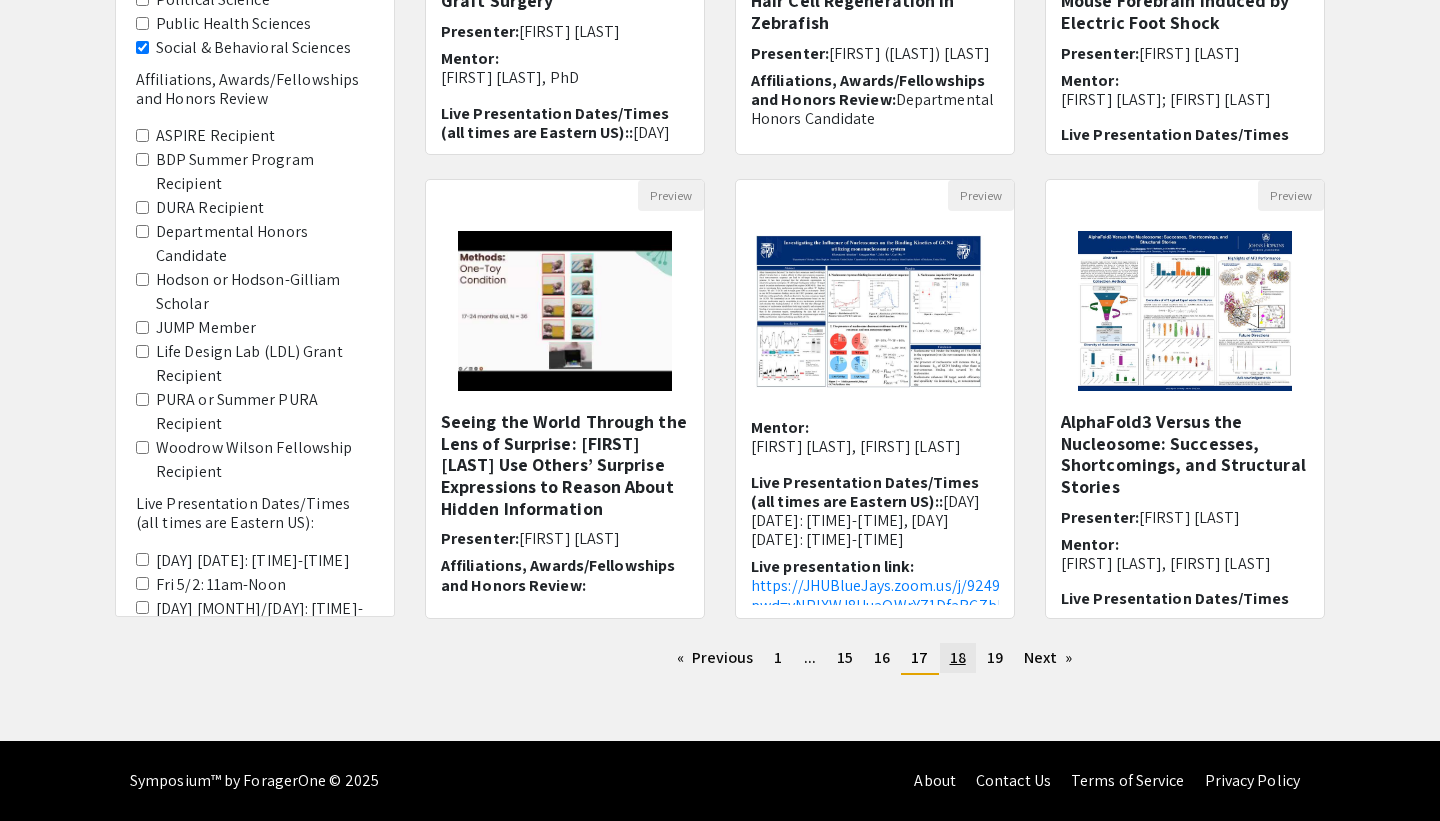 click on "18" 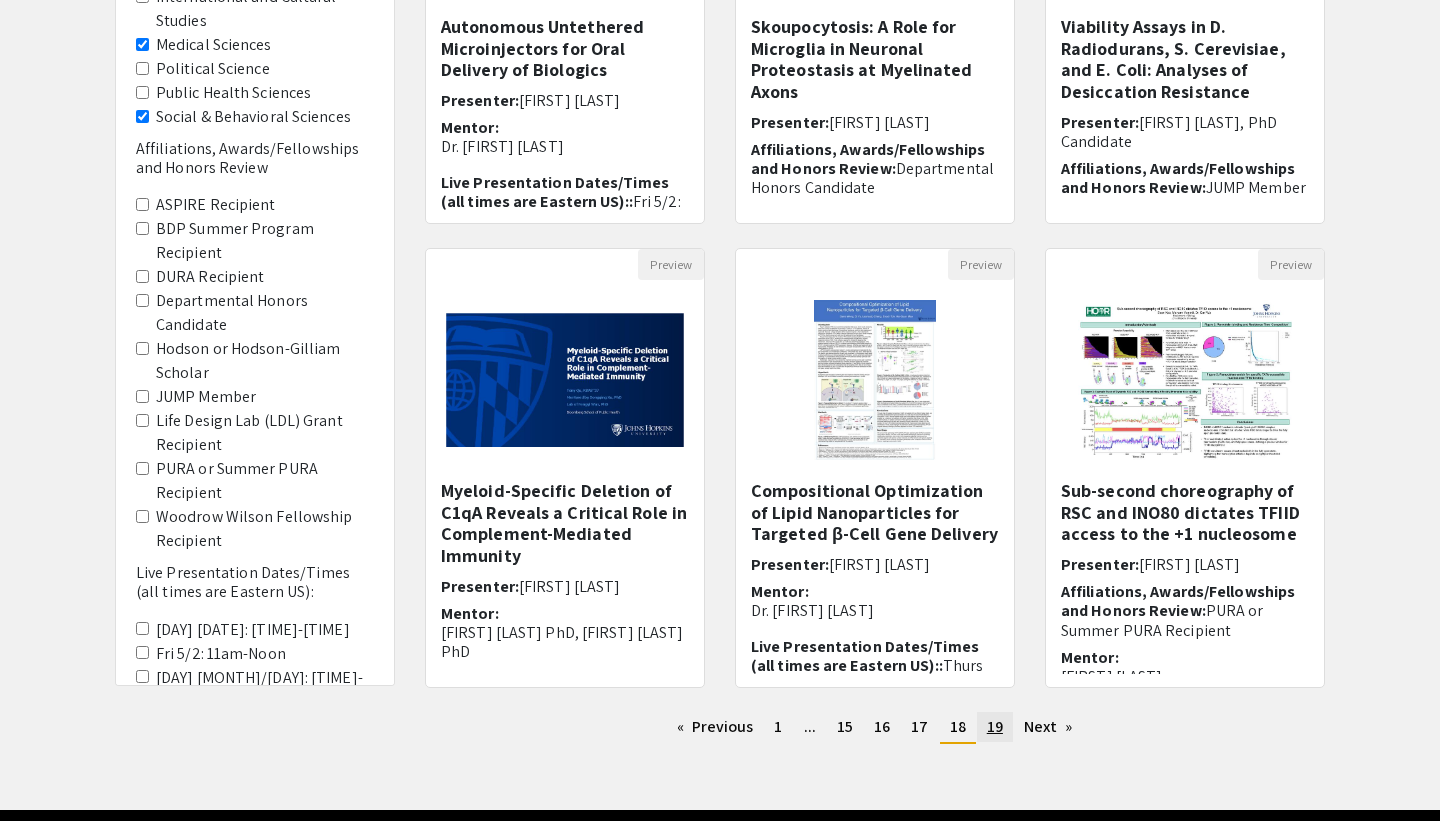 click on "19" 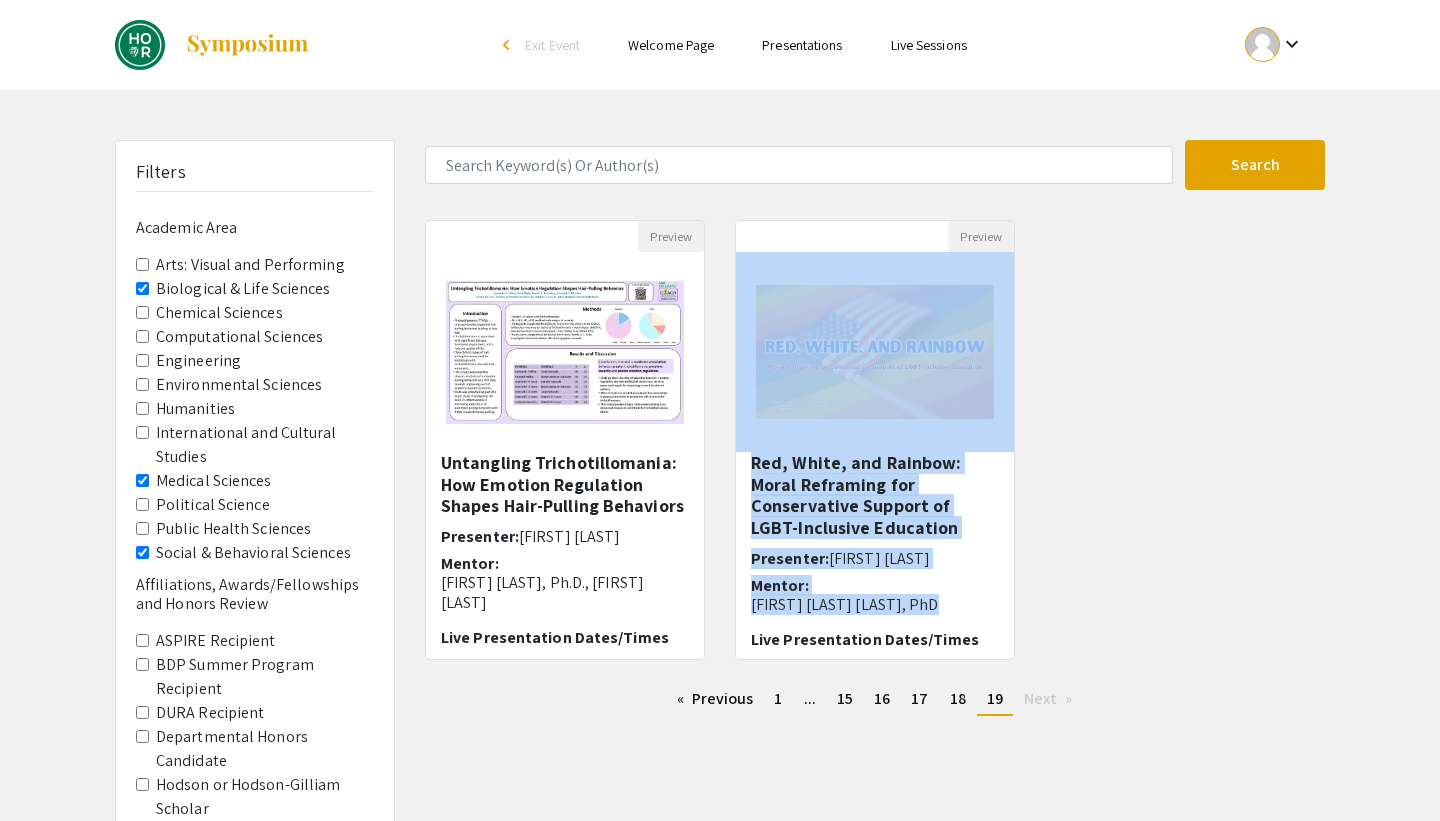 drag, startPoint x: 1135, startPoint y: 423, endPoint x: 1135, endPoint y: 630, distance: 207 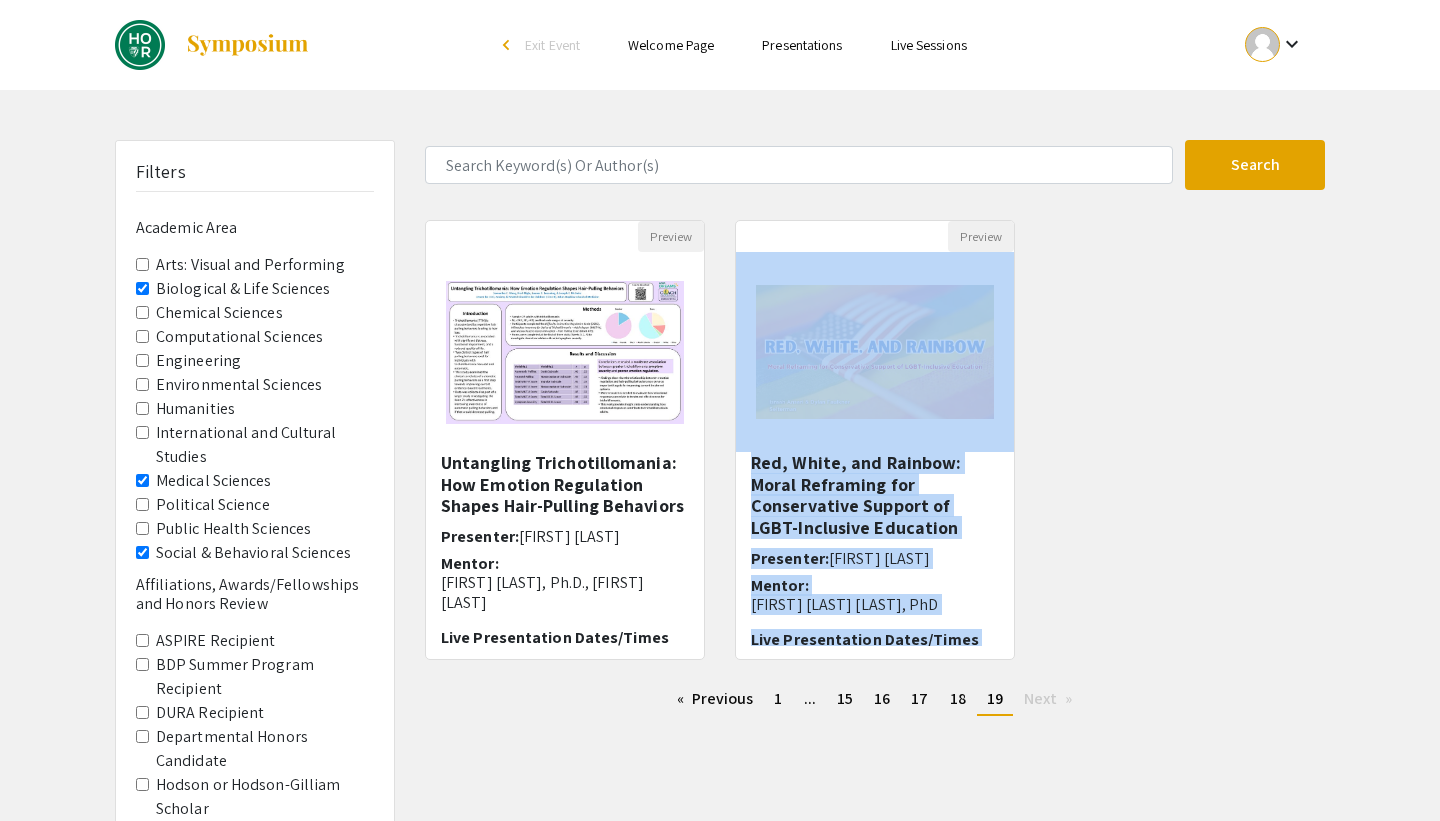 click on "Preview  Untangling Trichotillomania: How Emotion Regulation Shapes Hair-Pulling Behaviors  Presenter:  [FIRST] [LAST] Mentor: [FIRST] [LAST], [FIRST] [LAST] Live Presentation Dates/Times (all times are Eastern US)::  [DAY] [MONTH]/[DAY]: [TIME]-[TIME], [DAY] [MONTH]/[DAY]: [TIME]-[TIME]  Live presentation link: https://JHUBlueJays.zoom.us/j/[NUMBER] ﻿ Trichotillomania (TTM) affects ~...  Preview  Red, White, and Rainbow: Moral Reframing for Conservative Support of LGBT-Inclusive Education  Presenter:  [FIRST] [LAST] Mentor: [FIRST] [LAST], PhD Live Presentation Dates/Times (all times are Eastern US)::  [DAY] [MONTH]/[DAY]: [TIME]-[TIME], [DAY] [MONTH]/[DAY]: [TIME]-[TIME]  Live presentation link: https://JHUBlueJays.zoom.us/my/[FIRST][LAST] 	 Can framing LGBTQ-related content in K–12 classrooms using c..." 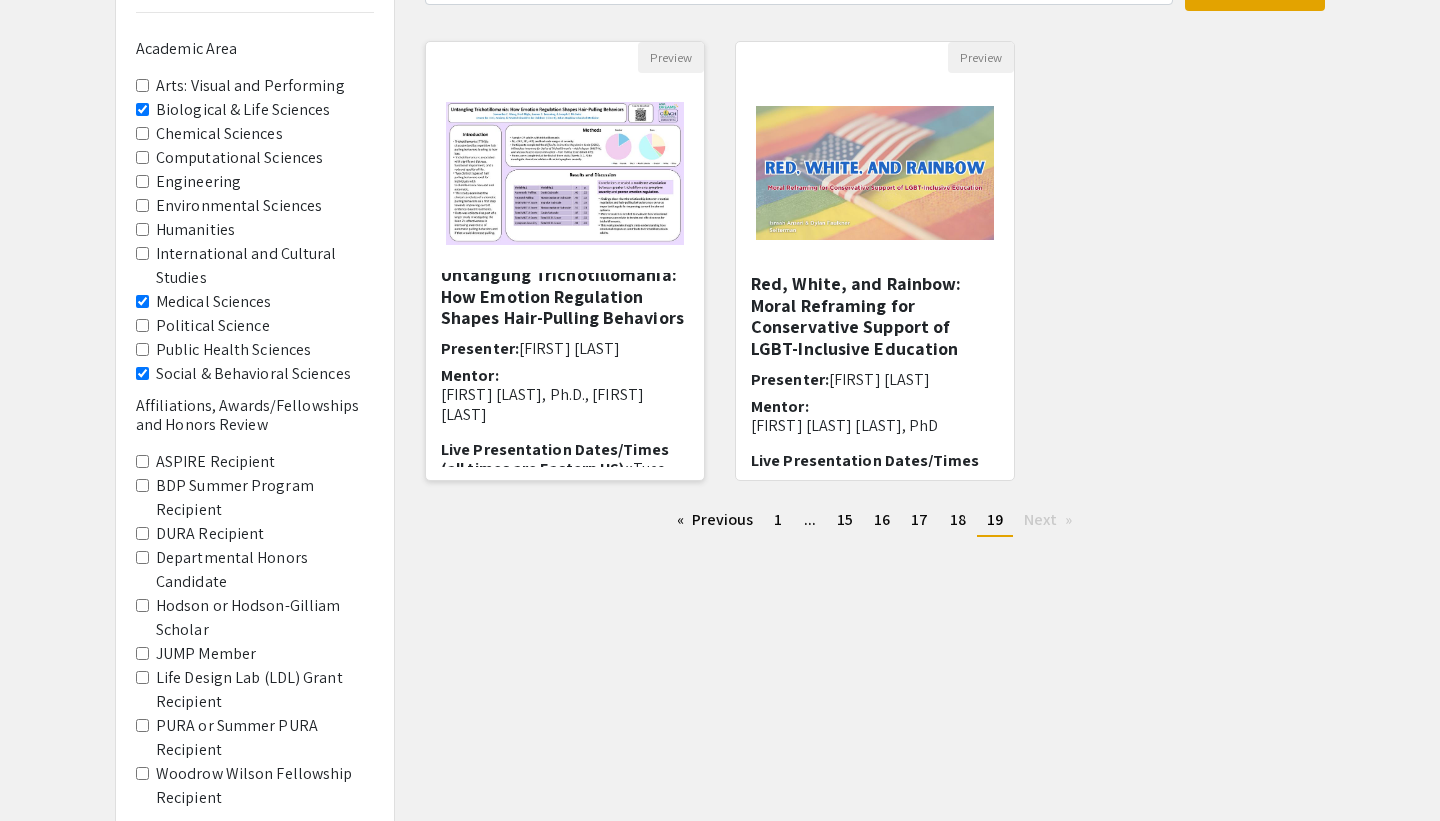 scroll, scrollTop: 135, scrollLeft: 0, axis: vertical 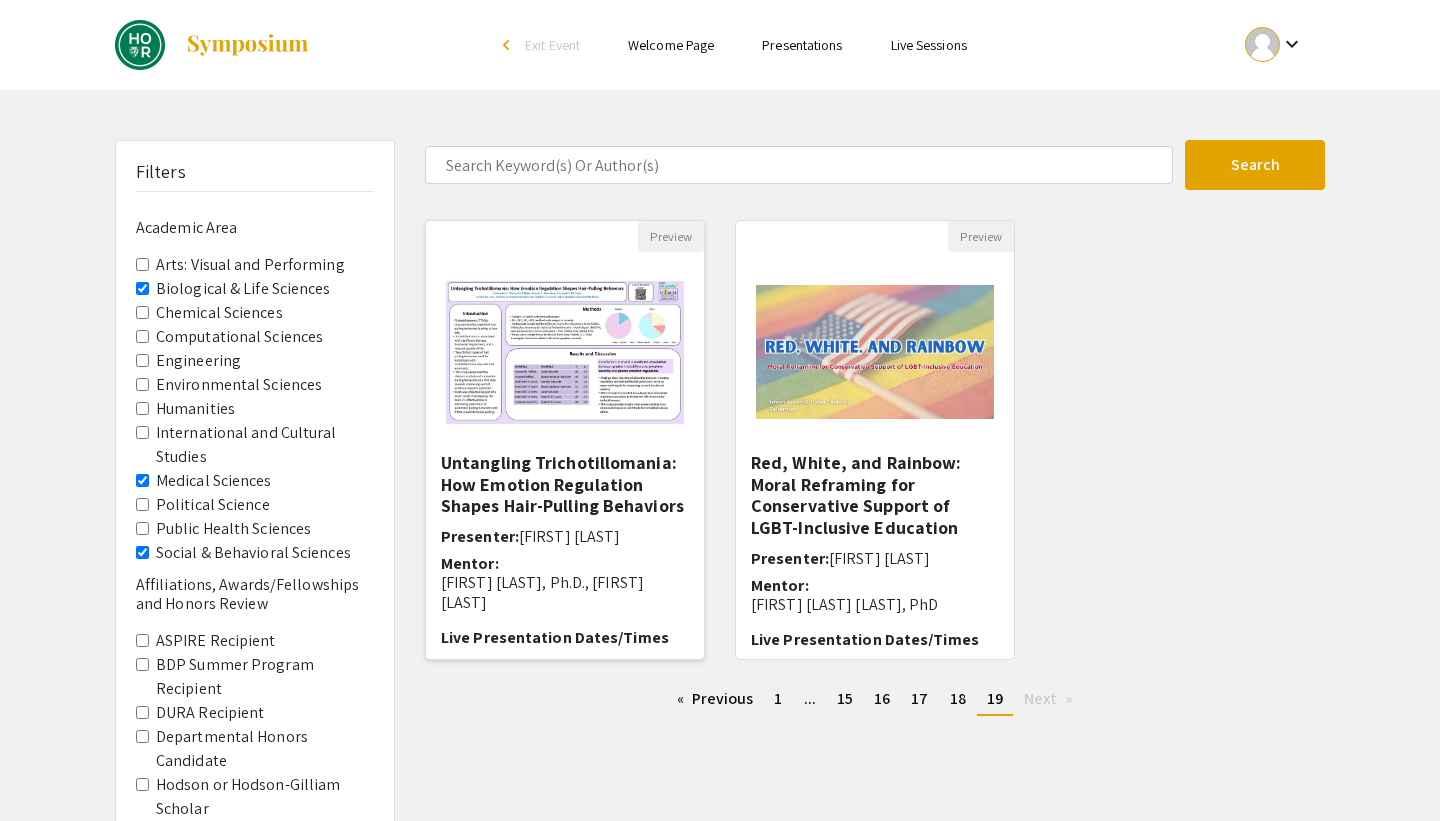 click on "Untangling Trichotillomania: How Emotion Regulation Shapes Hair-Pulling Behaviors" at bounding box center (565, 484) 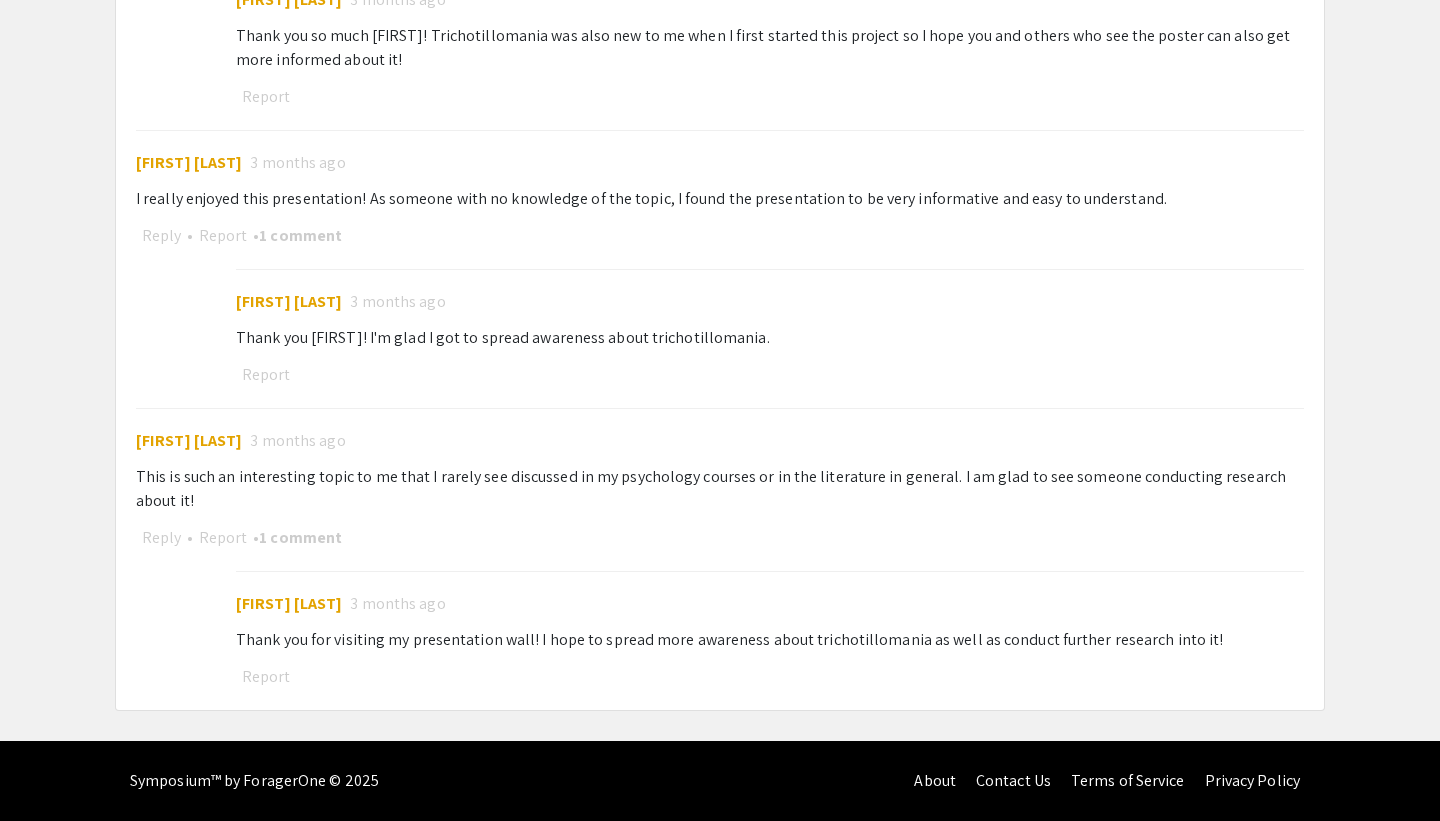scroll, scrollTop: 1323, scrollLeft: 0, axis: vertical 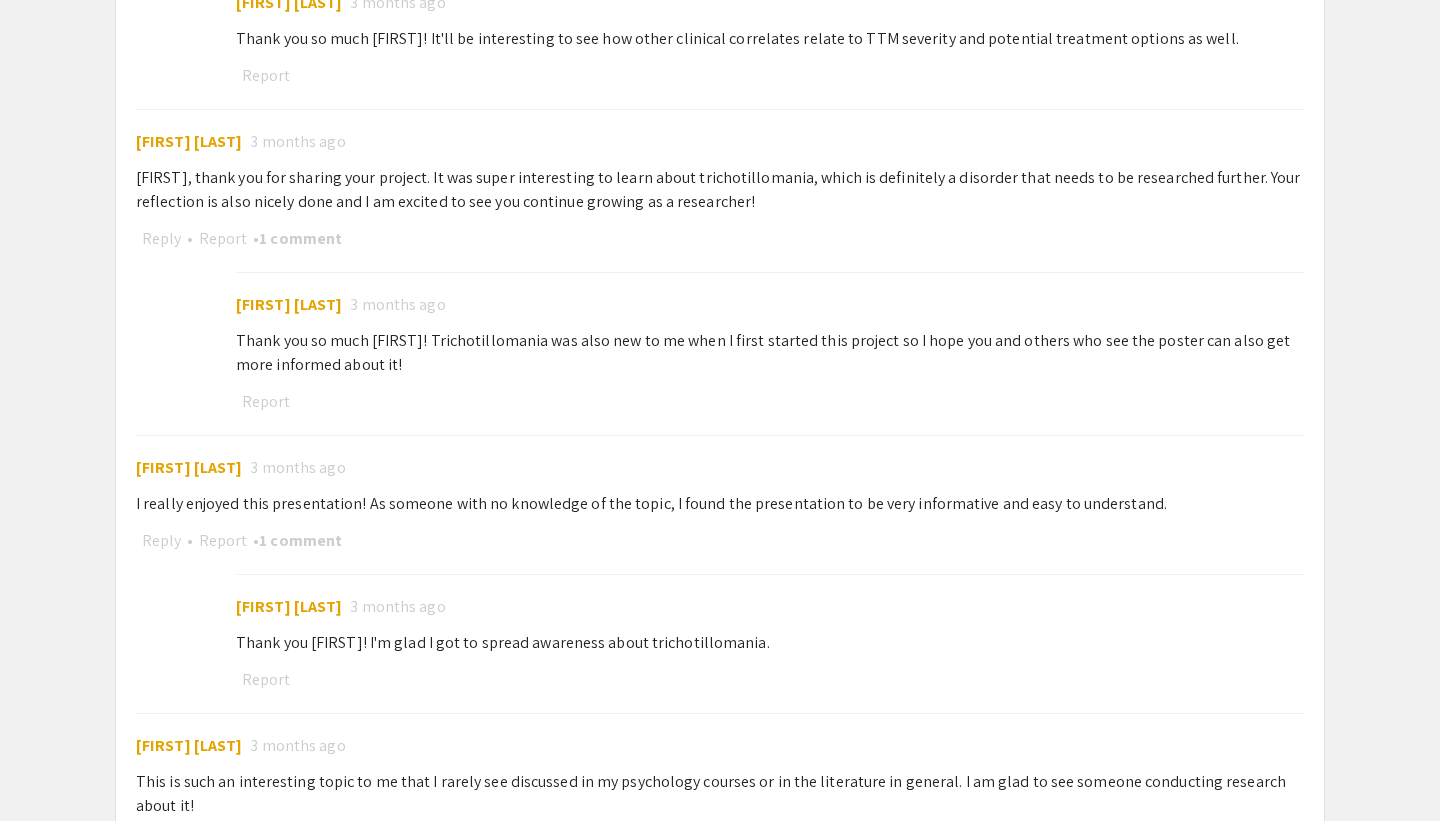drag, startPoint x: 1311, startPoint y: 321, endPoint x: 766, endPoint y: 696, distance: 661.5512 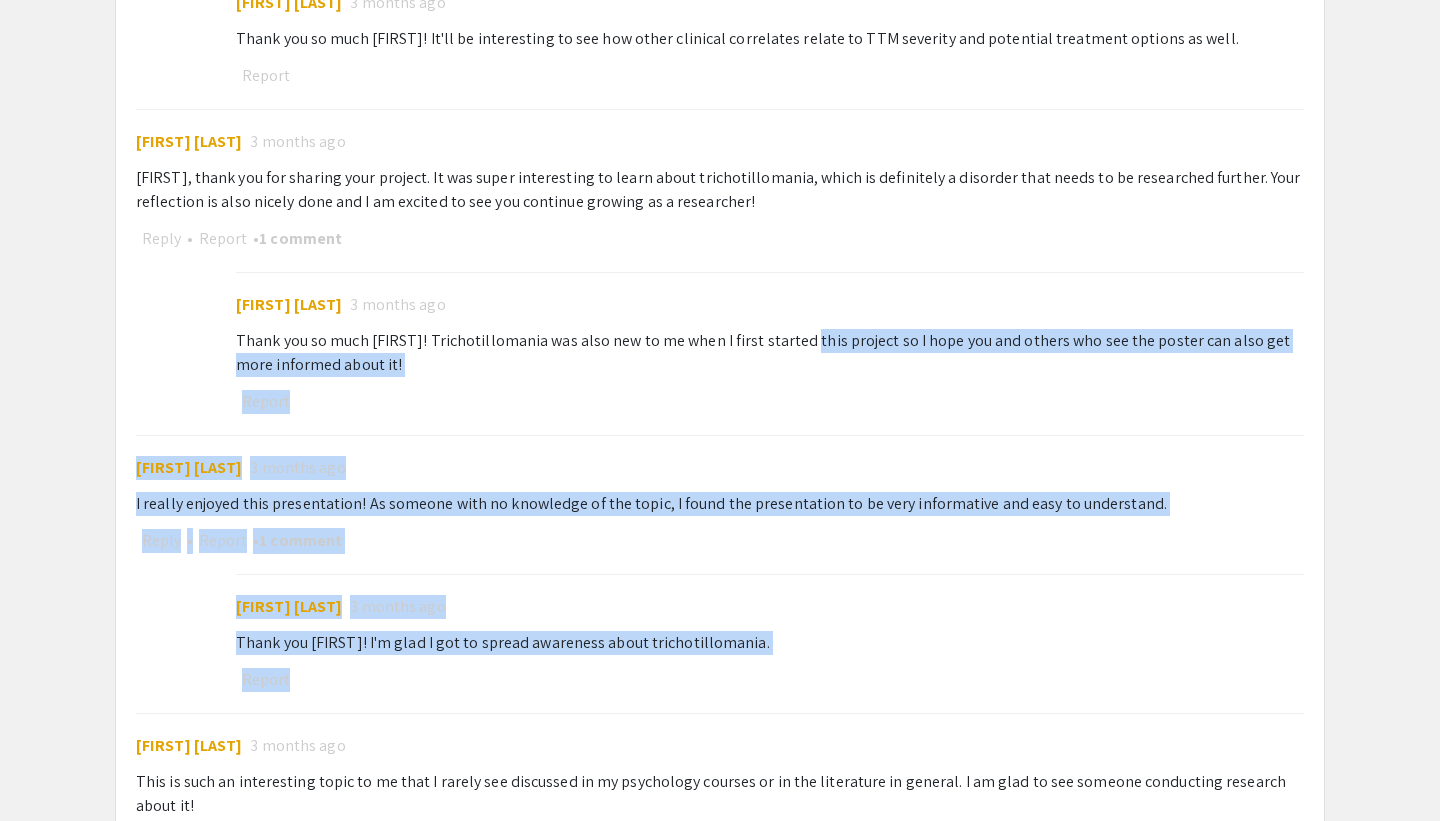 click on "Post [FIRST] [LAST] 3 months ago Great presentation! What stood out to me was how emotion regulation could give us insights into the types of therapies like DBT that could be helpful for patients with TTM. Very insightful and necessary research!  Reply  •   Report   •   1 comment  [FIRST] [LAST] 3 months ago  Thank you so much [FIRST]! It'll be interesting to see how other clinical correlates relate to TTM severity and potential treatment options as well.   Report  [FIRST] [LAST] 3 months ago [FIRST], thank you for sharing your project. It was super interesting to learn about trichotillomania, which is definitely a disorder that needs to be researched further. Your reflection is also nicely done and I am excited to see you continue growing as a researcher! Reply  •   Report   •   1 comment  [FIRST] [LAST] 3 months ago  Thank you so much [FIRST]! Trichotillomania was also new to me when I first started this project so I hope you and others who see the poster can also get more informed about it!   Report  [FIRST] [LAST]" 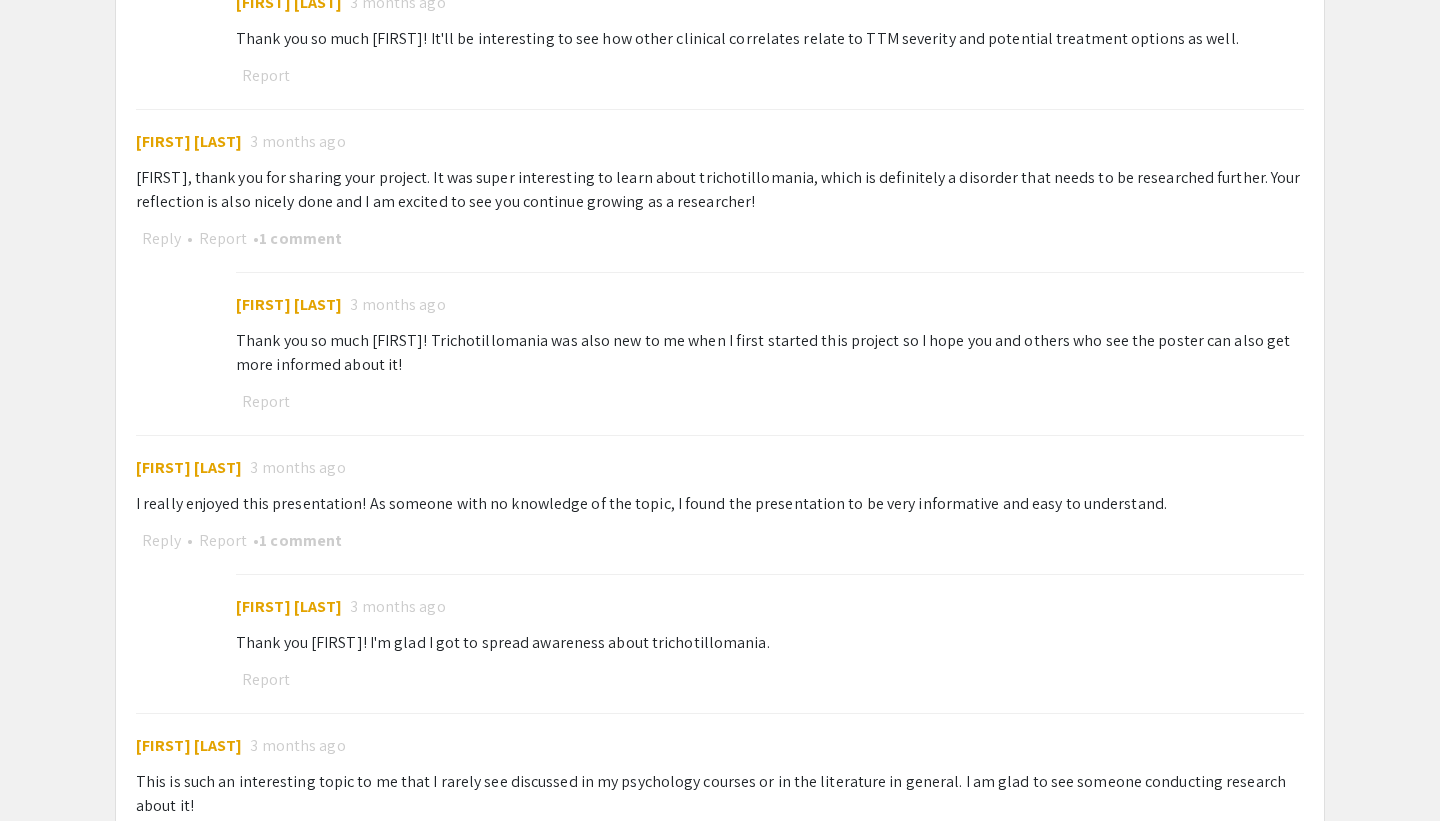 drag, startPoint x: 766, startPoint y: 696, endPoint x: 765, endPoint y: 212, distance: 484.00104 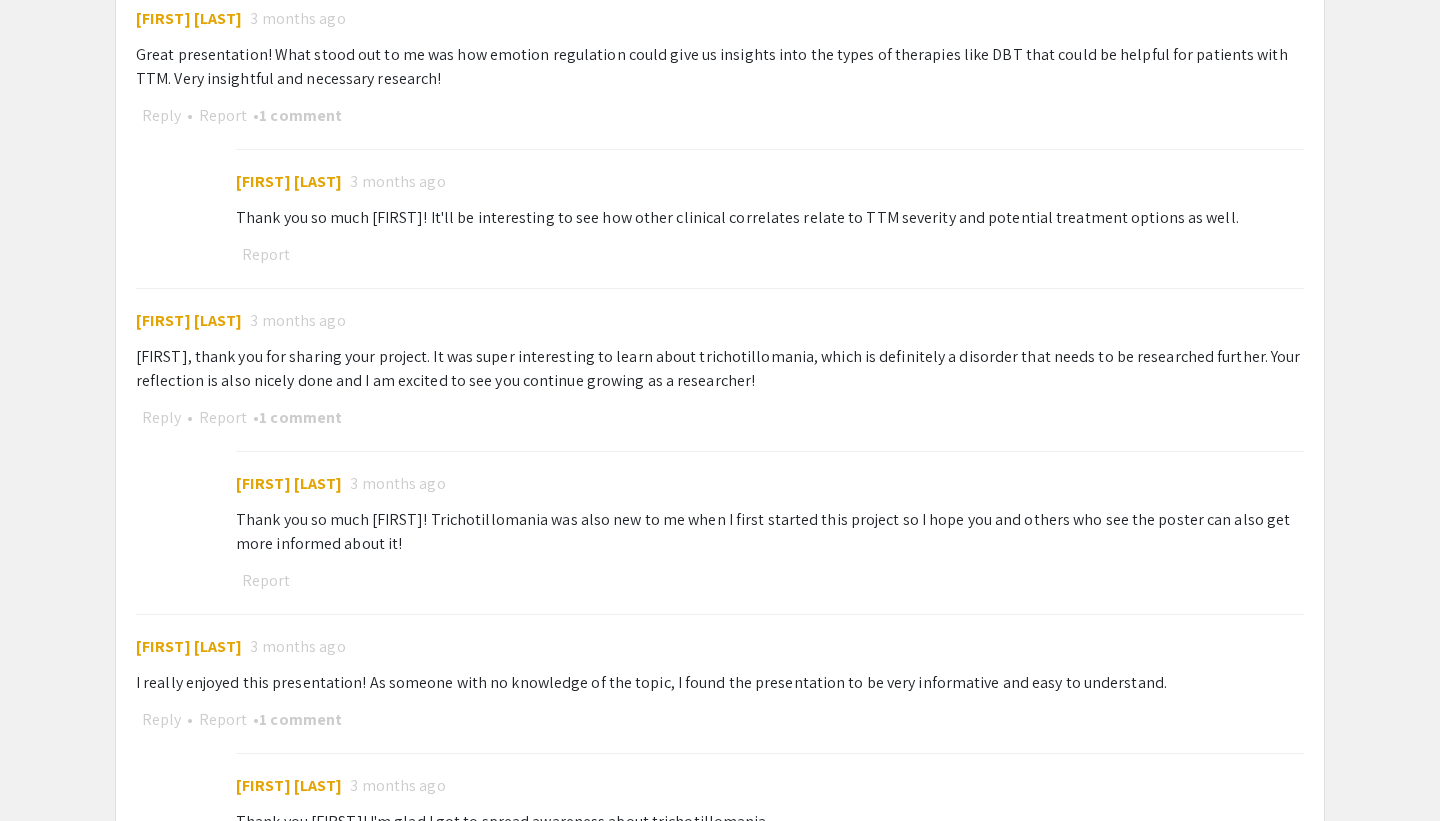 scroll, scrollTop: 1146, scrollLeft: 0, axis: vertical 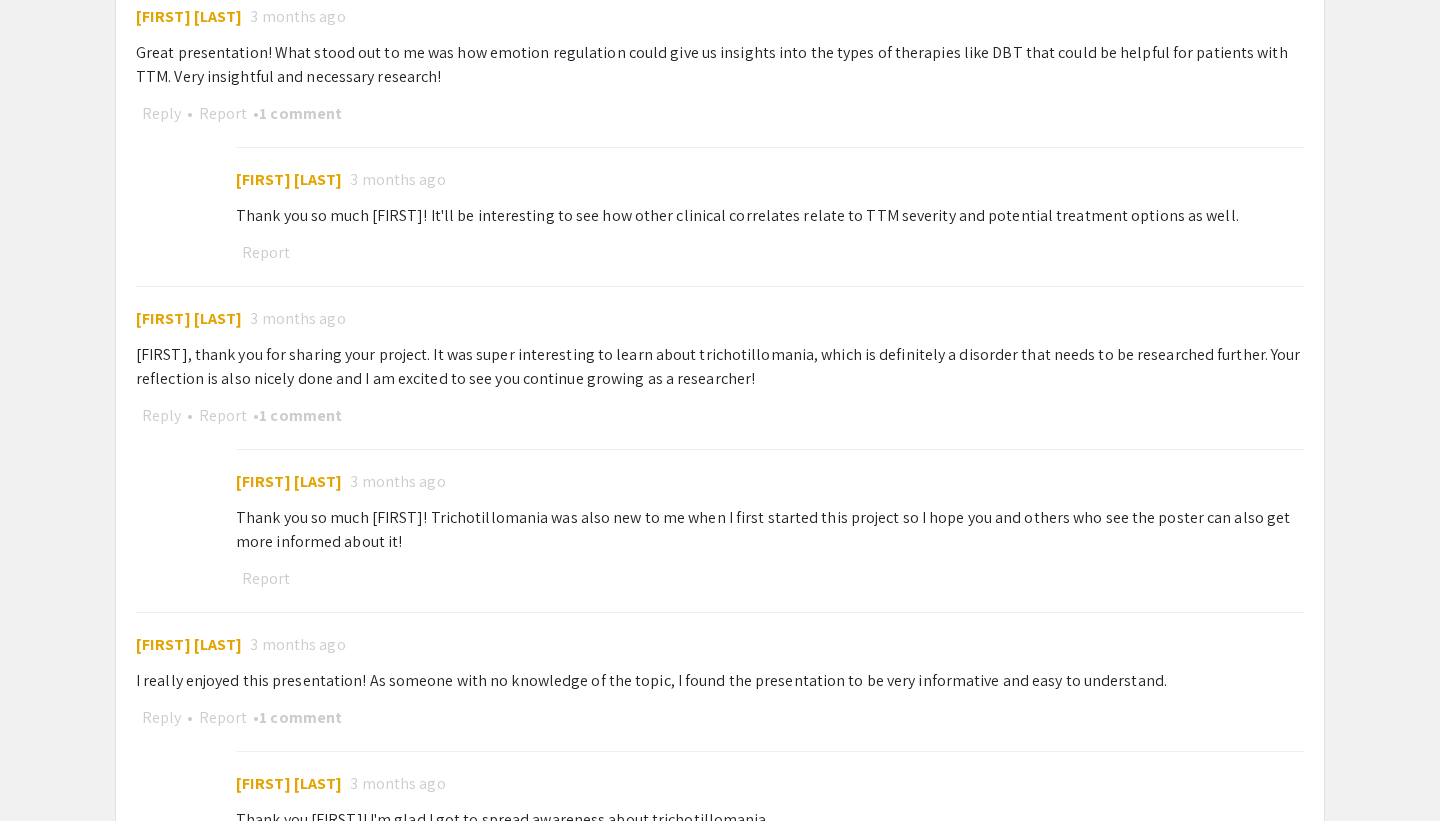 drag, startPoint x: 765, startPoint y: 212, endPoint x: 747, endPoint y: 584, distance: 372.43524 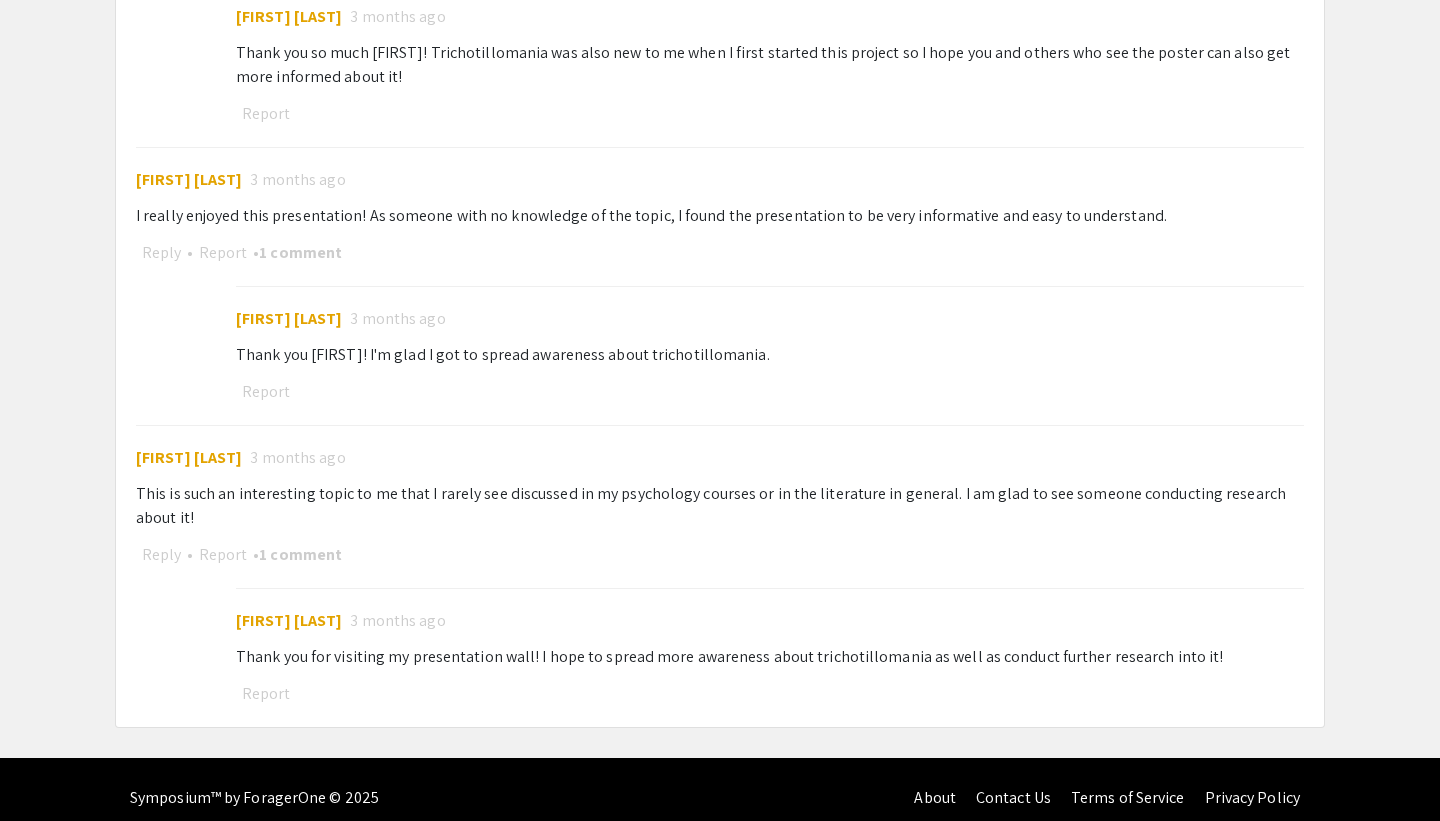 scroll, scrollTop: 1628, scrollLeft: 0, axis: vertical 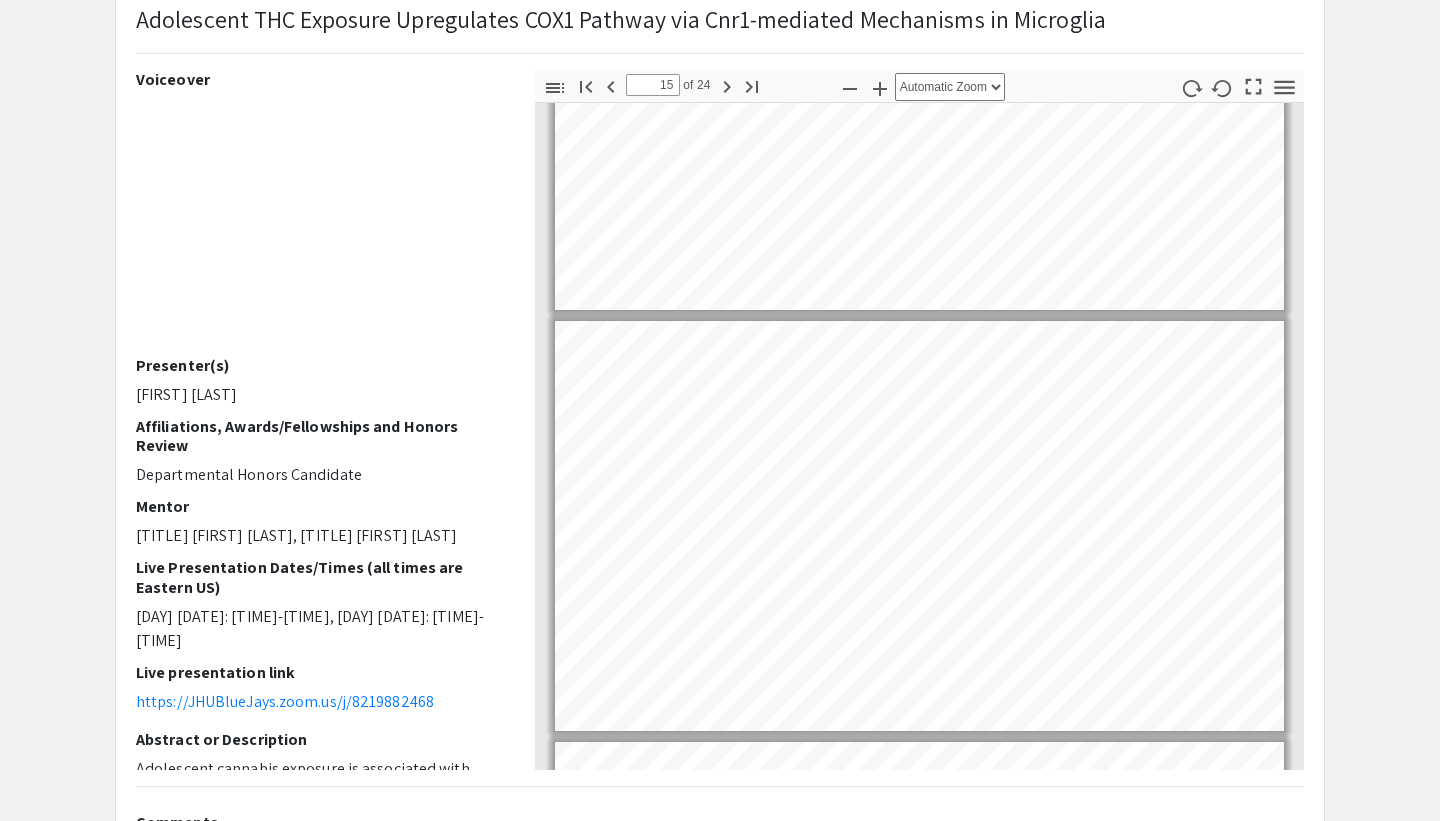 type on "14" 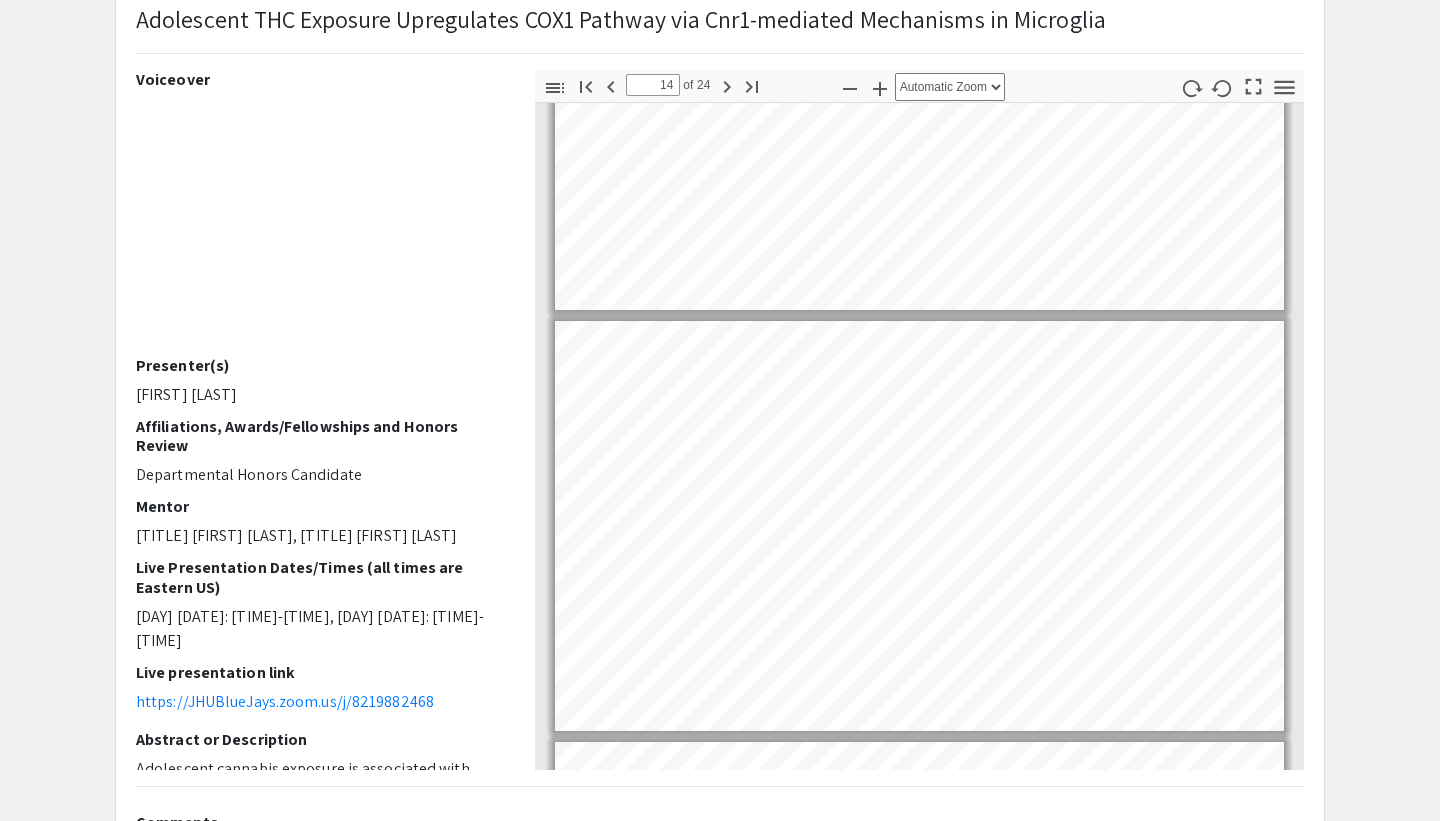 scroll, scrollTop: 5411, scrollLeft: 0, axis: vertical 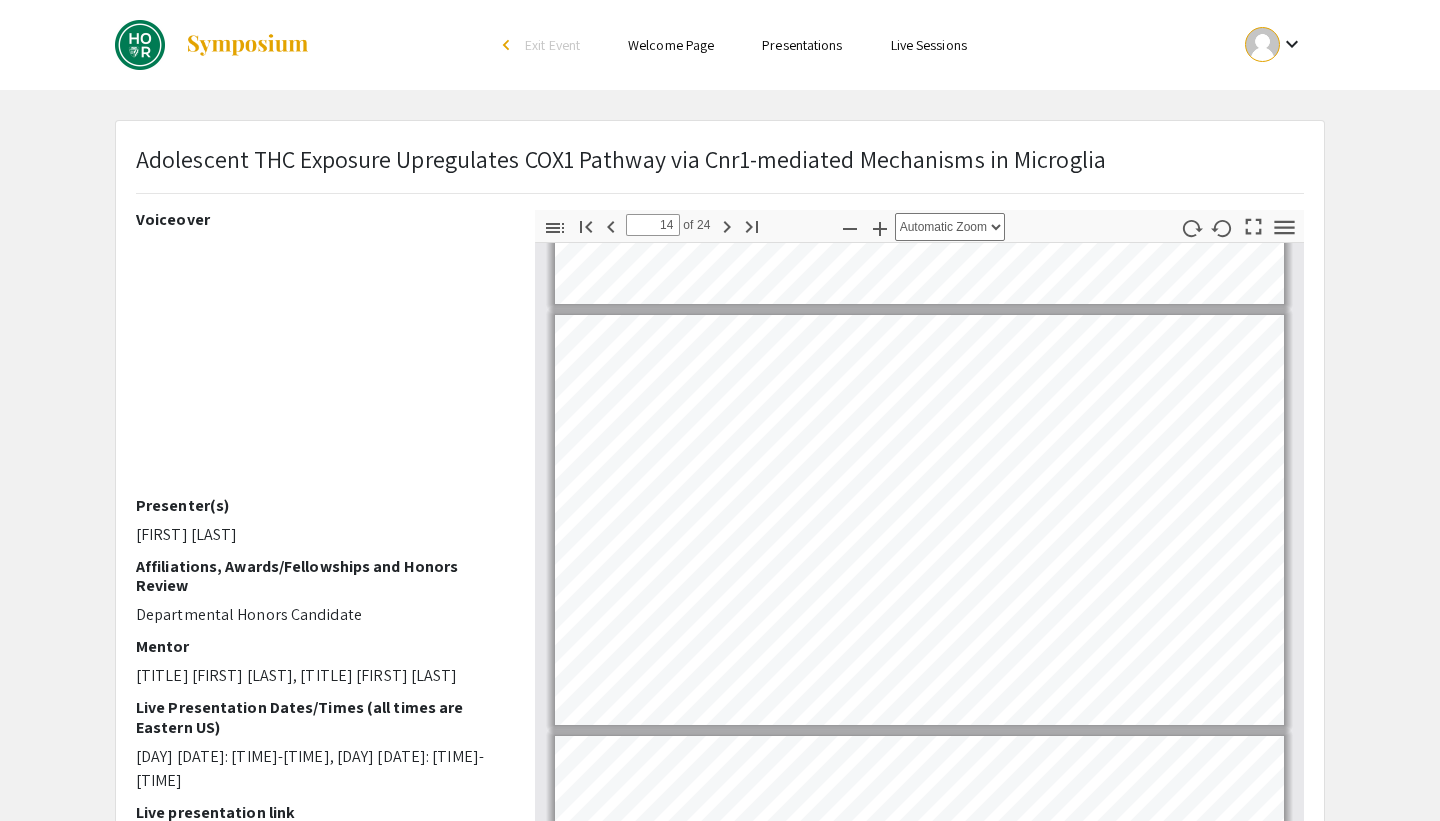 click on "Presentations" at bounding box center (802, 45) 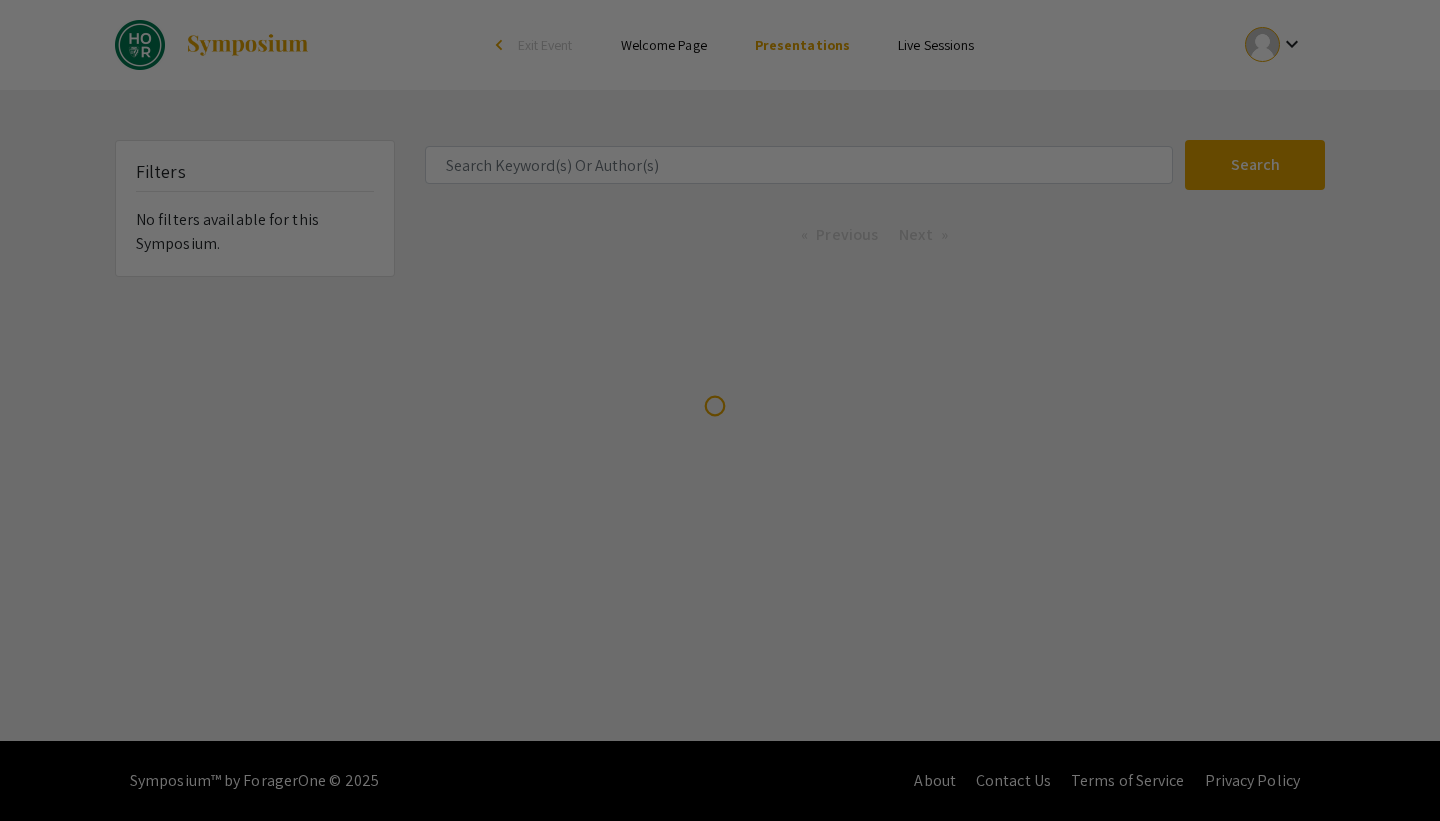 click 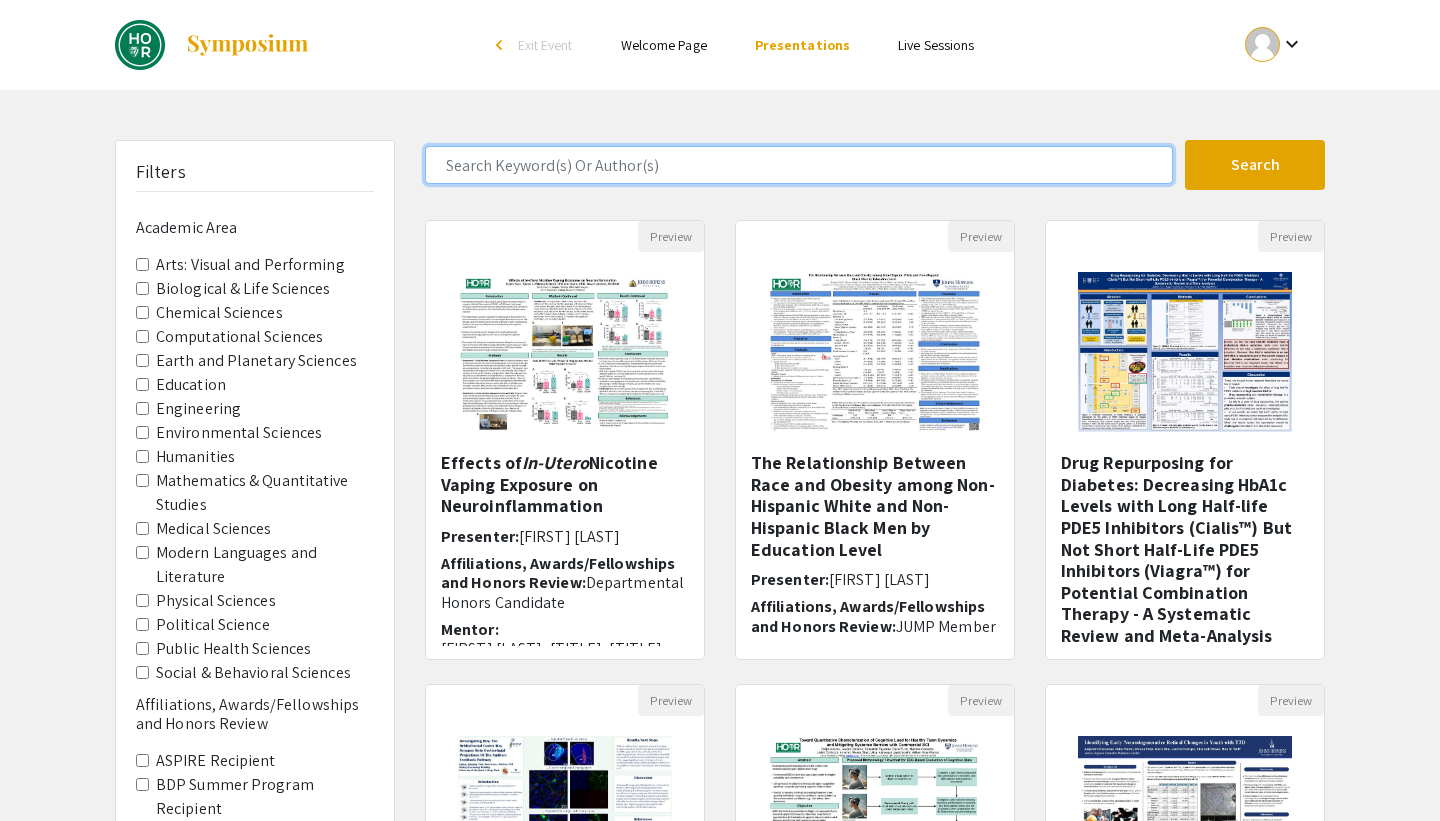 click 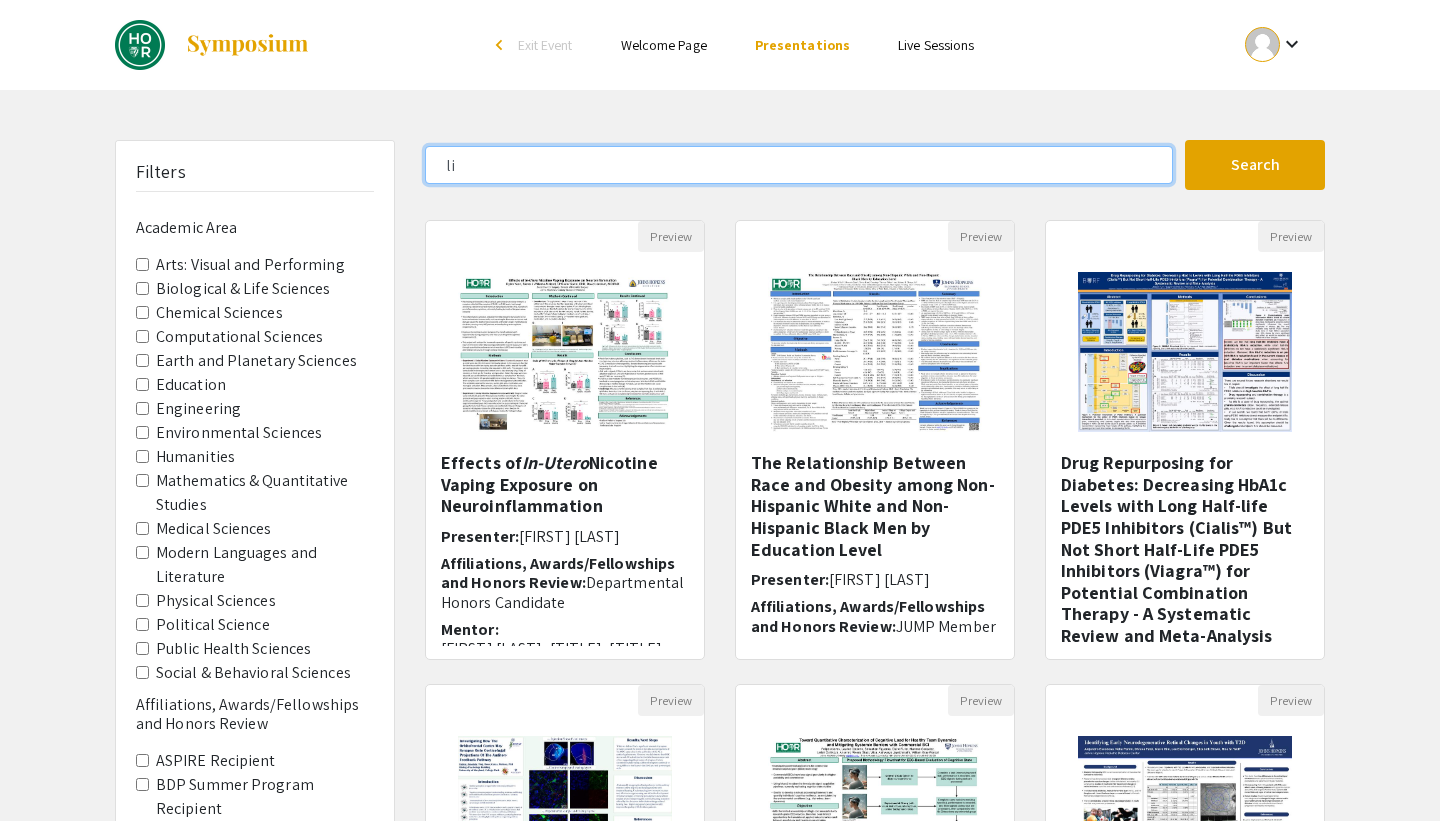 type on "l" 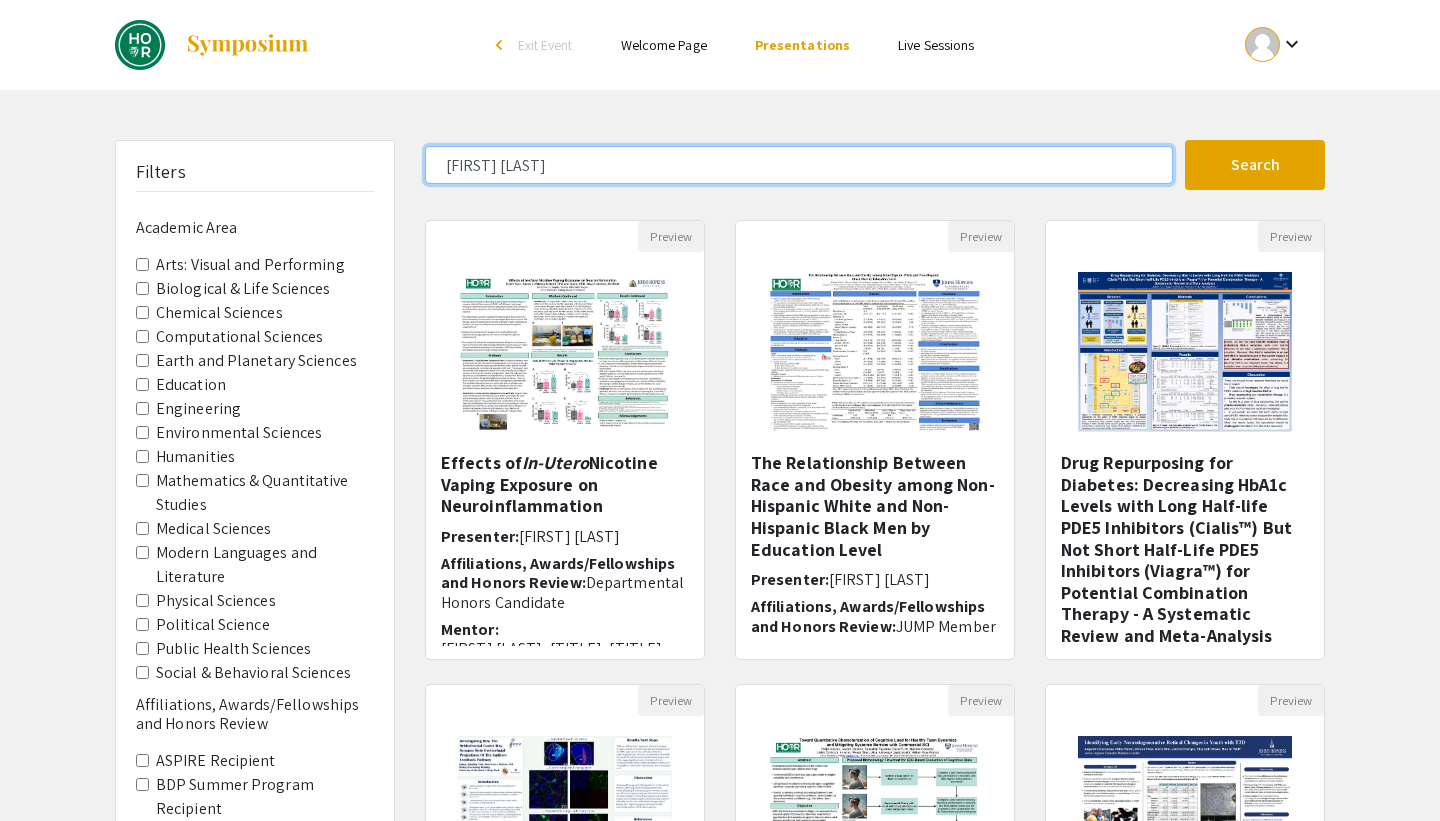 type on "[FIRST] [LAST]" 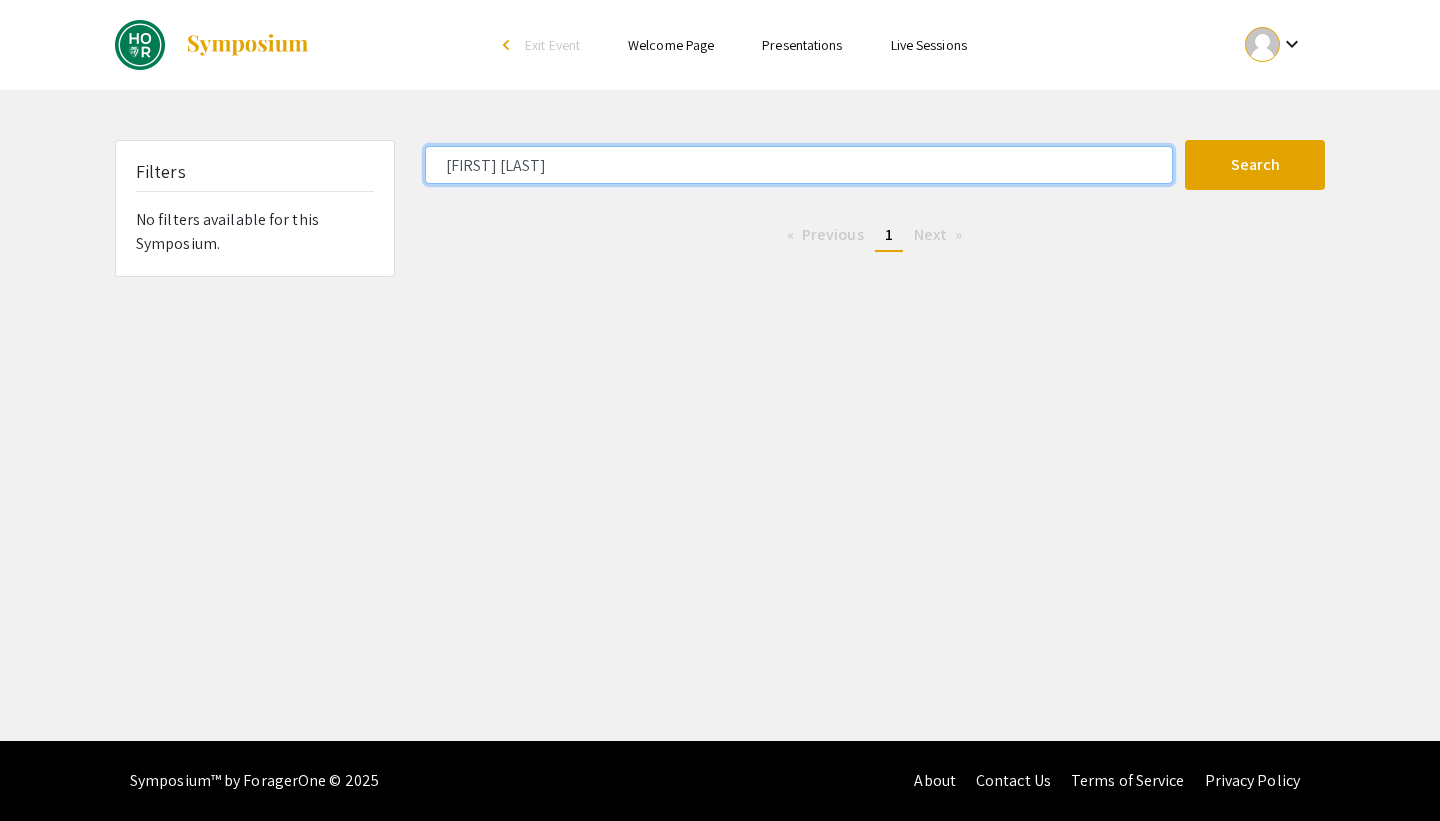 type 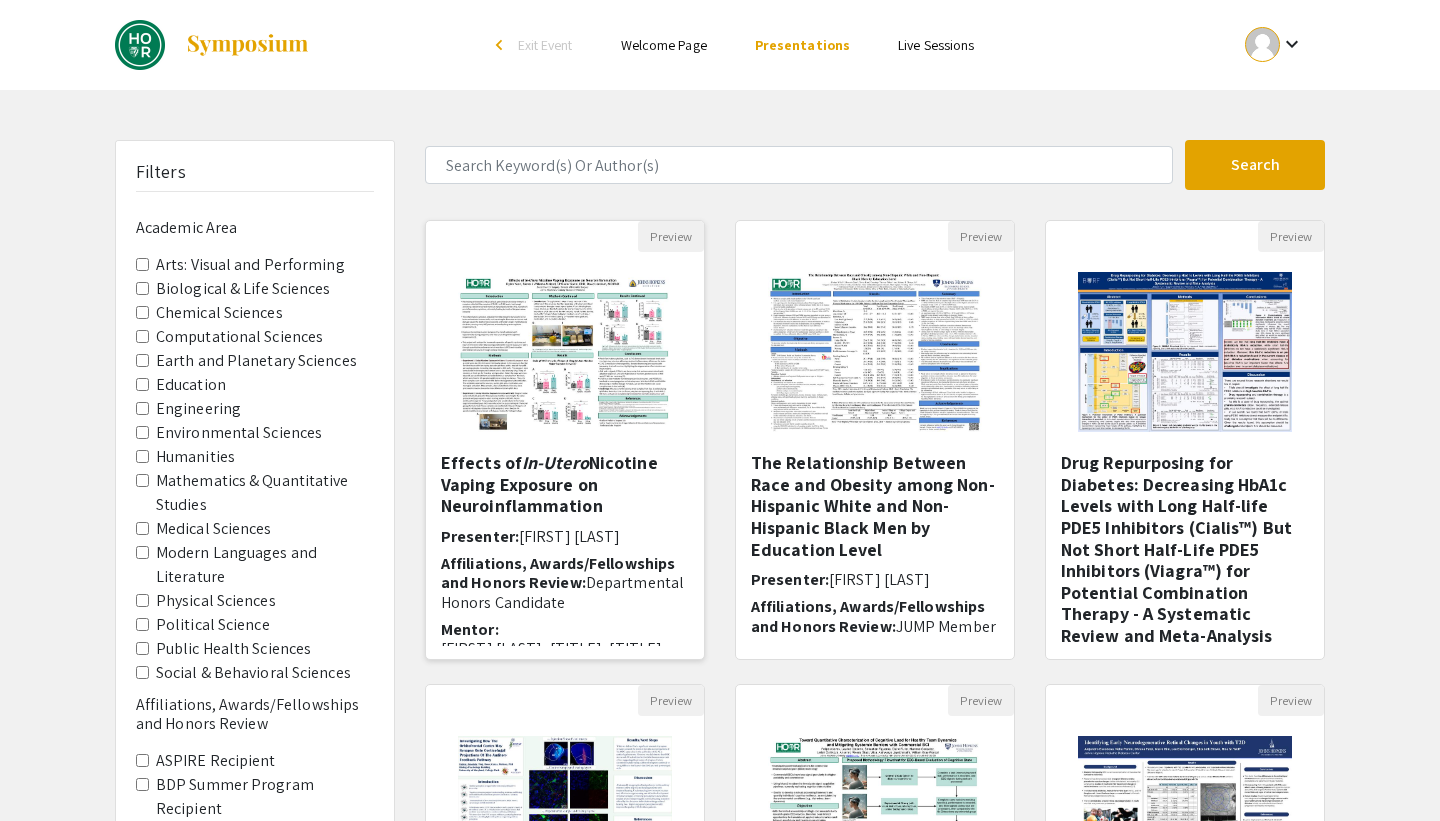 click on "Effects of  In-Utero  Nicotine Vaping Exposure on Neuroinflammation" at bounding box center (565, 484) 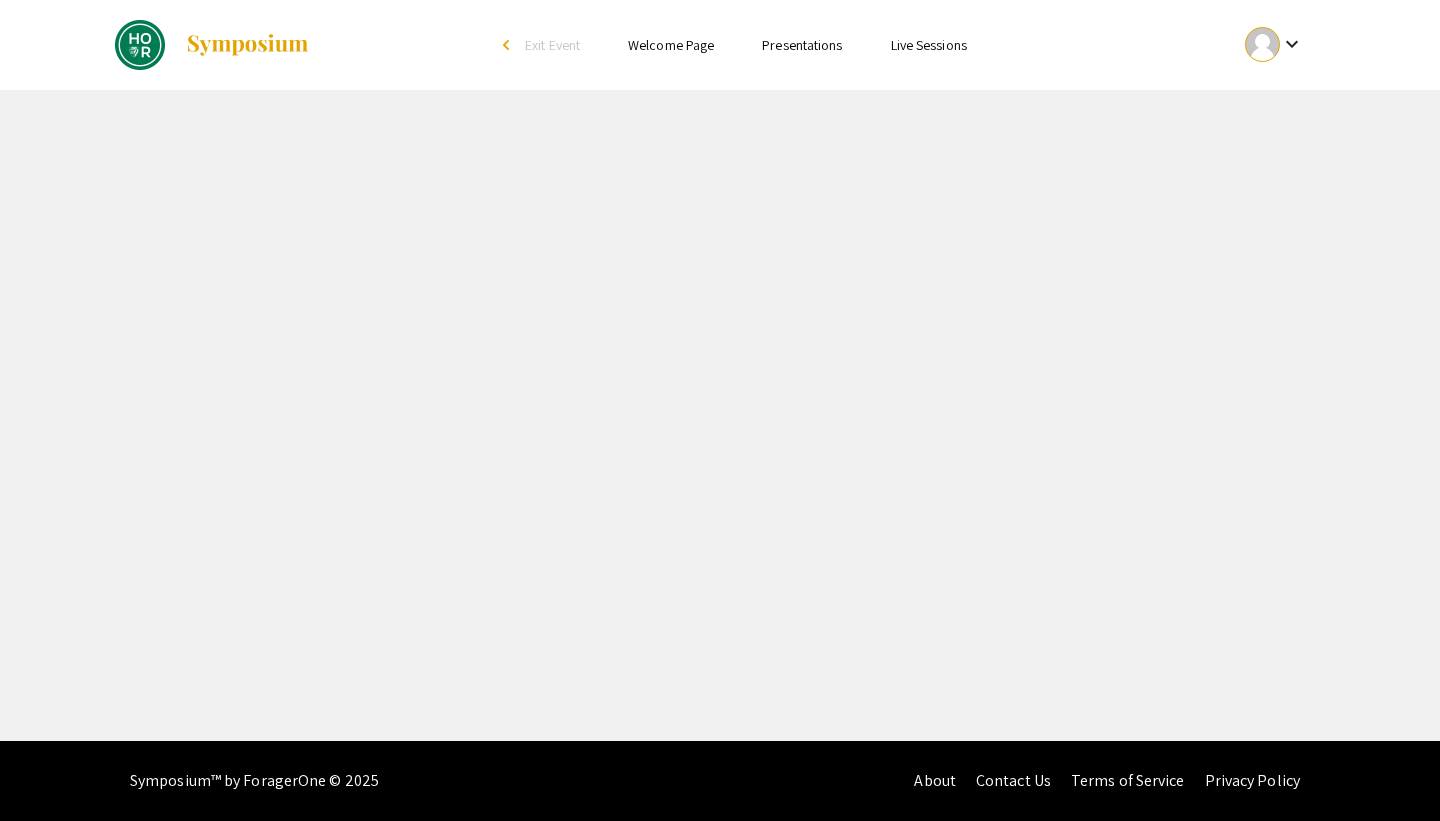 select on "custom" 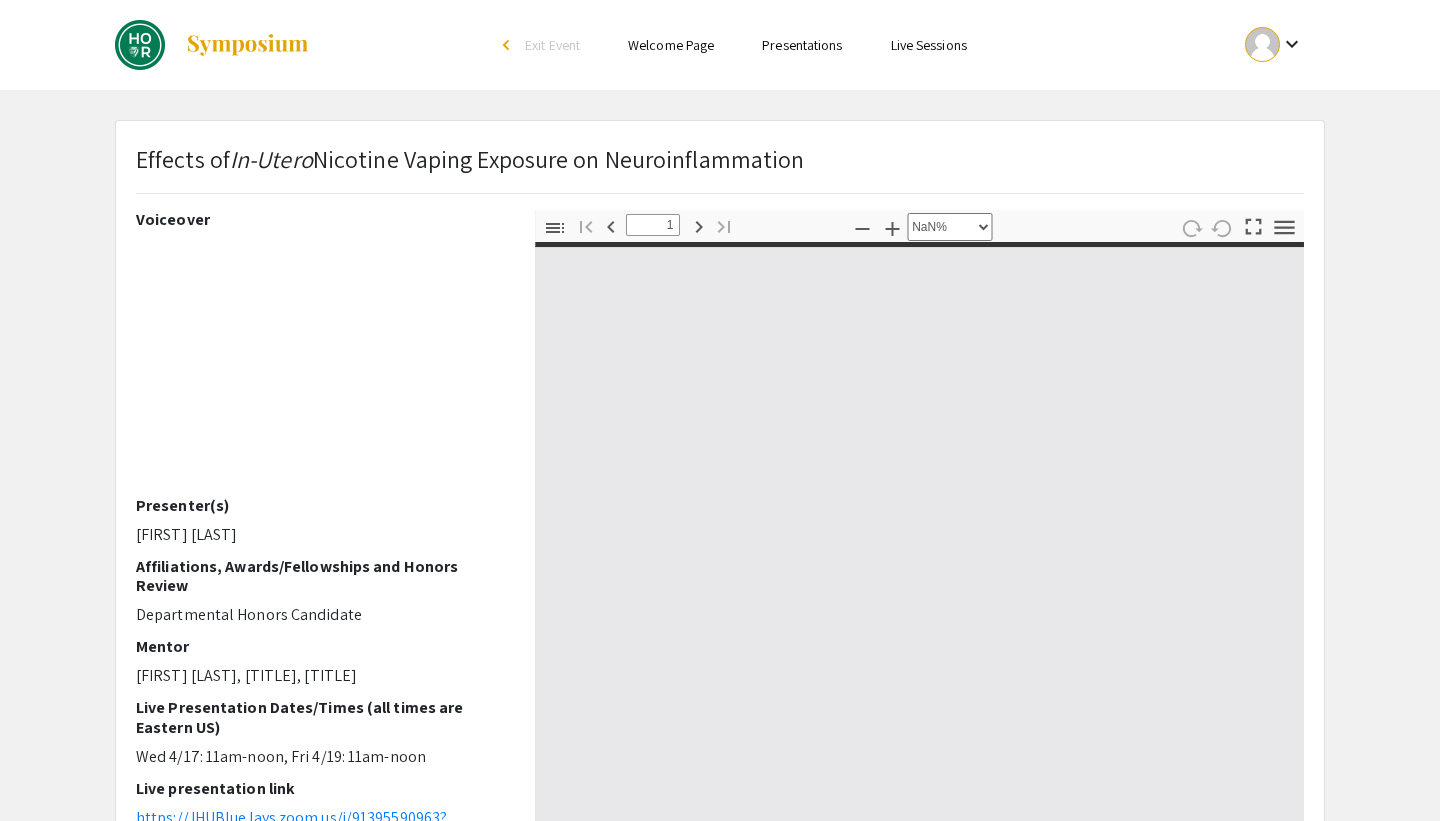 type on "0" 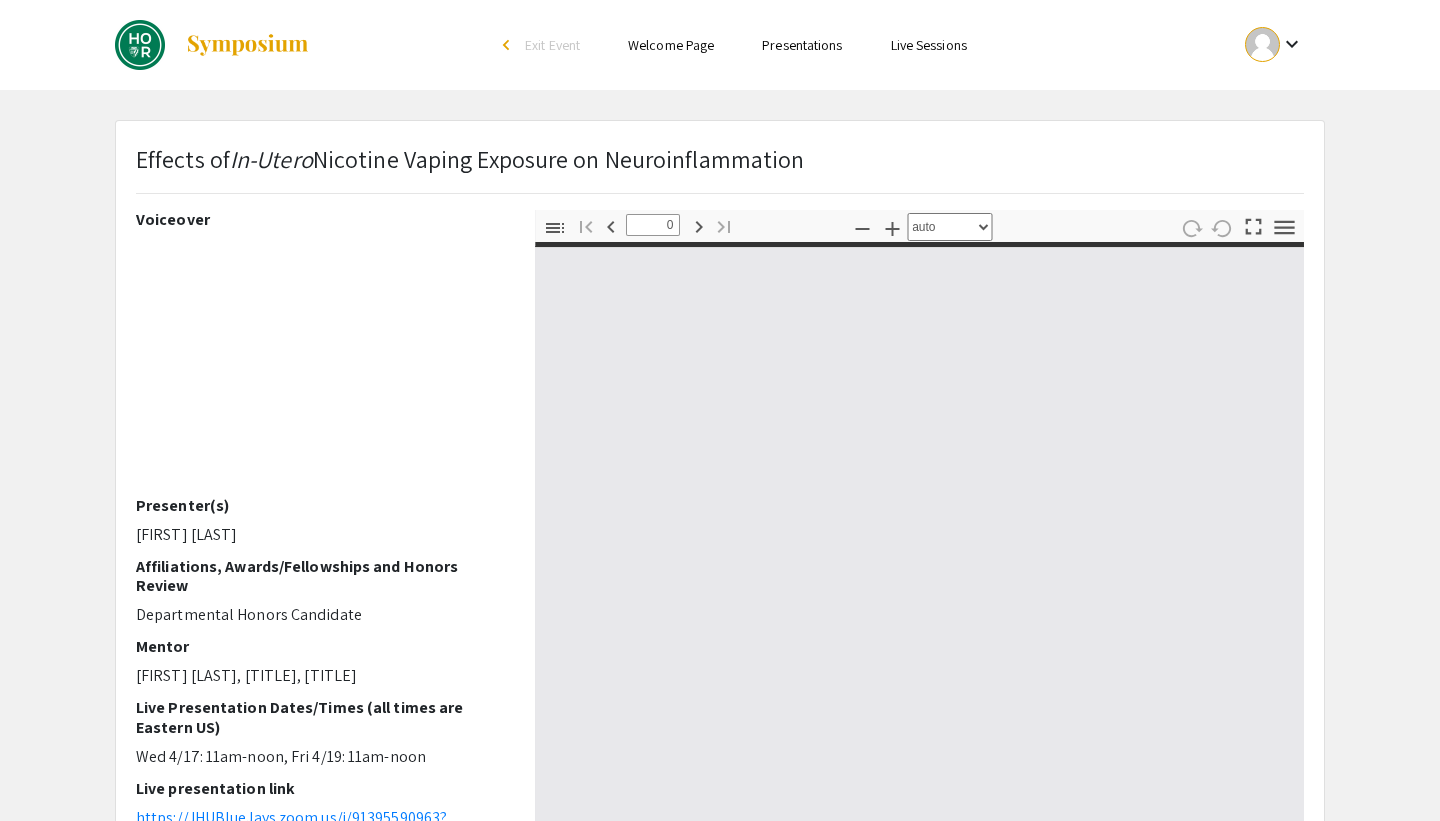 select on "custom" 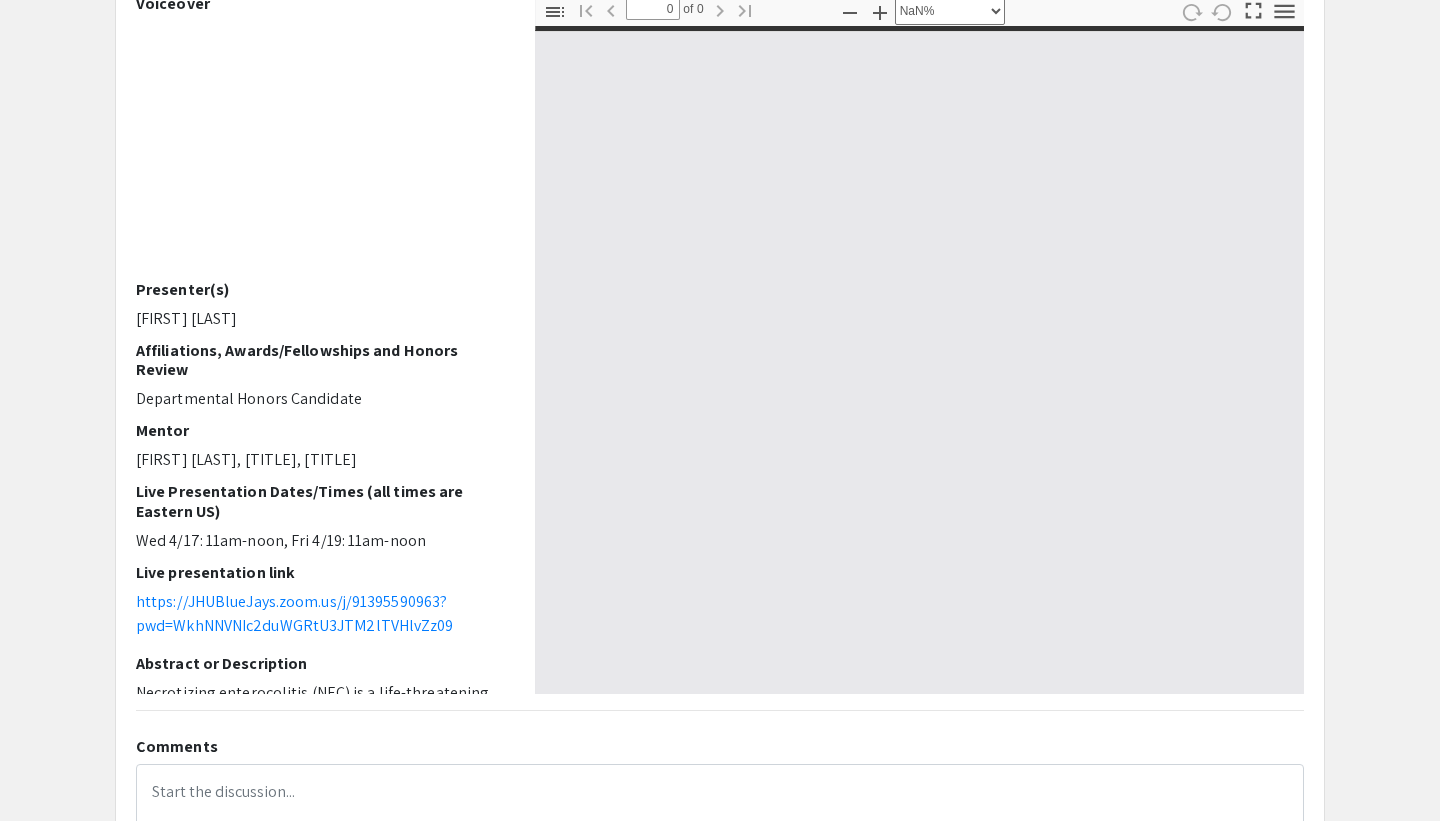 type on "1" 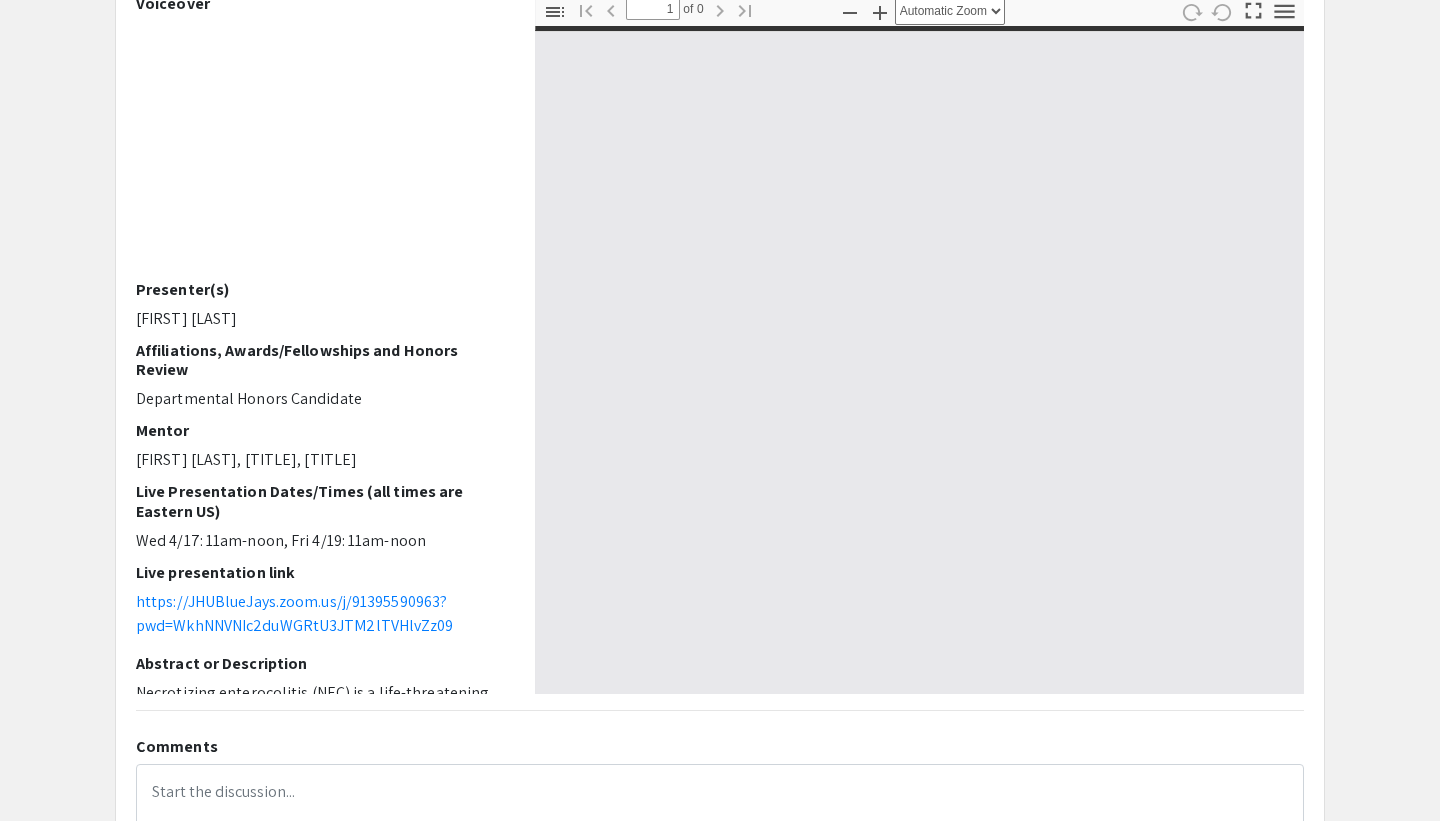 scroll, scrollTop: 238, scrollLeft: 0, axis: vertical 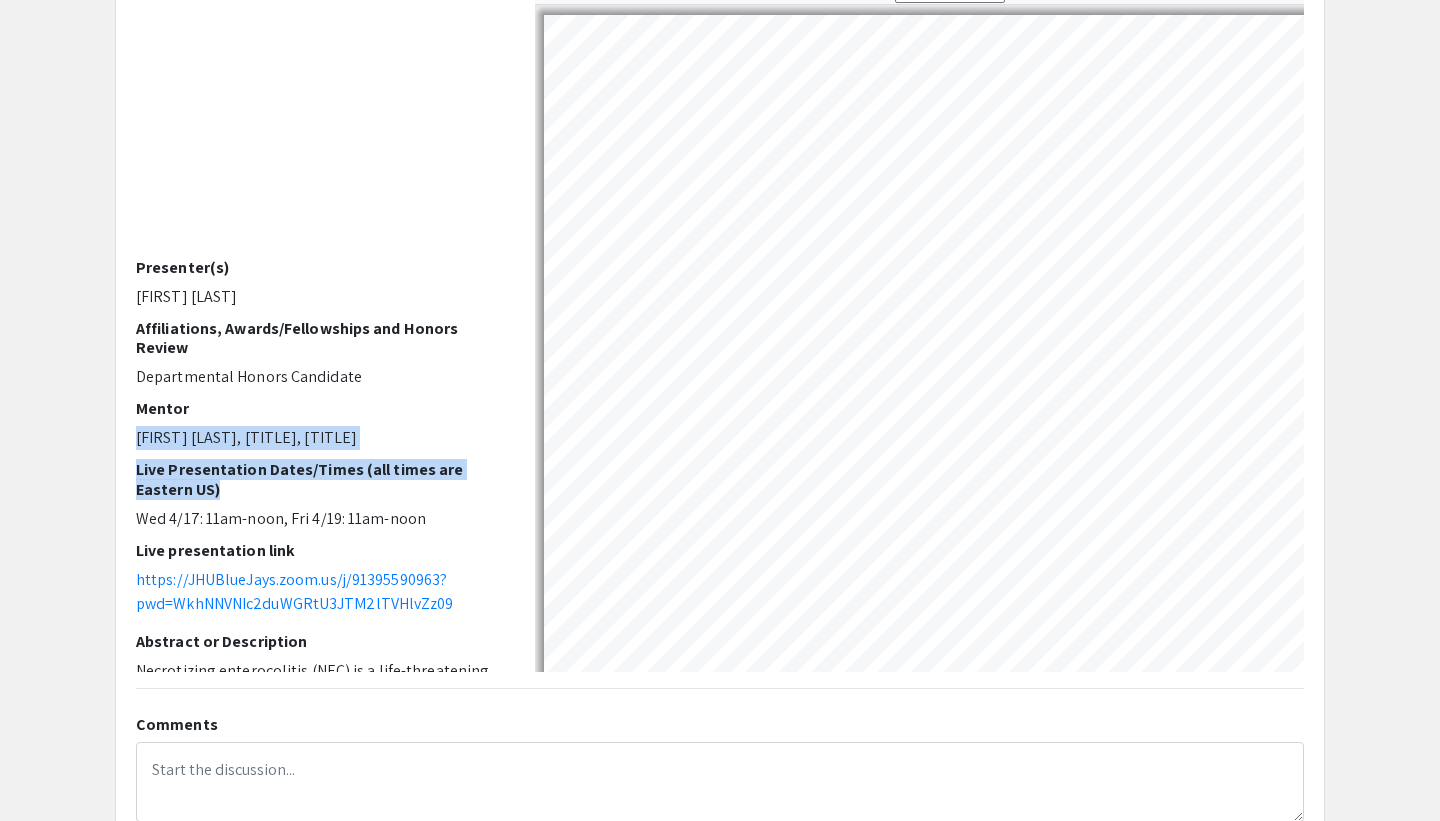 drag, startPoint x: 435, startPoint y: 516, endPoint x: 435, endPoint y: 413, distance: 103 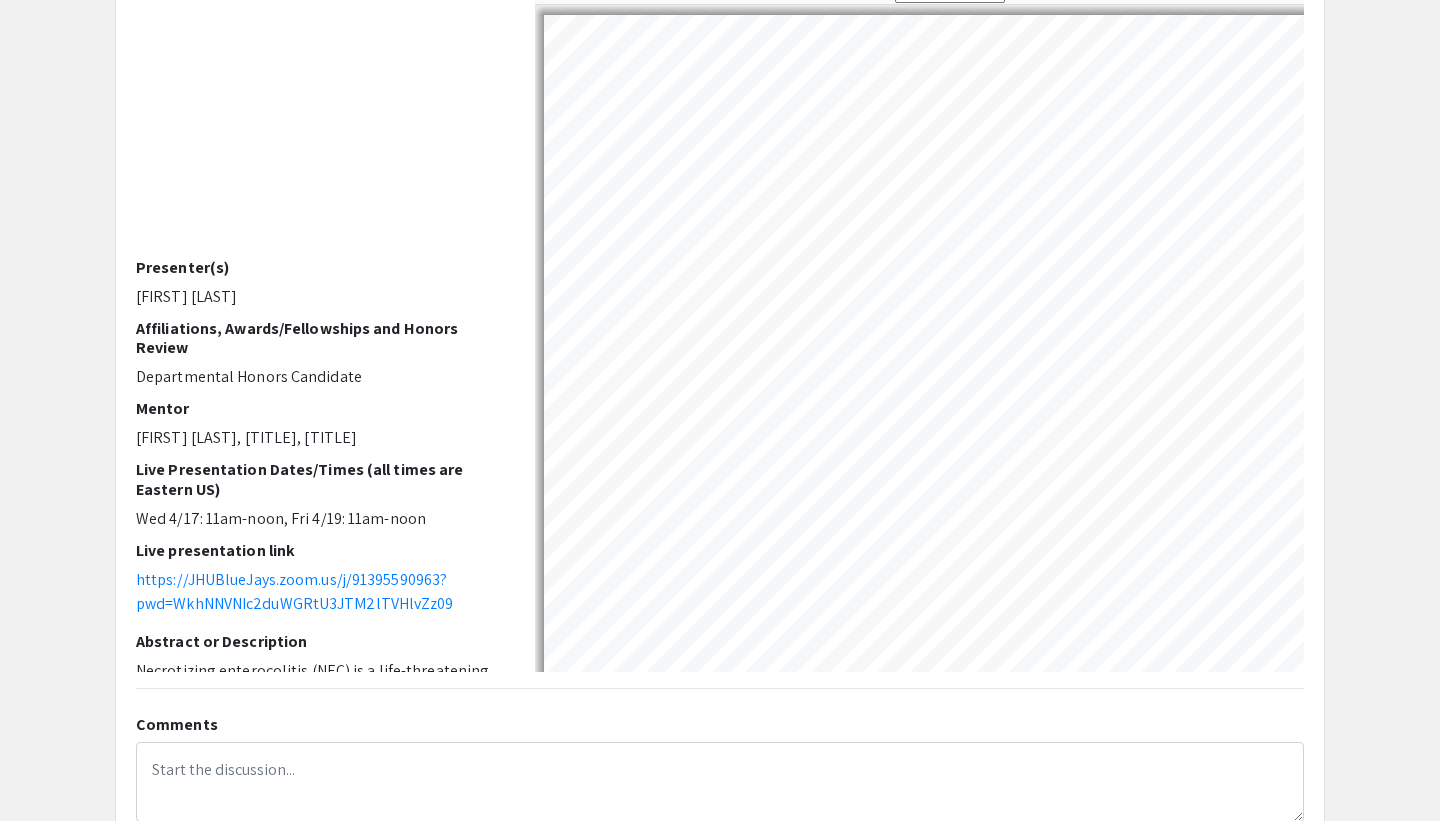 select on "auto" 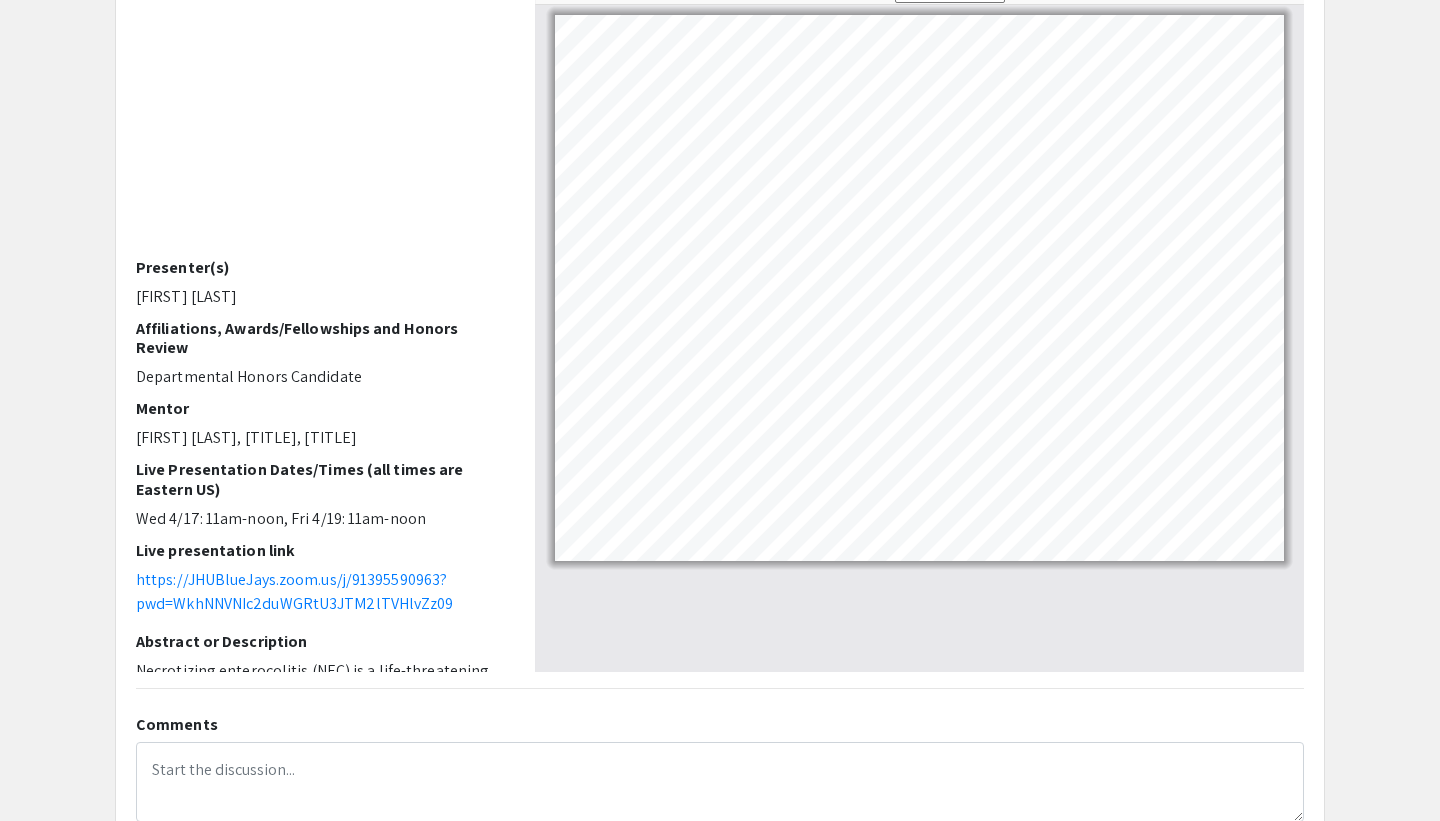 drag, startPoint x: 436, startPoint y: 414, endPoint x: 436, endPoint y: 455, distance: 41 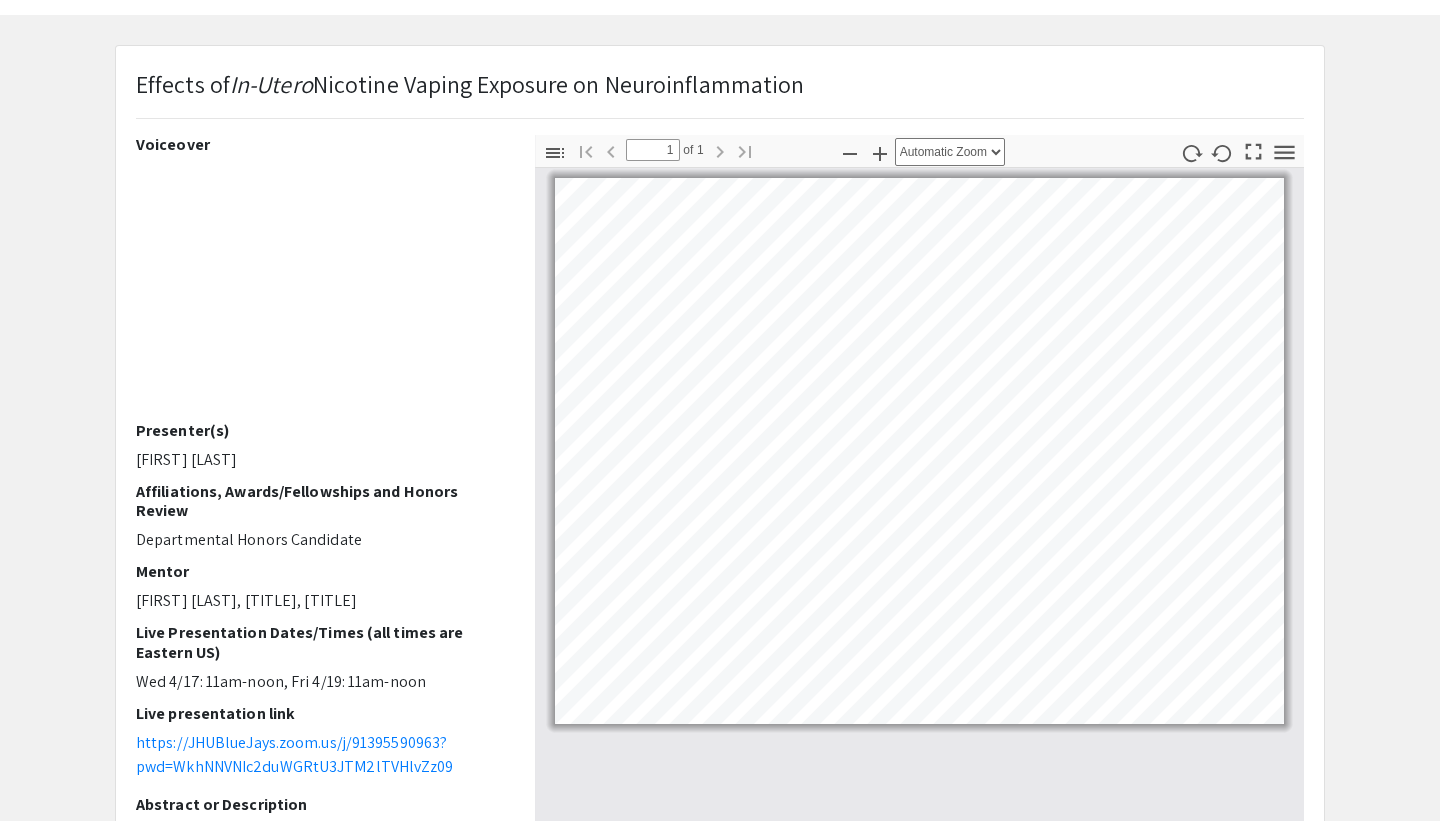 scroll, scrollTop: 73, scrollLeft: 0, axis: vertical 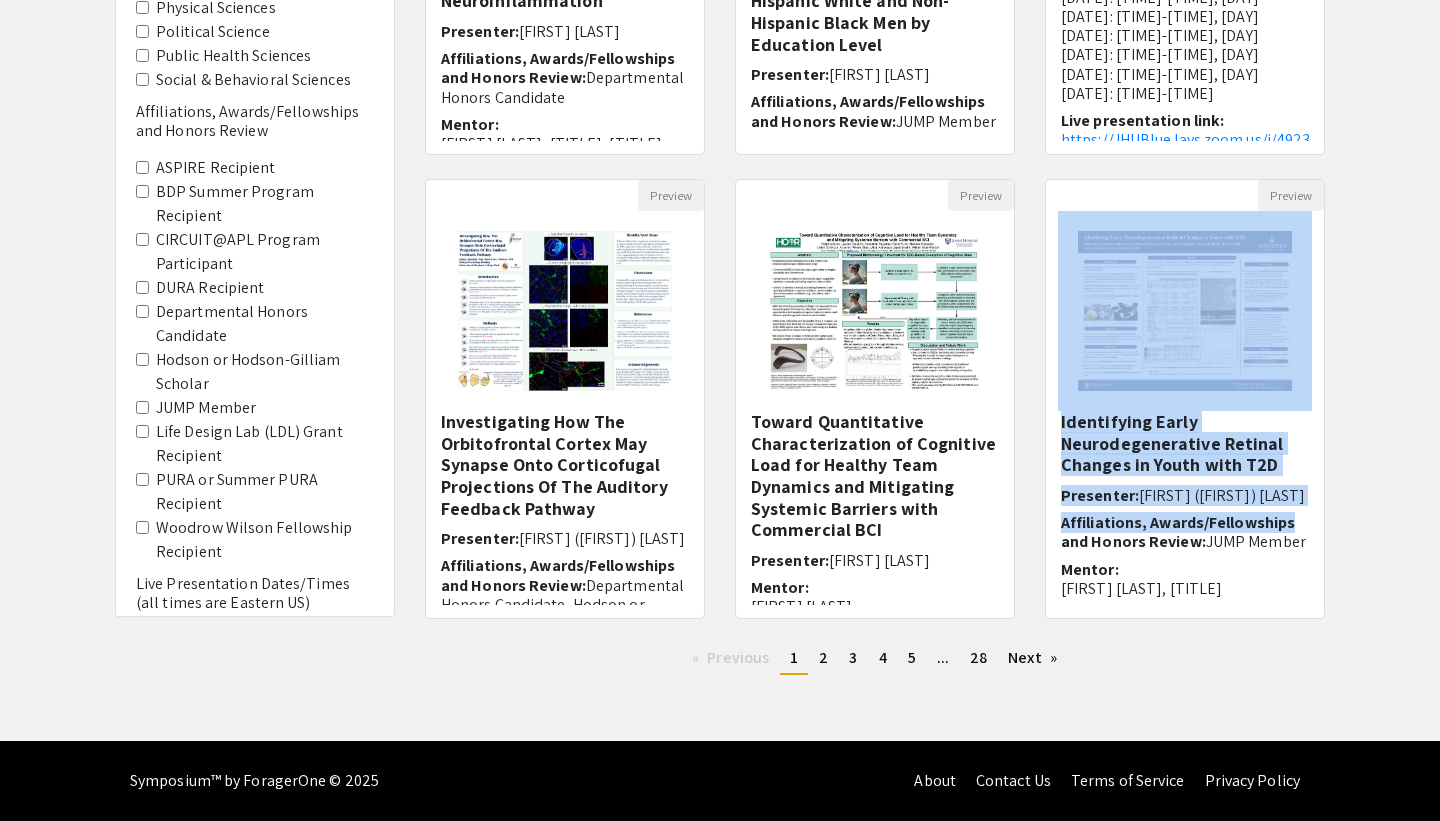 click on "Filters  Academic Area   Arts: Visual and Performing   Biological & Life Sciences   Chemical Sciences   Computational Sciences   Earth and Planetary Sciences   Education   Engineering   Environmental Sciences   Humanities   Mathematics & Quantitative Studies   Medical Sciences   Modern Languages and Literature   Physical Sciences   Political Science   Public Health Sciences   Social & Behavioral Sciences   Affiliations, Awards/Fellowships and Honors Review   ASPIRE Recipient   BDP Summer Program Recipient   CIRCUIT@APL Program Participant   DURA Recipient   Departmental Honors Candidate   Hodson or Hodson-Gilliam Scholar   JUMP Member   Life Design Lab (LDL) Grant Recipient   PURA or Summer PURA Recipient   Woodrow Wilson Fellowship Recipient   Live Presentation Dates/Times (all times are Eastern US)   Fri 4/19:  10am-11am   Fri 4/19:  11am-noon   Fri 4/19:  1pm-2pm   Fri 4/19:  2pm-3pm   Fri 4/19:  3pm-4pm   Fri 4/19:  4pm-5pm   Fri 4/19:  9am-10am   Fri 4/19:  Noon-1pm   Thurs 4/18:  10am-11am   Search  	 1" 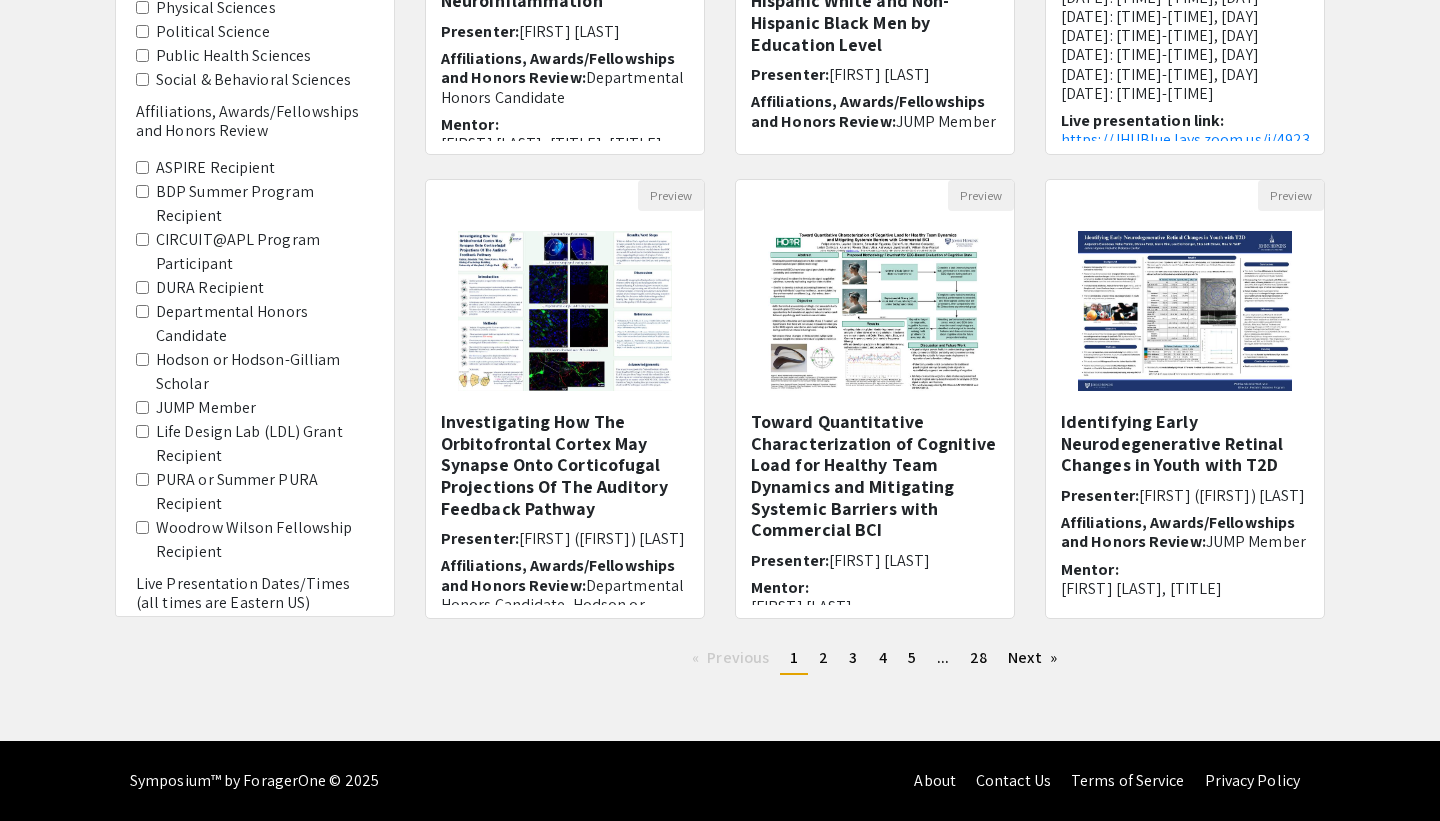 drag, startPoint x: 1359, startPoint y: 434, endPoint x: 1359, endPoint y: 560, distance: 126 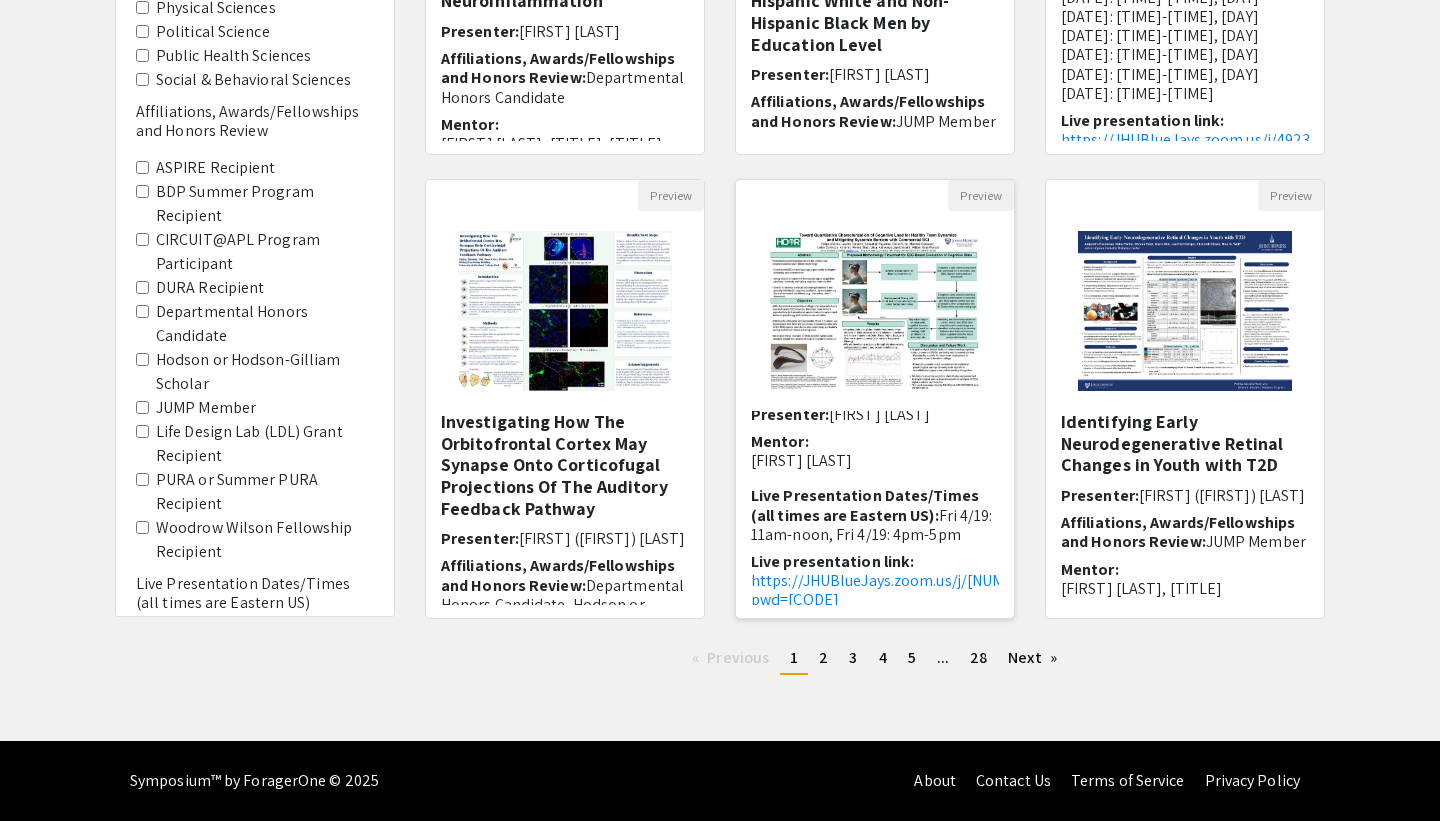 scroll, scrollTop: 168, scrollLeft: 0, axis: vertical 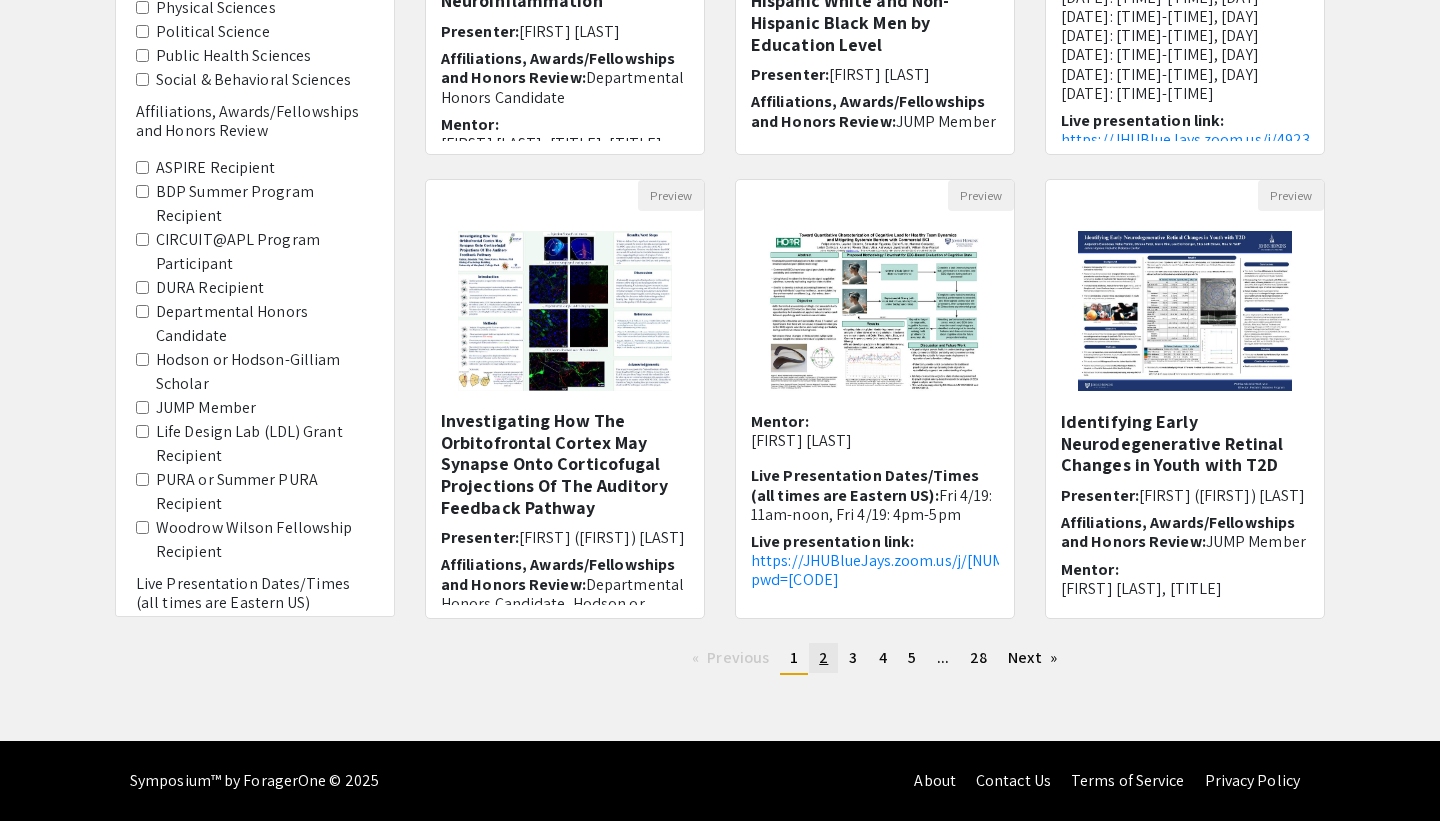 click on "page  2" 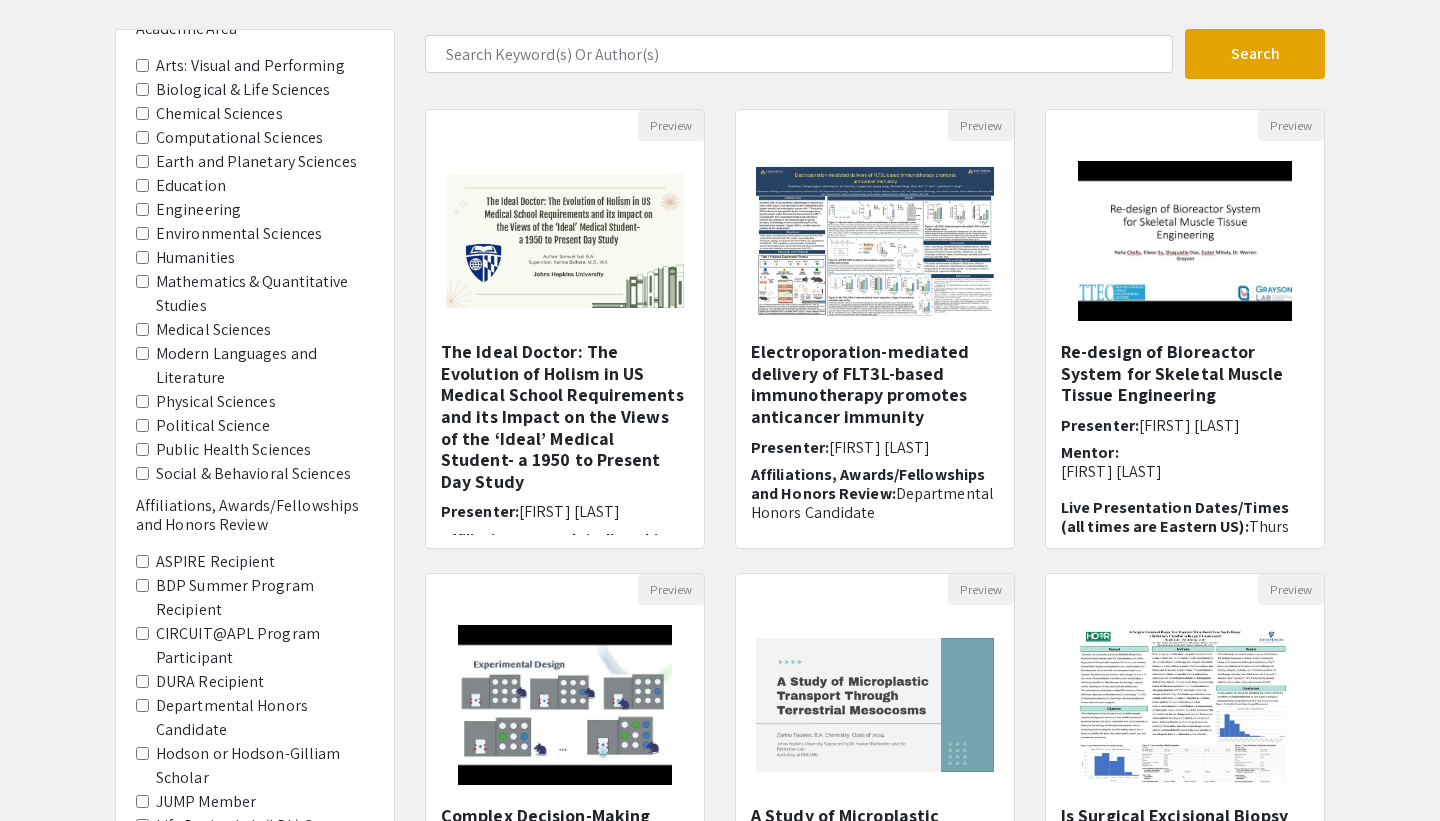 scroll, scrollTop: 0, scrollLeft: 0, axis: both 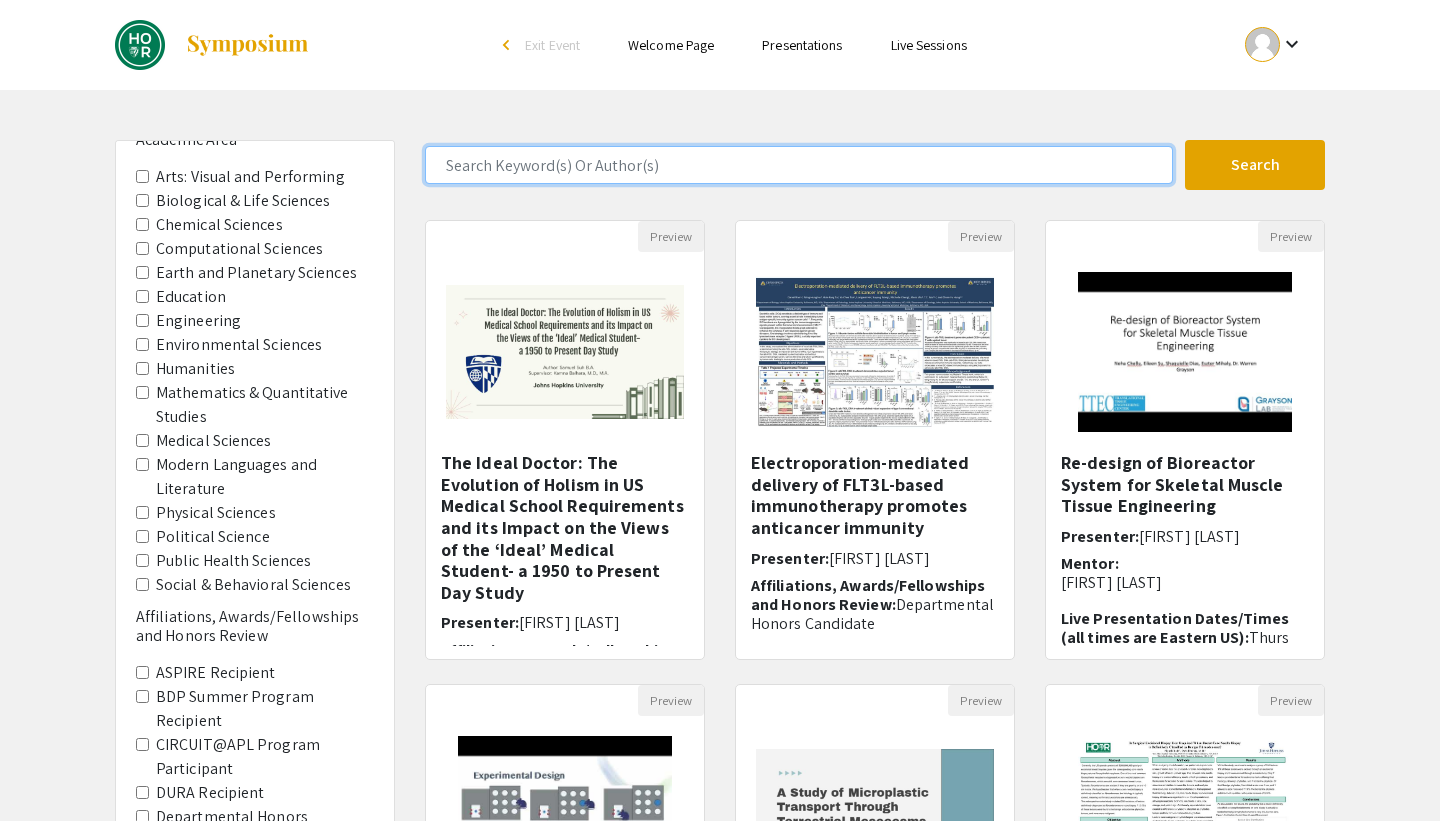 click 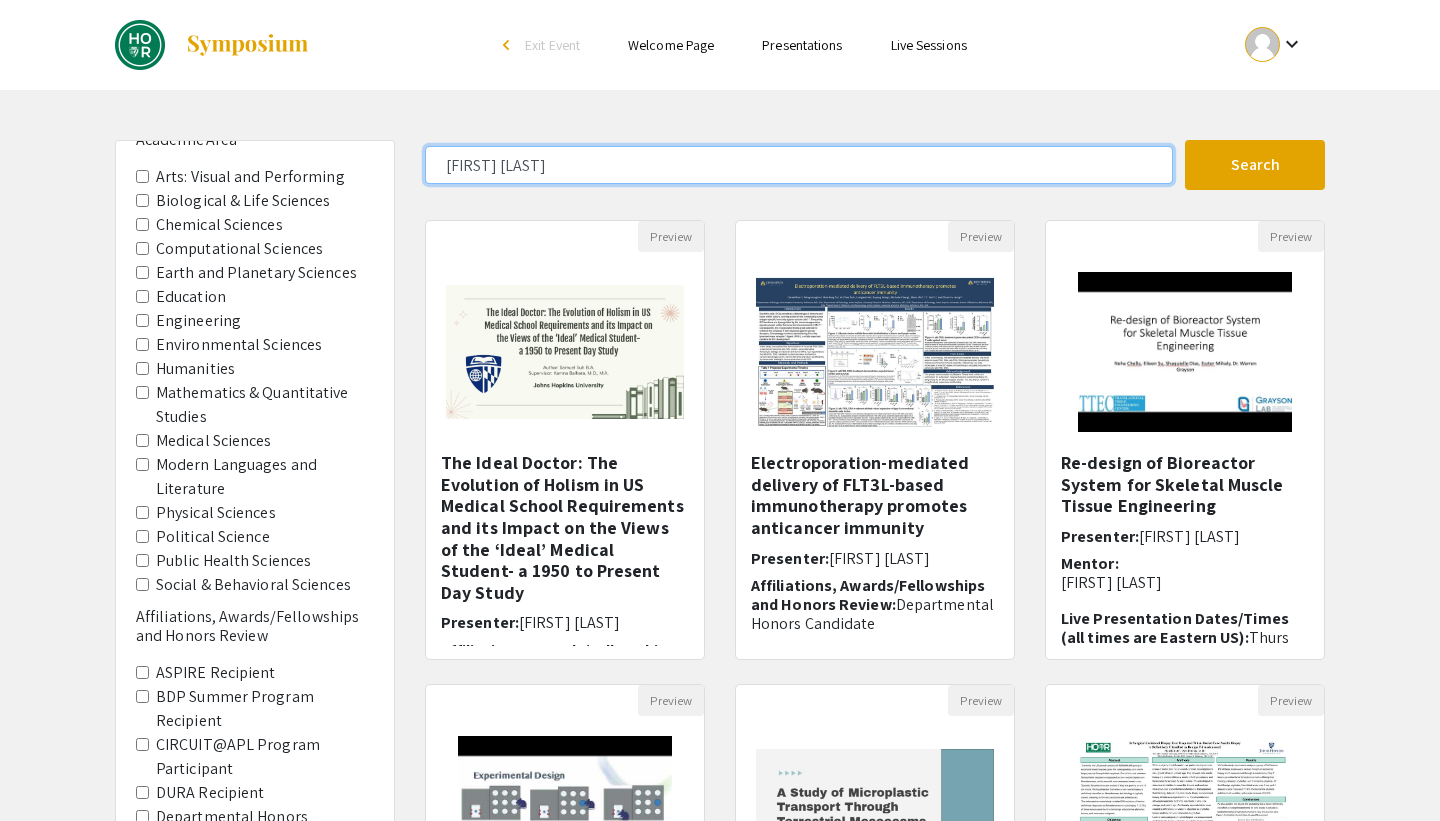 click on "Search" 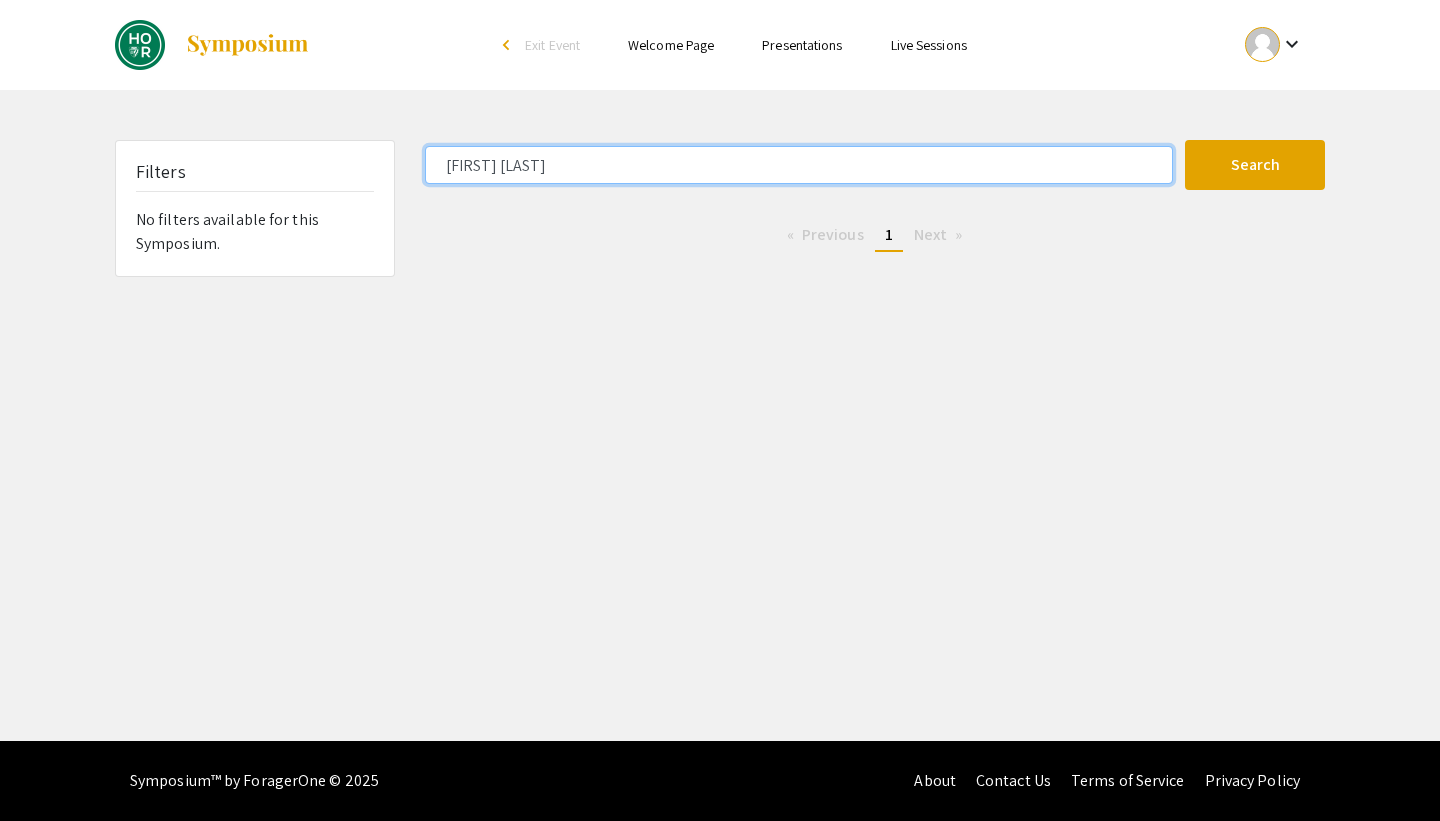 click on "annie antar" 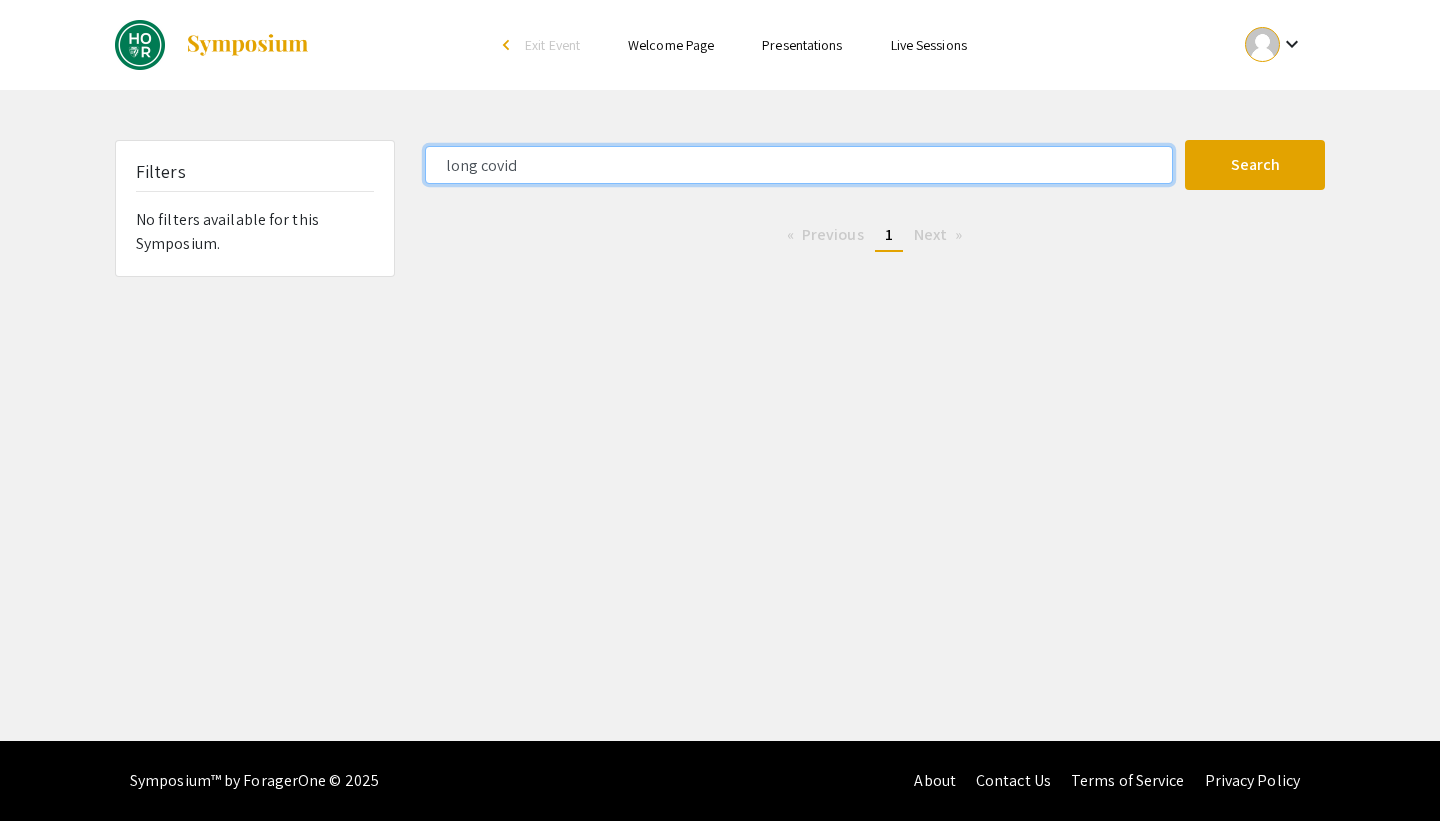 type on "long covid" 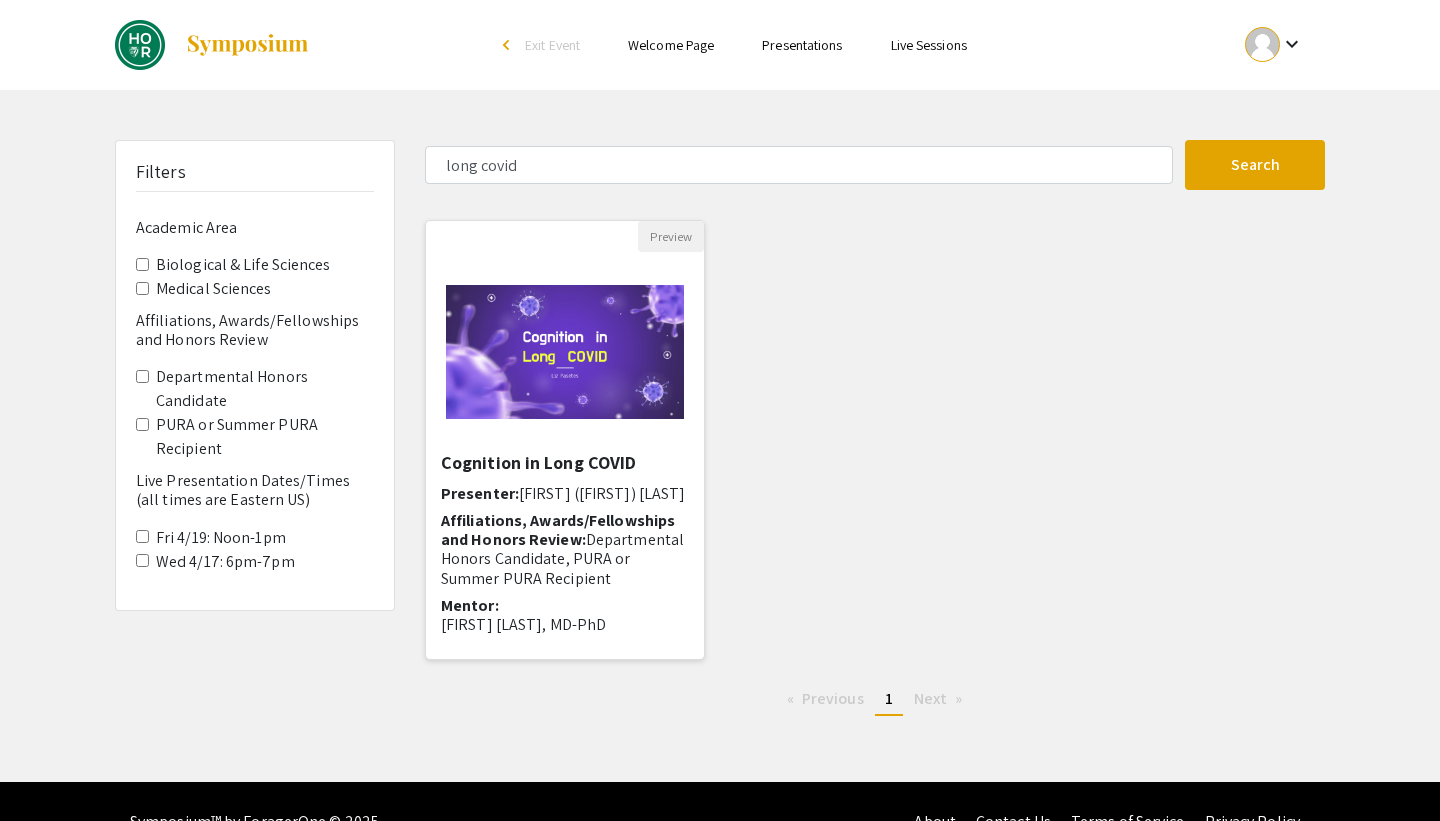 click on "Cognition in Long COVID  Presenter:  Liz (Elizabeth) Pasetes Affiliations, Awards/Fellowships and Honors Review:  Departmental Honors Candidate, PURA or Summer PURA Recipient  Mentor: Annie Antar, MD-PhD Live Presentation Dates/Times (all times are Eastern US):  Wed 4/17:  6pm-7pm, Fri 4/19:  Noon-1pm  Live presentation link: https://JHUBlueJays.zoom.us/my/lizpasetes.zoommeeting 	Long COVID is a debilitating illness in which symptoms or sequelae persist in individuals >3 months after SARS-CoV-2 infection..." 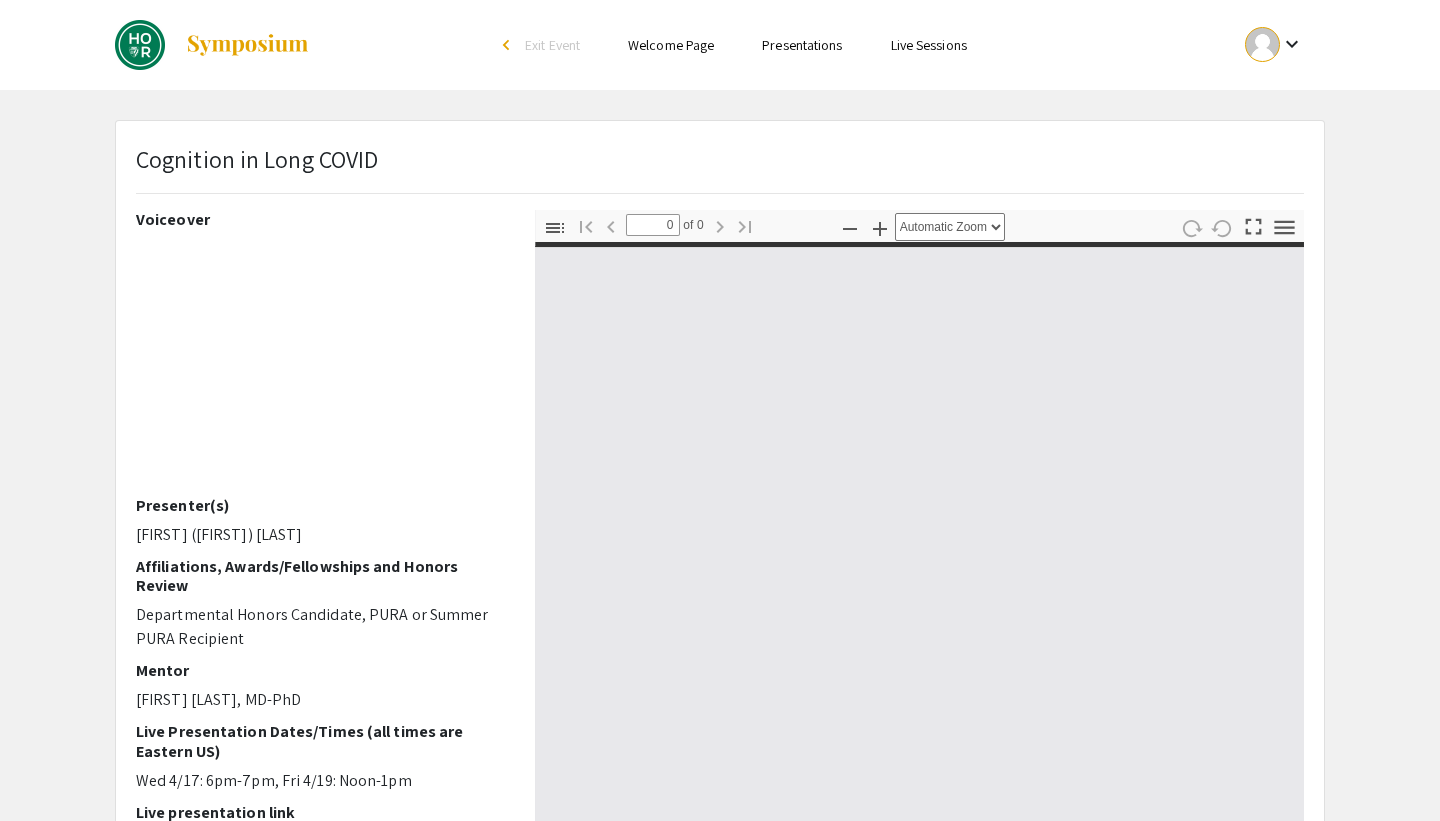 select on "custom" 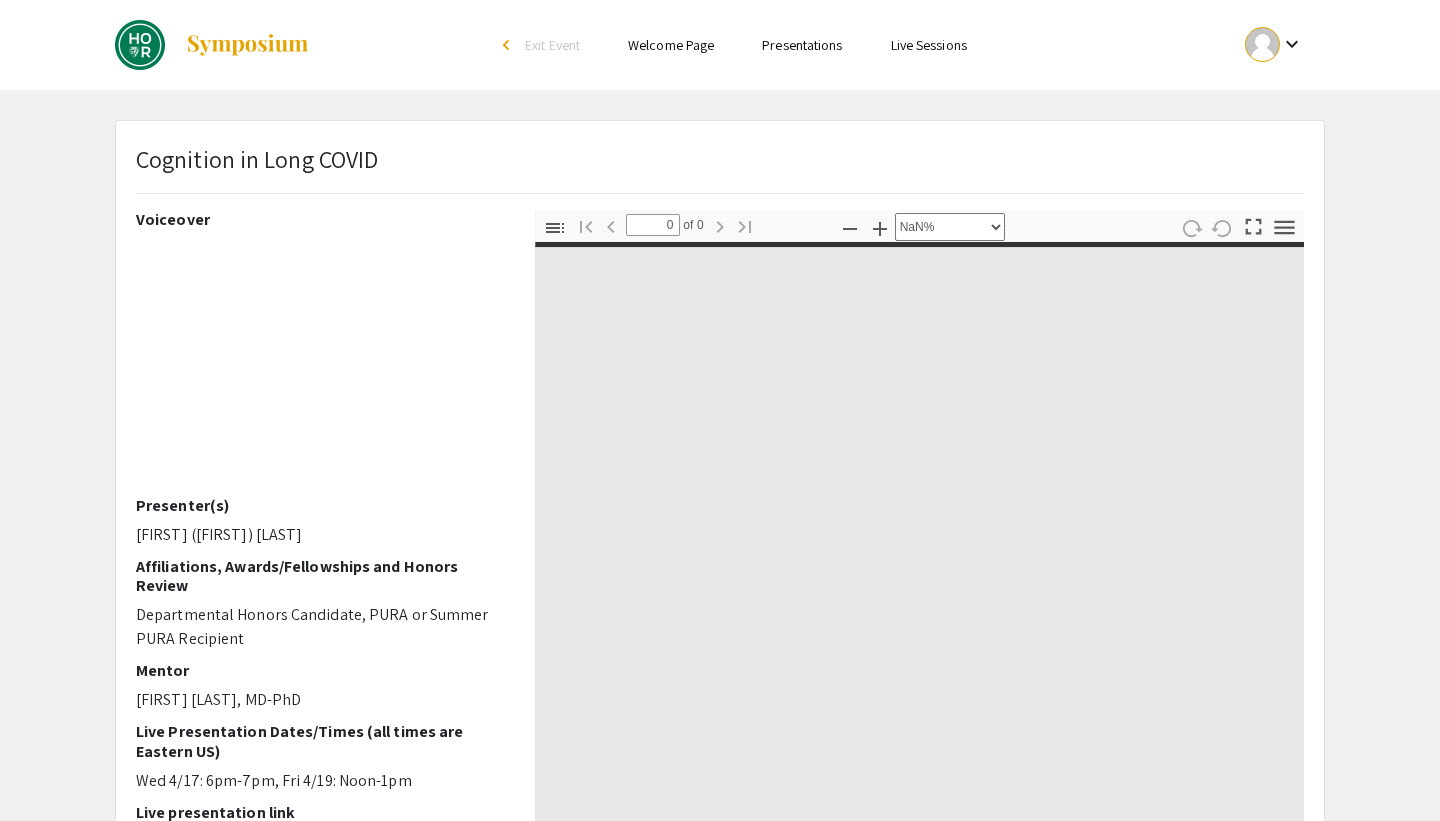 type on "1" 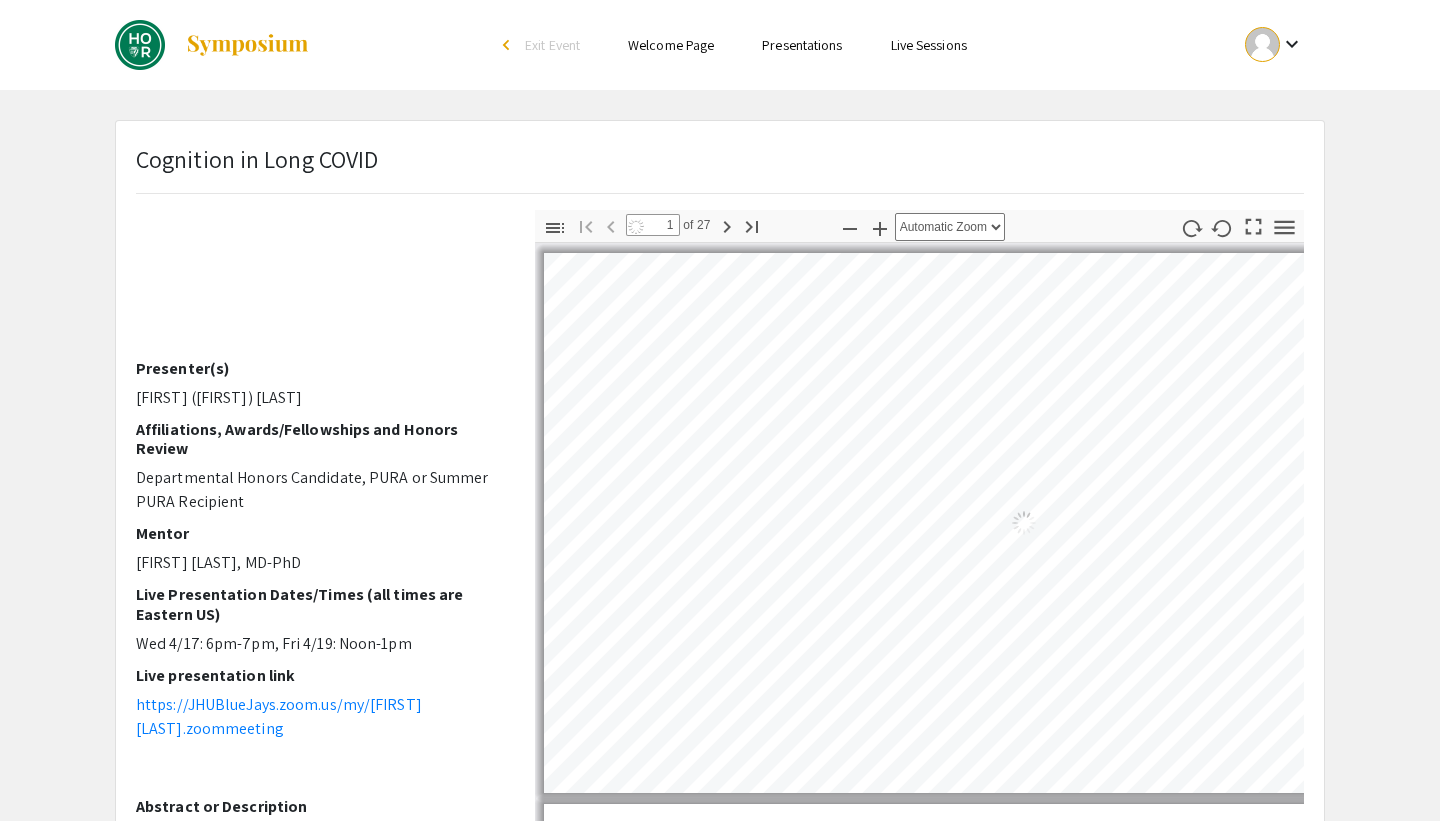 scroll, scrollTop: 152, scrollLeft: 0, axis: vertical 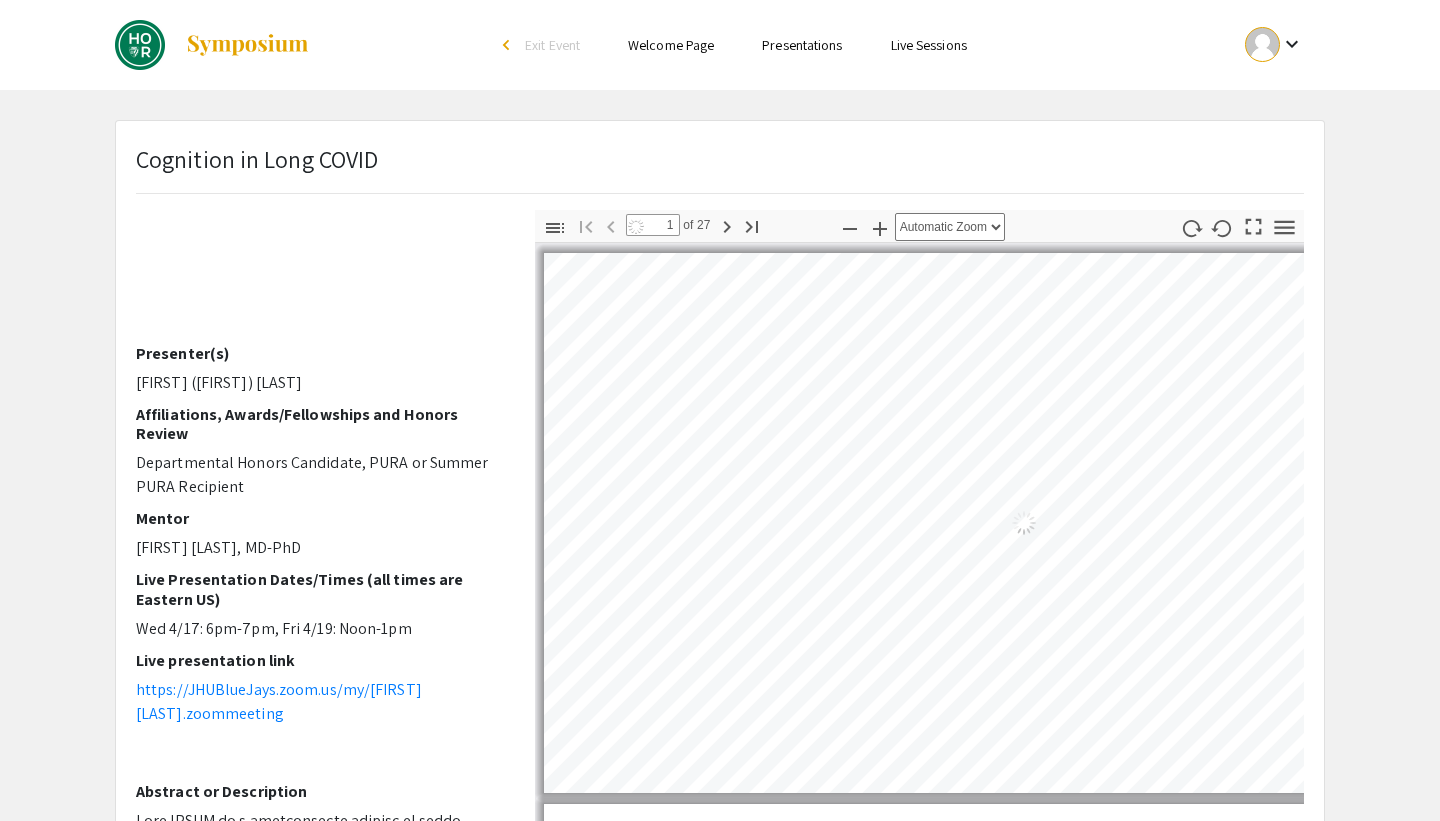 select on "auto" 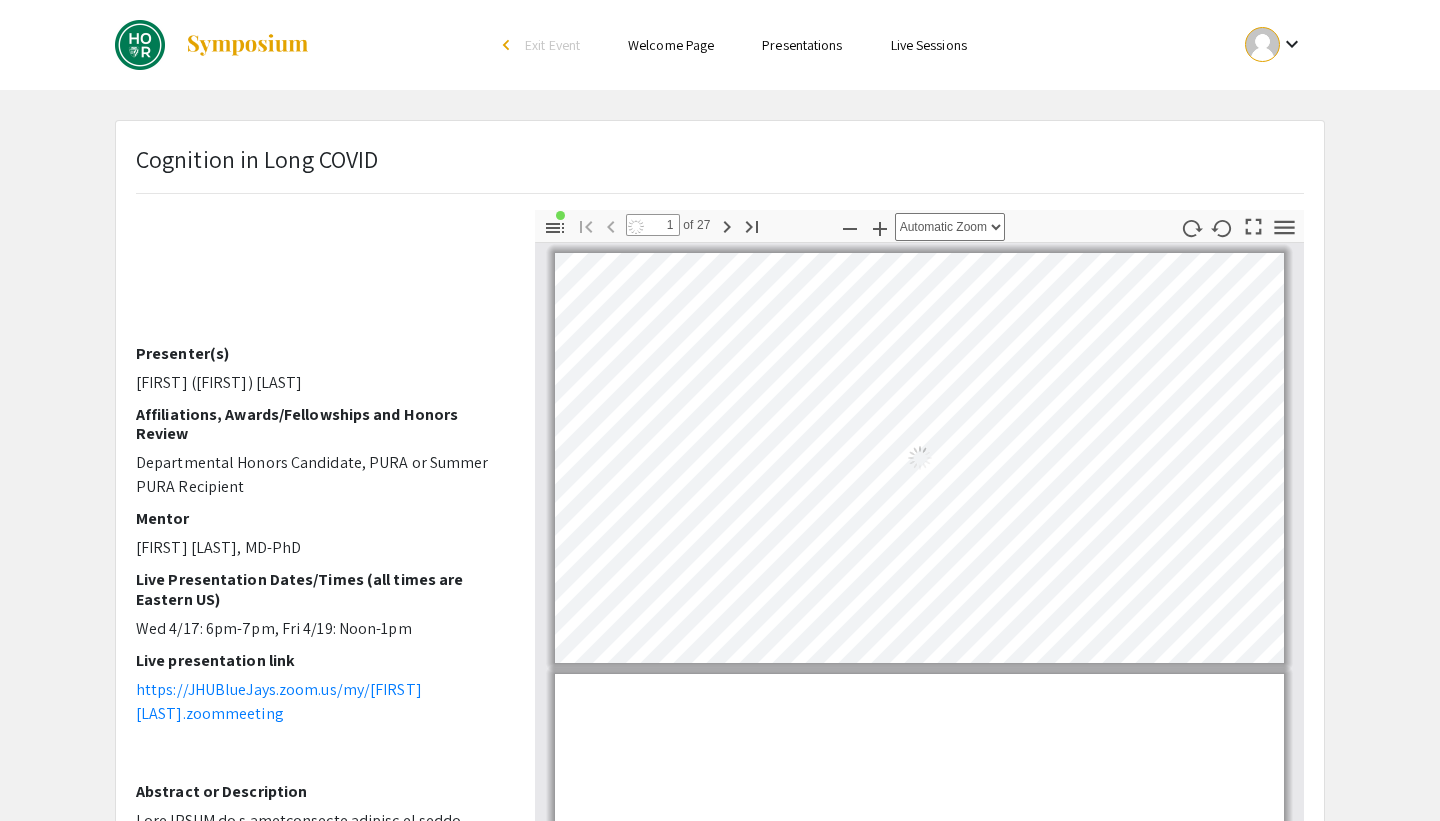 scroll, scrollTop: 1, scrollLeft: 0, axis: vertical 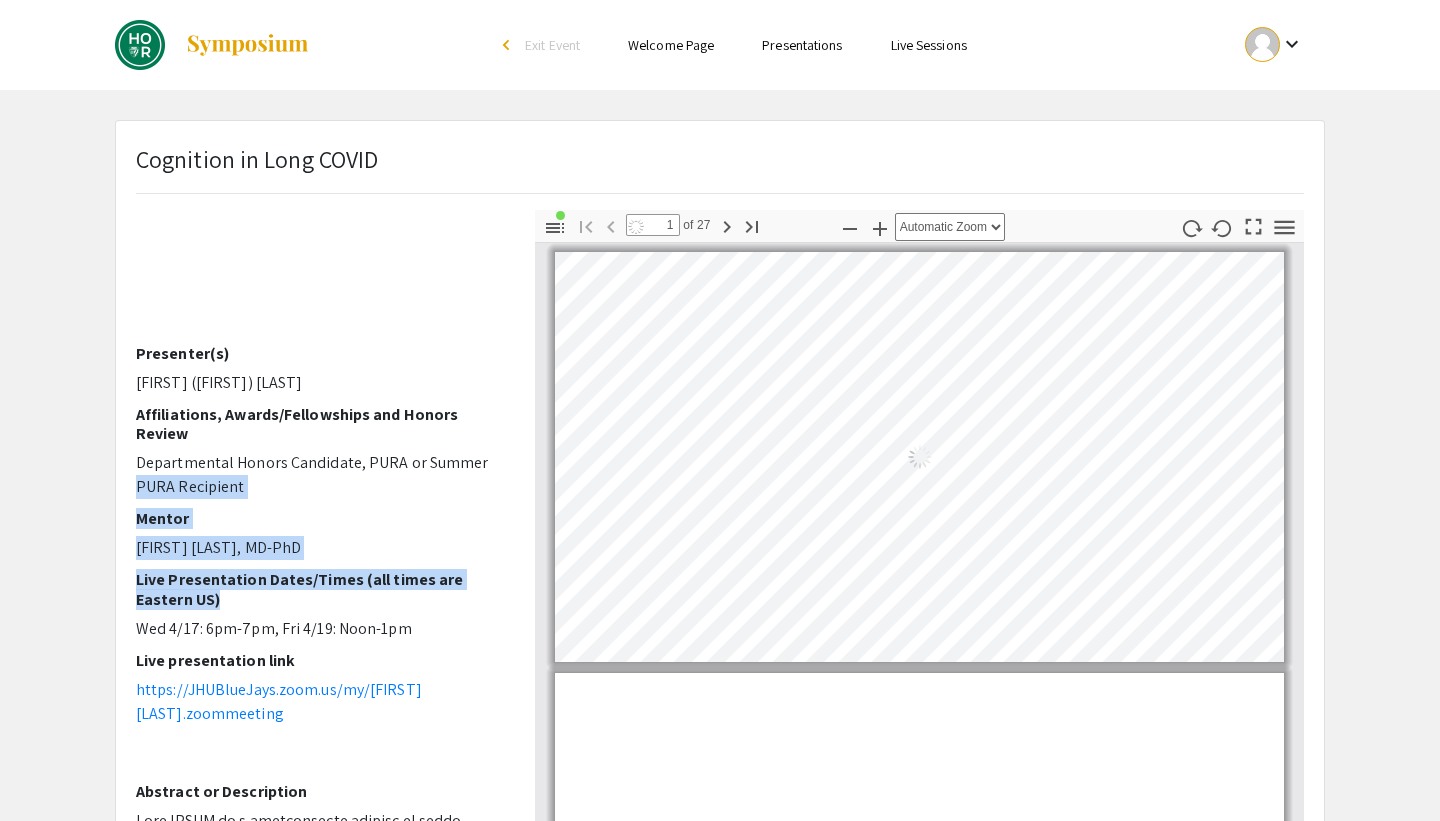 drag, startPoint x: 477, startPoint y: 451, endPoint x: 477, endPoint y: 596, distance: 145 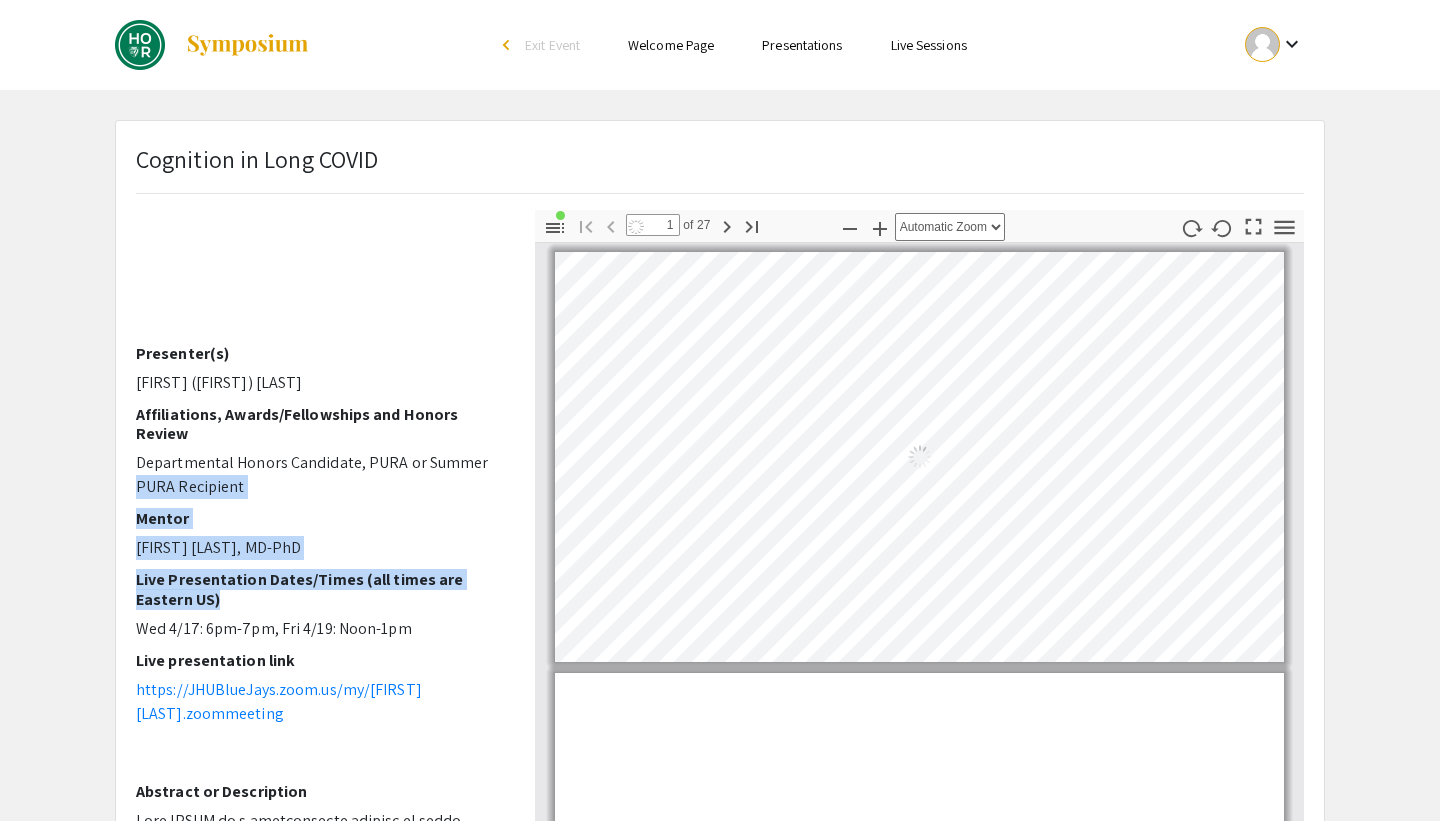 click on "Voiceover  Presenter(s)   Liz (Elizabeth) Pasetes  Affiliations, Awards/Fellowships and Honors Review  Departmental Honors Candidate, PURA or Summer PURA Recipient  Mentor Annie Antar, MD-PhD Live Presentation Dates/Times (all times are Eastern US)  Wed 4/17:  6pm-7pm, Fri 4/19:  Noon-1pm  Live presentation link https://JHUBlueJays.zoom.us/my/lizpasetes.zoommeeting Abstract or Description" 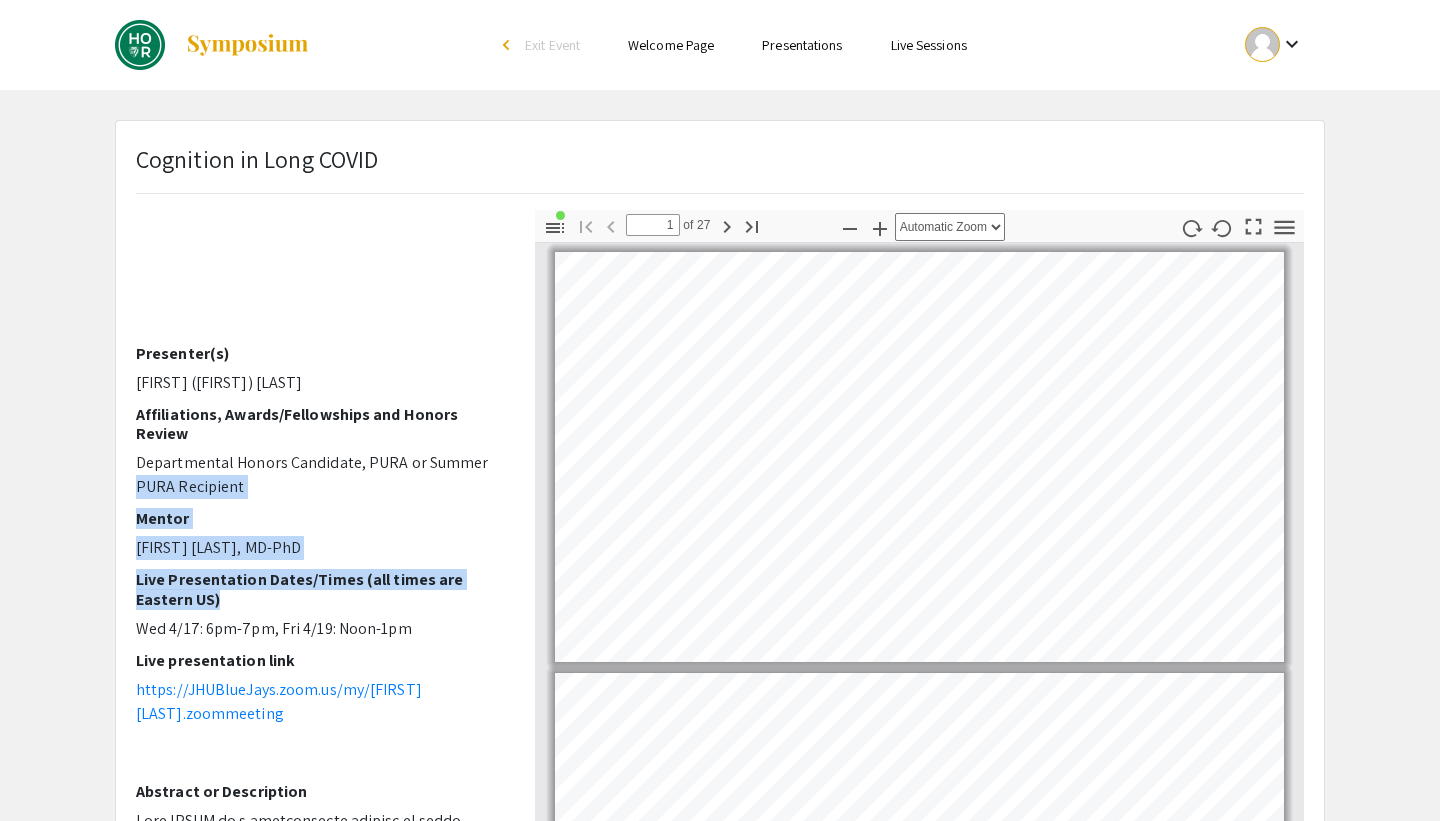 click on "Live Presentation Dates/Times (all times are Eastern US)" 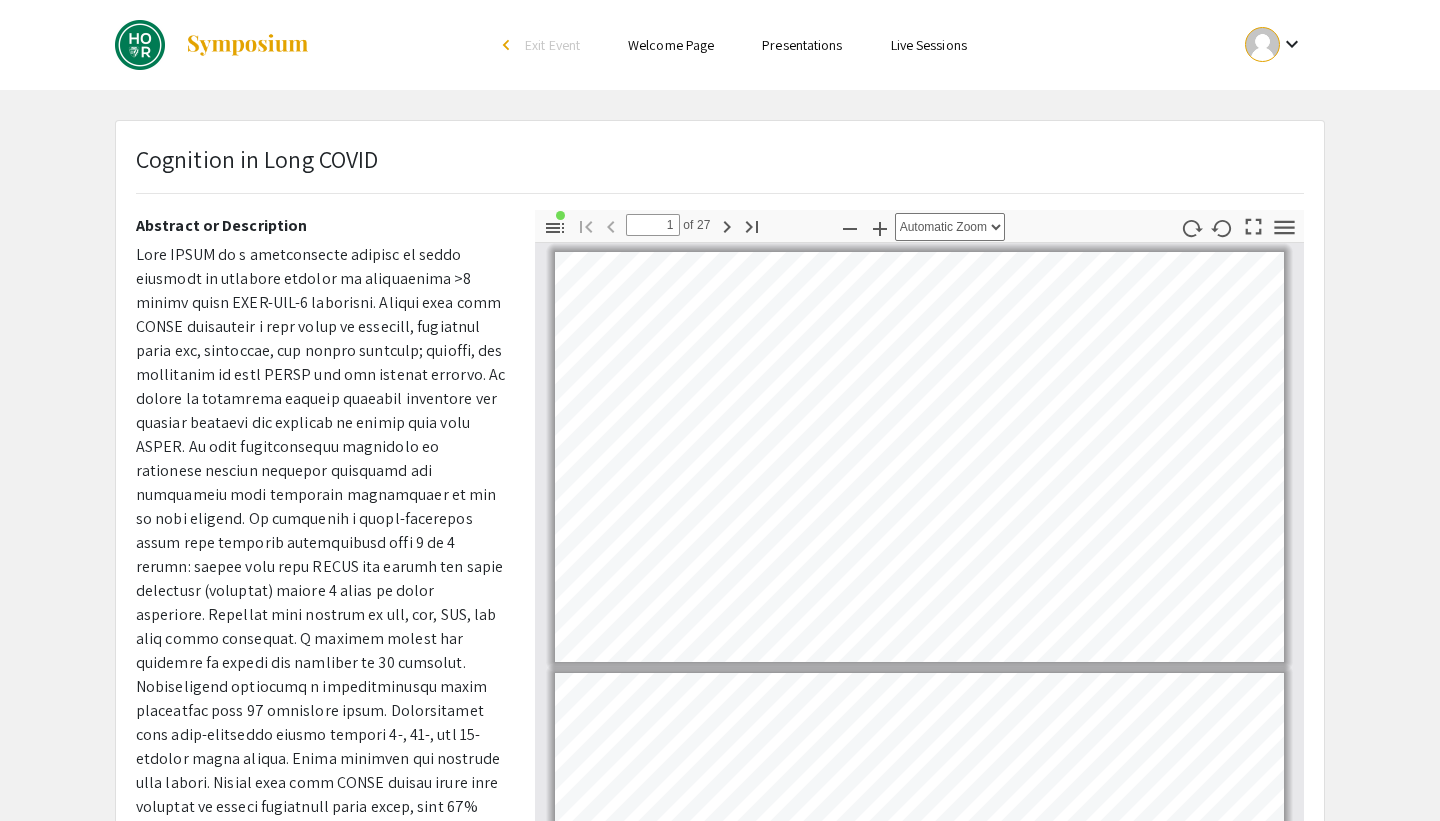 scroll, scrollTop: 724, scrollLeft: 0, axis: vertical 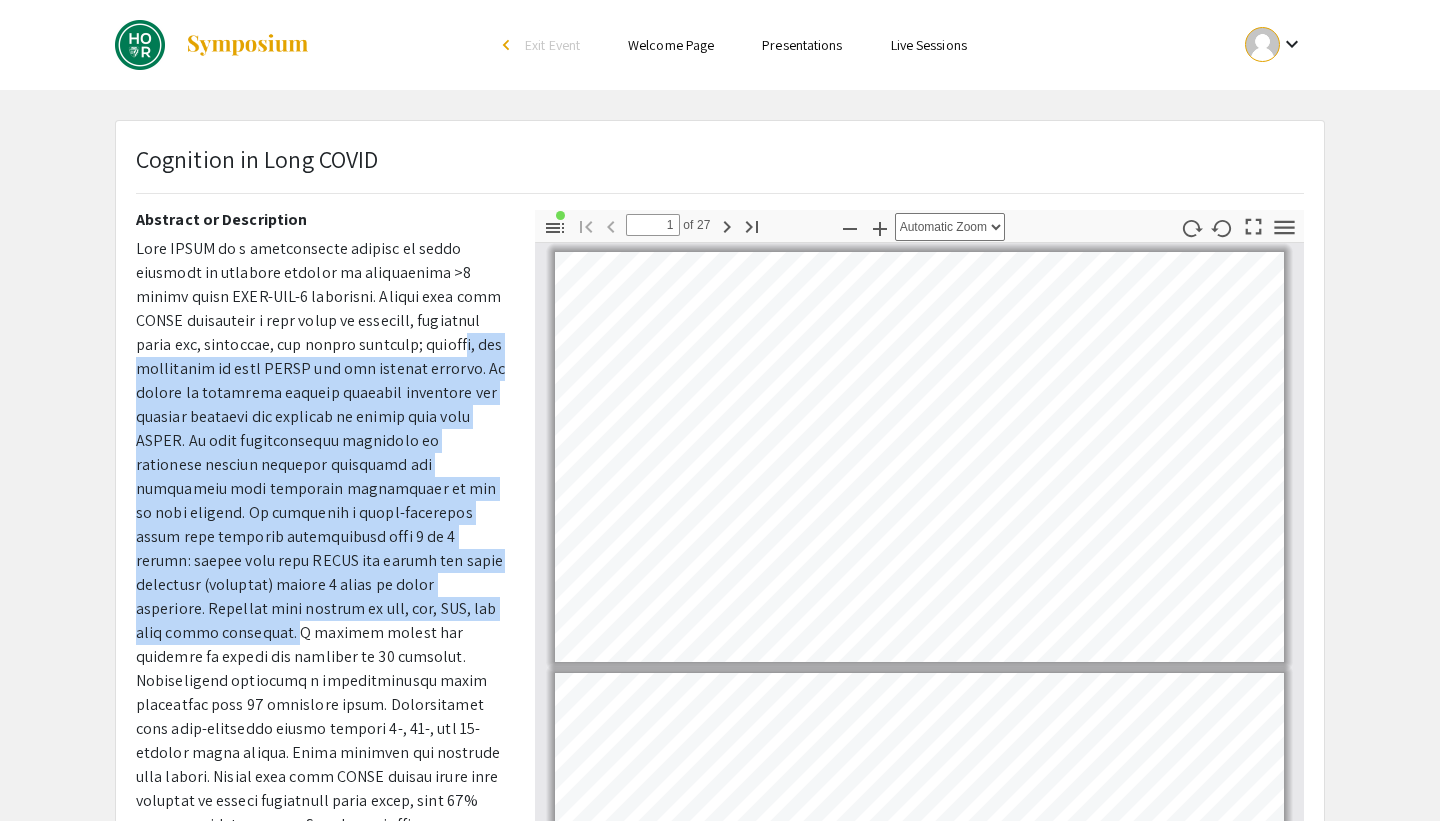 drag, startPoint x: 477, startPoint y: 596, endPoint x: 477, endPoint y: 329, distance: 267 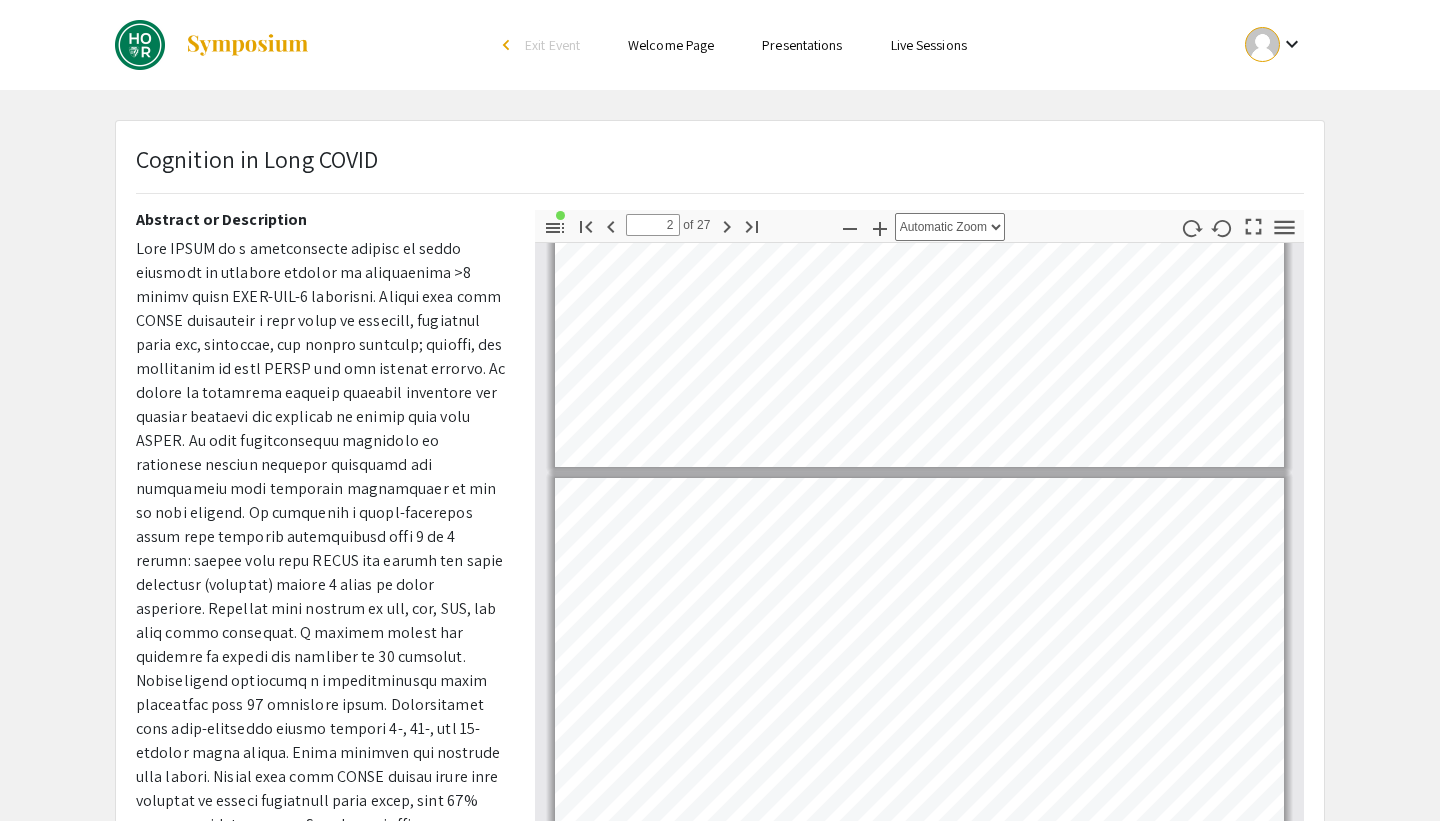 scroll, scrollTop: 252, scrollLeft: 0, axis: vertical 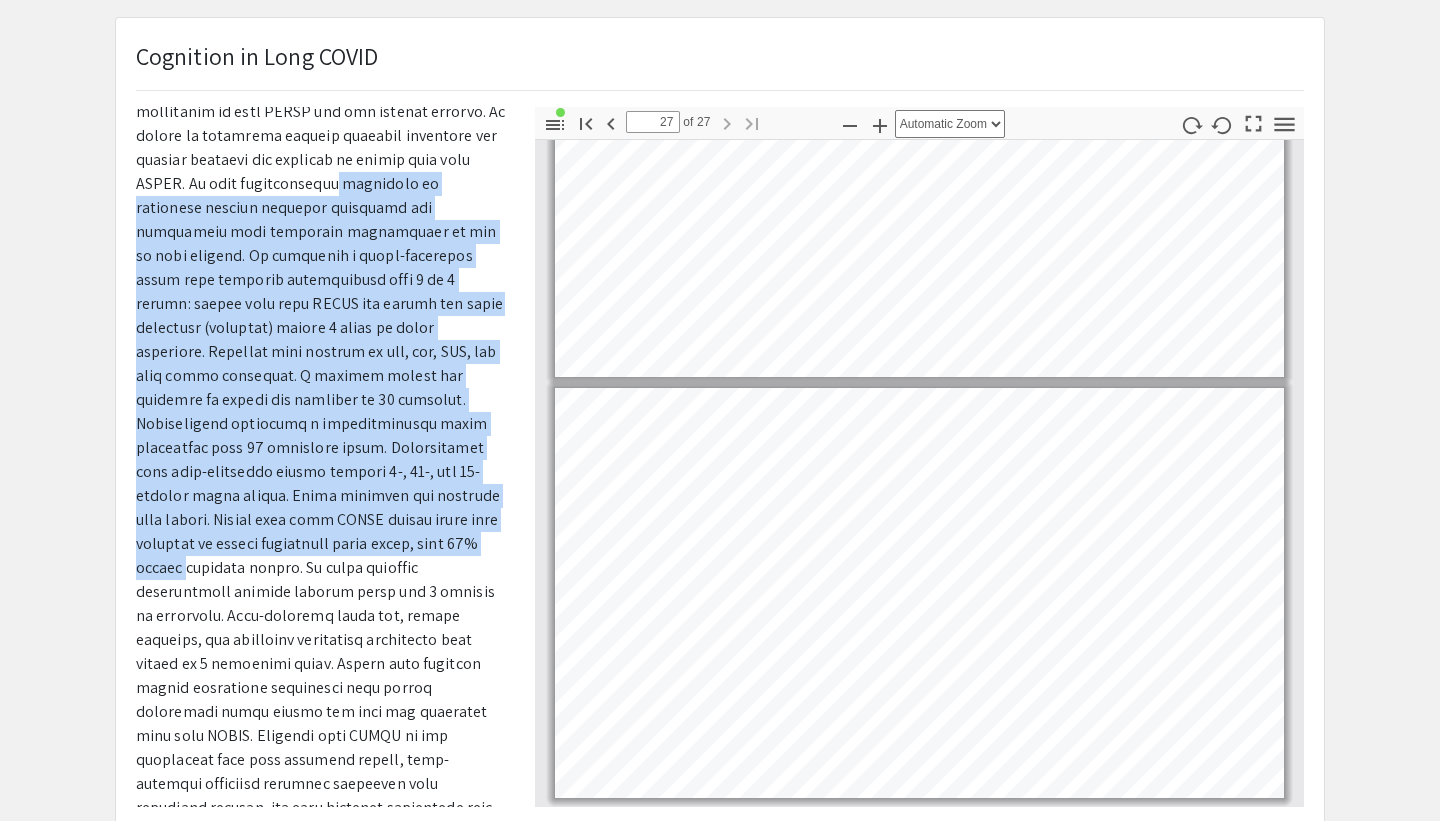 drag, startPoint x: 325, startPoint y: 536, endPoint x: 325, endPoint y: 169, distance: 367 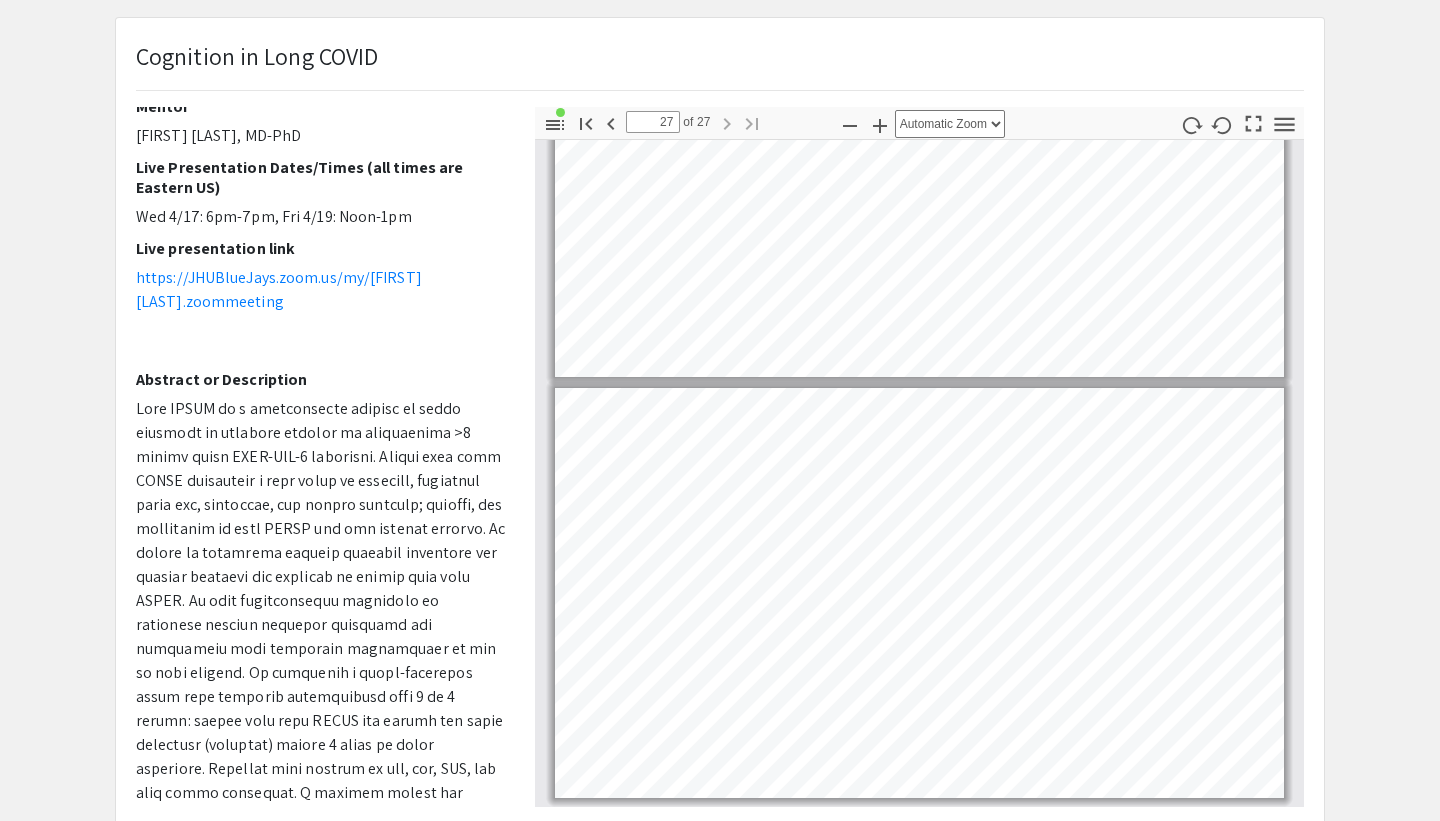scroll, scrollTop: 0, scrollLeft: 0, axis: both 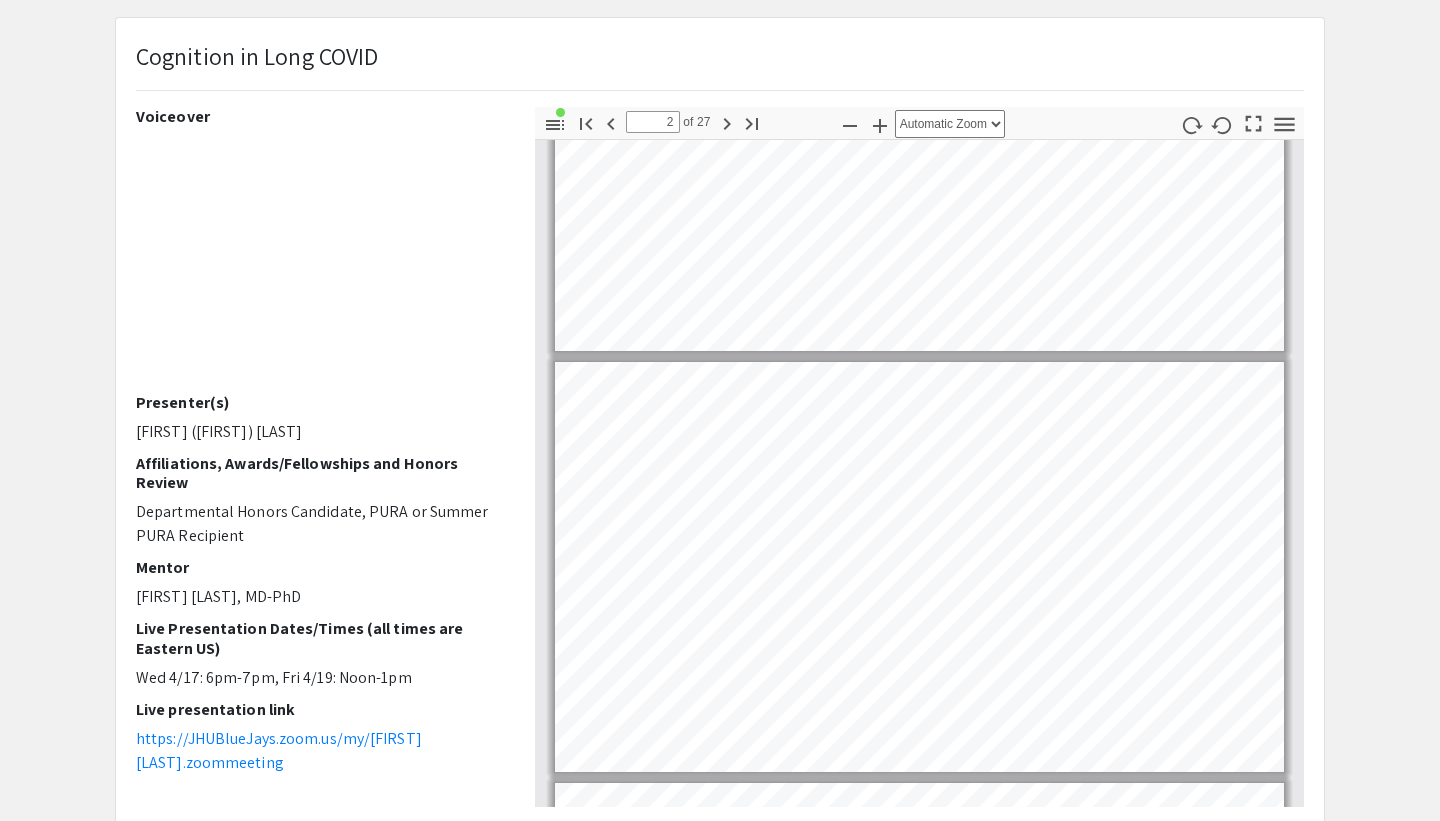 type on "1" 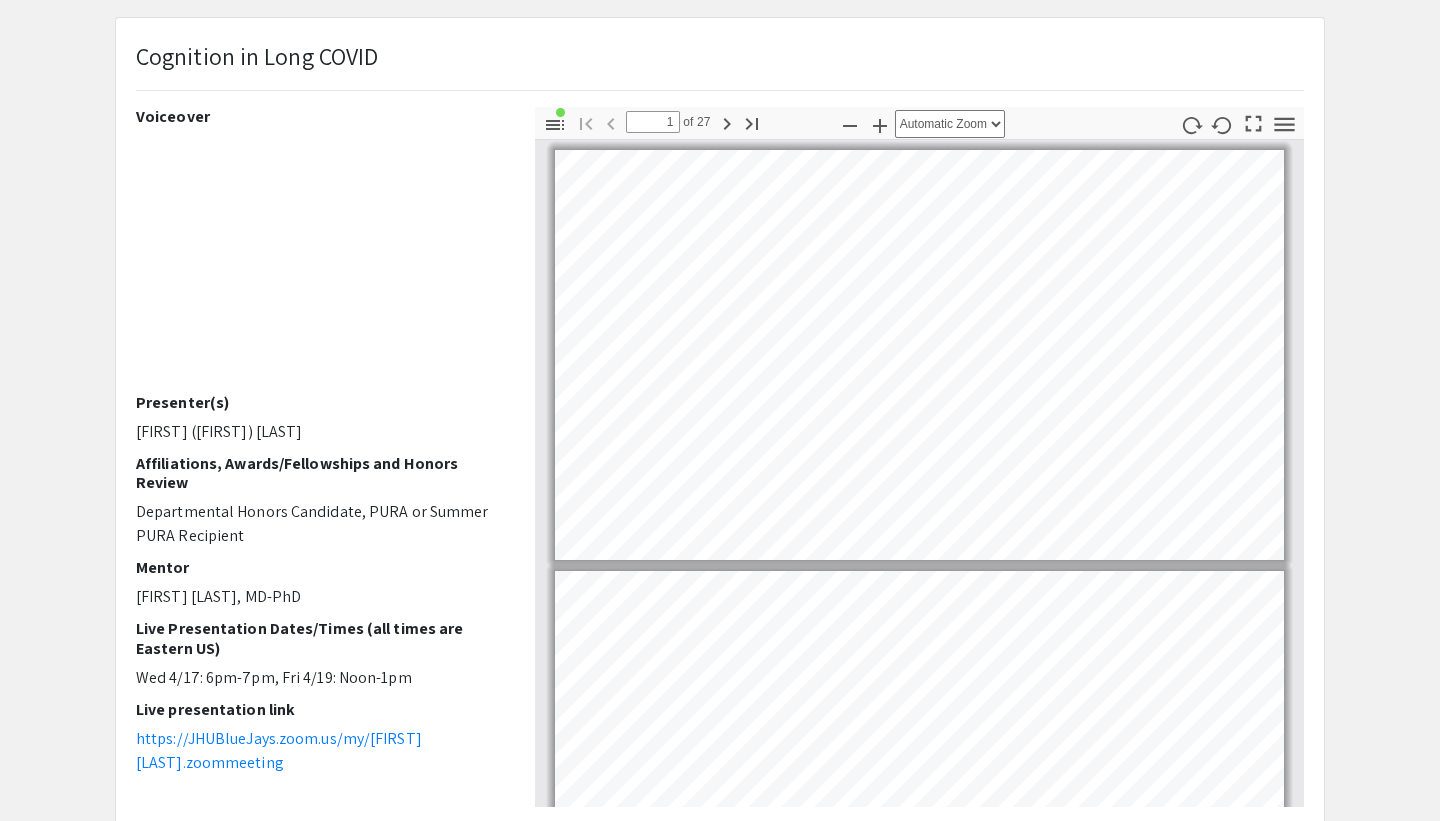 scroll, scrollTop: 0, scrollLeft: 0, axis: both 